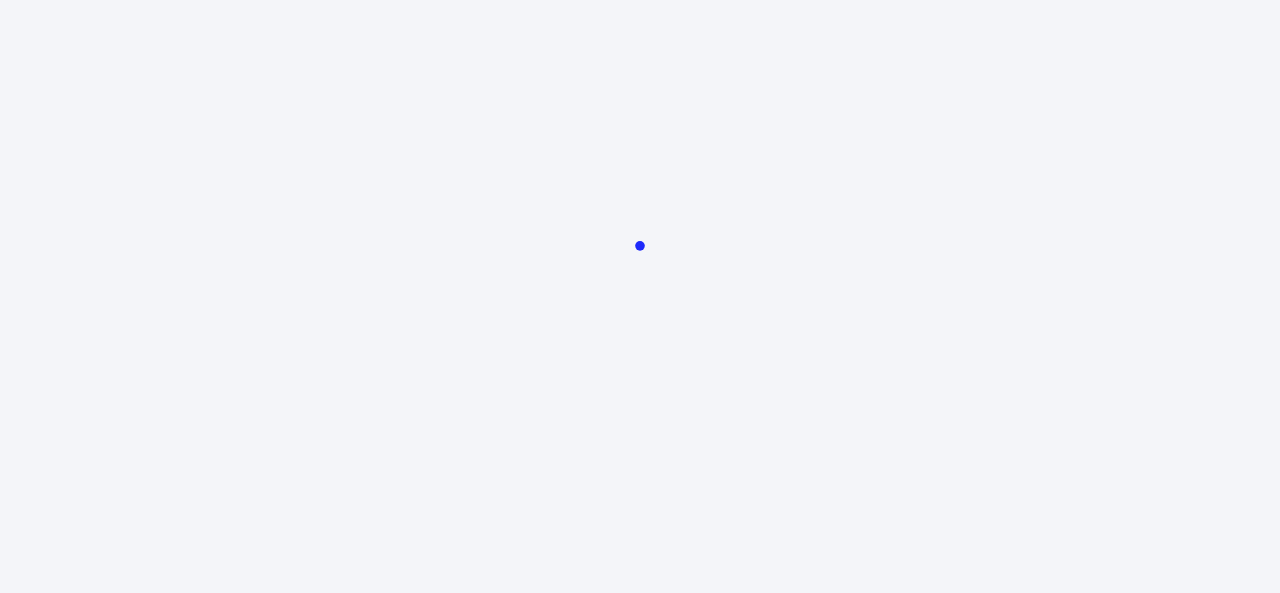 scroll, scrollTop: 0, scrollLeft: 0, axis: both 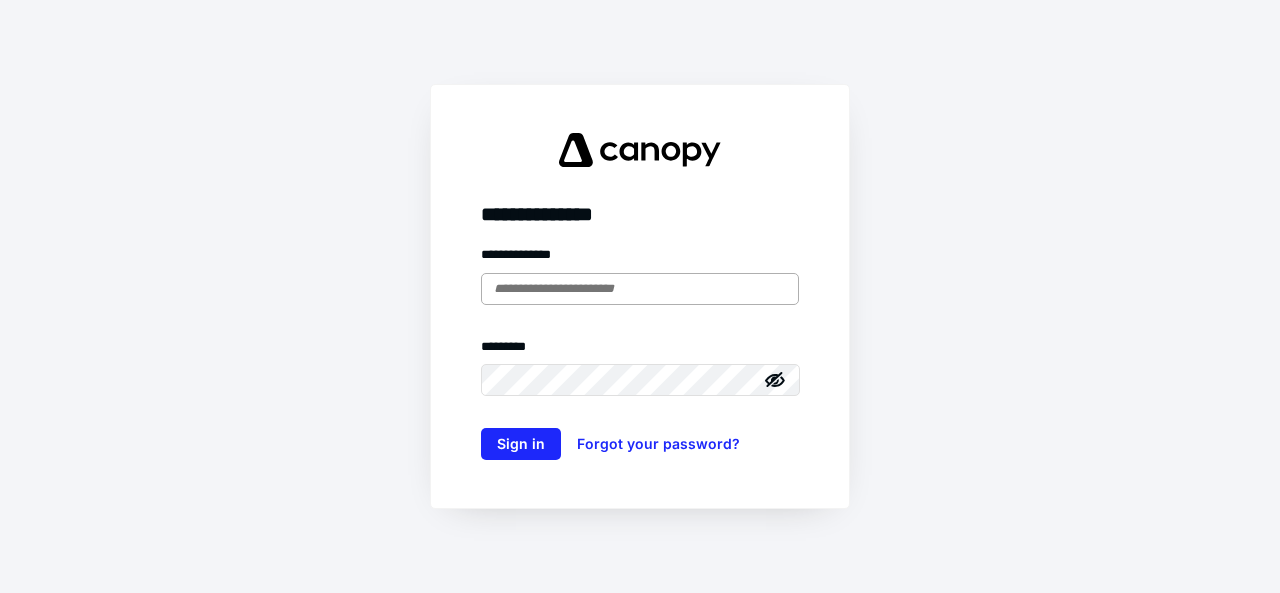 click at bounding box center [640, 289] 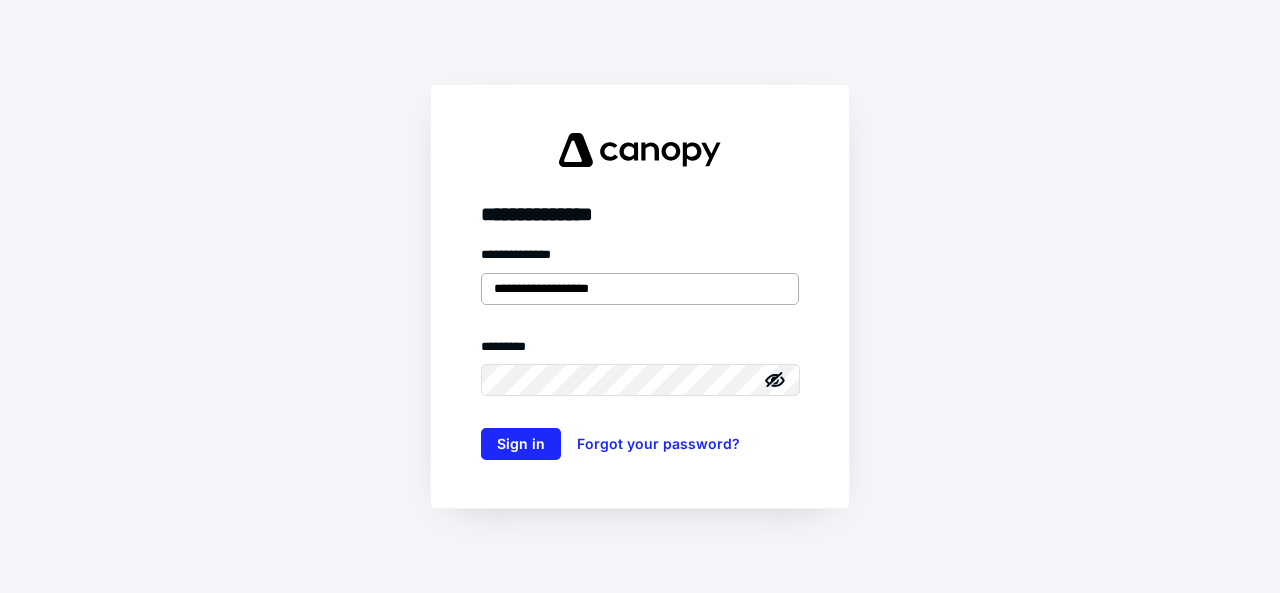 type on "**********" 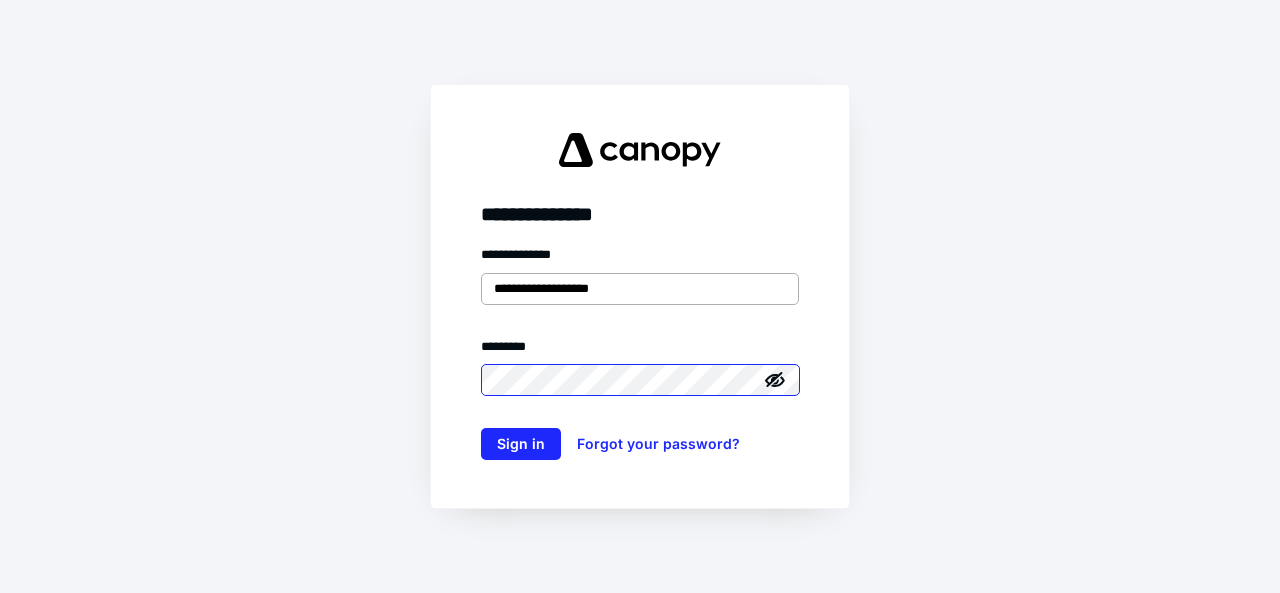 click on "Sign in" at bounding box center (521, 444) 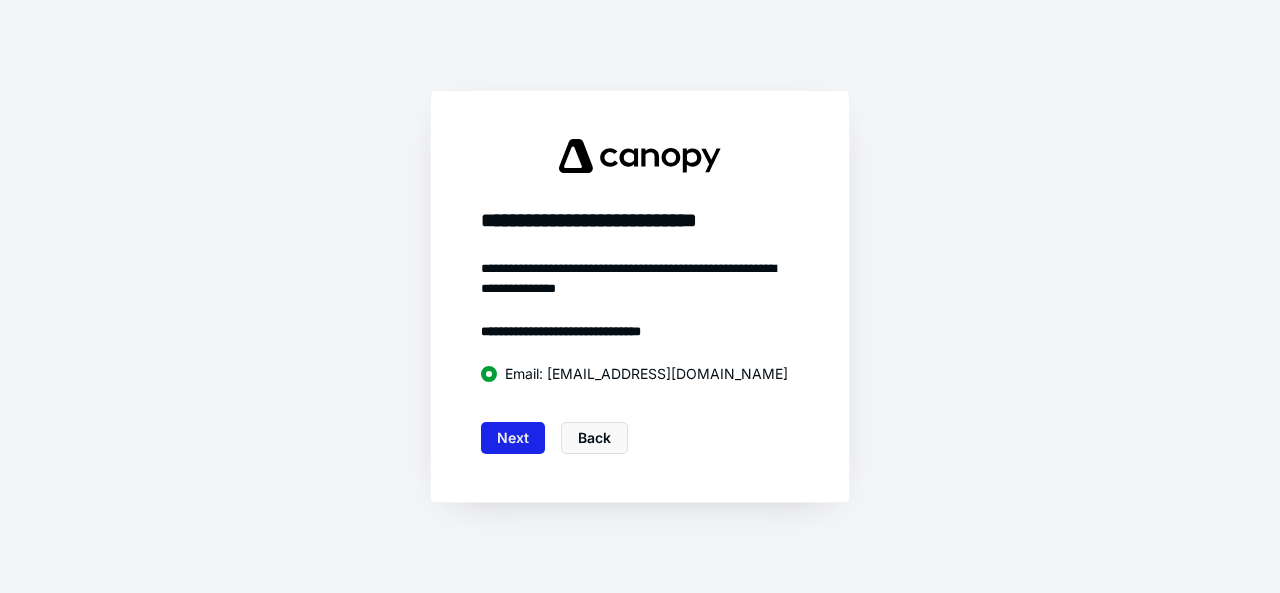 click on "Next" at bounding box center [513, 438] 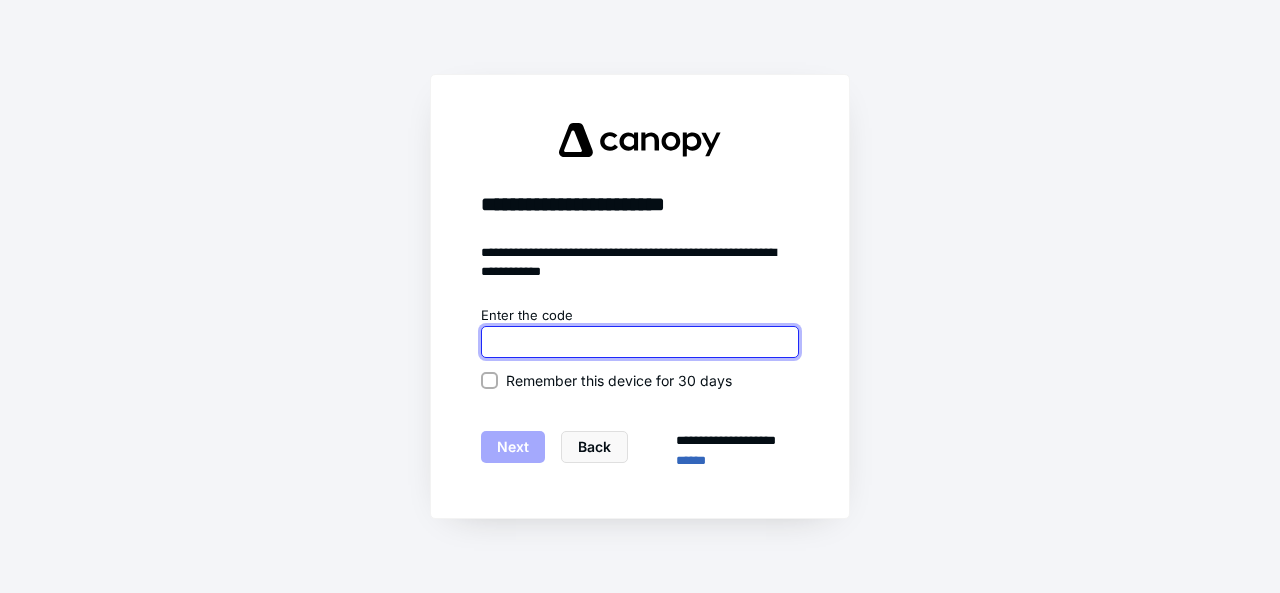 click at bounding box center (640, 342) 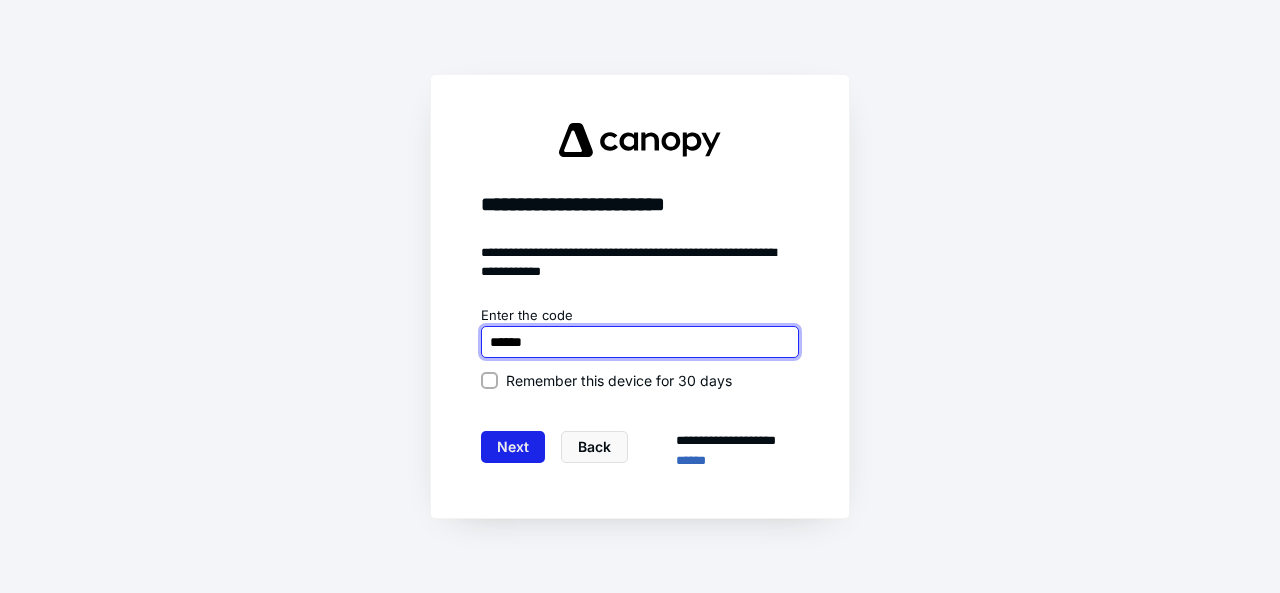 type on "******" 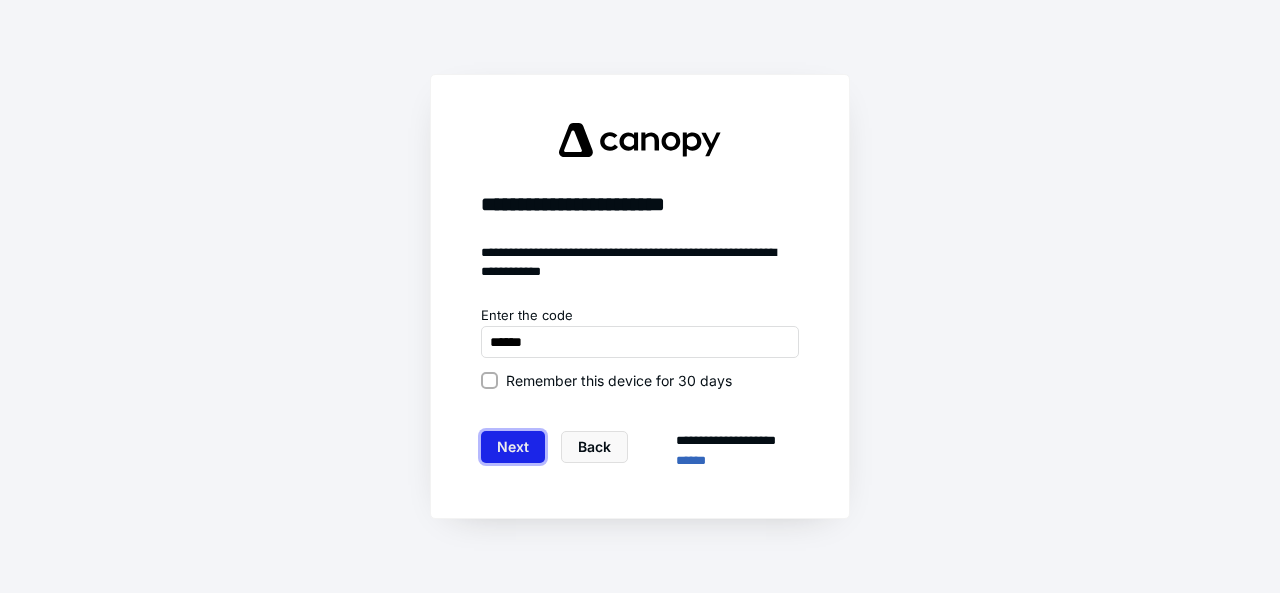 click on "Next" at bounding box center (513, 447) 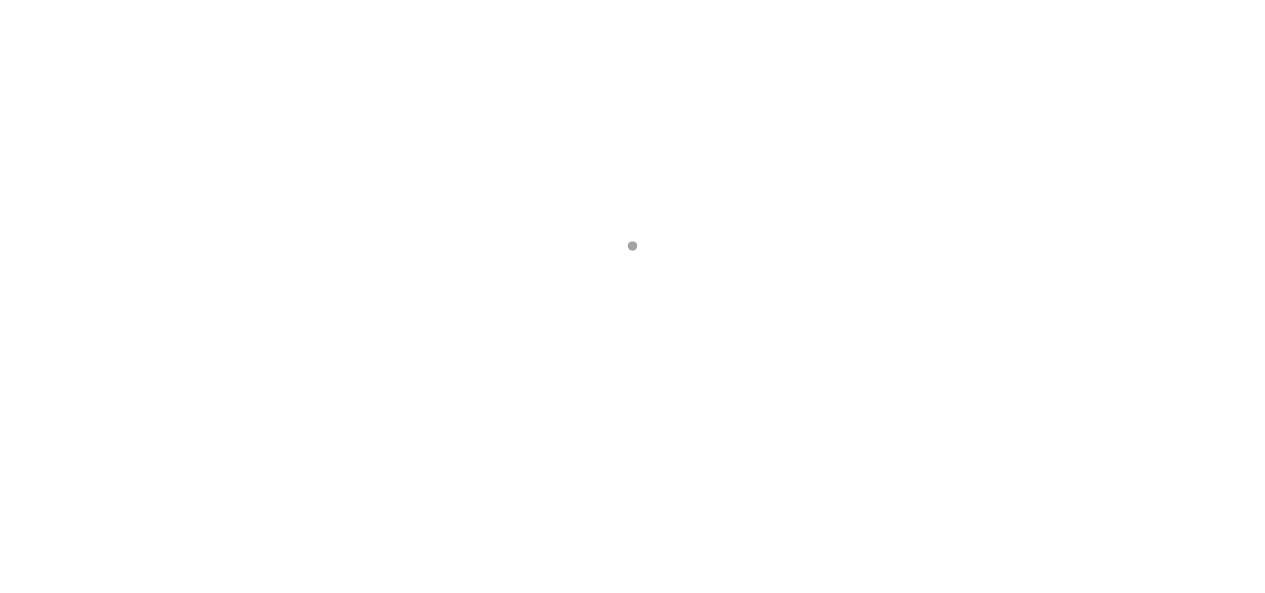 scroll, scrollTop: 0, scrollLeft: 0, axis: both 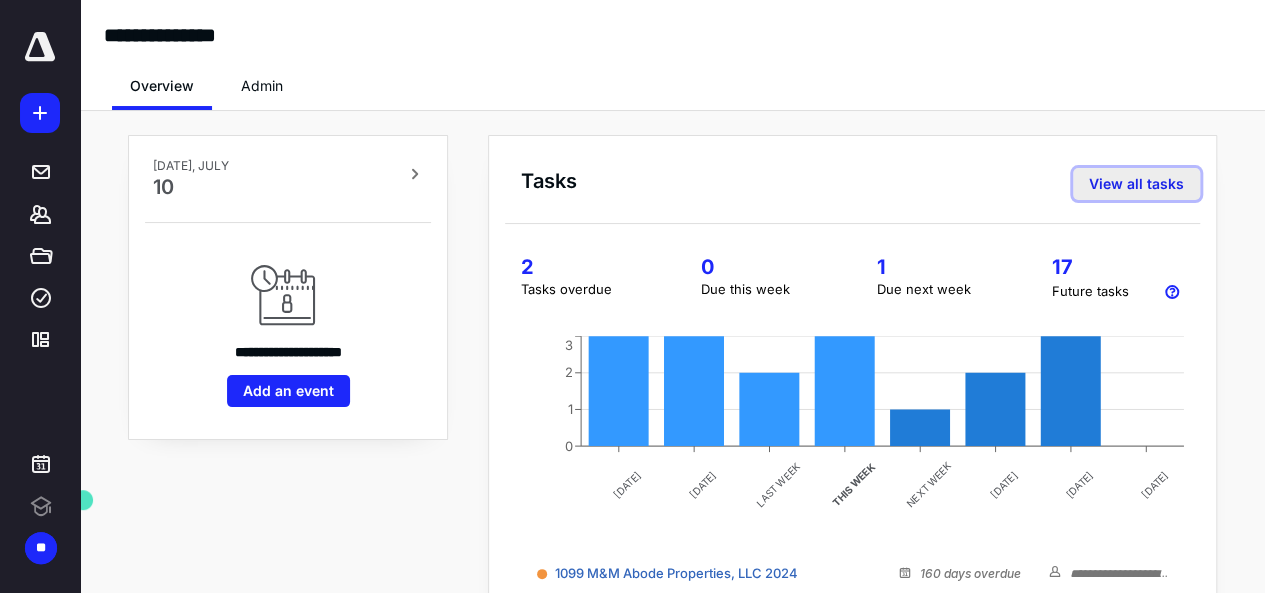 click on "View all tasks" at bounding box center (1136, 184) 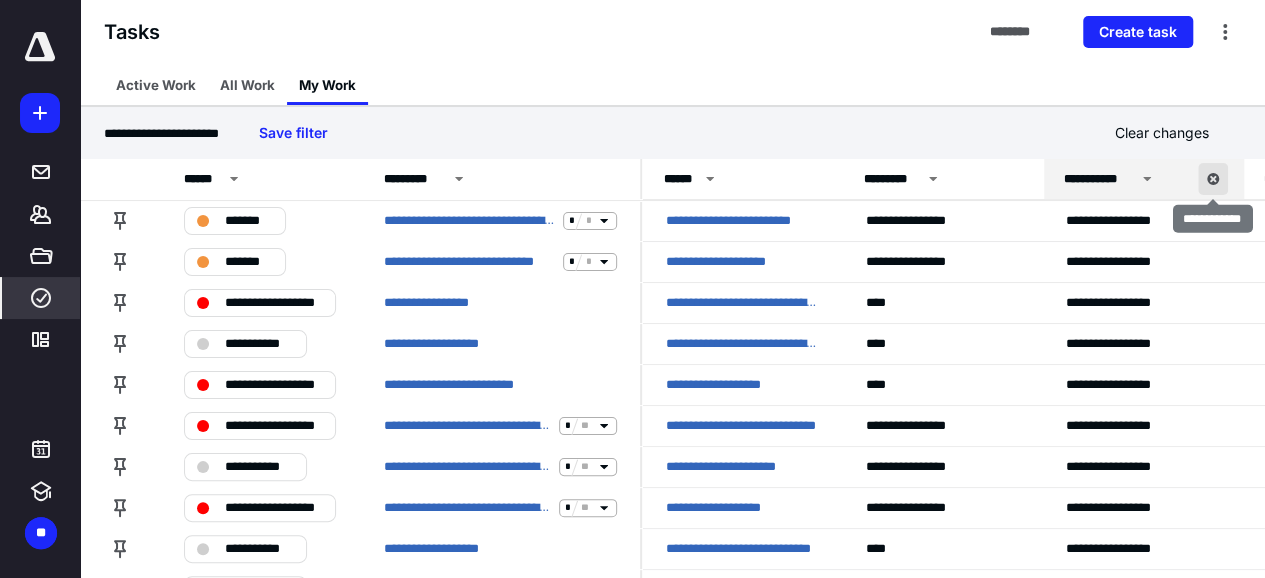 click at bounding box center (1213, 179) 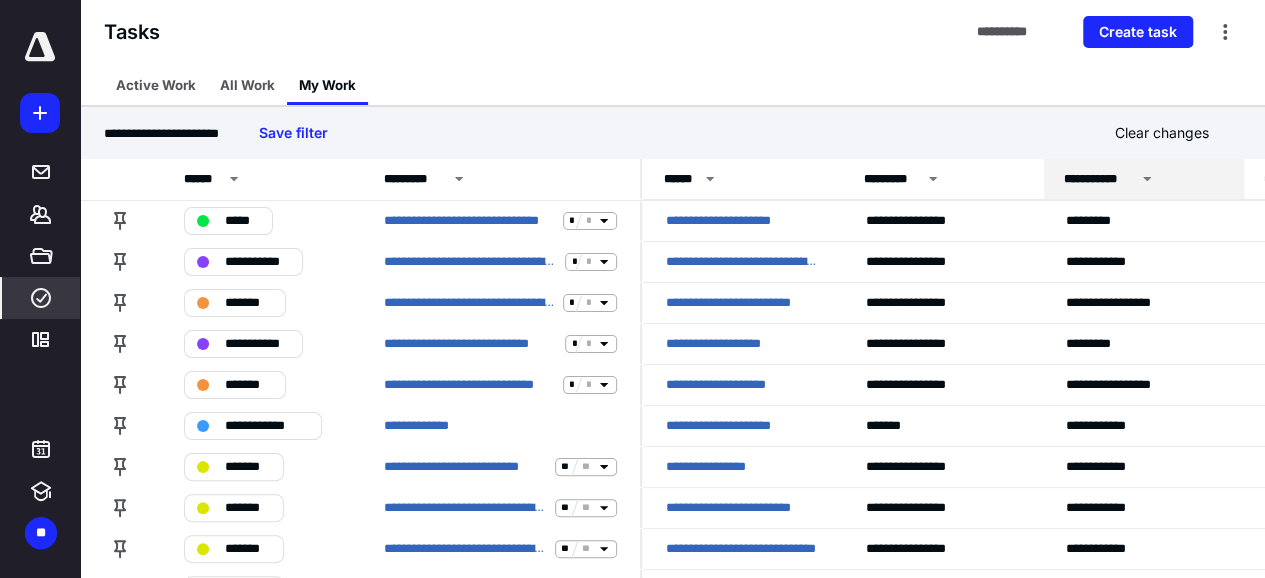 click on "**********" at bounding box center (1144, 179) 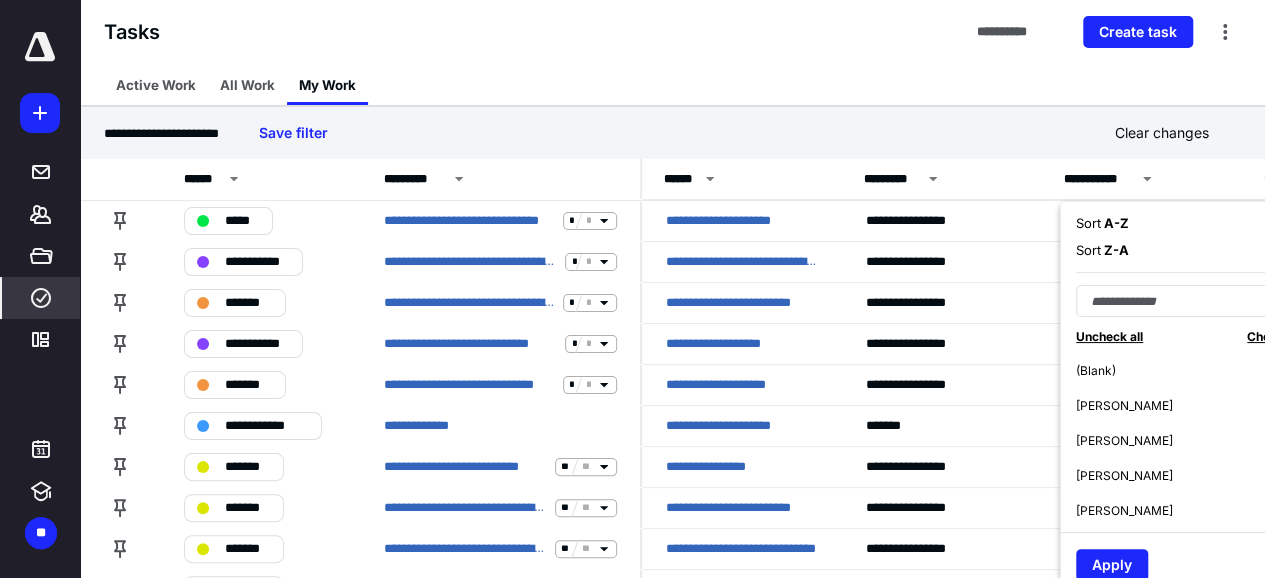 click on "[PERSON_NAME]" at bounding box center [1124, 511] 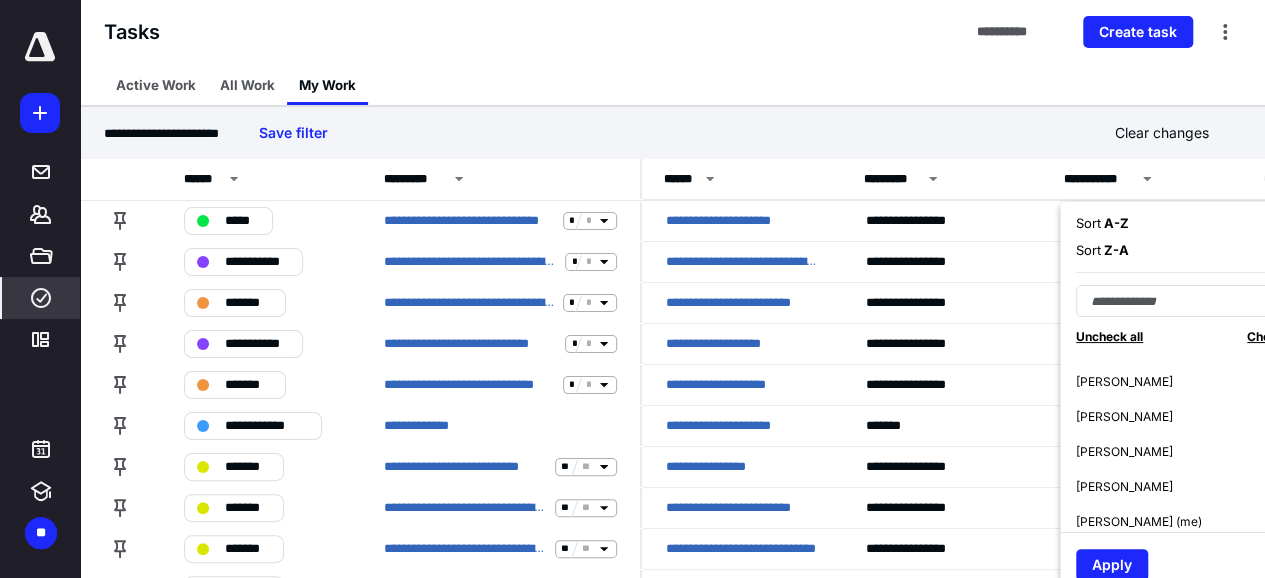 scroll, scrollTop: 34, scrollLeft: 0, axis: vertical 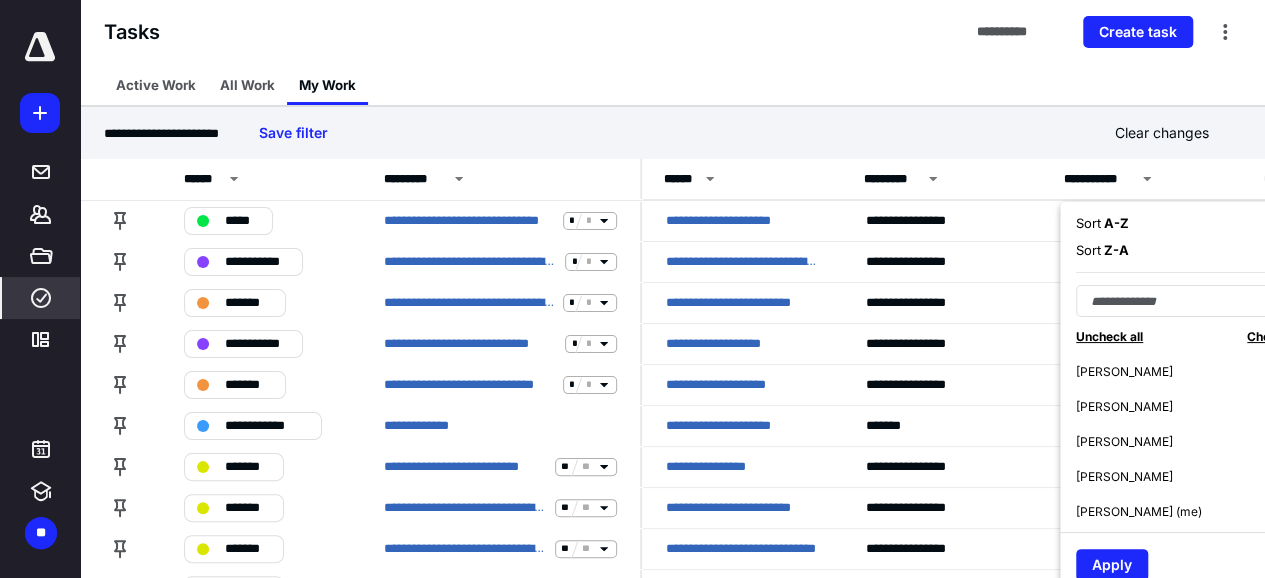click on "[PERSON_NAME] (me)" at bounding box center [1139, 512] 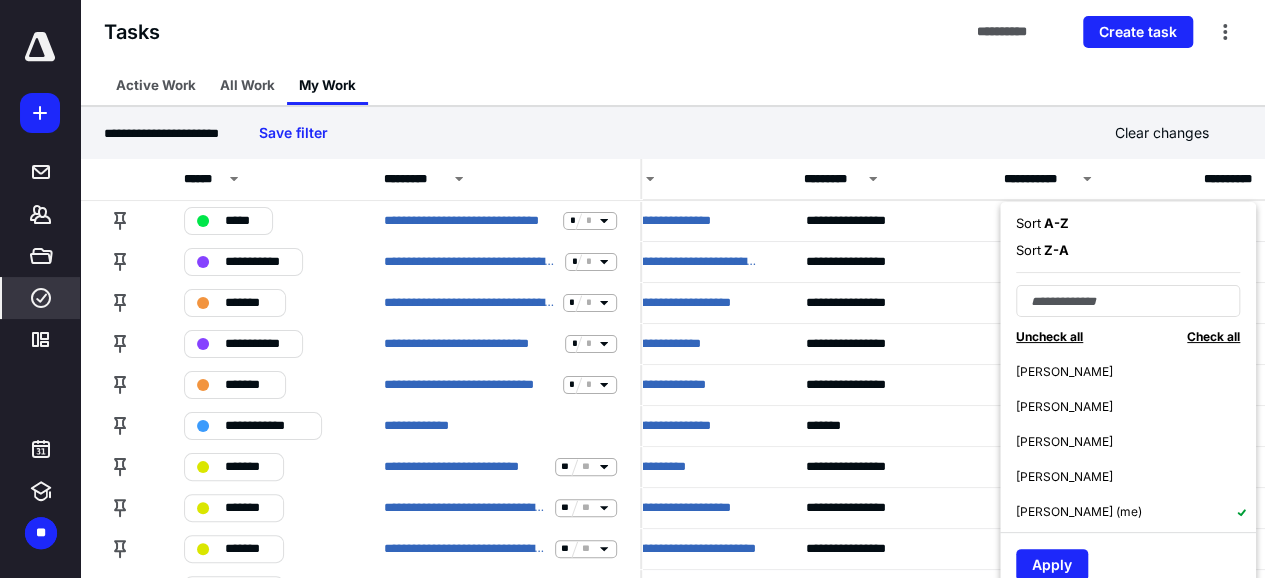 scroll, scrollTop: 0, scrollLeft: 92, axis: horizontal 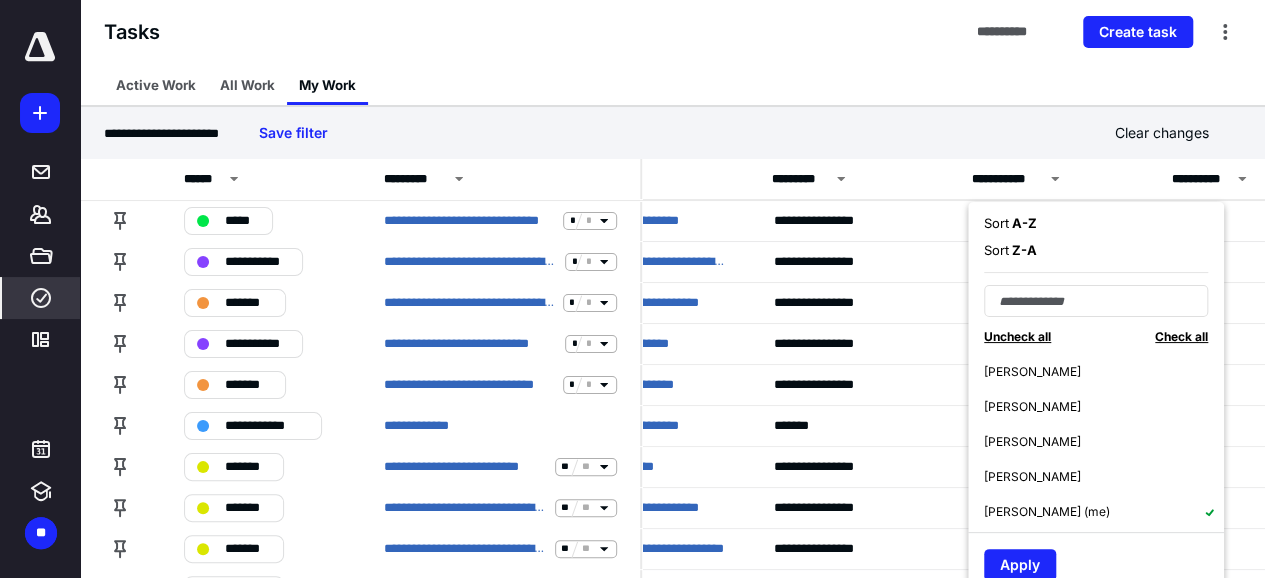 click on "[PERSON_NAME] (me)" at bounding box center (1047, 512) 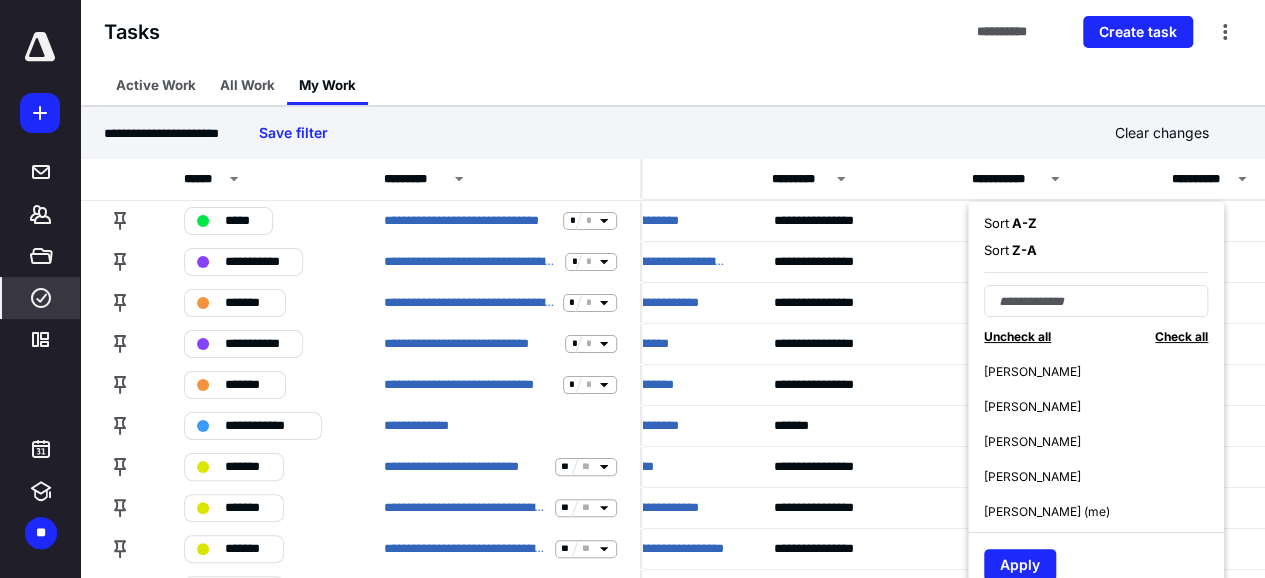 click on "[PERSON_NAME]" at bounding box center (1032, 477) 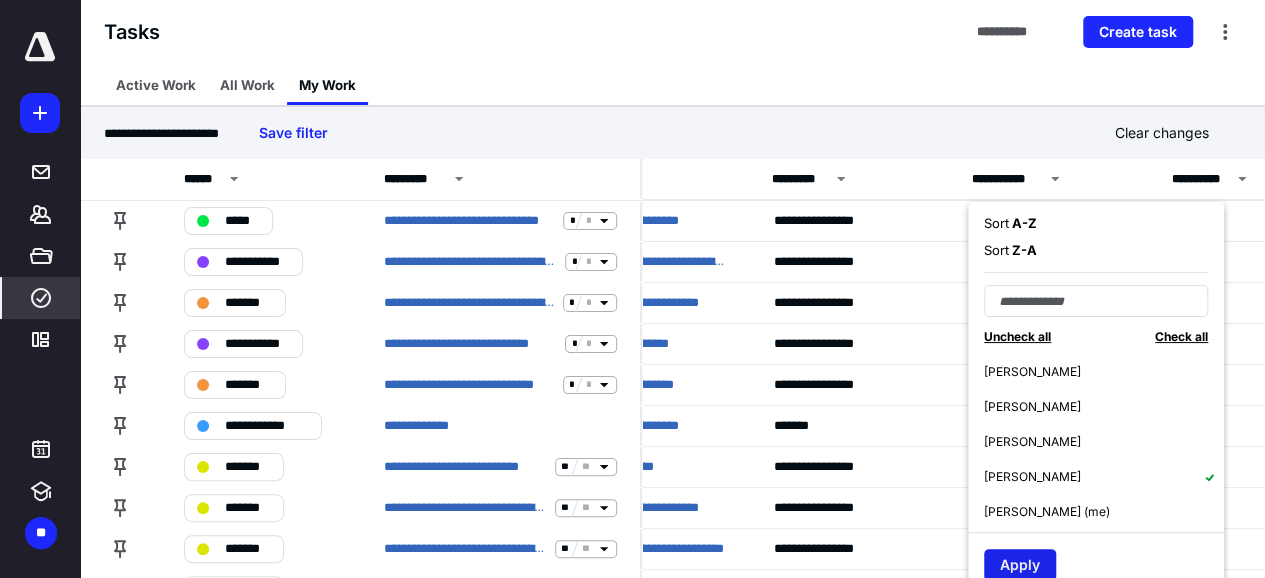 click on "Apply" at bounding box center [1020, 565] 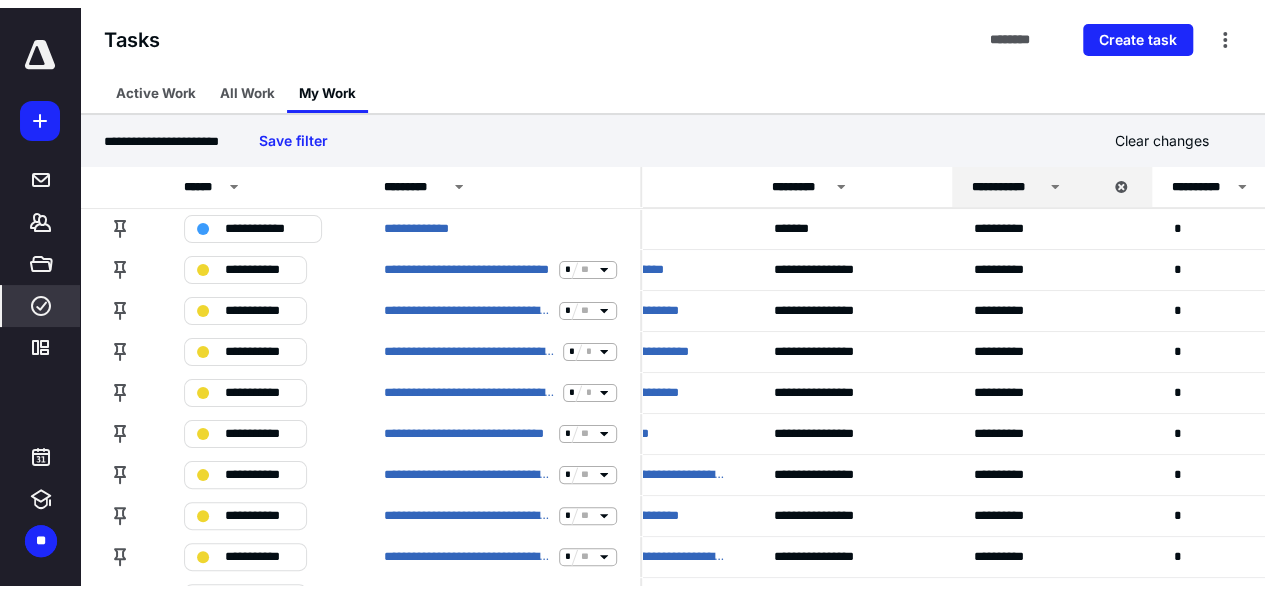 scroll, scrollTop: 0, scrollLeft: 0, axis: both 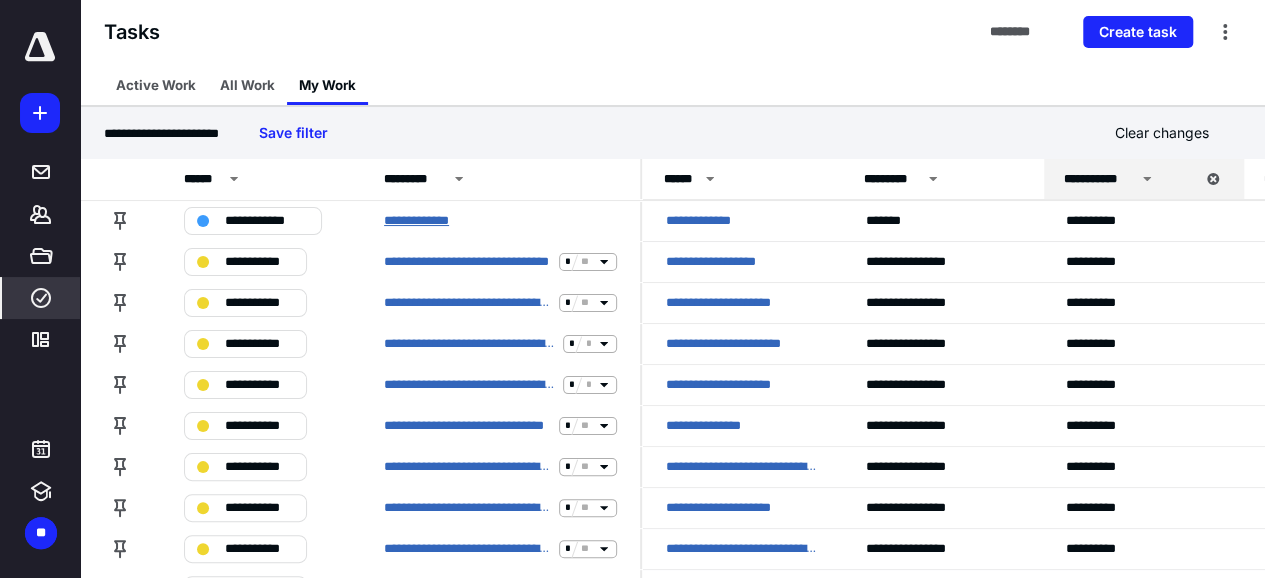 click on "**********" at bounding box center [428, 221] 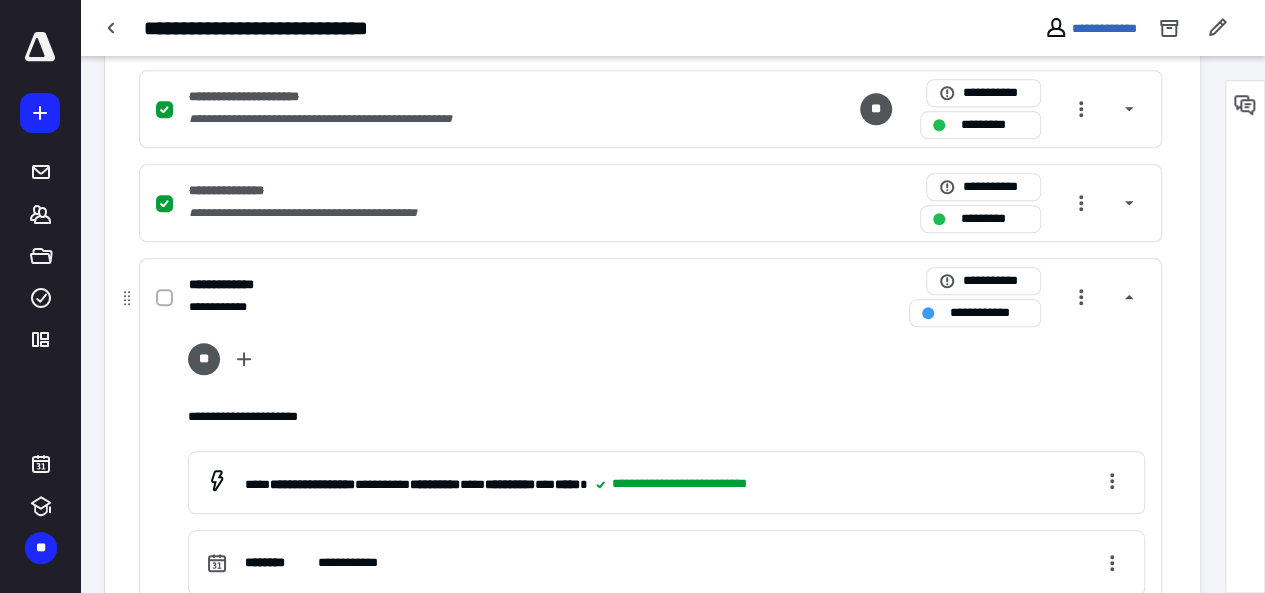 scroll, scrollTop: 700, scrollLeft: 0, axis: vertical 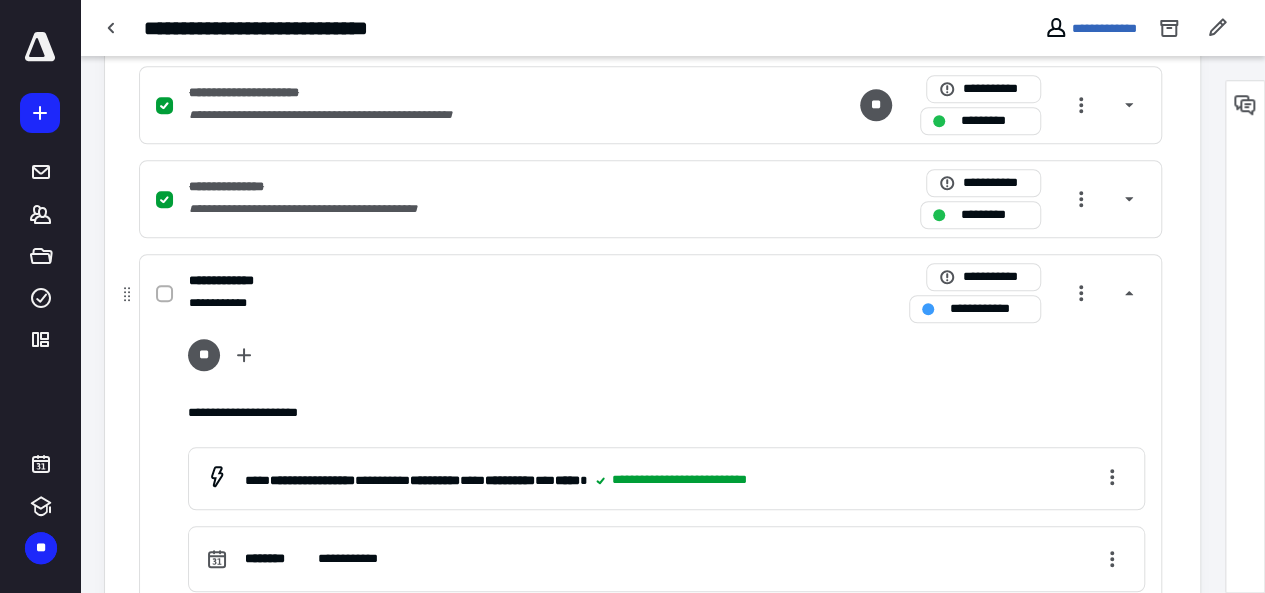 click on "**" at bounding box center (204, 355) 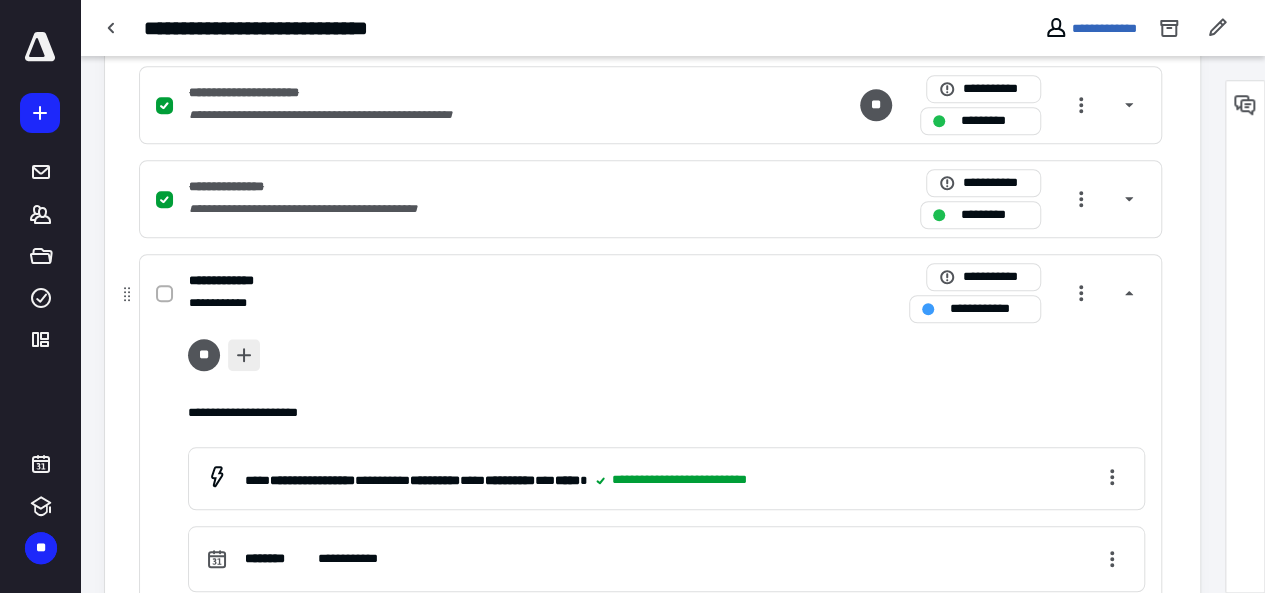 click at bounding box center (244, 355) 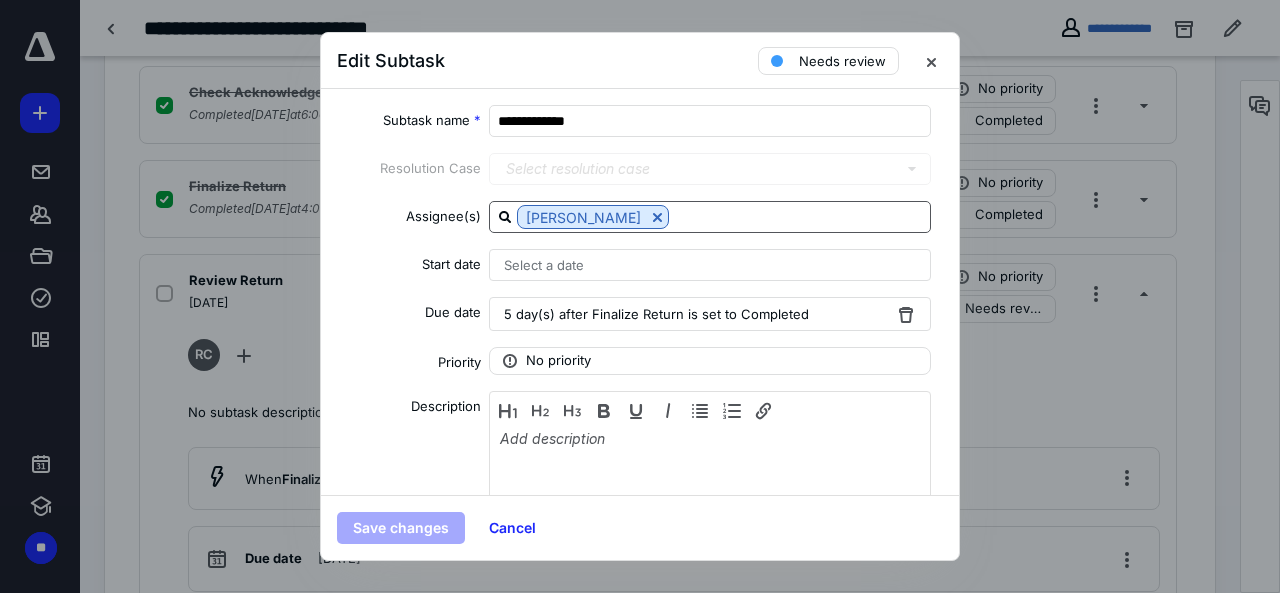 click at bounding box center (657, 217) 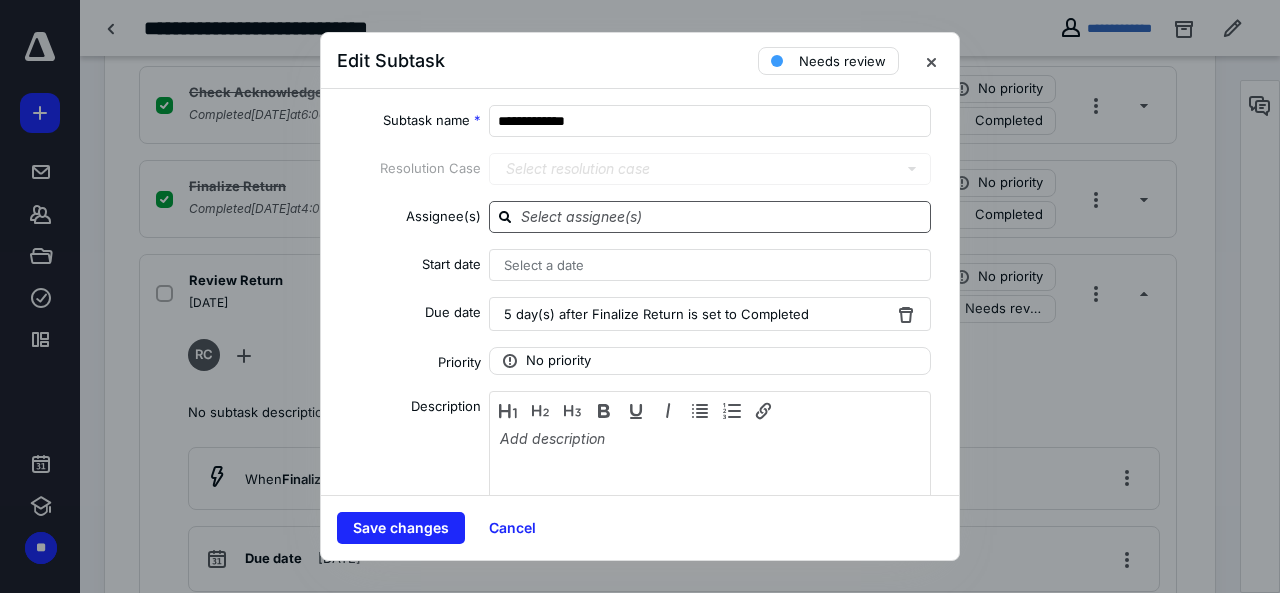 click at bounding box center (722, 216) 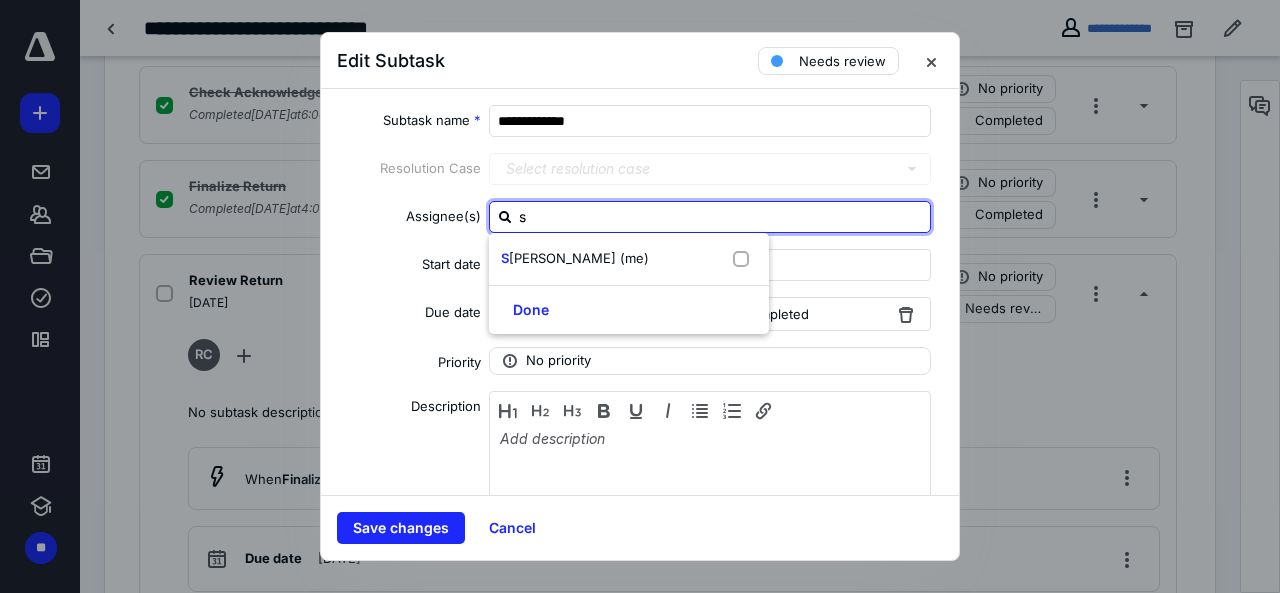 type on "sa" 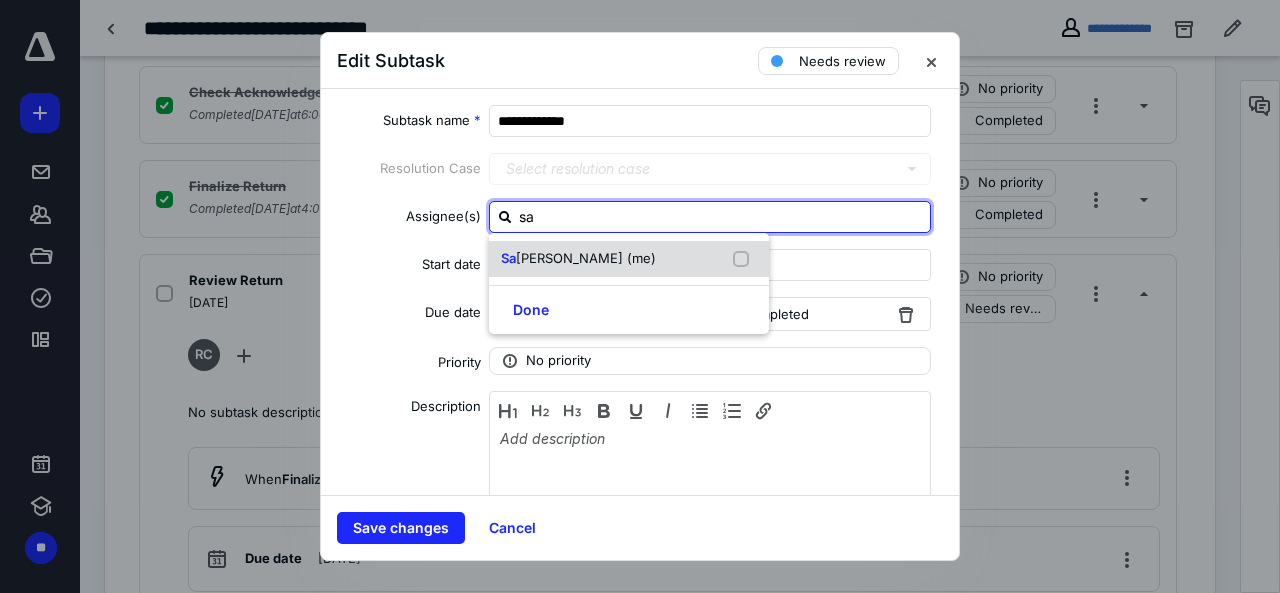 click on "Sa rah [PERSON_NAME] (me)" at bounding box center (578, 259) 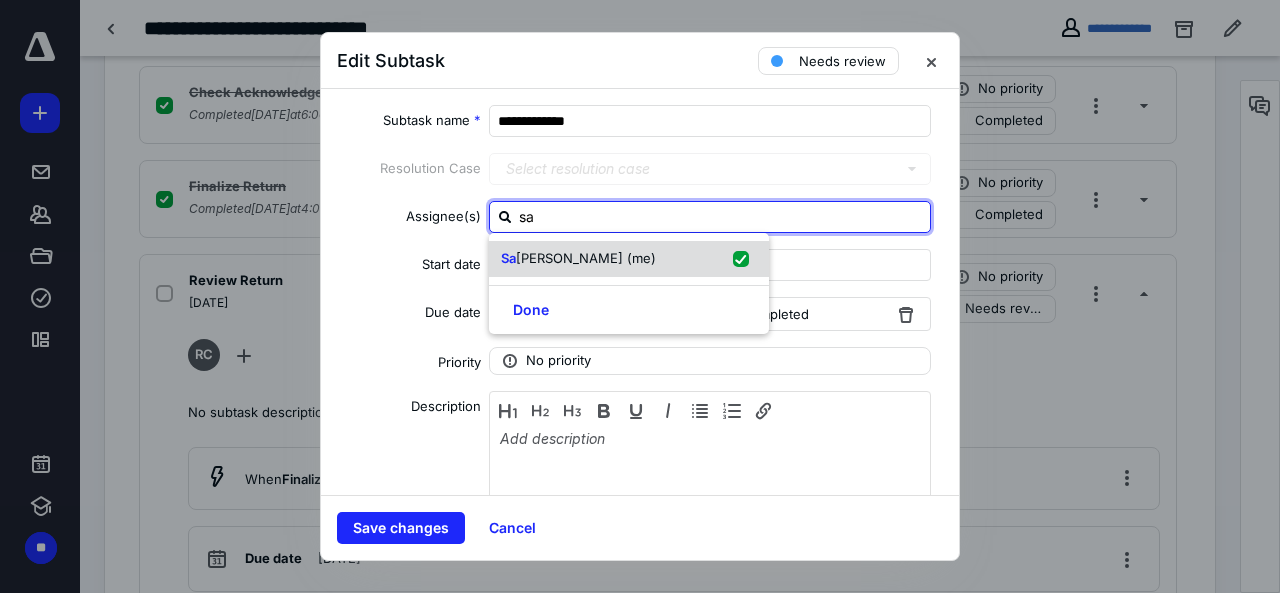 checkbox on "true" 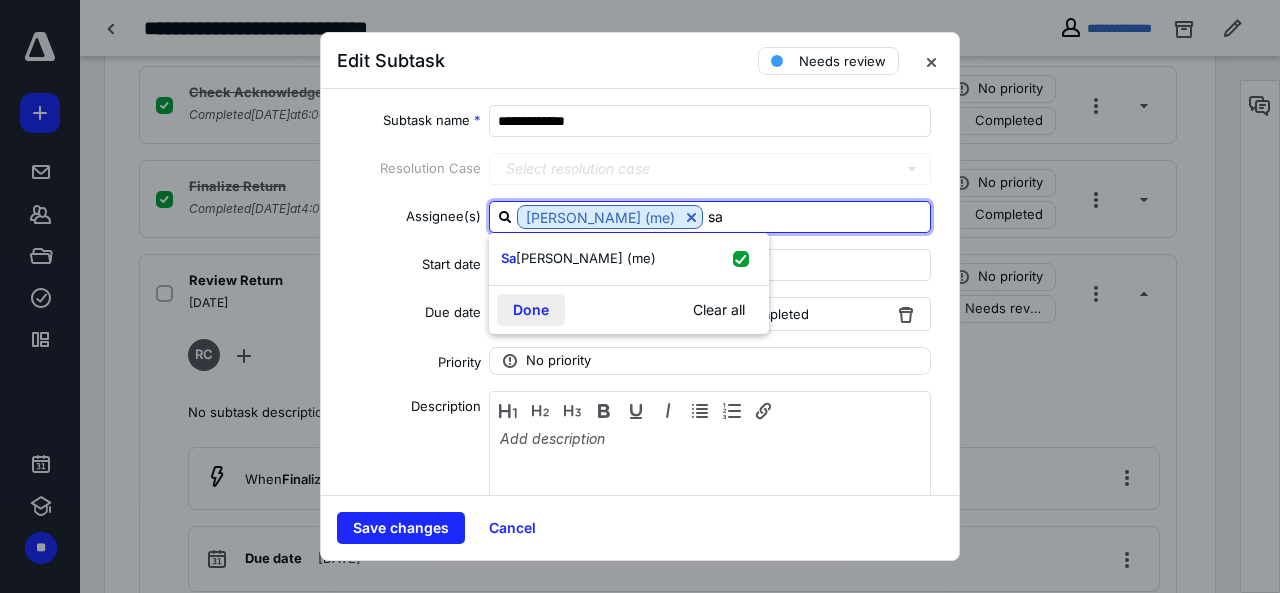 type on "sa" 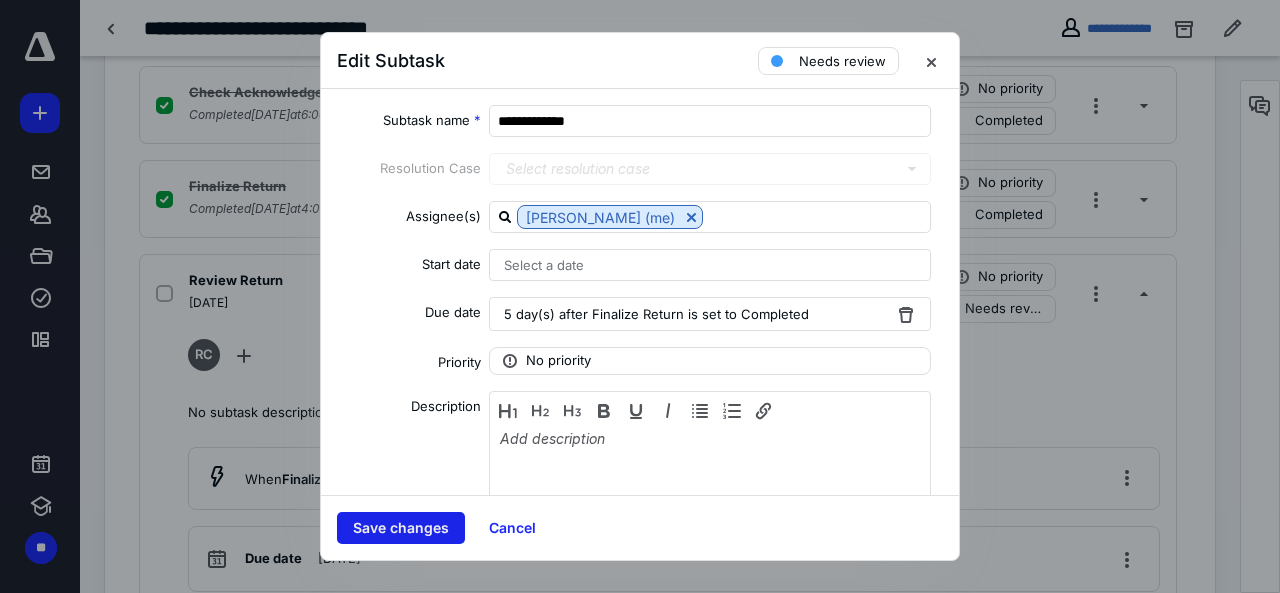 click on "Save changes" at bounding box center [401, 528] 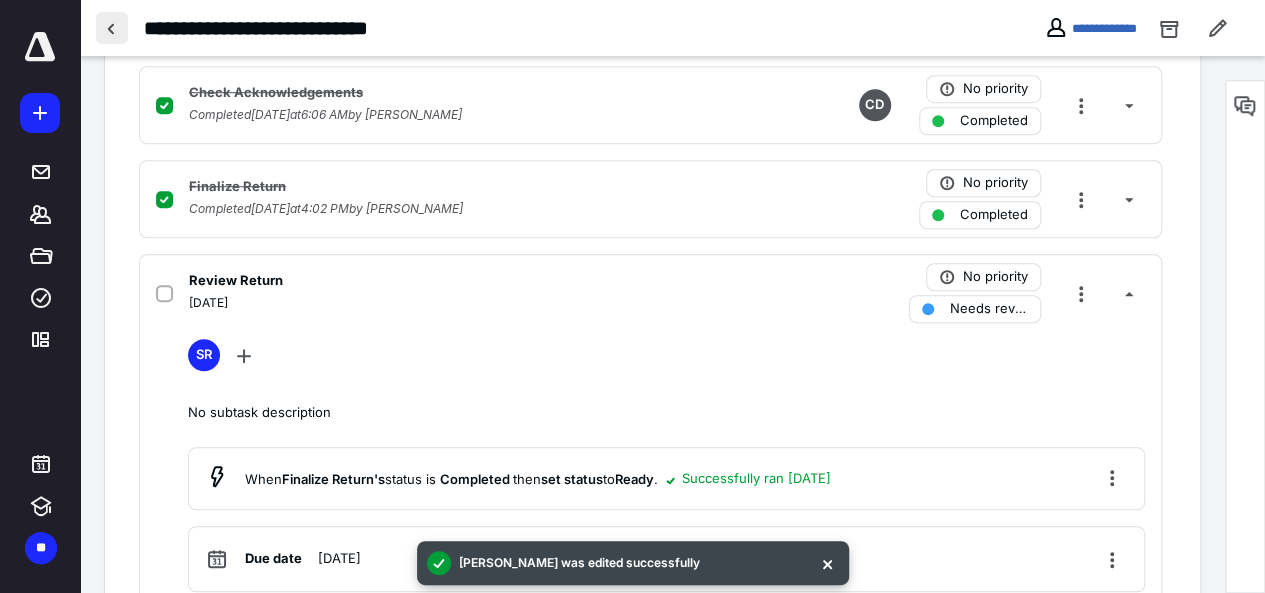 click at bounding box center [112, 28] 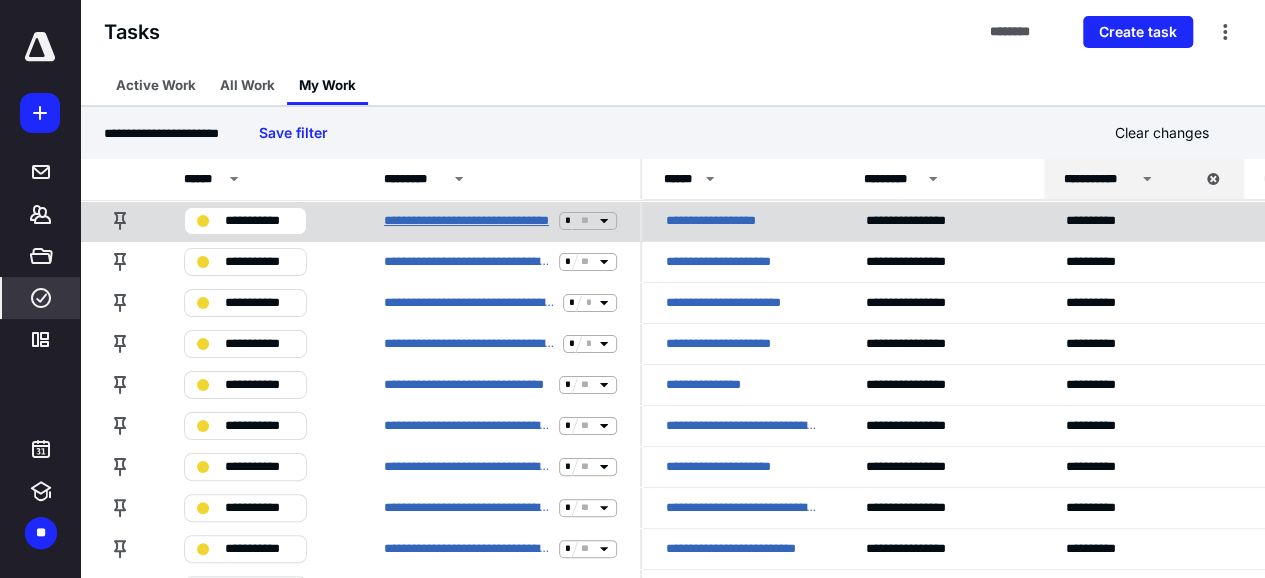 click on "**********" at bounding box center (467, 221) 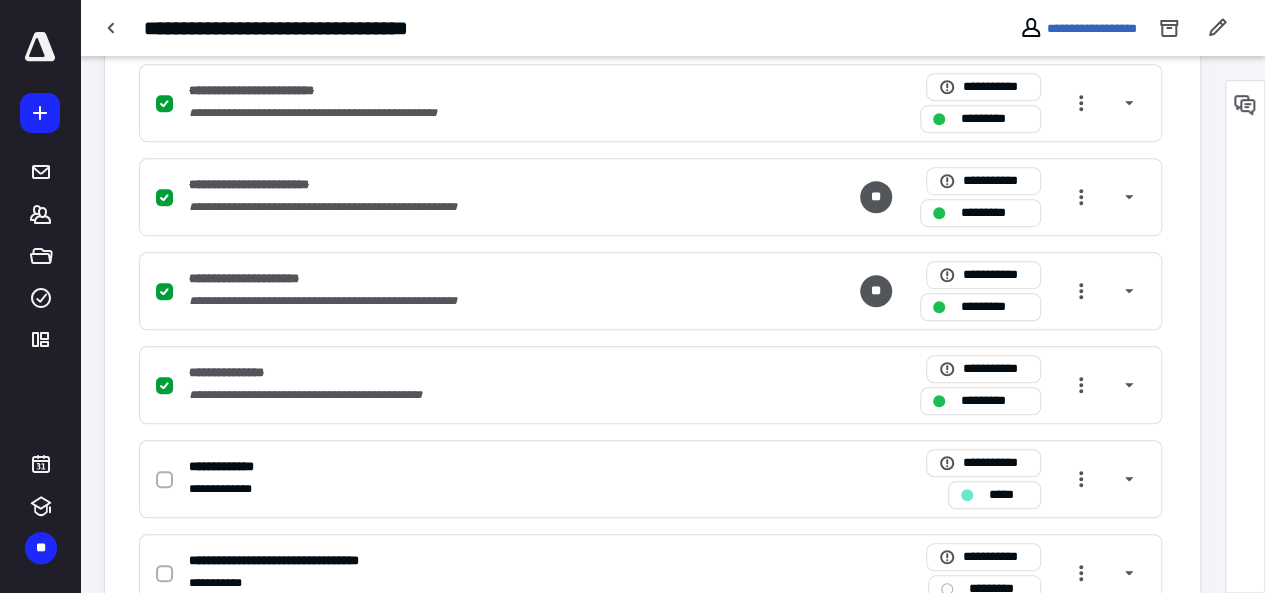 scroll, scrollTop: 600, scrollLeft: 0, axis: vertical 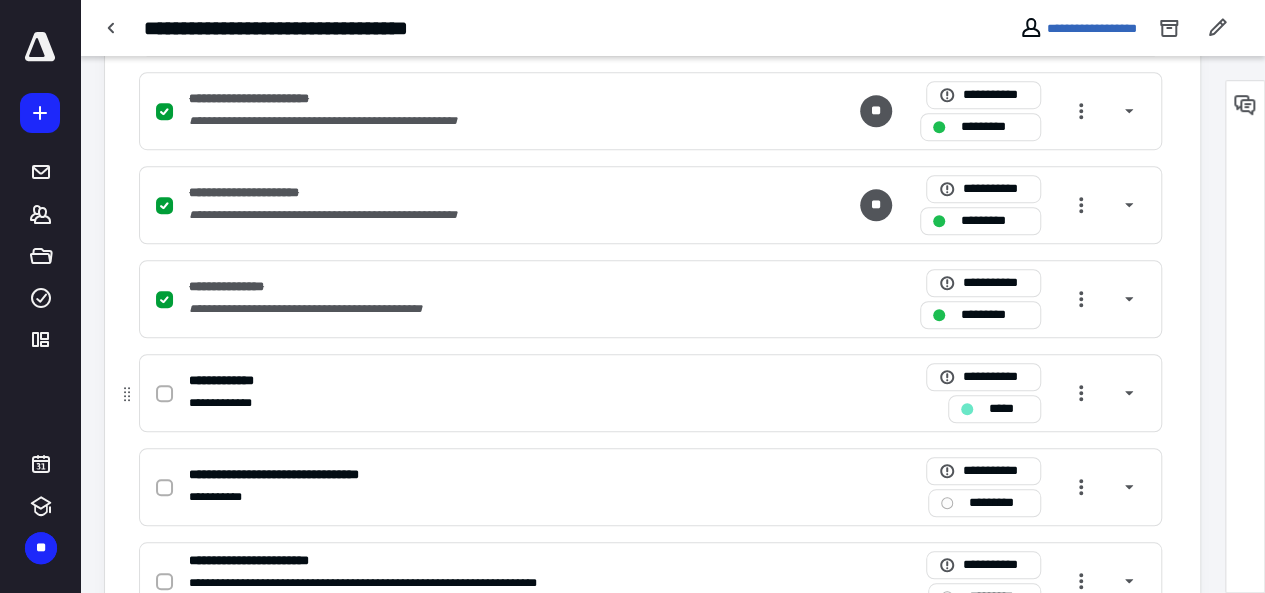click on "**********" at bounding box center (388, 403) 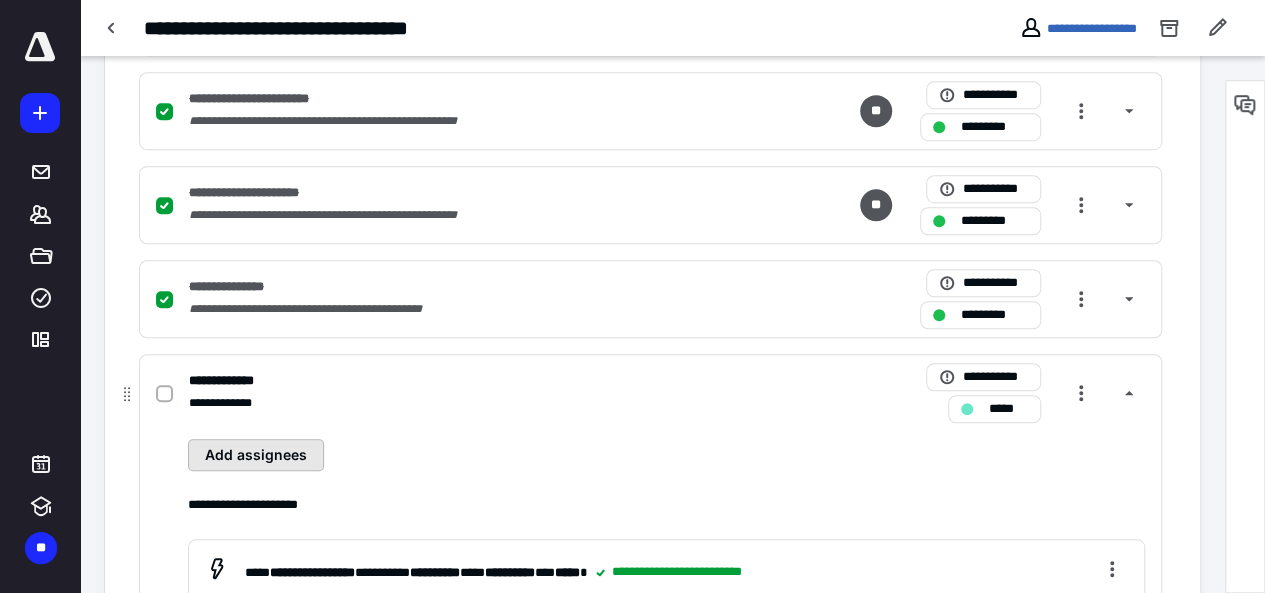 click on "Add assignees" at bounding box center (256, 455) 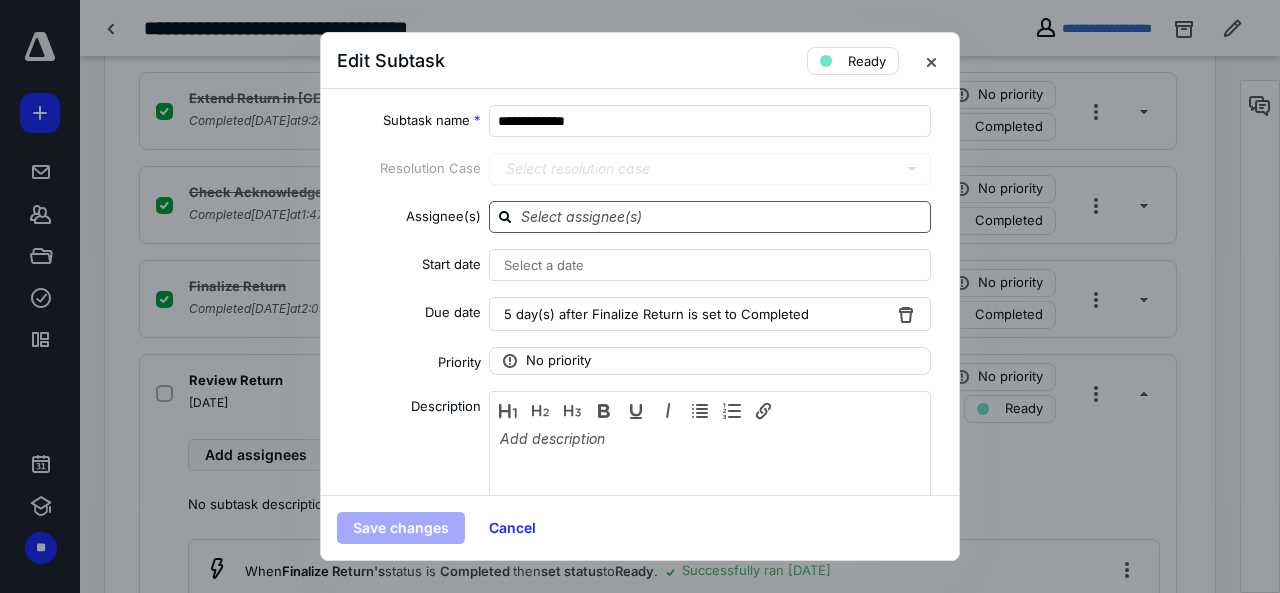 click at bounding box center [722, 216] 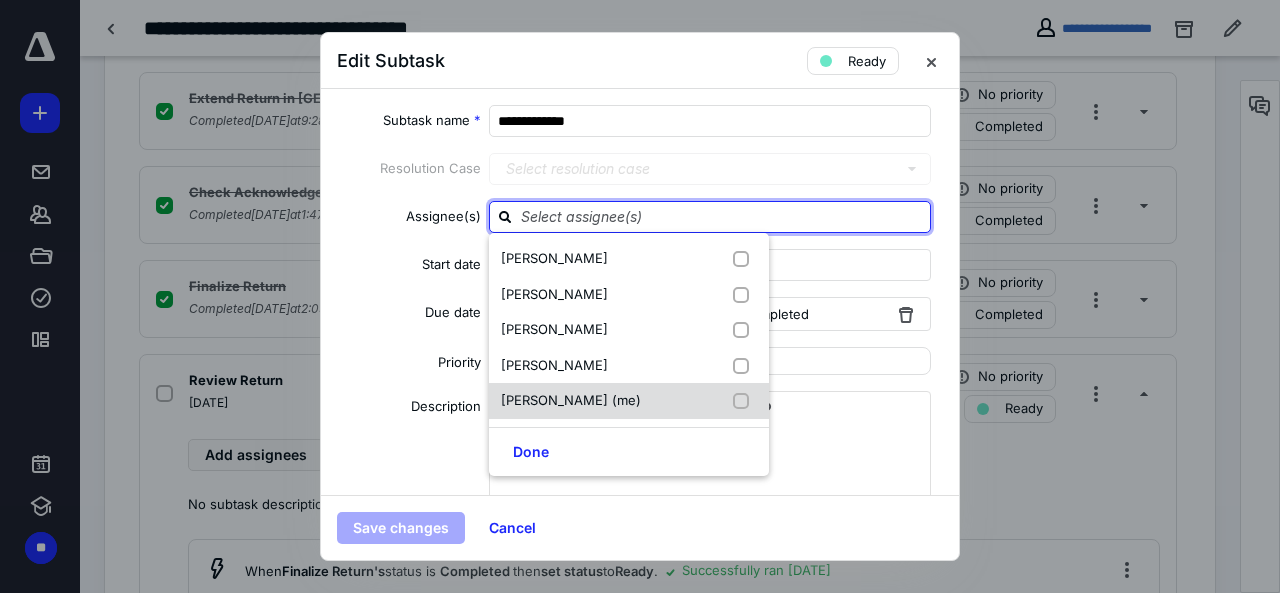 click on "[PERSON_NAME] (me)" at bounding box center [571, 400] 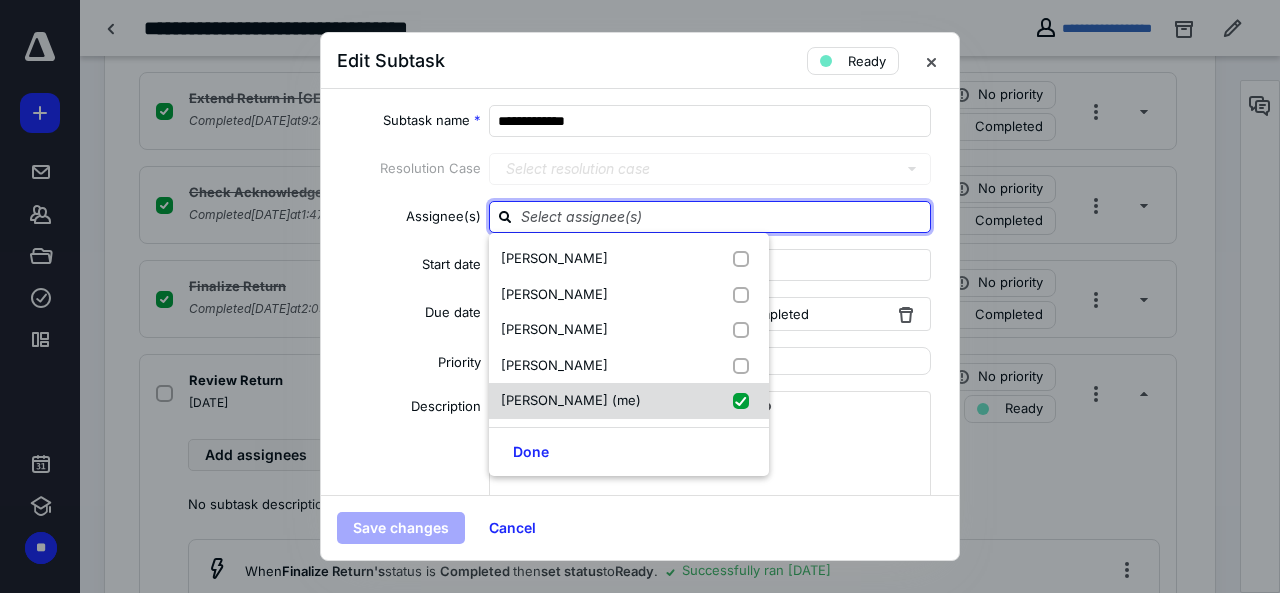 checkbox on "true" 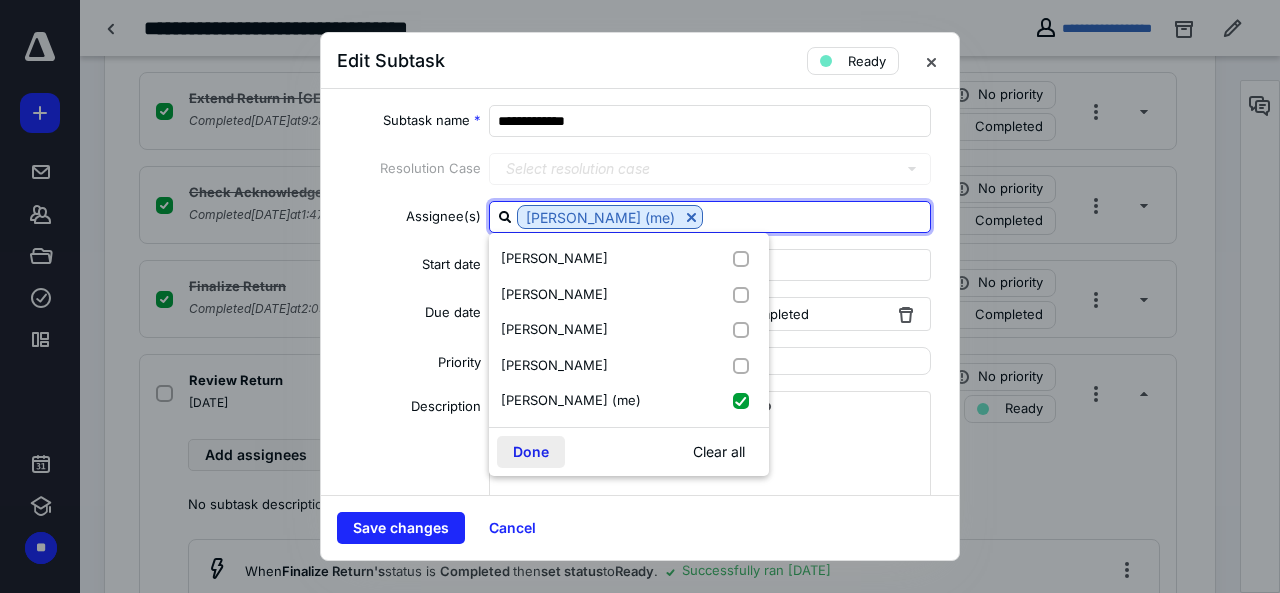 click on "Done" at bounding box center [531, 452] 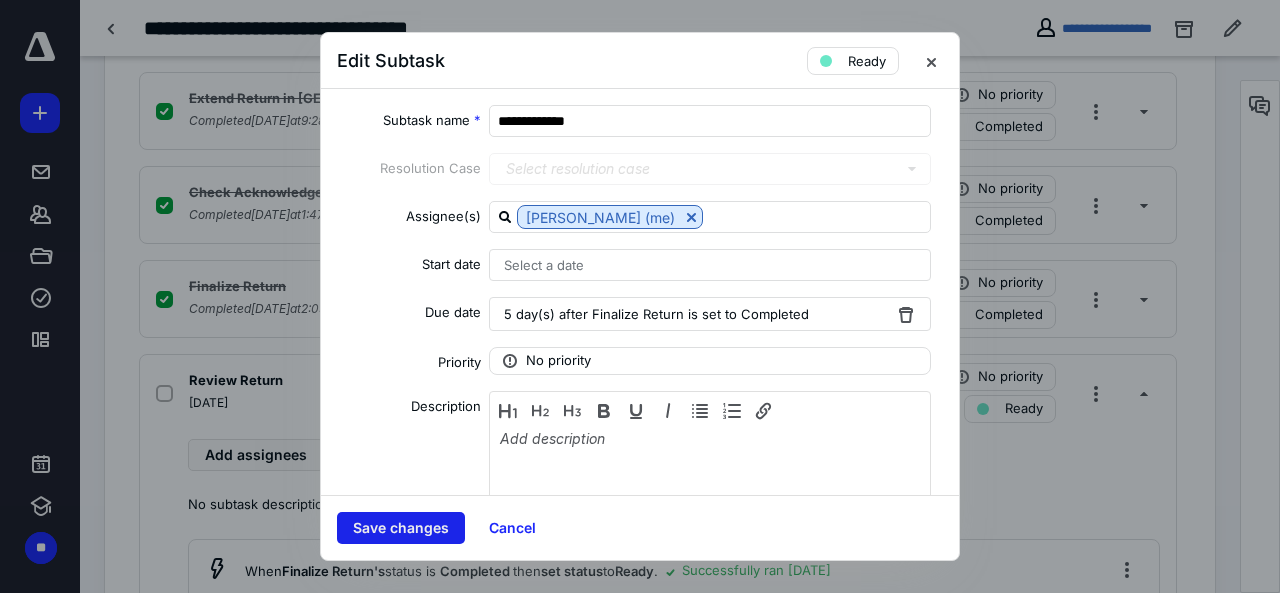 click on "Save changes" at bounding box center (401, 528) 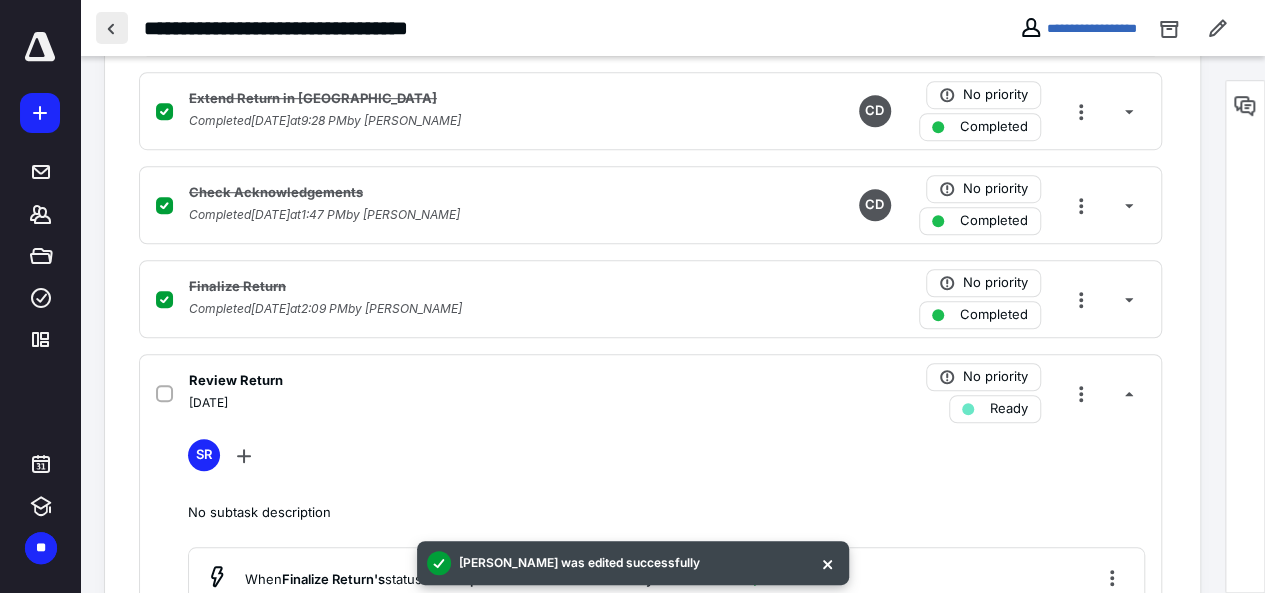 click at bounding box center [112, 28] 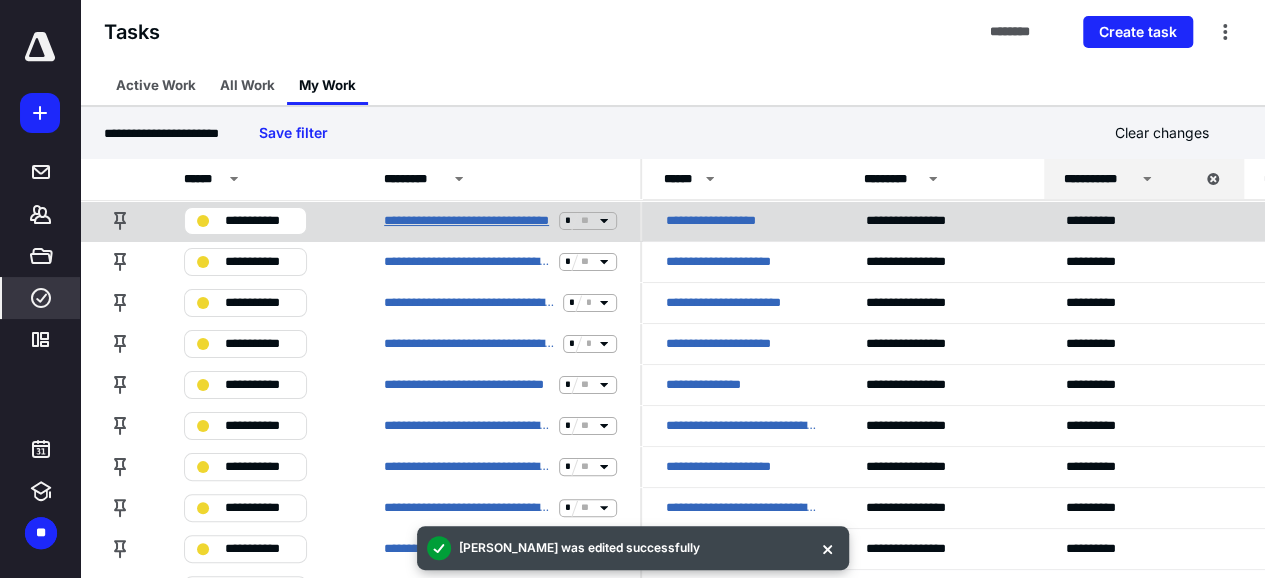 click on "**********" at bounding box center (467, 221) 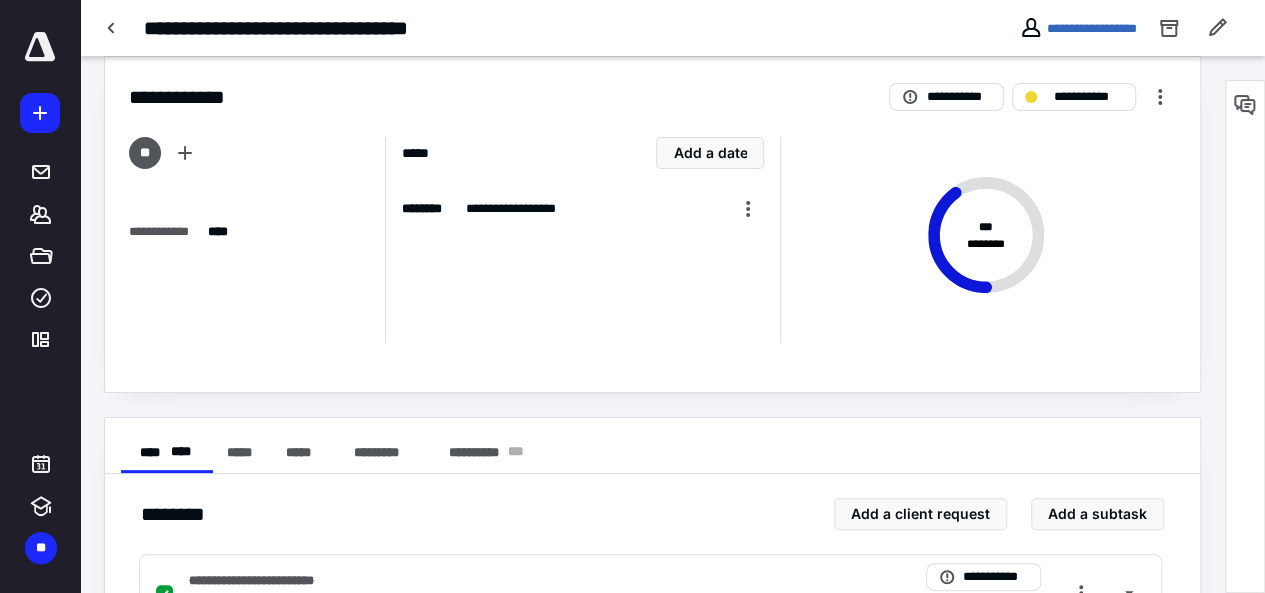 scroll, scrollTop: 0, scrollLeft: 0, axis: both 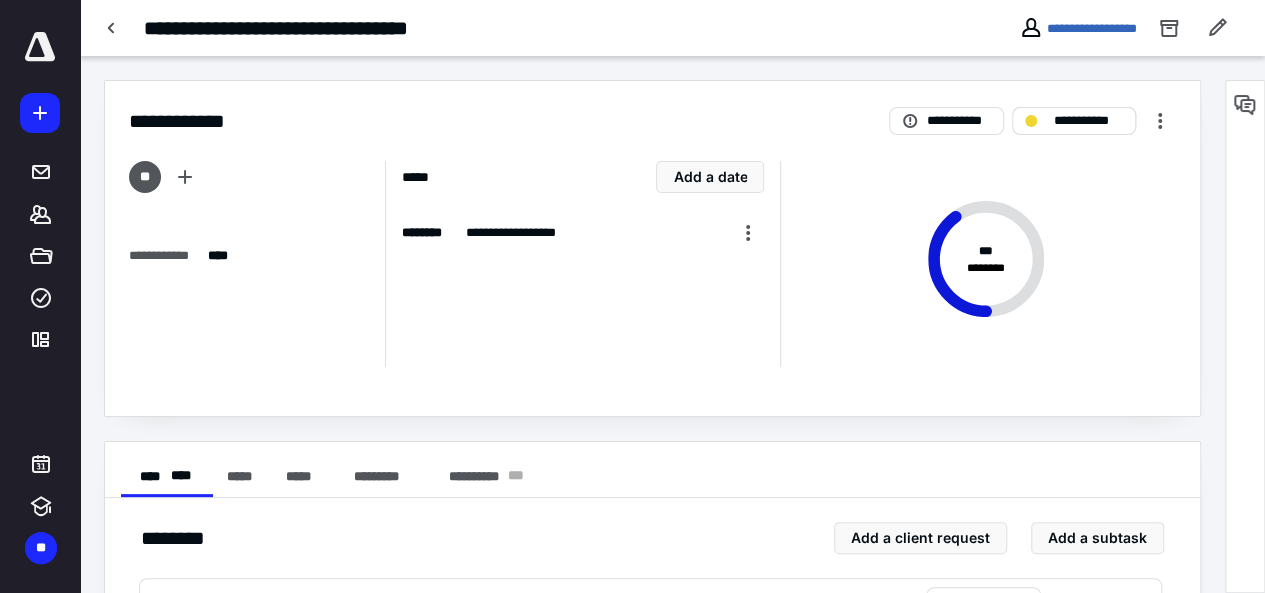 click on "**********" at bounding box center (1087, 121) 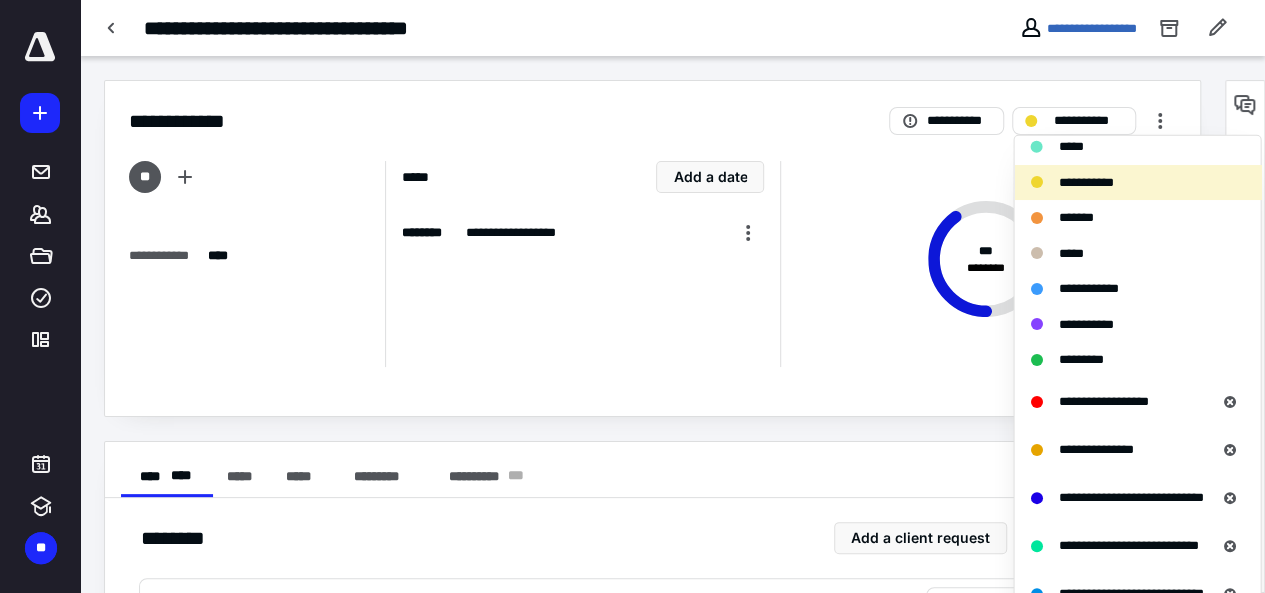 scroll, scrollTop: 72, scrollLeft: 0, axis: vertical 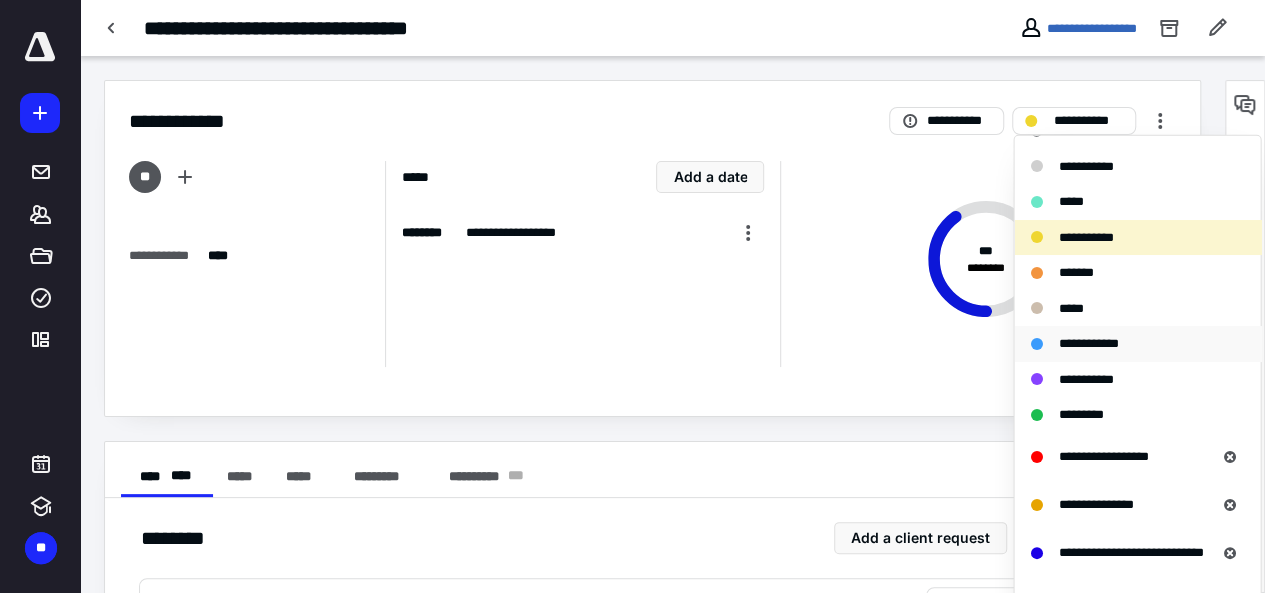 click on "**********" at bounding box center (1088, 343) 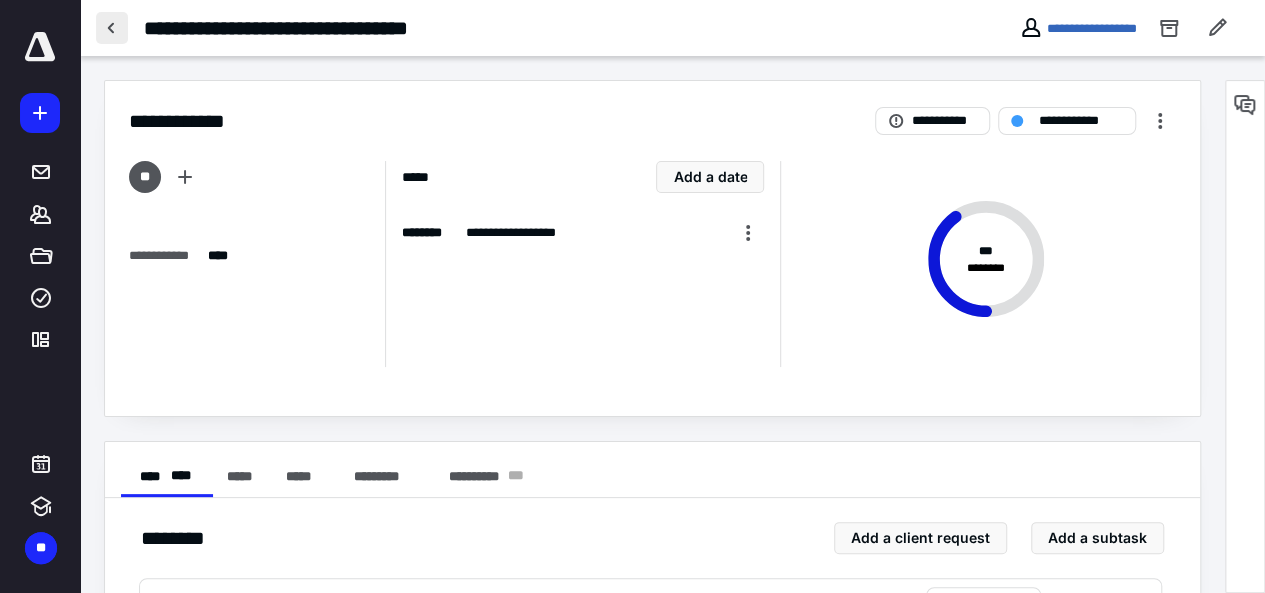 click at bounding box center (112, 28) 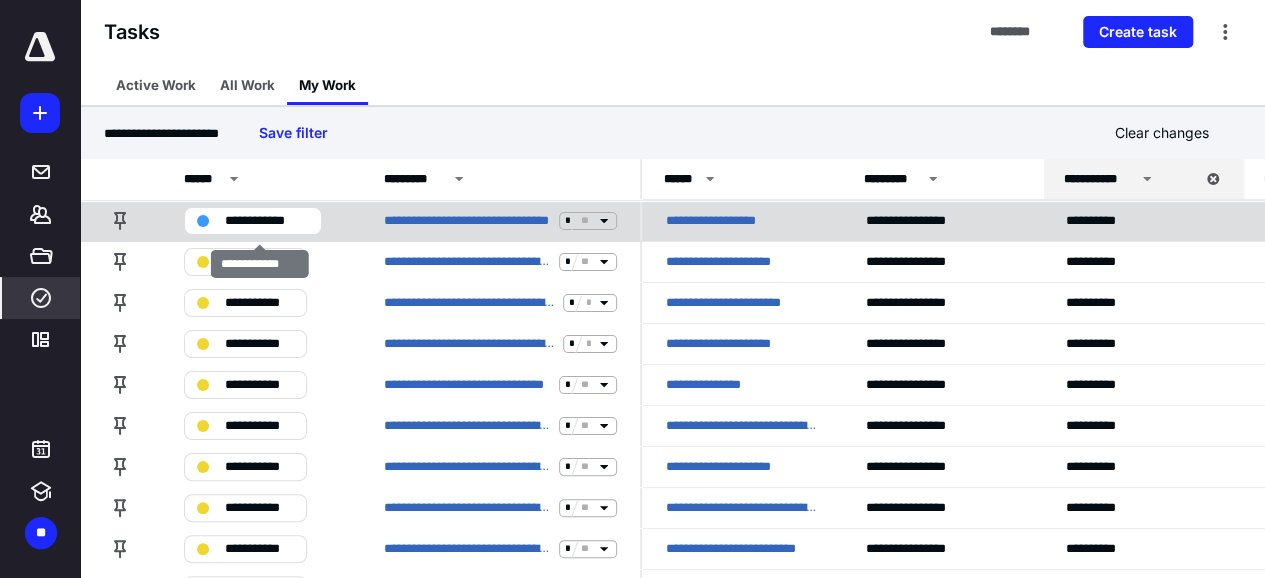 click on "**********" at bounding box center [267, 221] 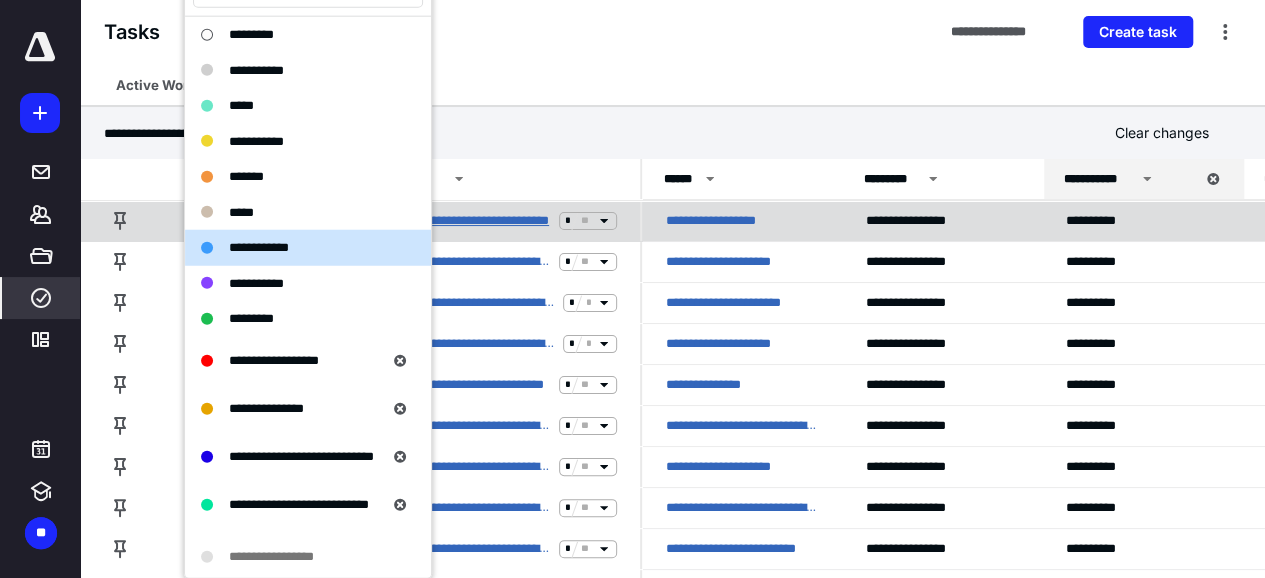 click on "**********" at bounding box center (467, 221) 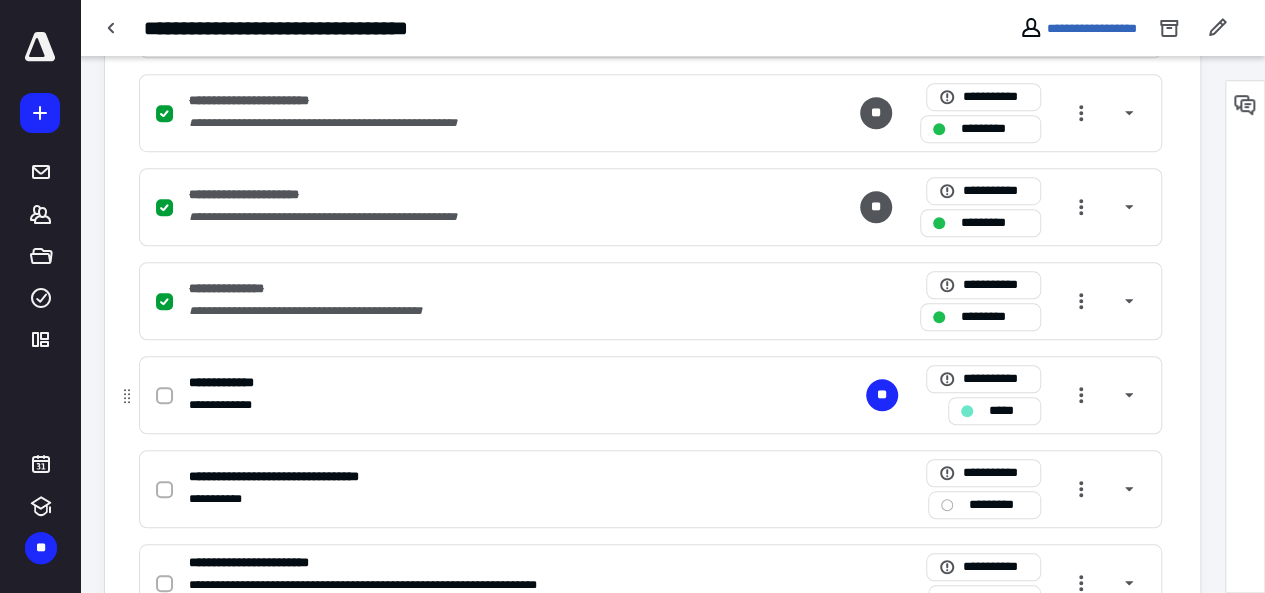 scroll, scrollTop: 600, scrollLeft: 0, axis: vertical 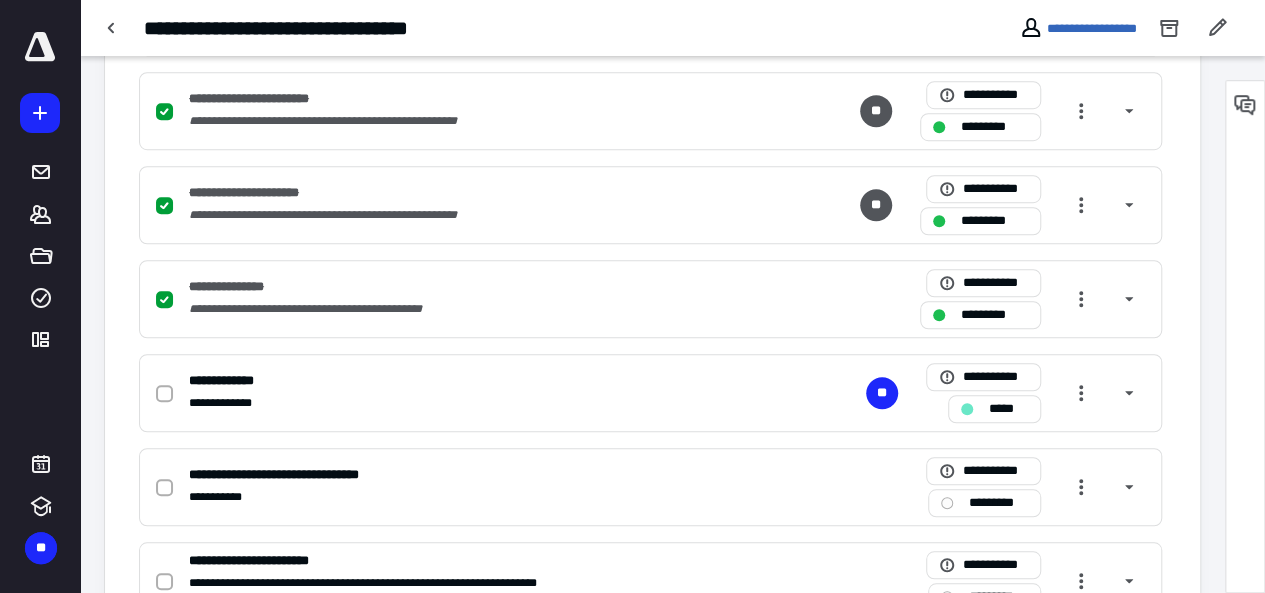click on "*****" at bounding box center (994, 409) 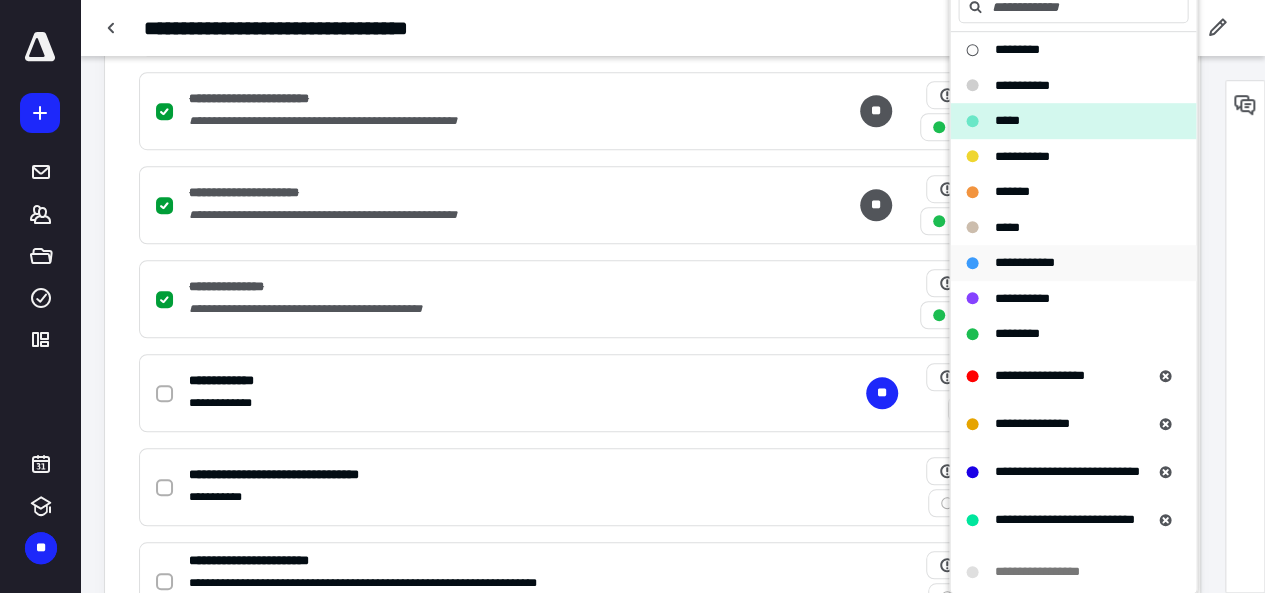 click on "**********" at bounding box center (1061, 263) 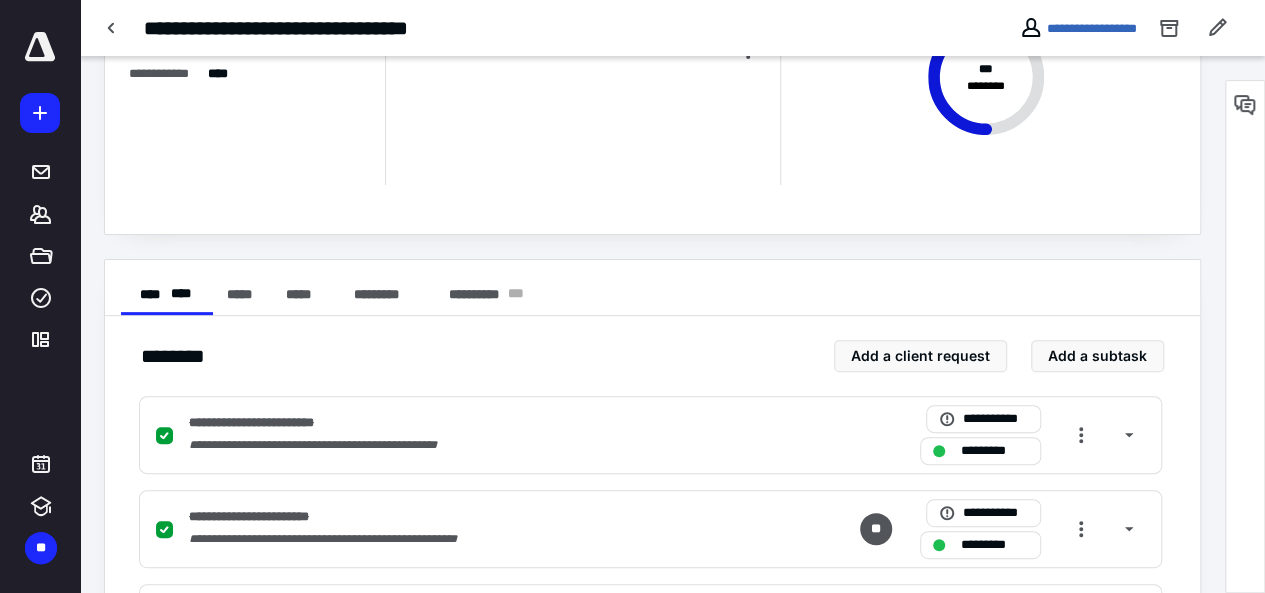 scroll, scrollTop: 0, scrollLeft: 0, axis: both 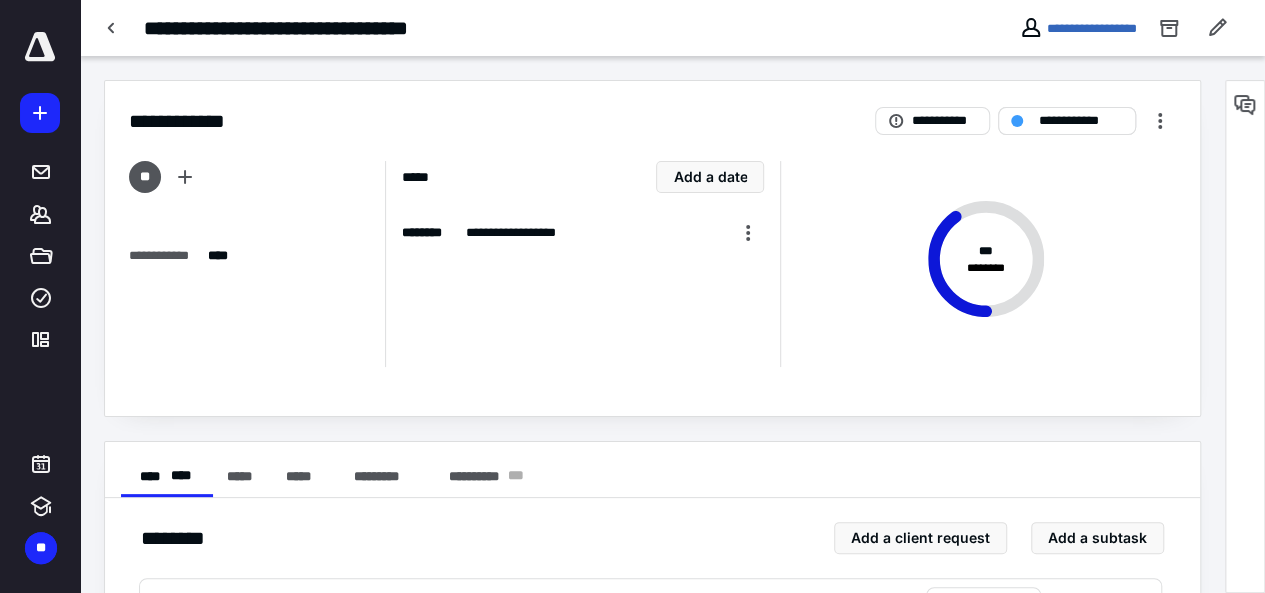 click on "**********" at bounding box center (1081, 121) 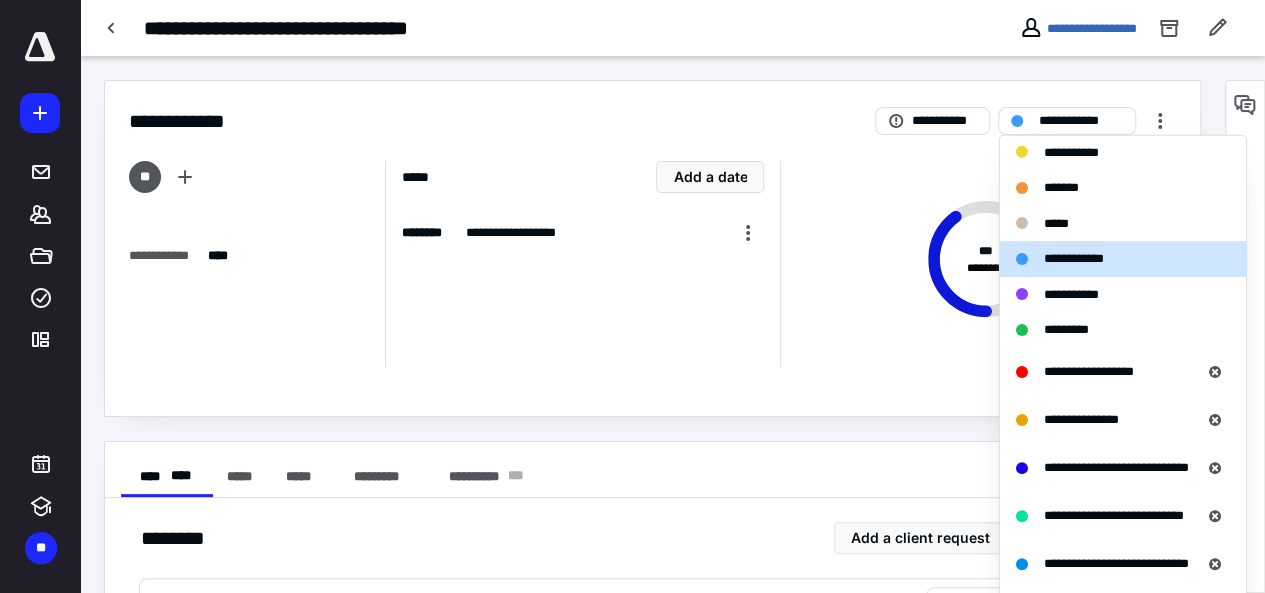 scroll, scrollTop: 472, scrollLeft: 0, axis: vertical 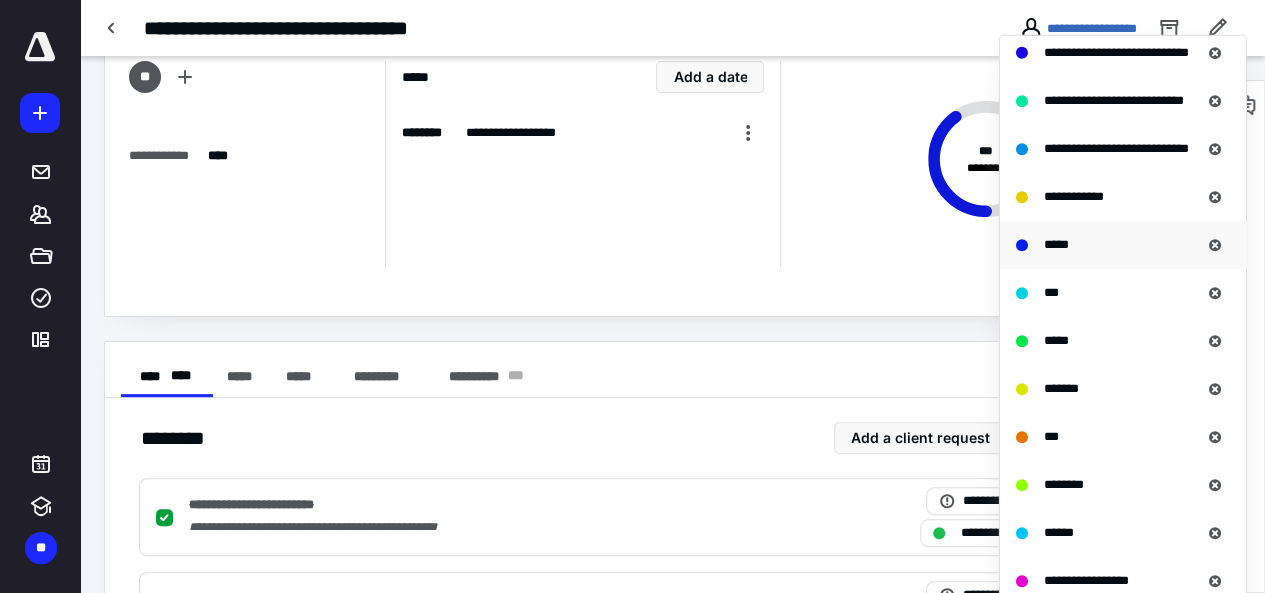 click on "*****" at bounding box center [1108, 244] 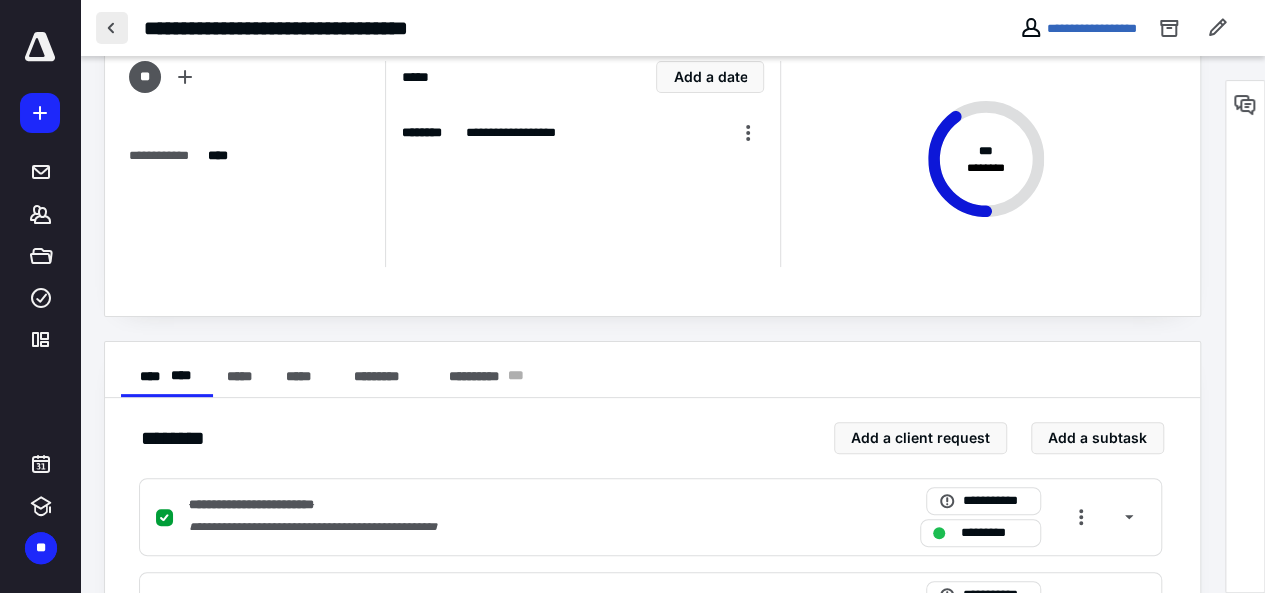 click at bounding box center (112, 28) 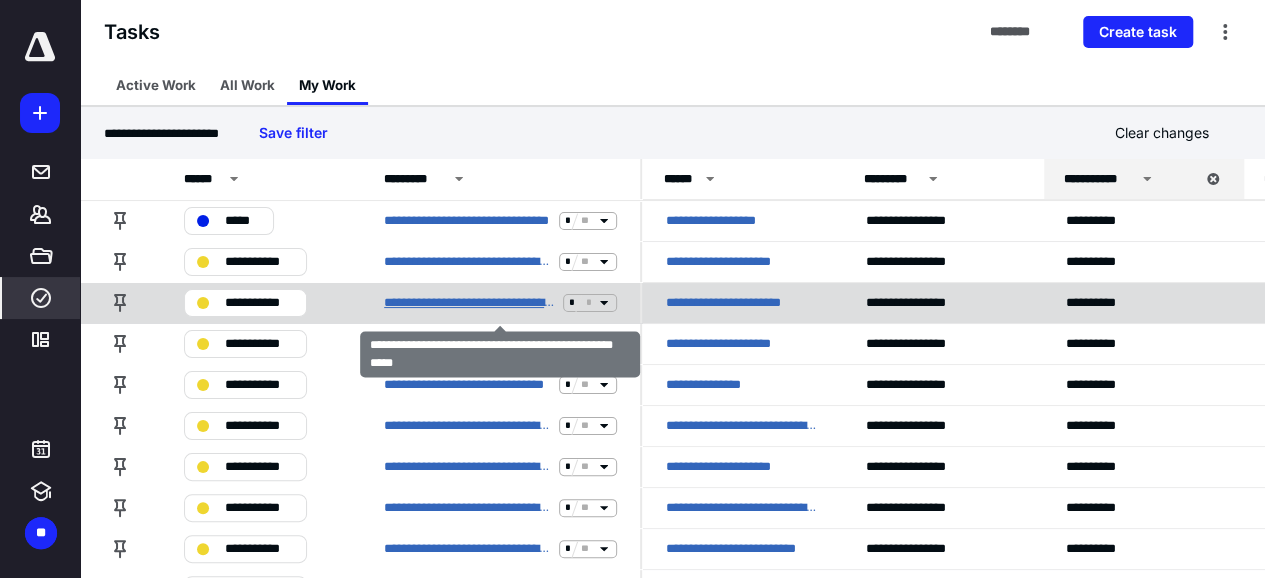 click on "**********" at bounding box center [469, 303] 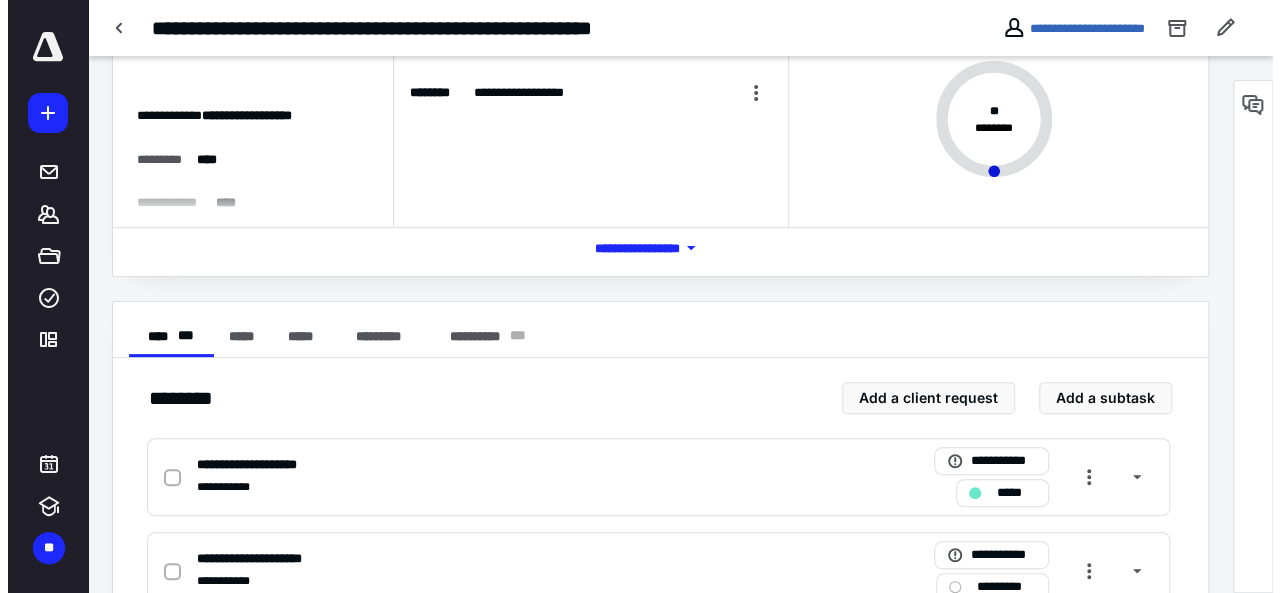scroll, scrollTop: 0, scrollLeft: 0, axis: both 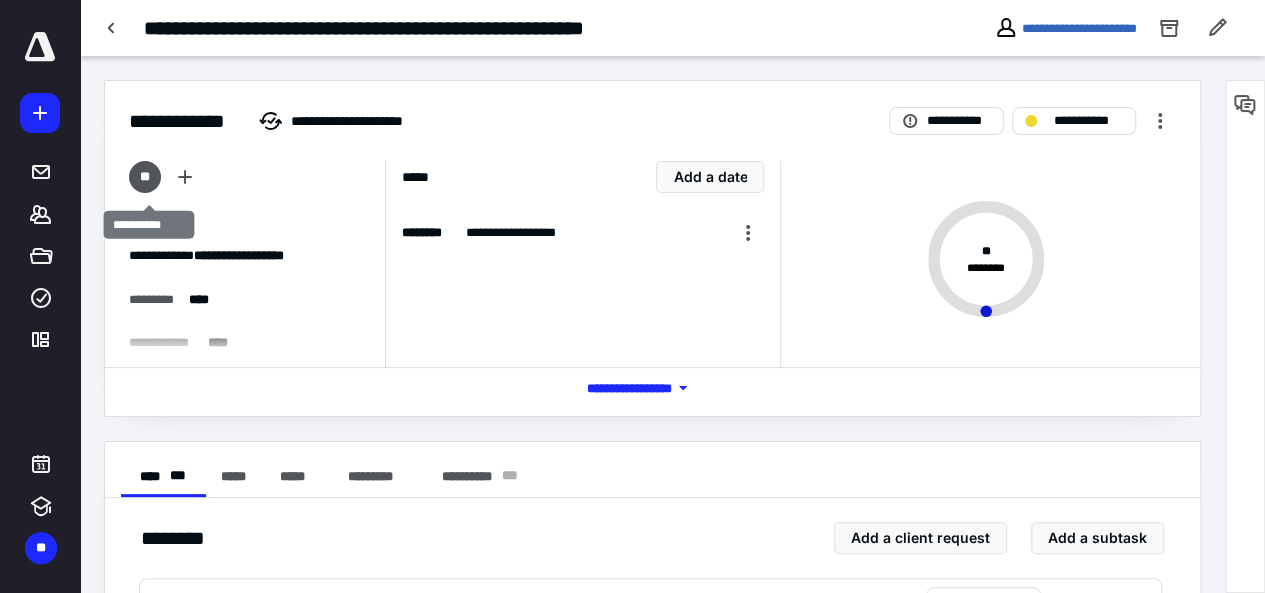 click on "**" at bounding box center (145, 177) 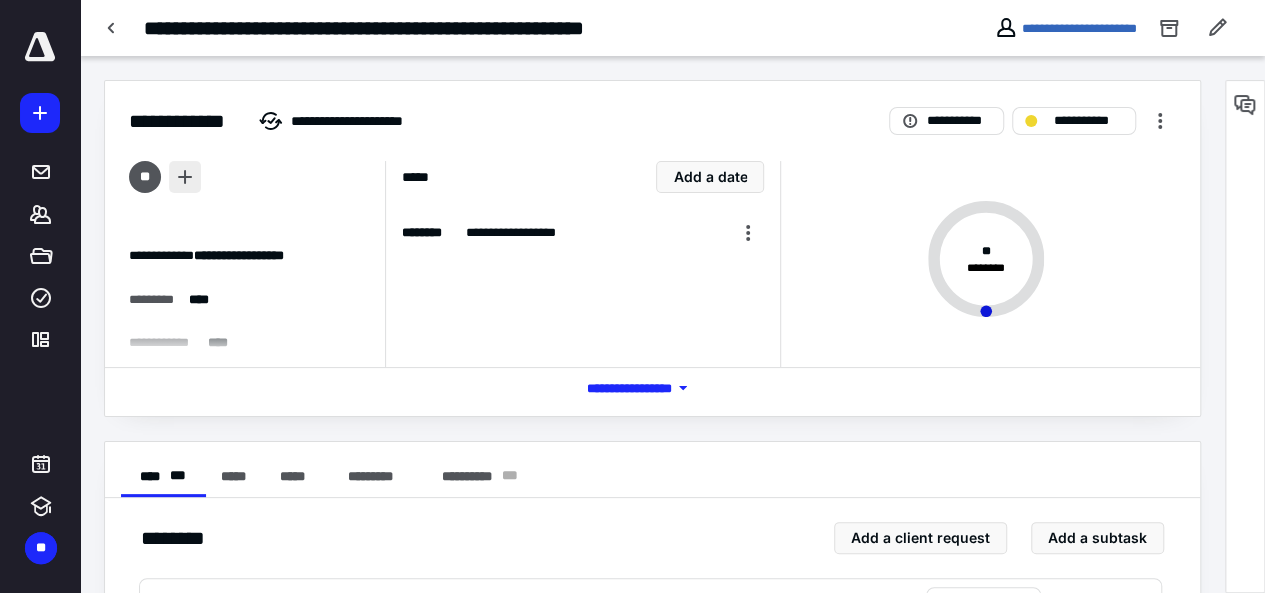 click at bounding box center (185, 177) 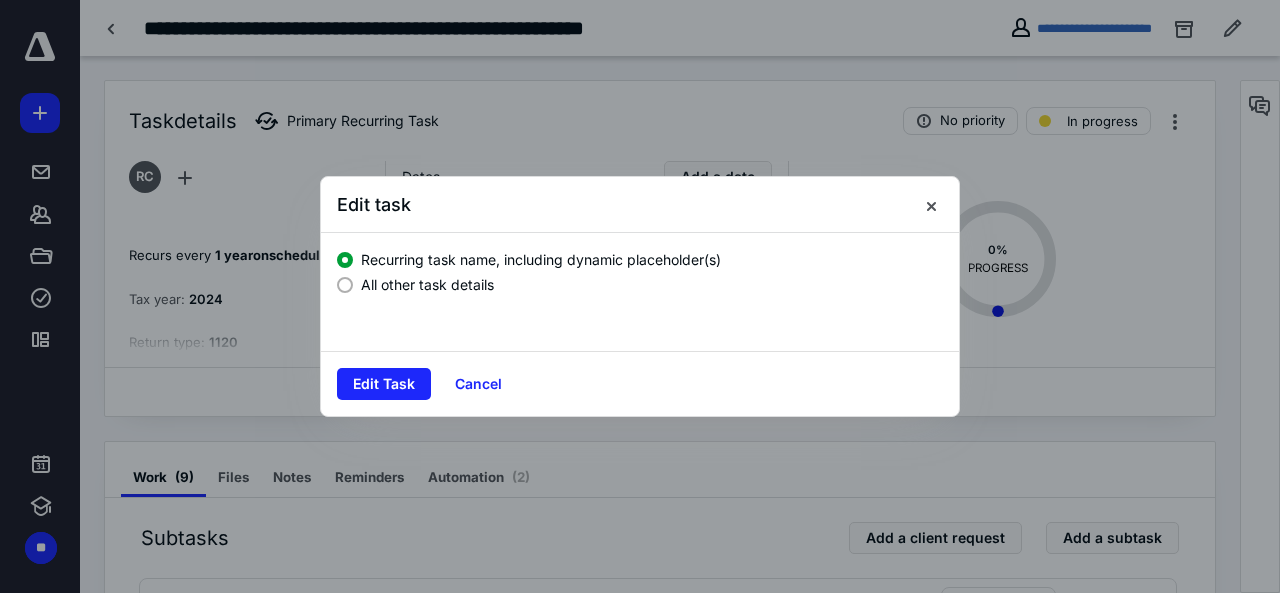 click at bounding box center [345, 285] 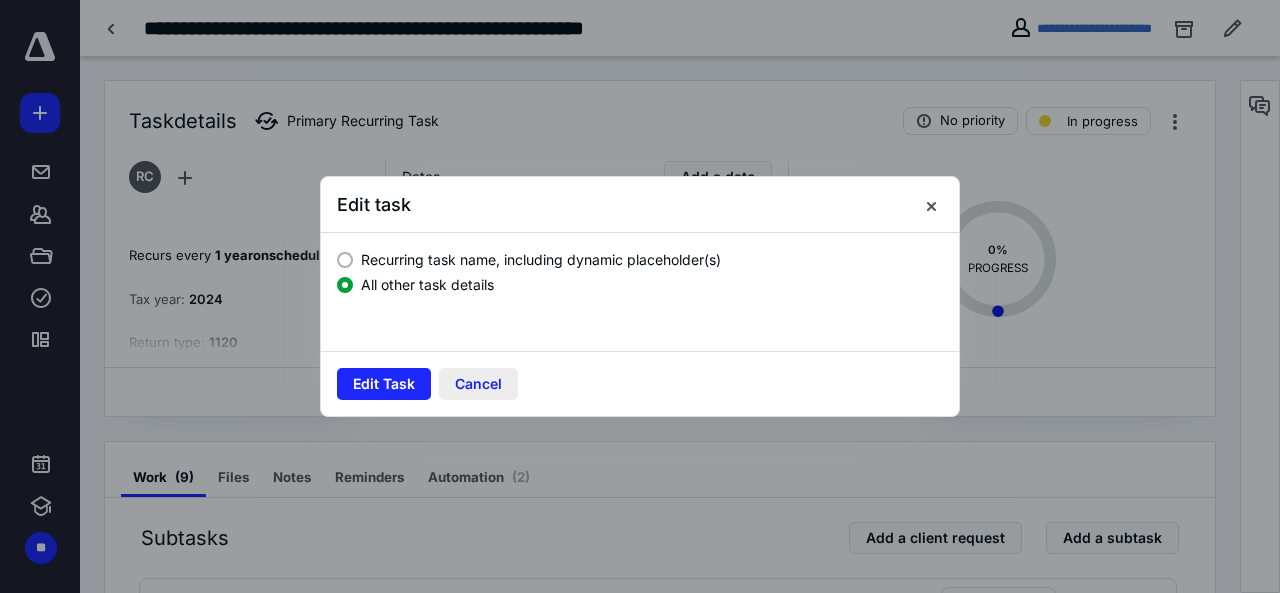 click on "Cancel" at bounding box center [478, 384] 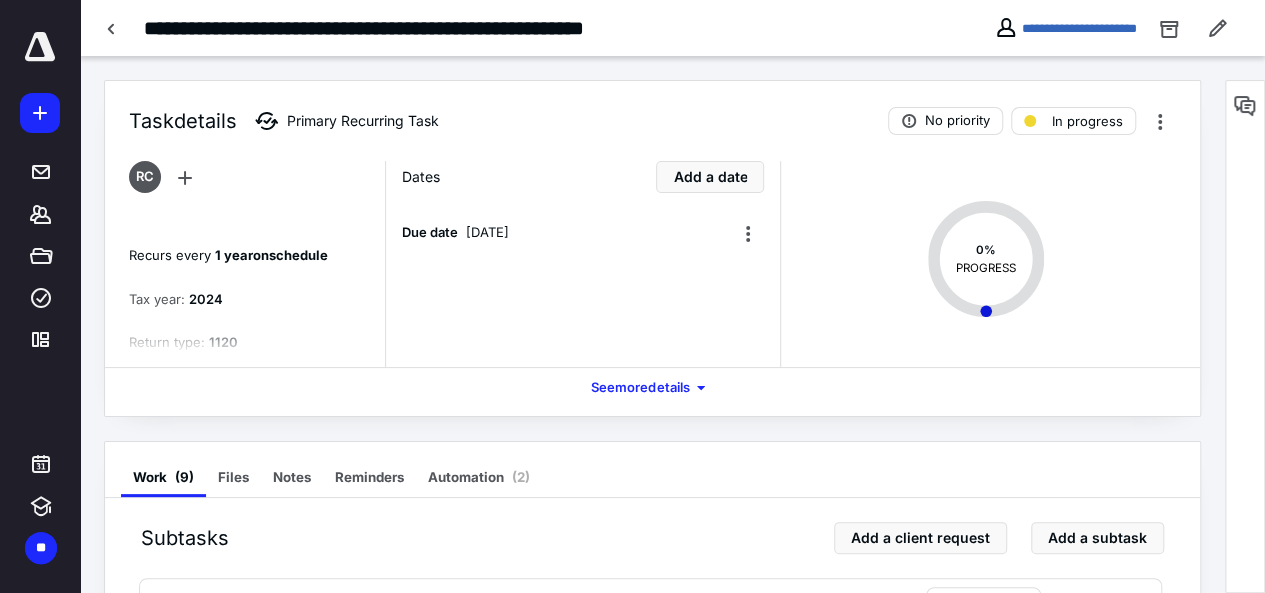 click on "RC" at bounding box center (145, 177) 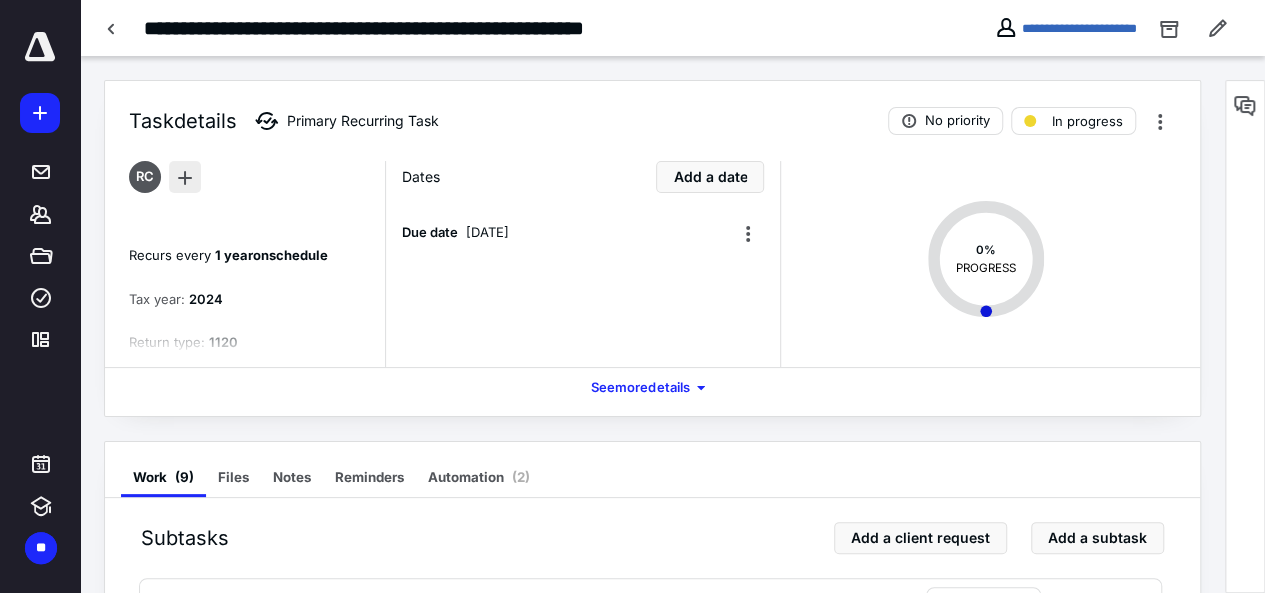 click at bounding box center [185, 177] 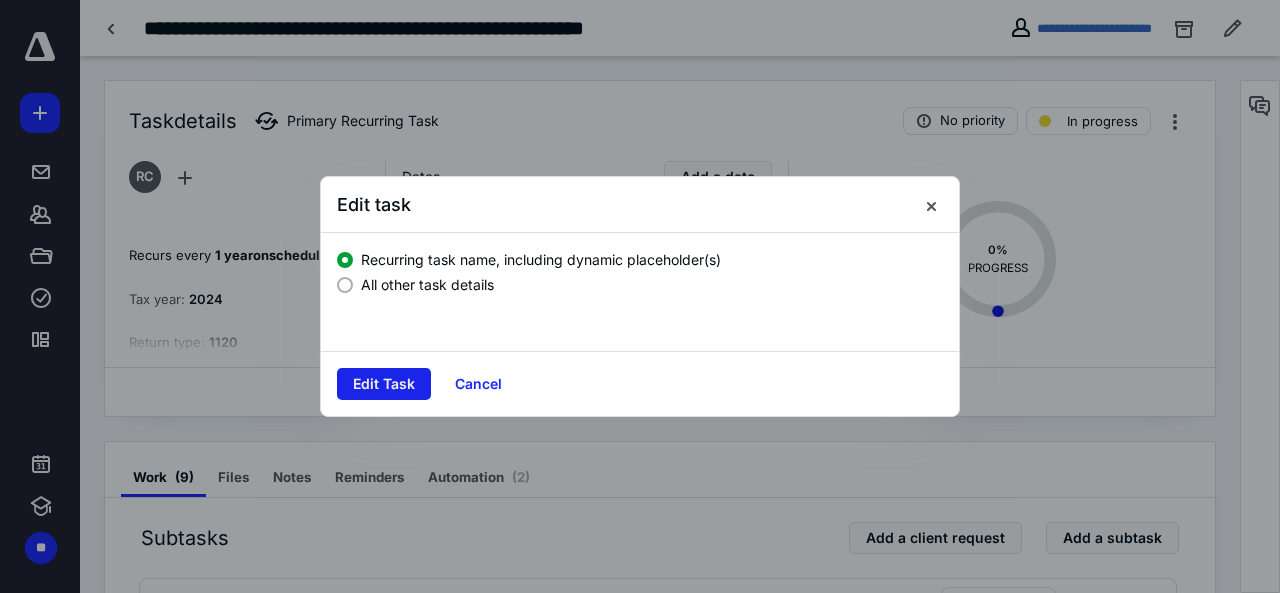 click on "Edit Task" at bounding box center [384, 384] 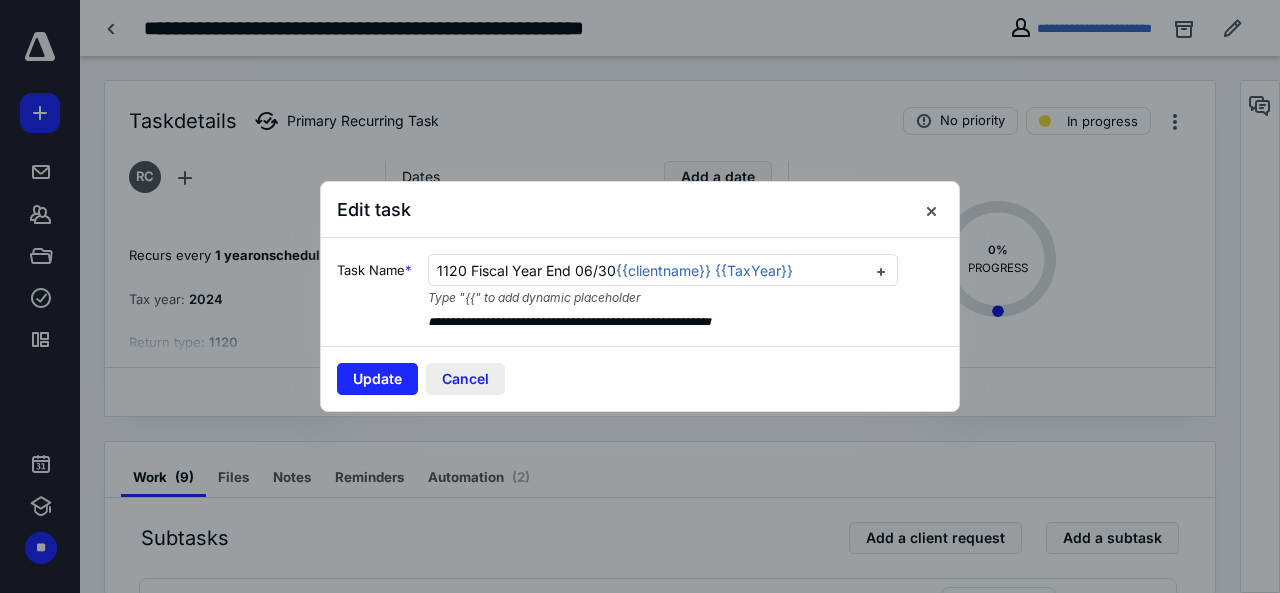 click on "Cancel" at bounding box center [465, 379] 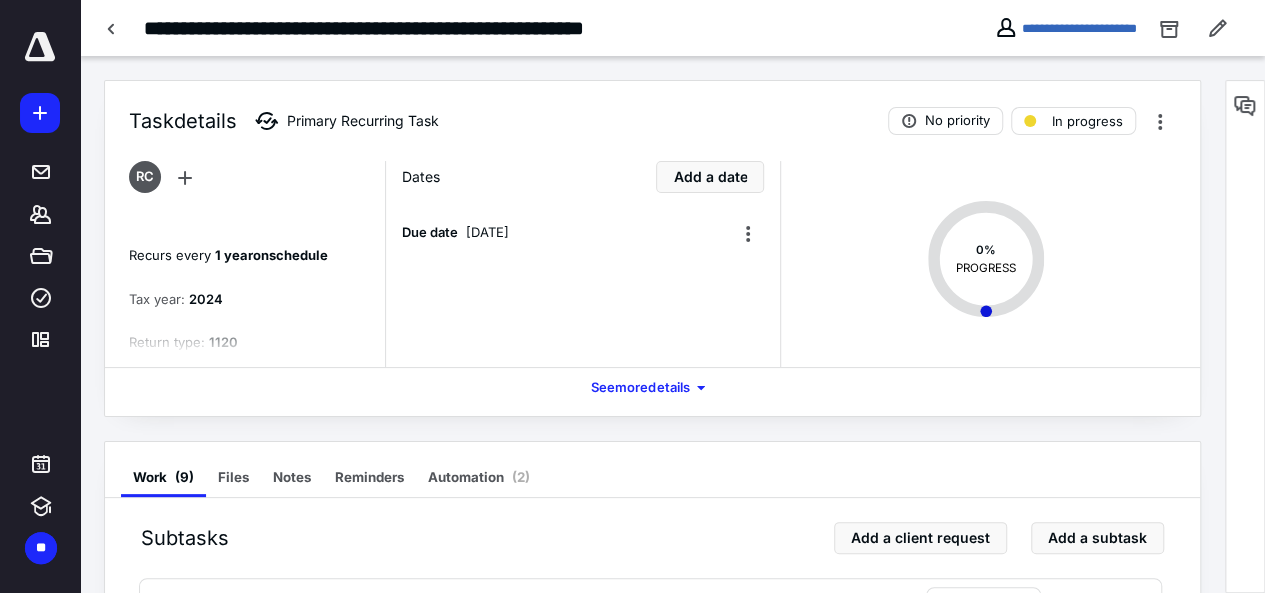 click on "RC" at bounding box center (145, 177) 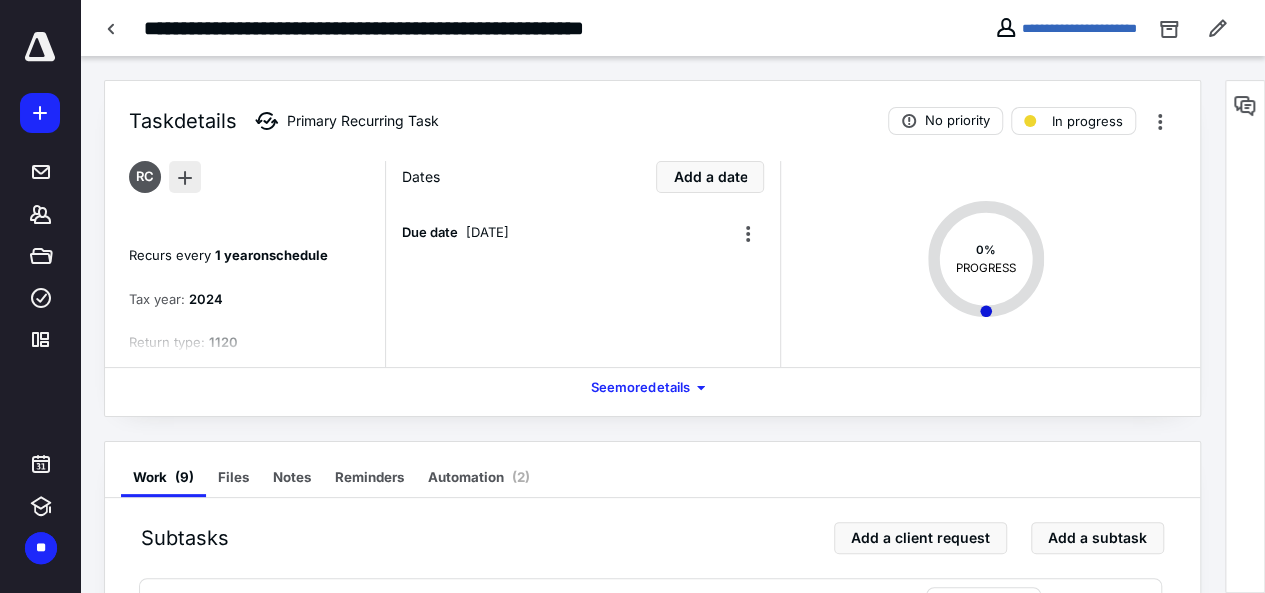 click at bounding box center (185, 177) 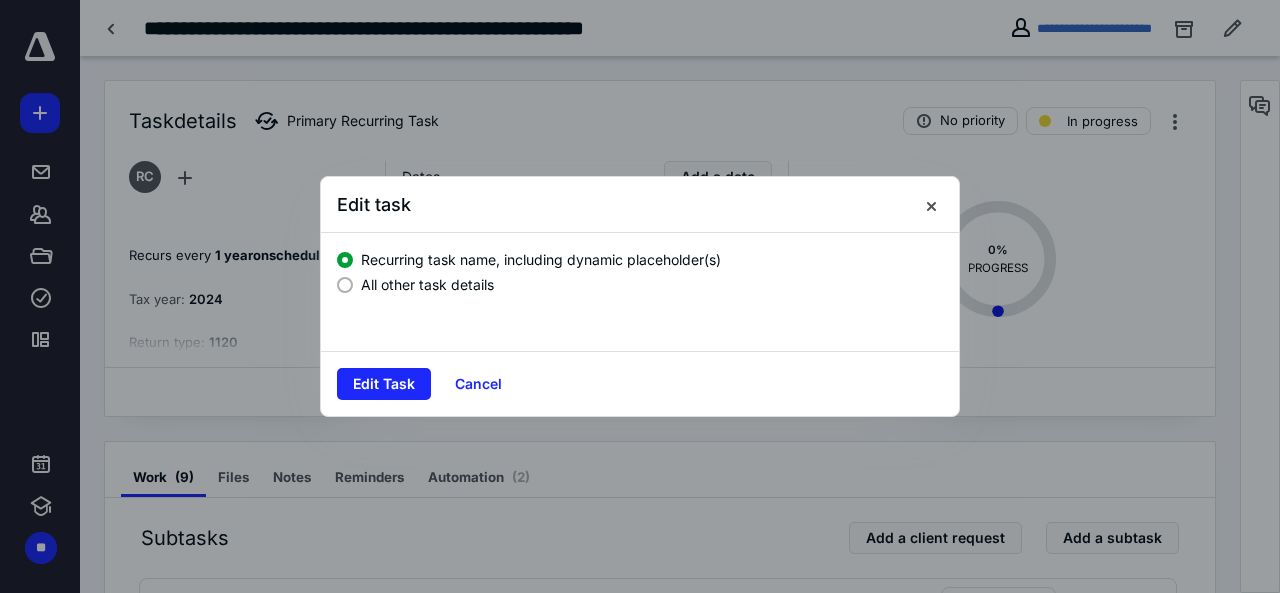 click on "All other task details" at bounding box center (427, 284) 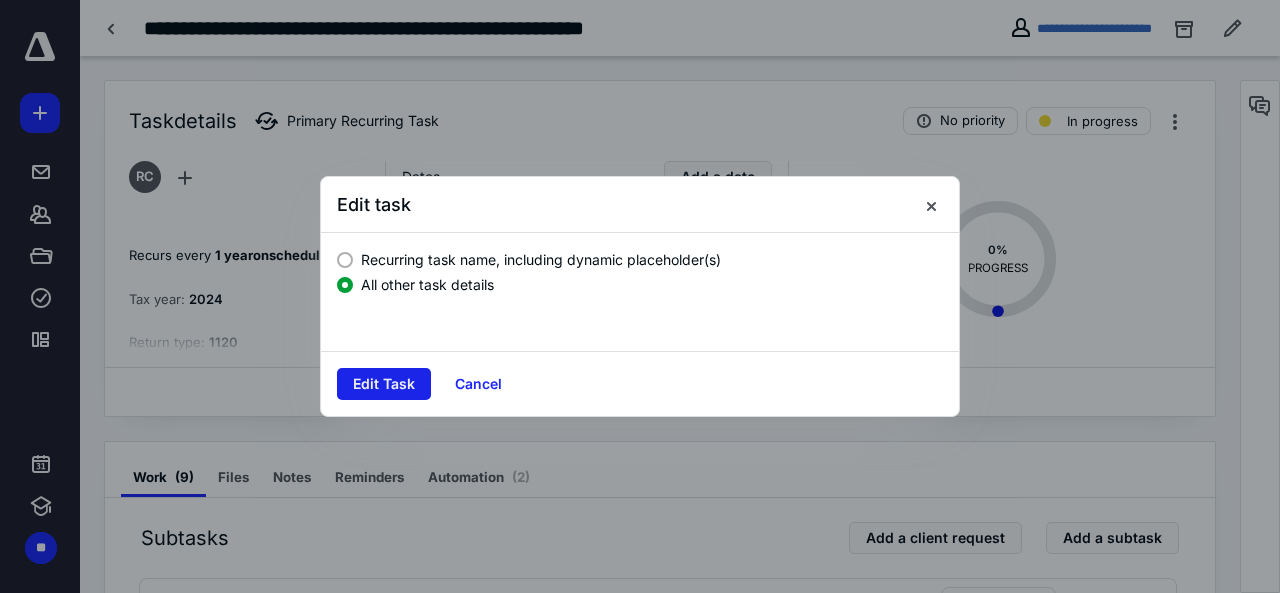 click on "Edit Task" at bounding box center [384, 384] 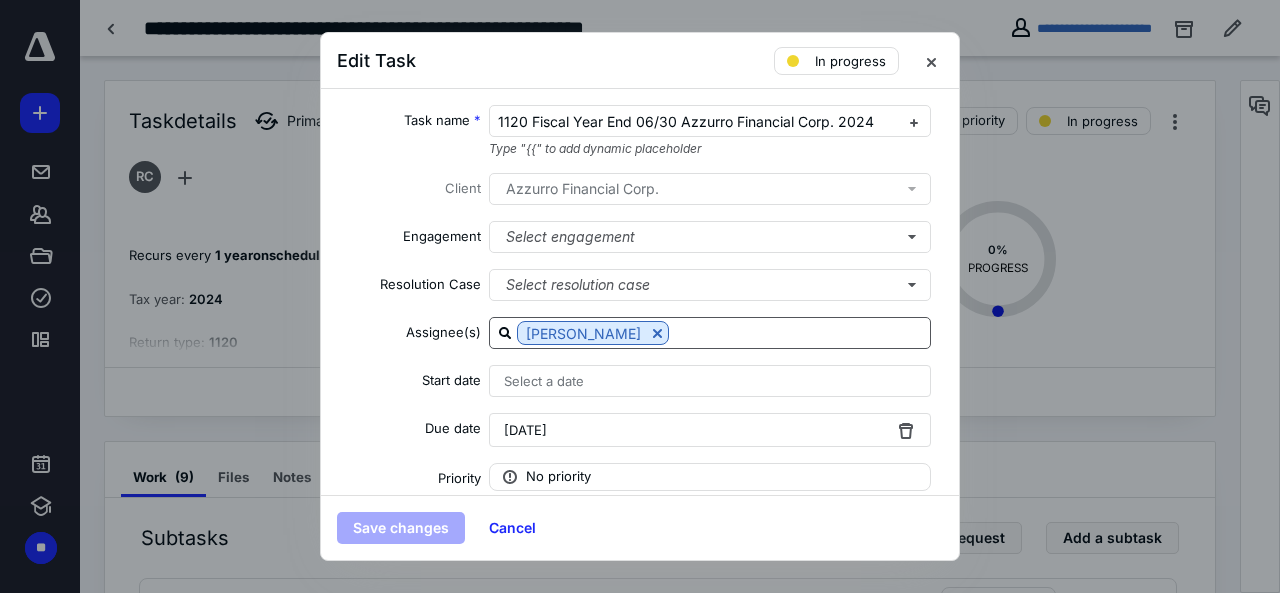 click at bounding box center (657, 333) 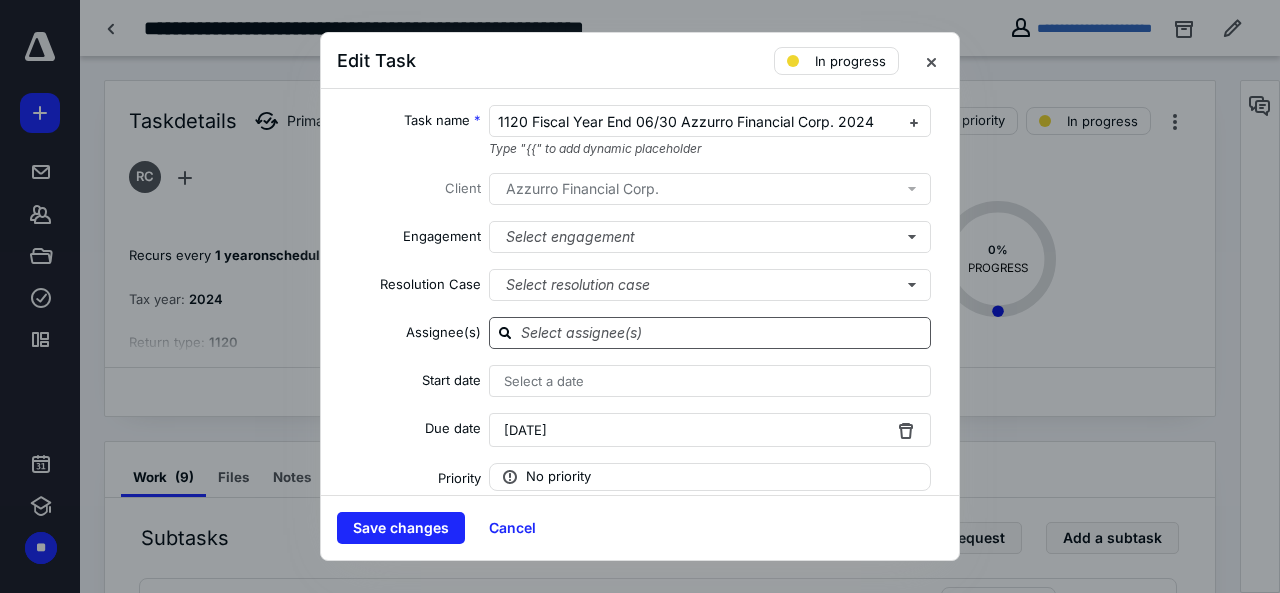 click at bounding box center (722, 332) 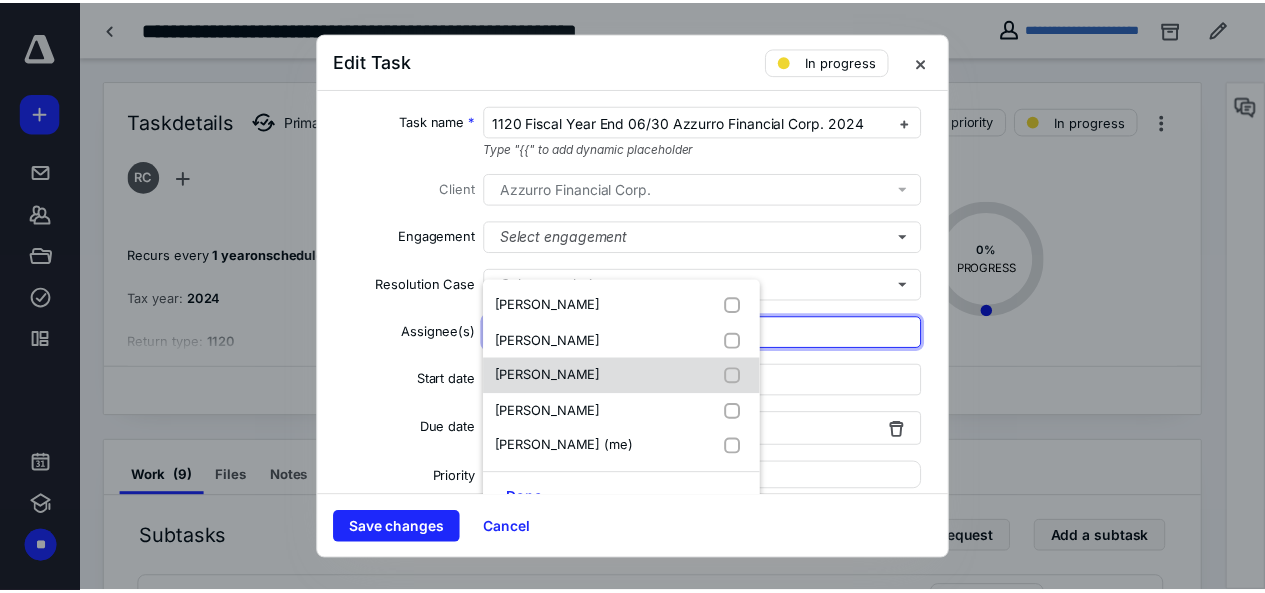 scroll, scrollTop: 100, scrollLeft: 0, axis: vertical 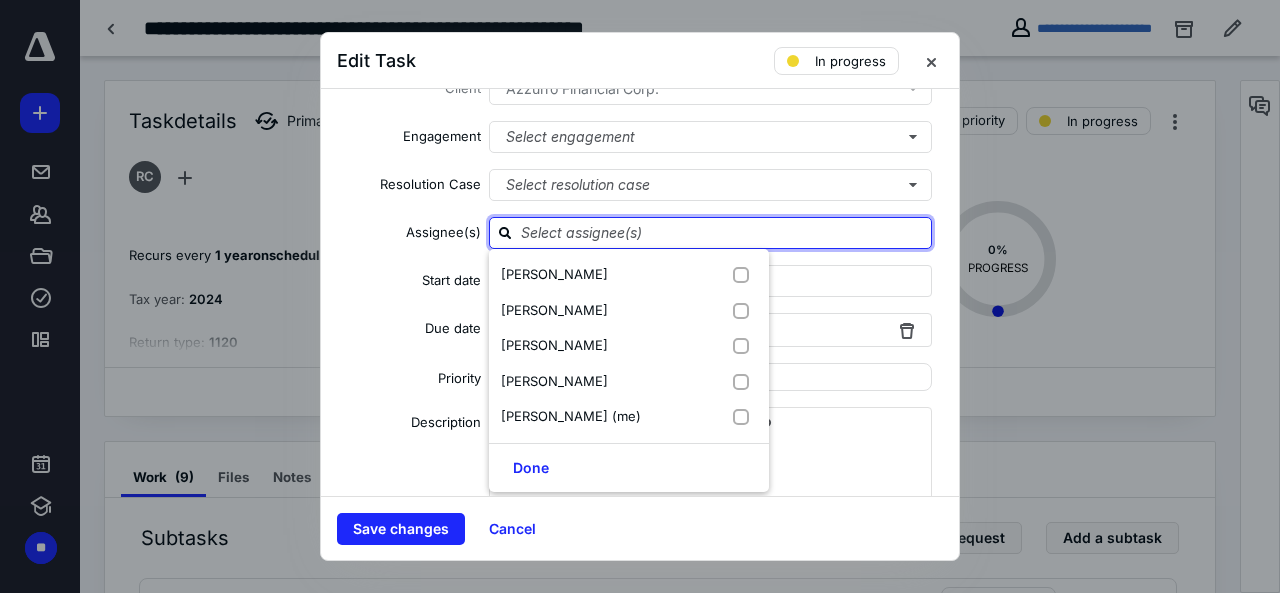 click at bounding box center [722, 232] 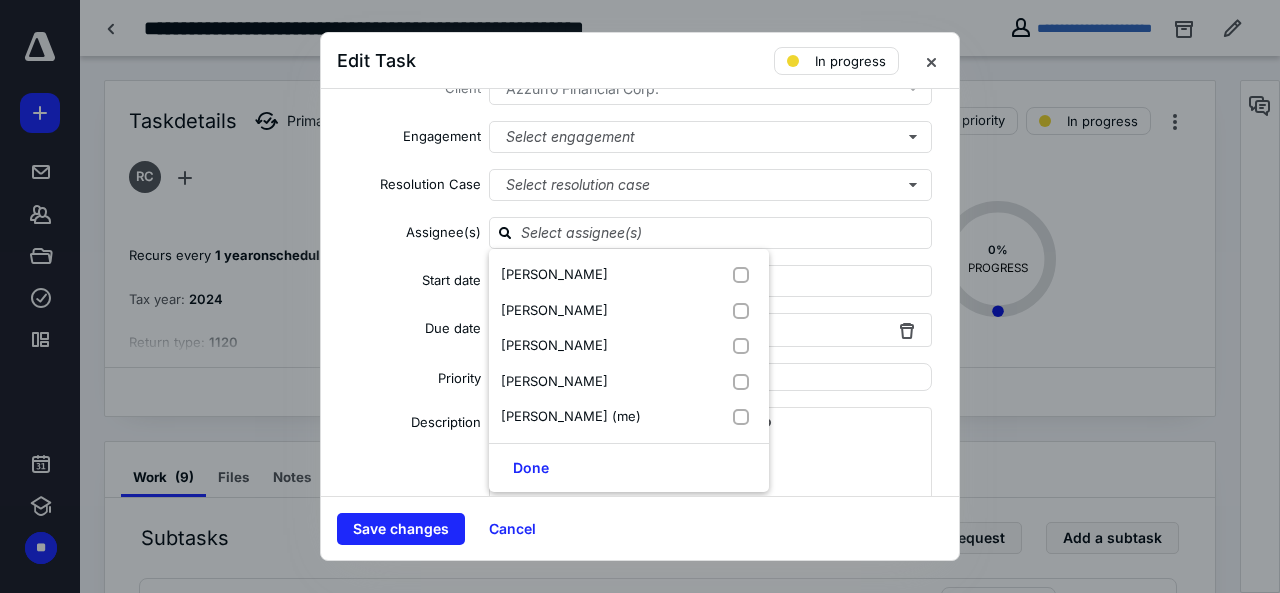 click on "Task name   * 1120 Fiscal Year End 06/30 Azzurro Financial Corp. 2024 Type "{{" to add dynamic placeholder Client Azzurro Financial Corp. Engagement Select engagement Resolution Case Select resolution case Assignee(s) [PERSON_NAME] [PERSON_NAME] [PERSON_NAME] [PERSON_NAME] [PERSON_NAME] (me) Done Start date Select a date Due date [DATE] Priority No priority Description Recurring Recreate on Due date schedule Recur Yearly every * year(s) Create task(s) * month(s) before their due date Tax preparation fields Tax year [DATE] Return type 1120" at bounding box center (640, 292) 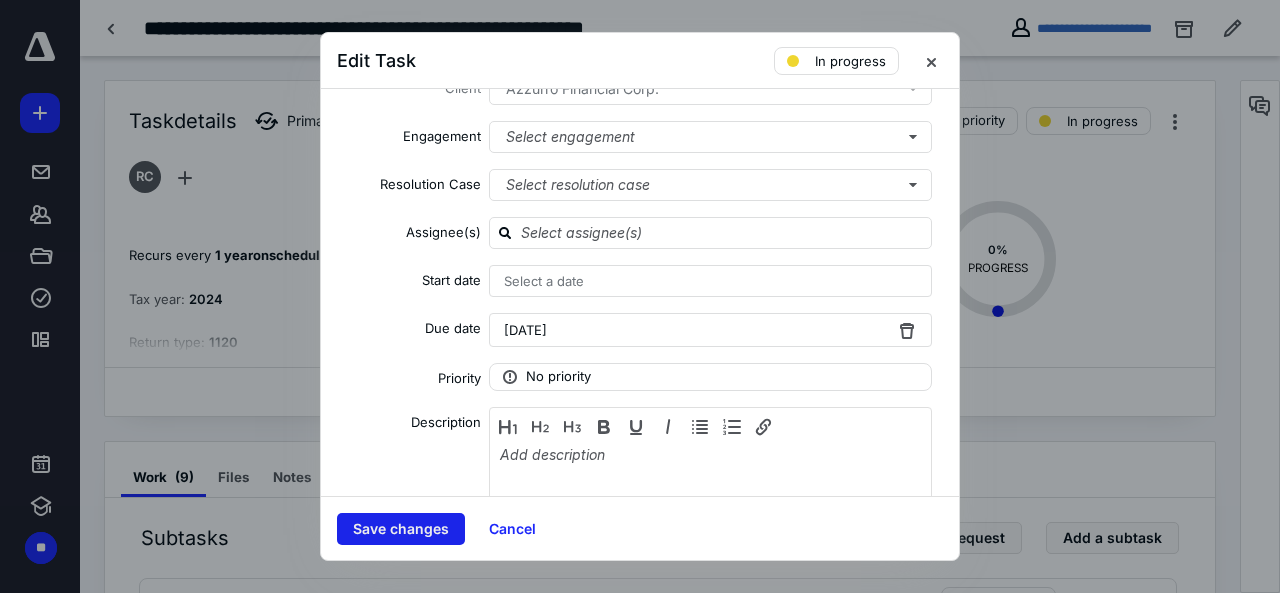 click on "Save changes" at bounding box center (401, 529) 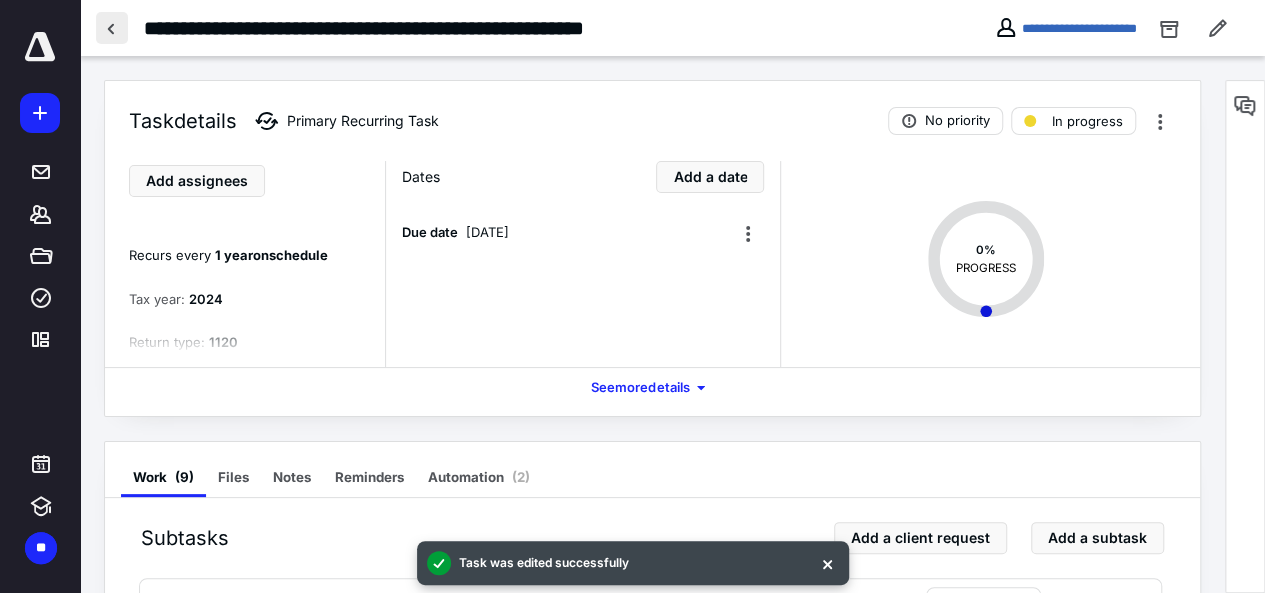 click at bounding box center (112, 28) 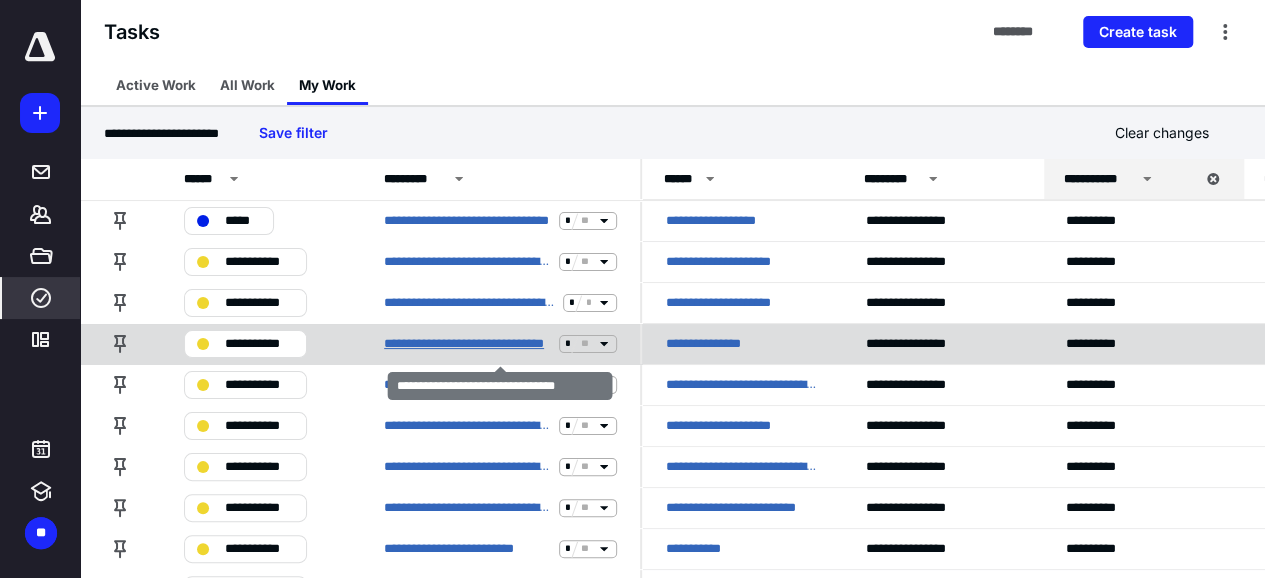 click on "**********" at bounding box center (467, 344) 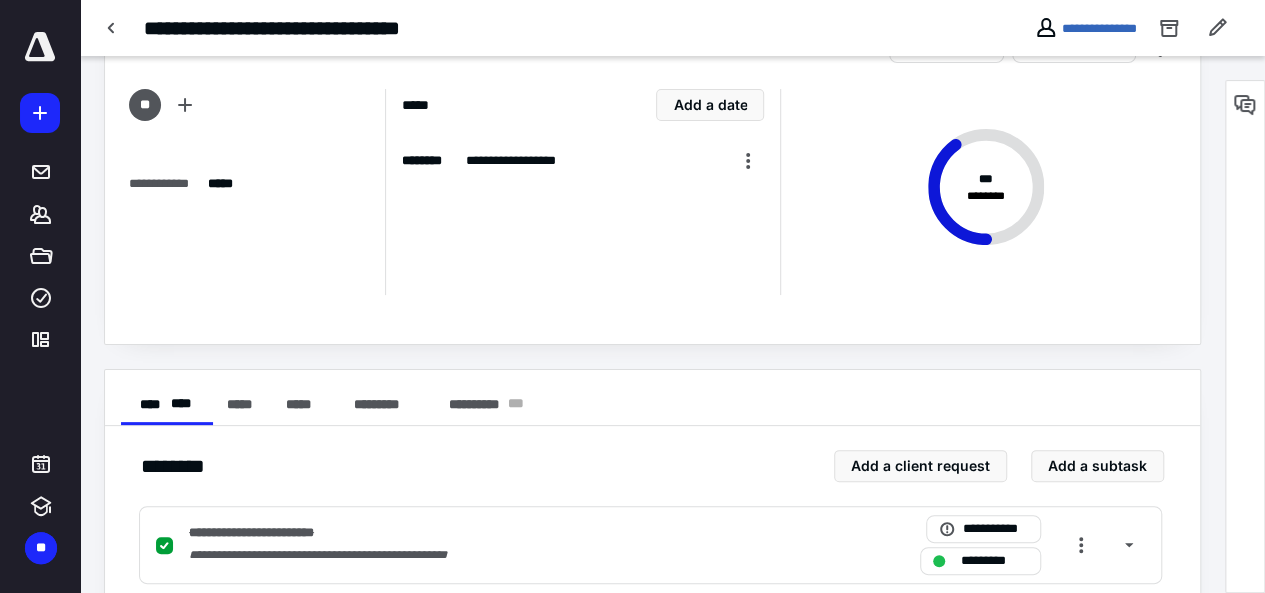 scroll, scrollTop: 0, scrollLeft: 0, axis: both 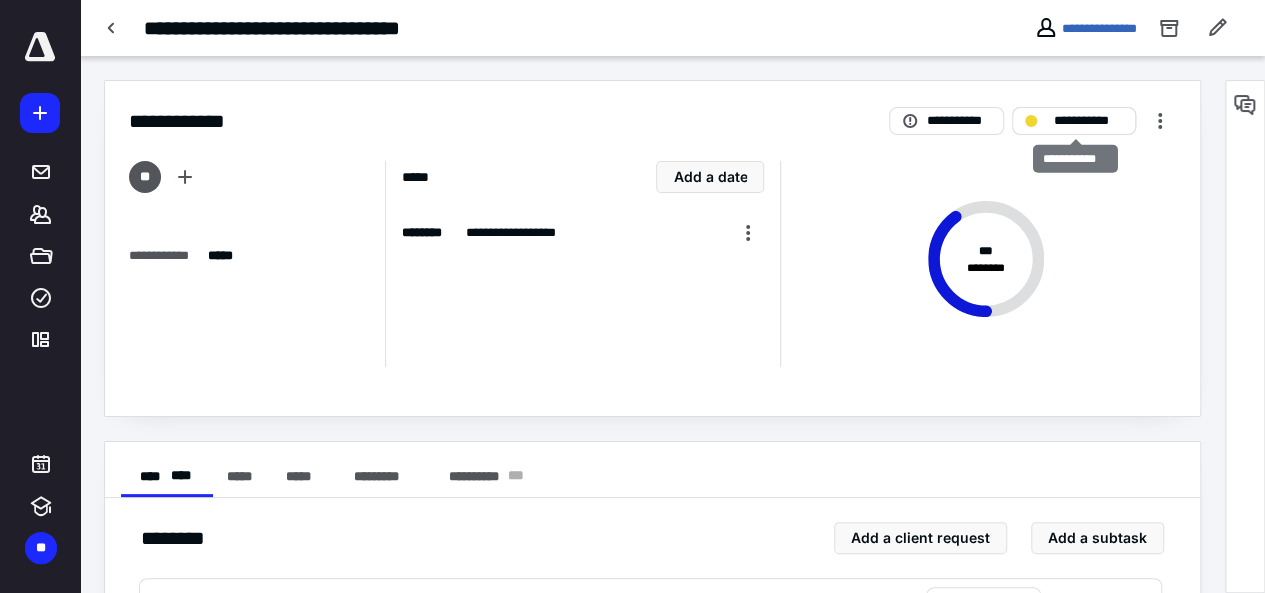click on "**********" at bounding box center (1087, 121) 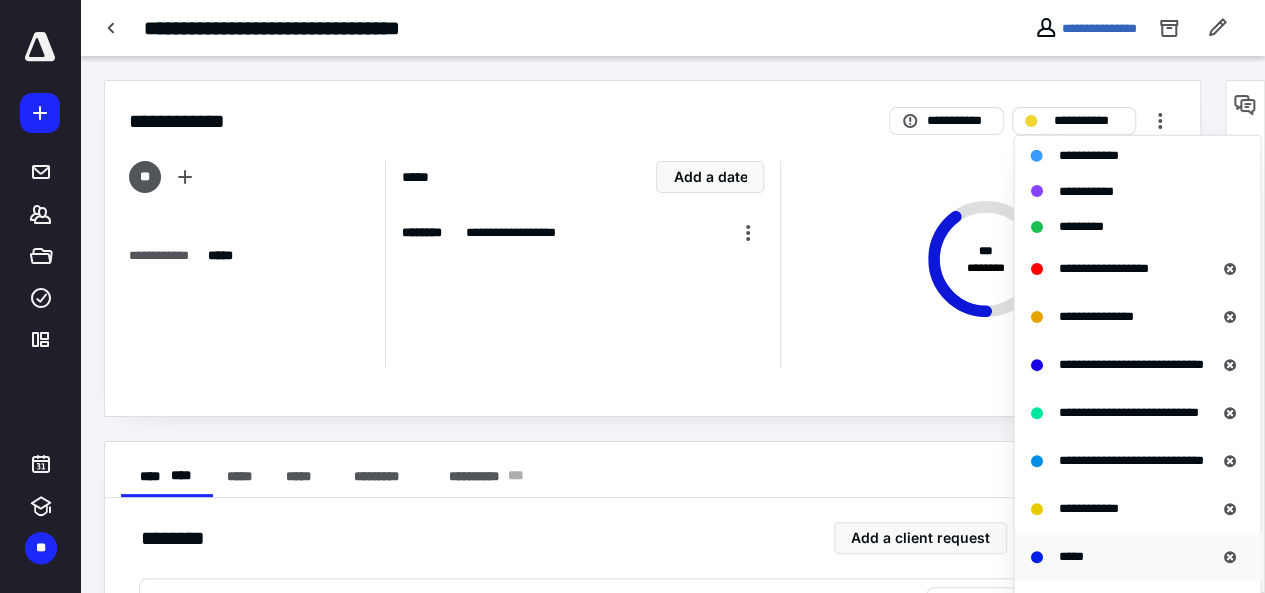 scroll, scrollTop: 400, scrollLeft: 0, axis: vertical 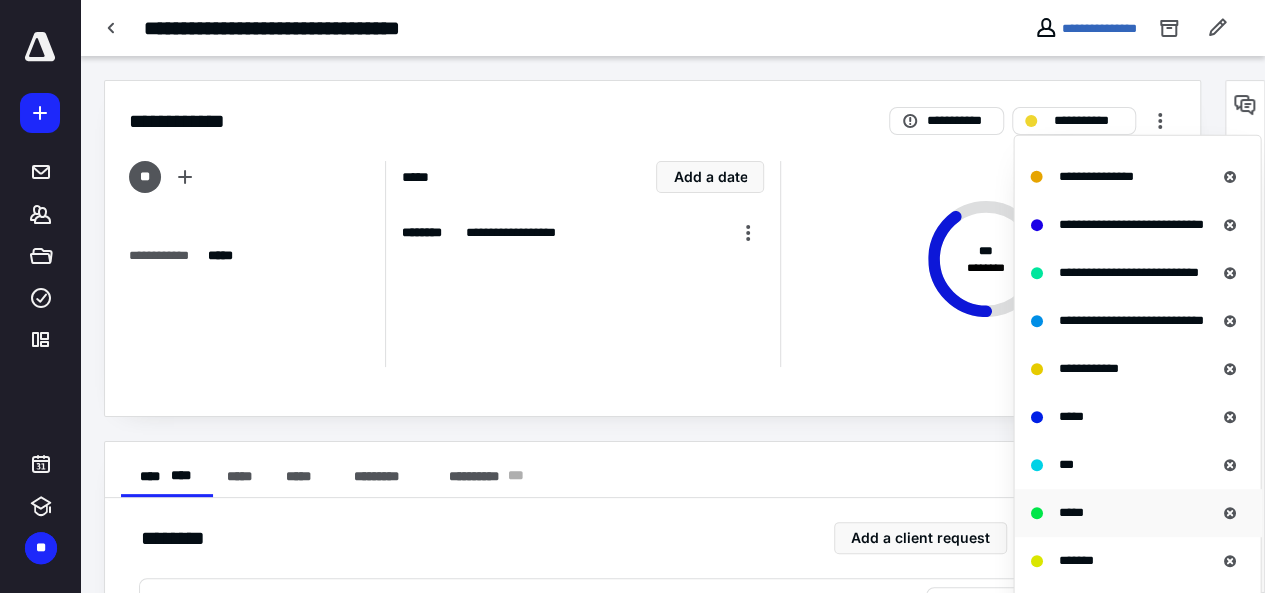 click on "*****" at bounding box center (1137, 512) 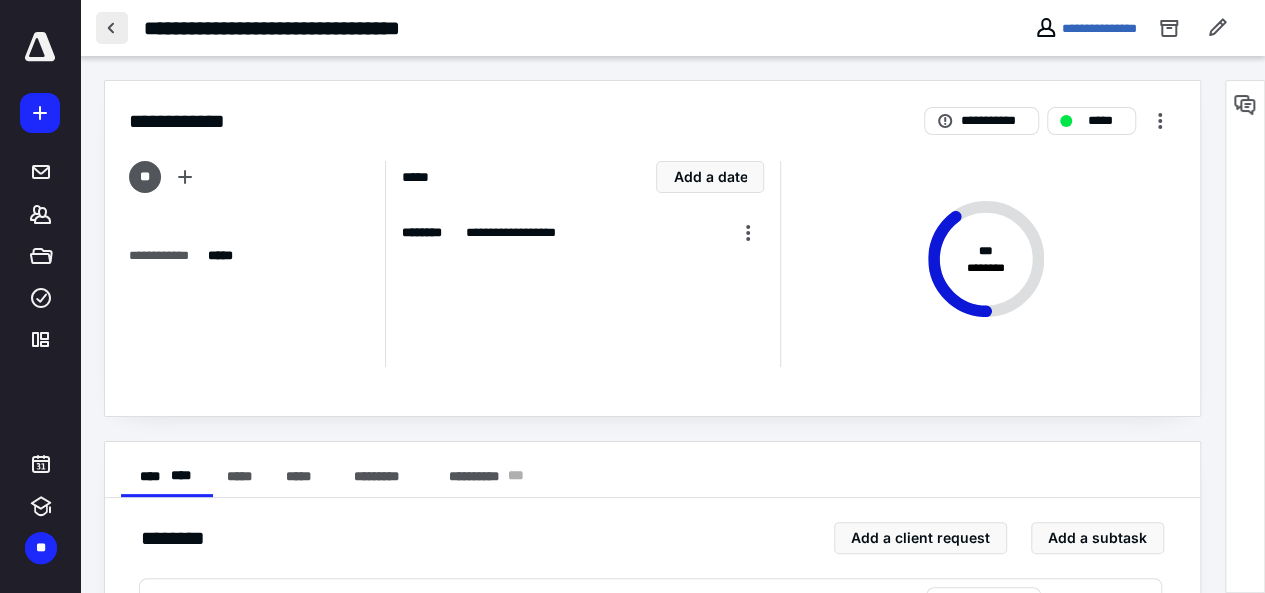 click at bounding box center (112, 28) 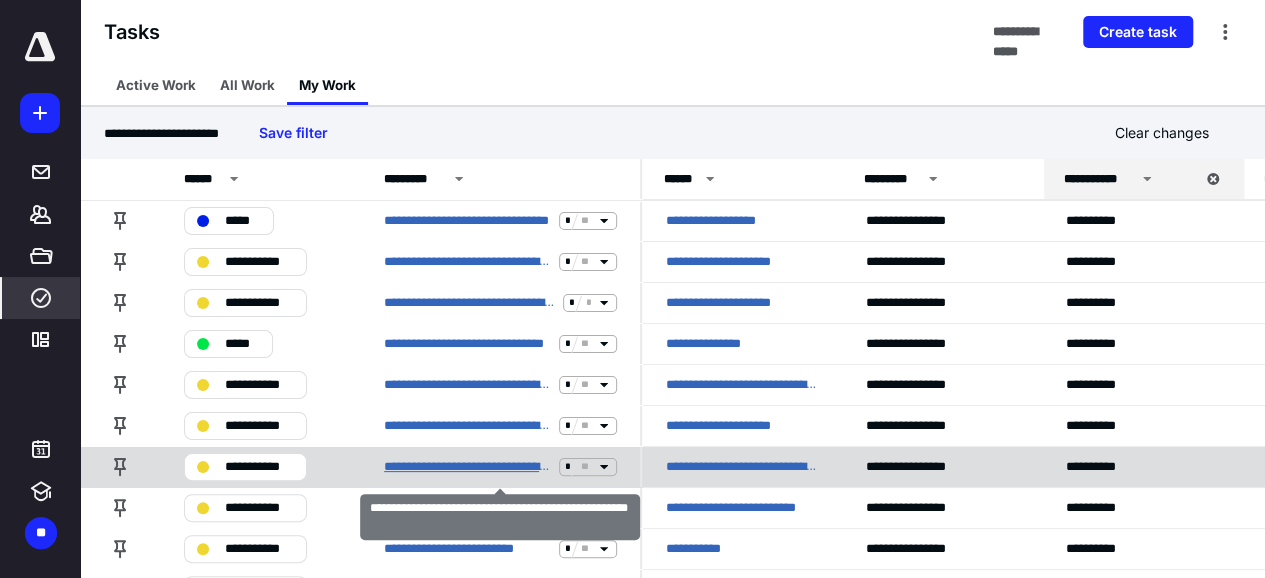 click on "**********" at bounding box center (467, 467) 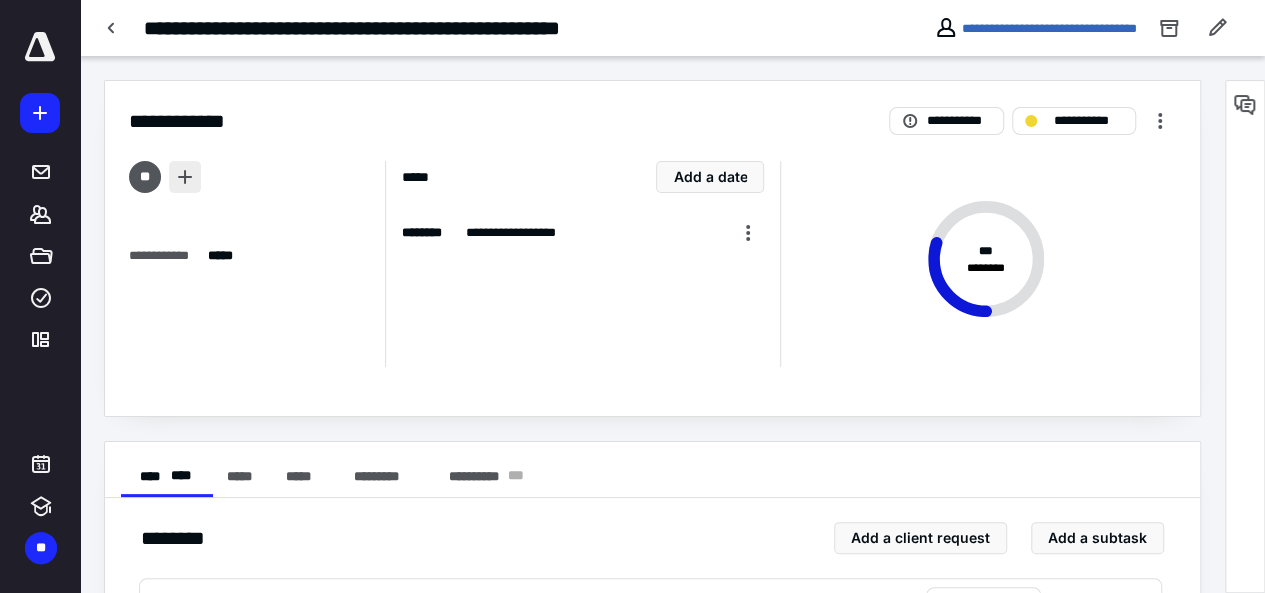 click at bounding box center [185, 177] 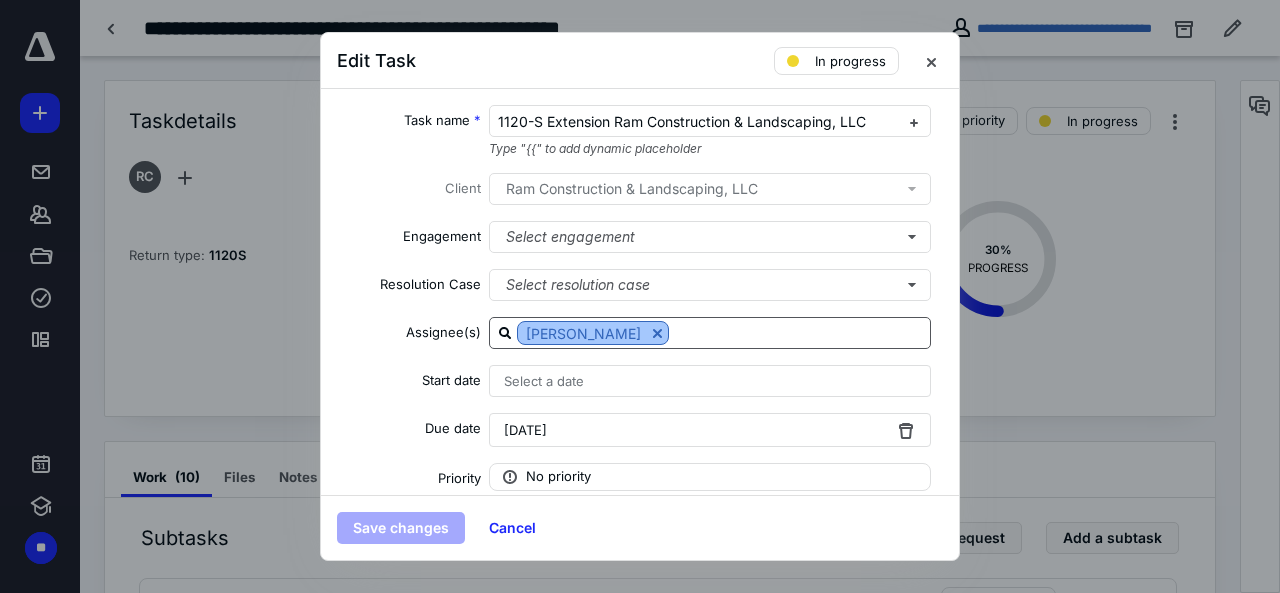 click at bounding box center (657, 333) 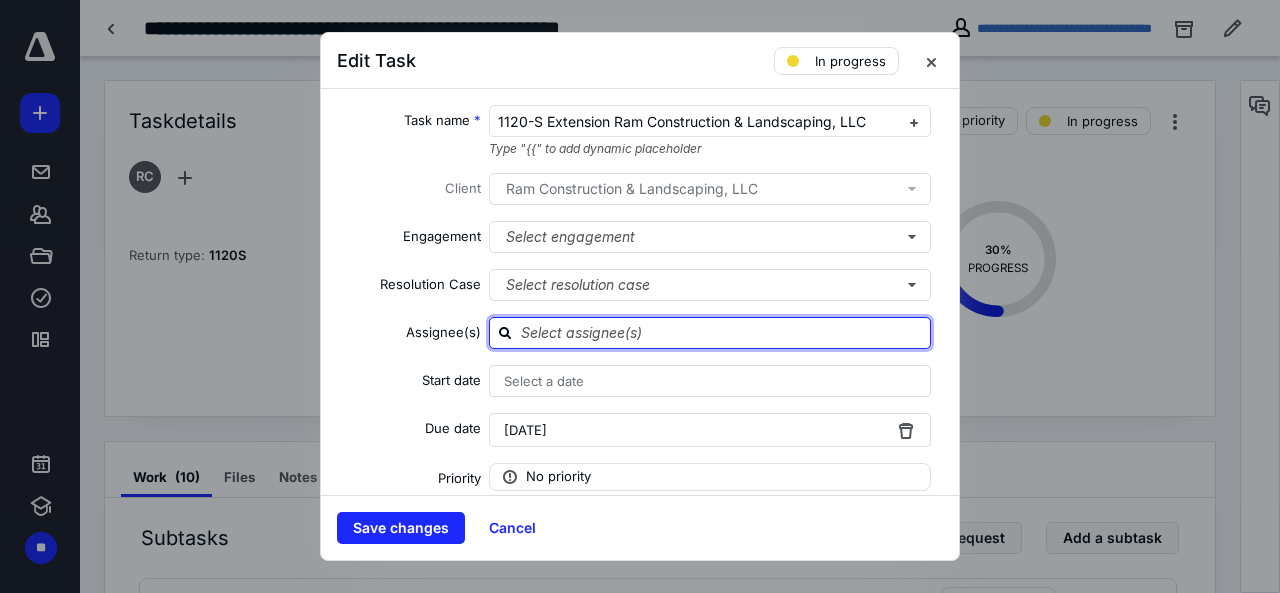 click at bounding box center [722, 332] 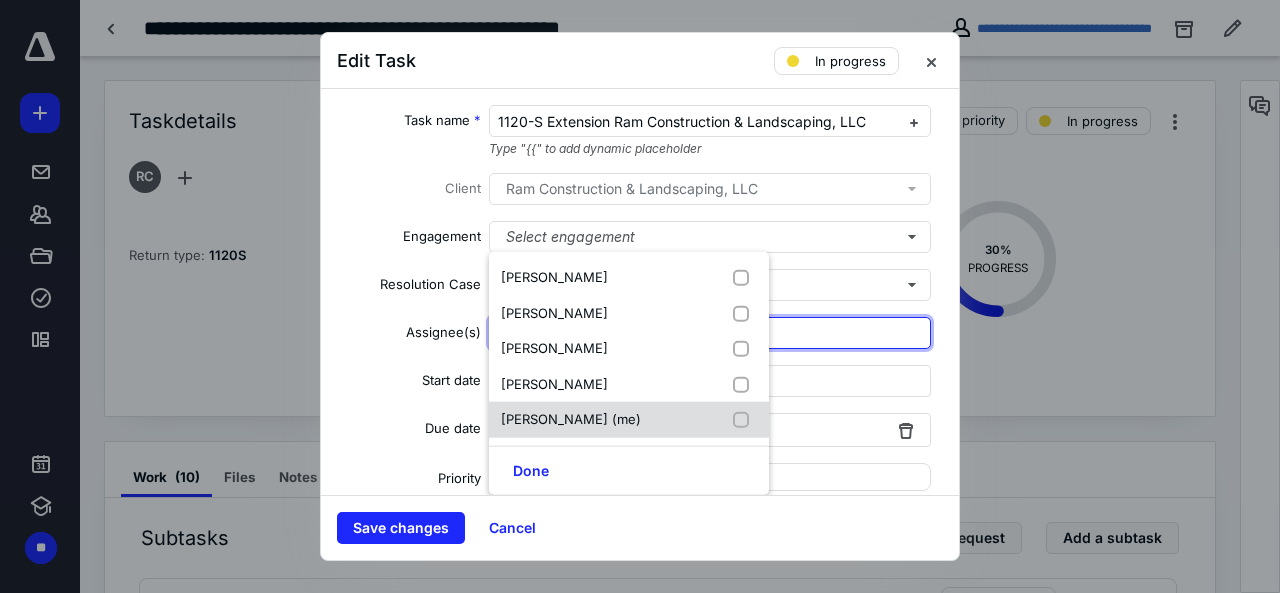 click on "[PERSON_NAME] (me)" at bounding box center (629, 420) 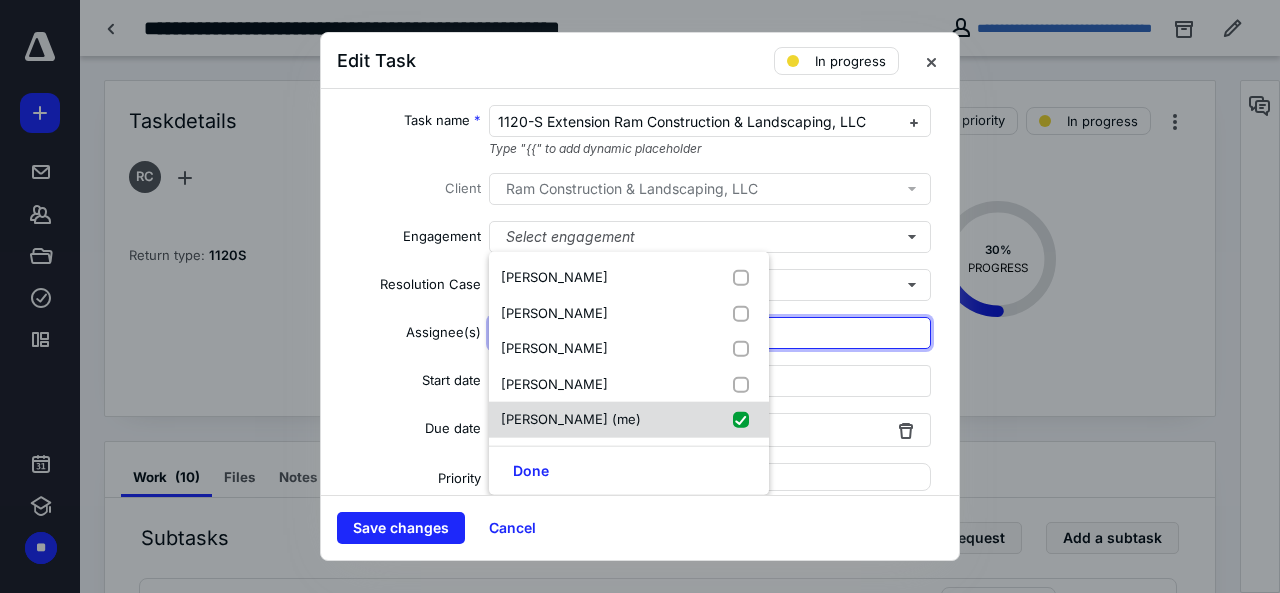 checkbox on "true" 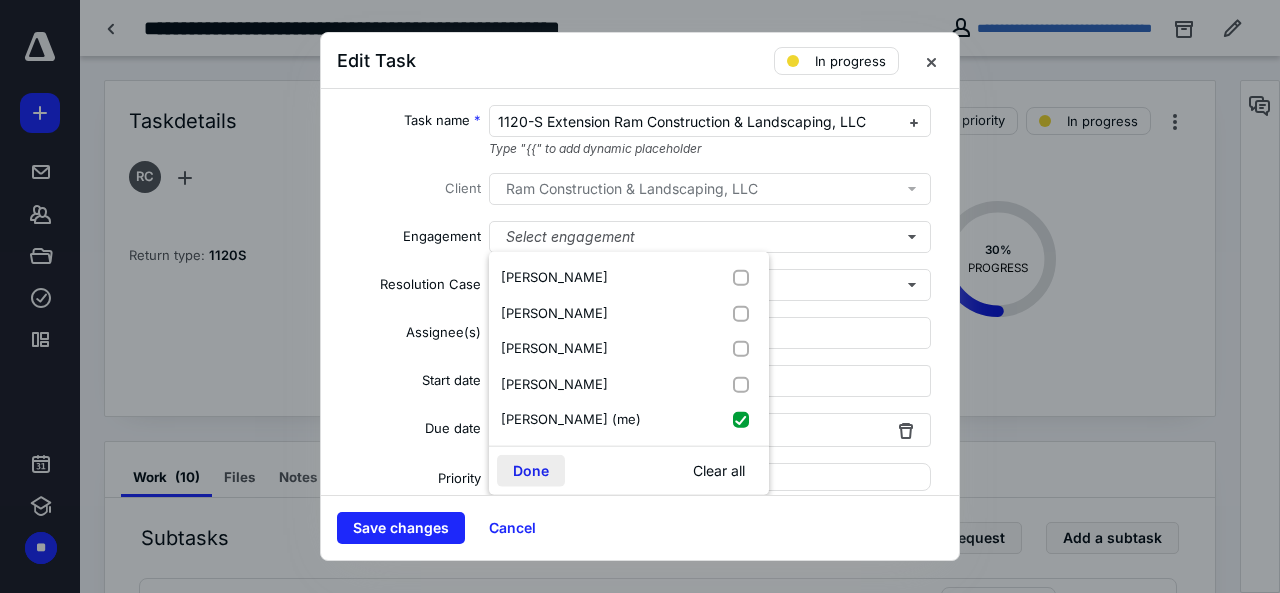 click on "Done" at bounding box center (531, 470) 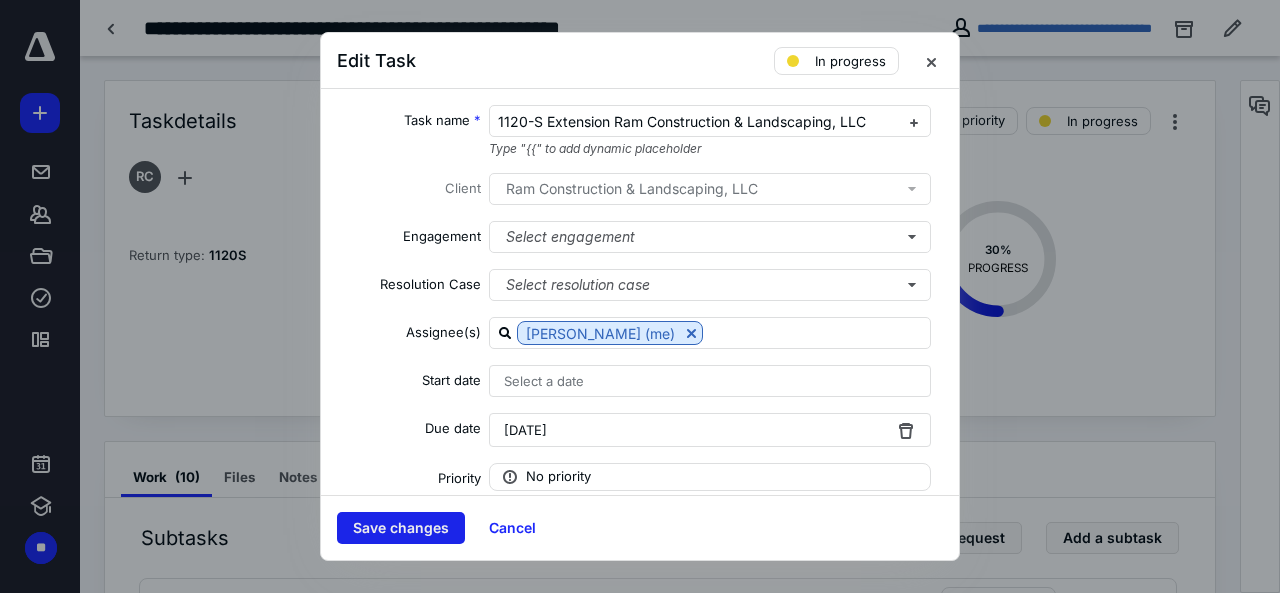 click on "Save changes" at bounding box center (401, 528) 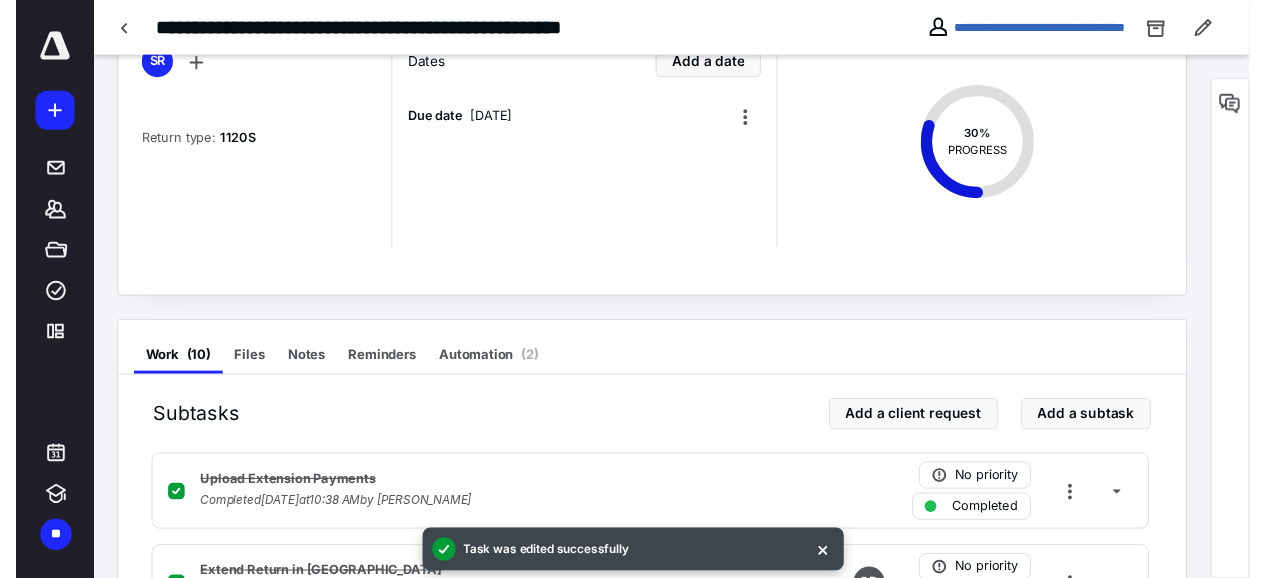 scroll, scrollTop: 0, scrollLeft: 0, axis: both 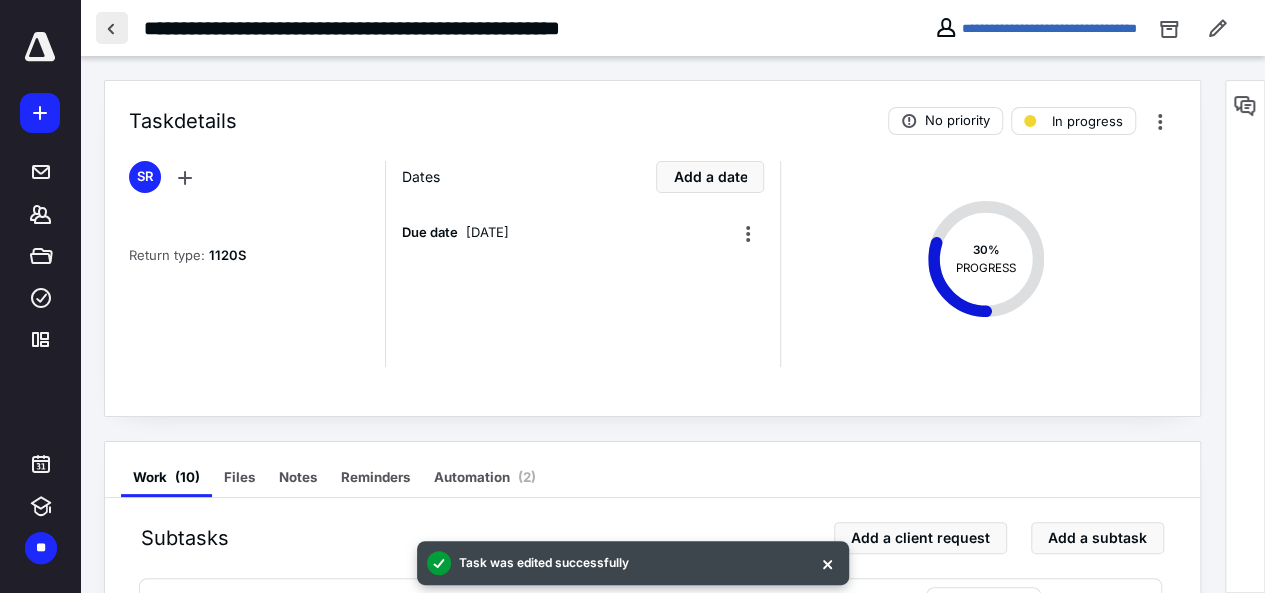 click at bounding box center [112, 28] 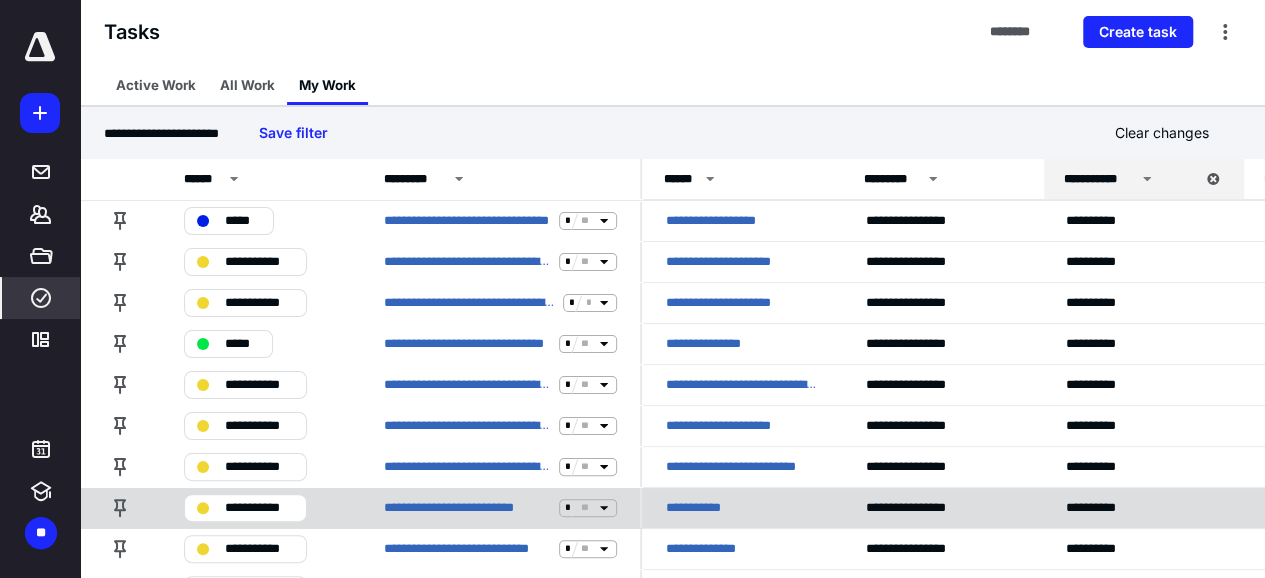 scroll, scrollTop: 100, scrollLeft: 0, axis: vertical 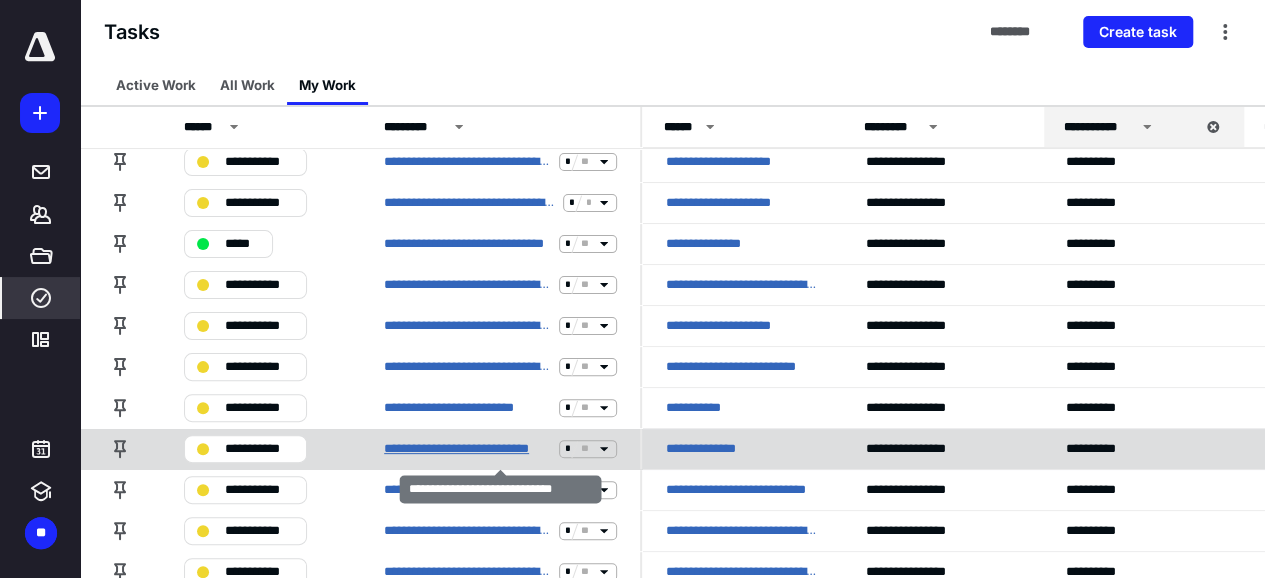 click on "**********" at bounding box center [467, 449] 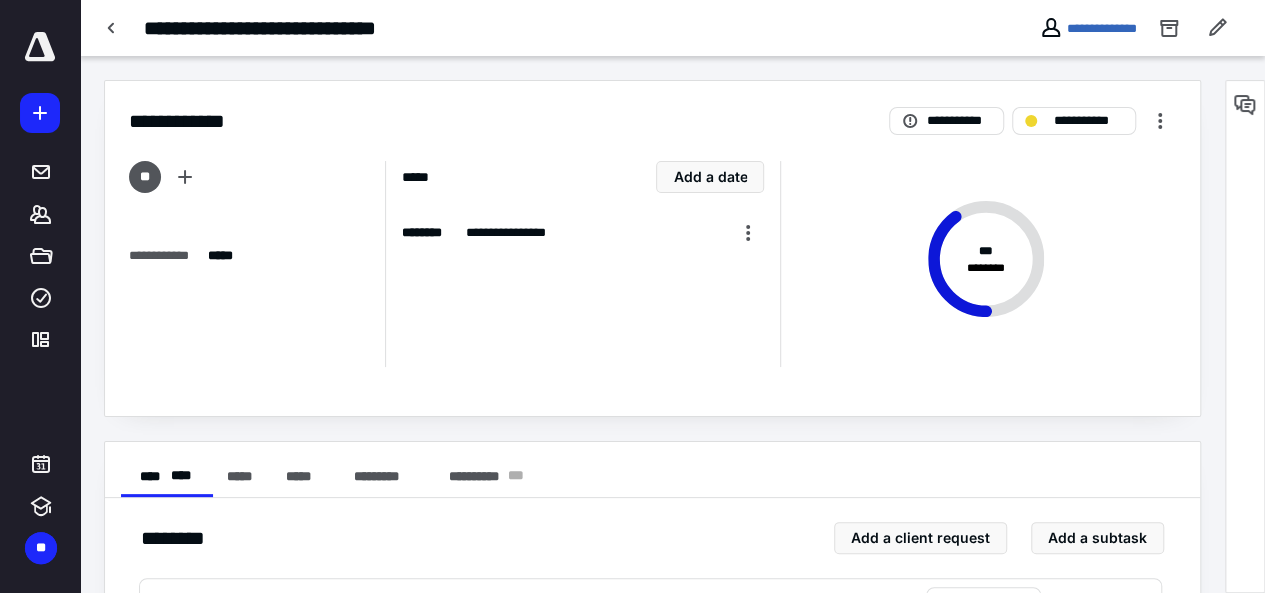 scroll, scrollTop: 500, scrollLeft: 0, axis: vertical 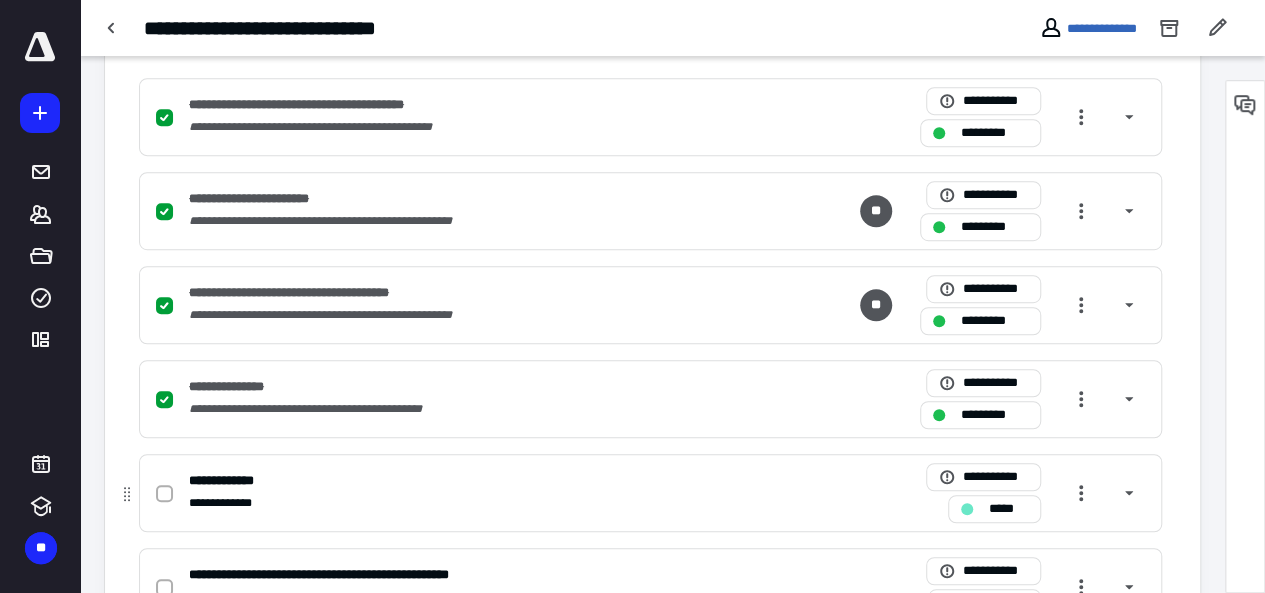 click on "**********" at bounding box center (388, 481) 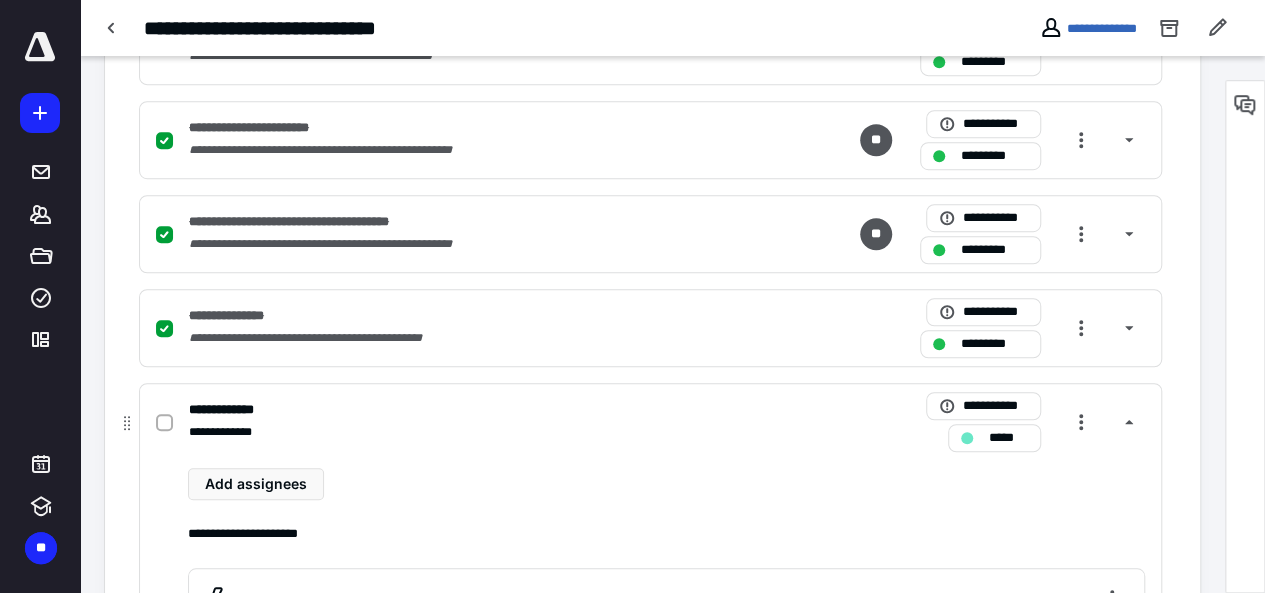scroll, scrollTop: 600, scrollLeft: 0, axis: vertical 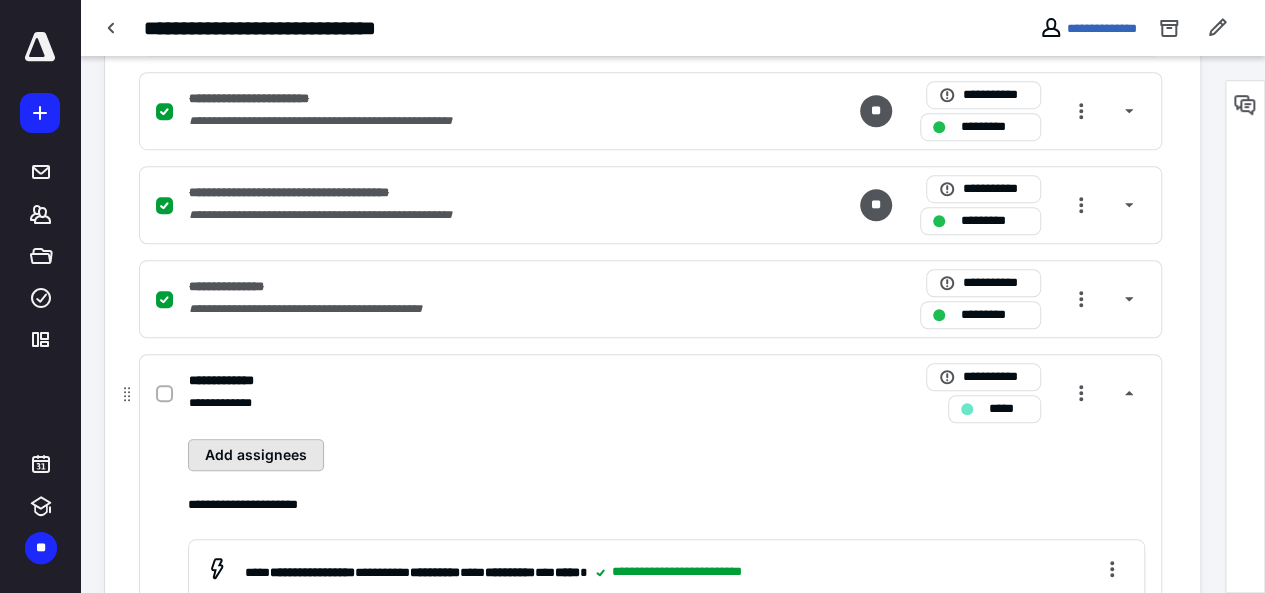 click on "Add assignees" at bounding box center (256, 455) 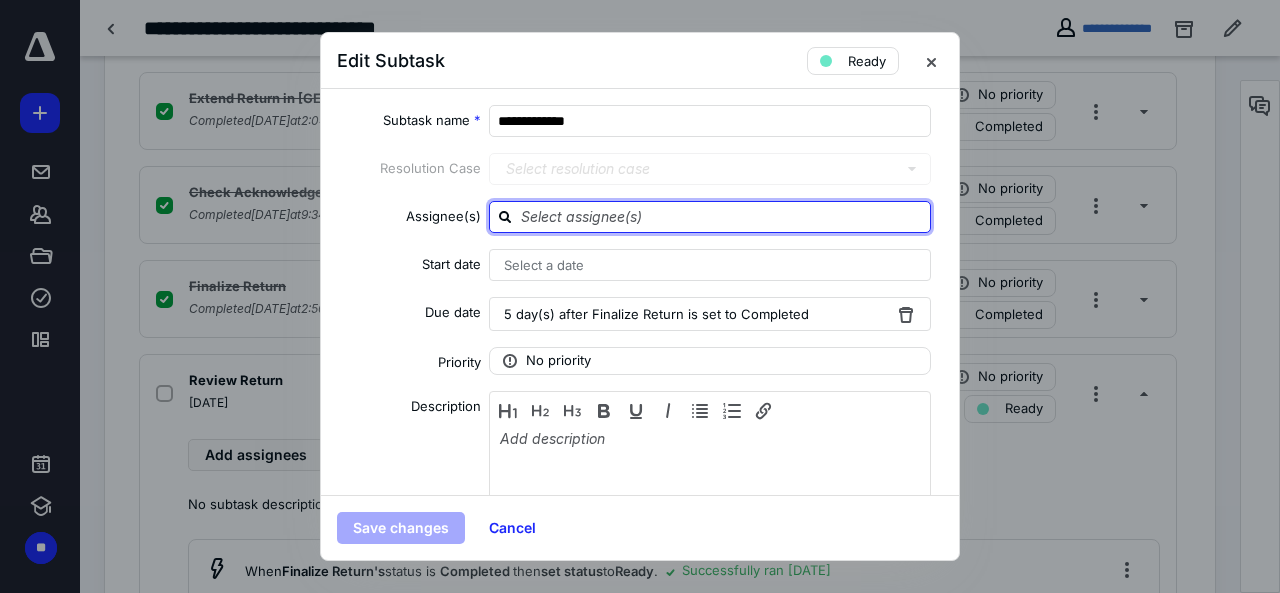 click at bounding box center (722, 216) 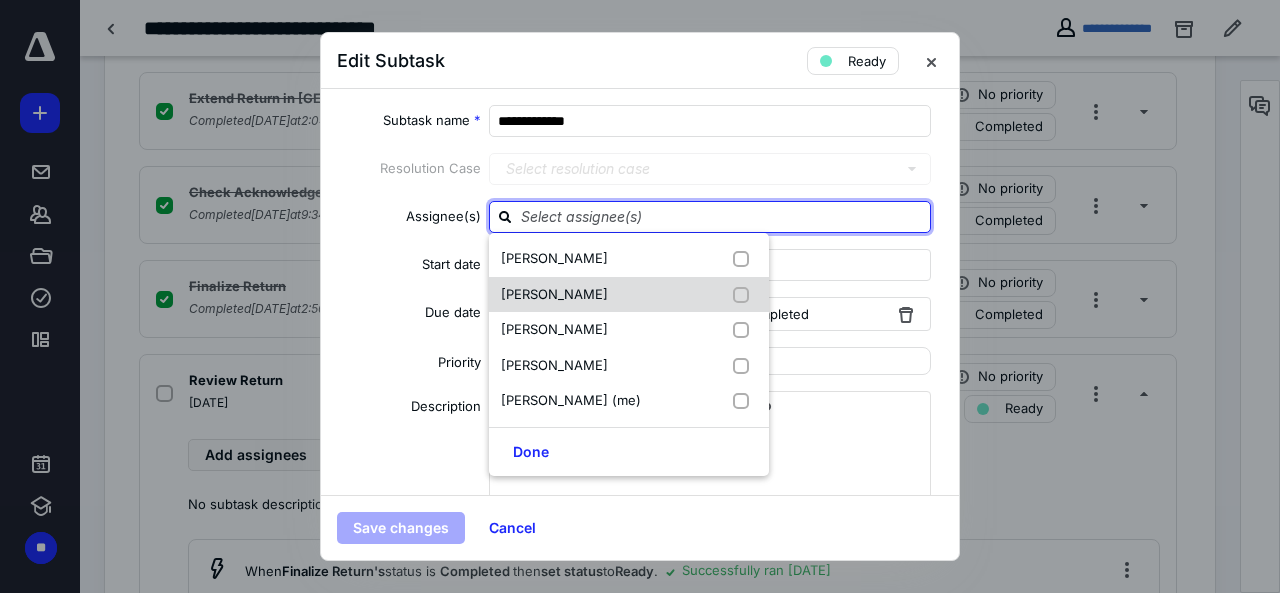click at bounding box center [745, 295] 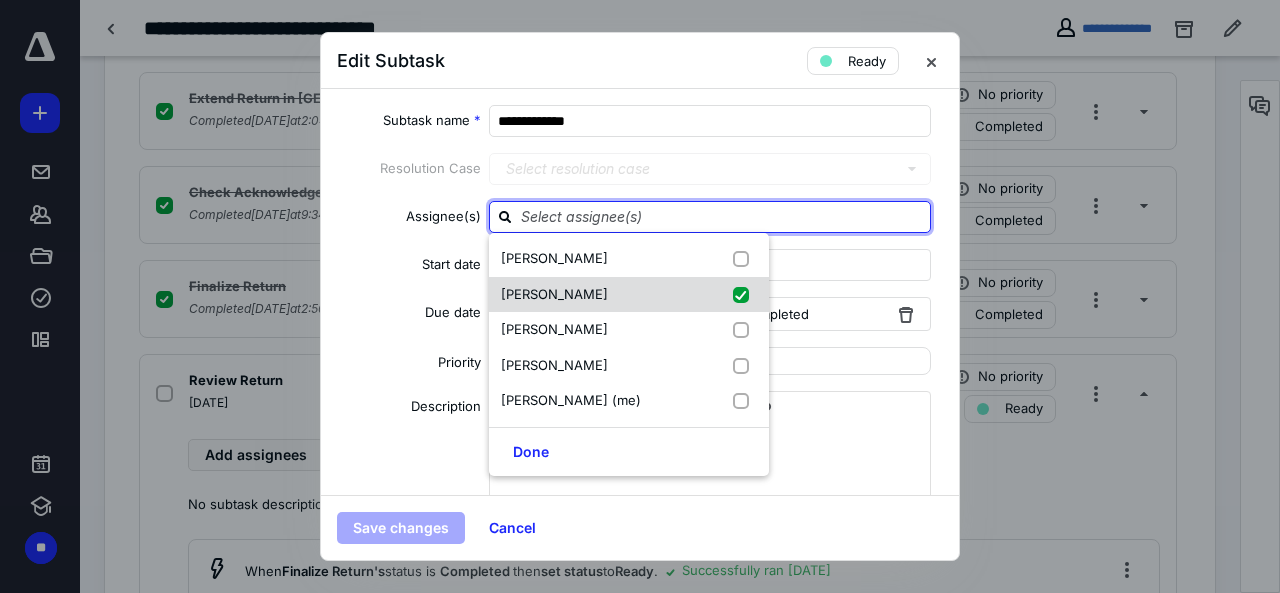 checkbox on "true" 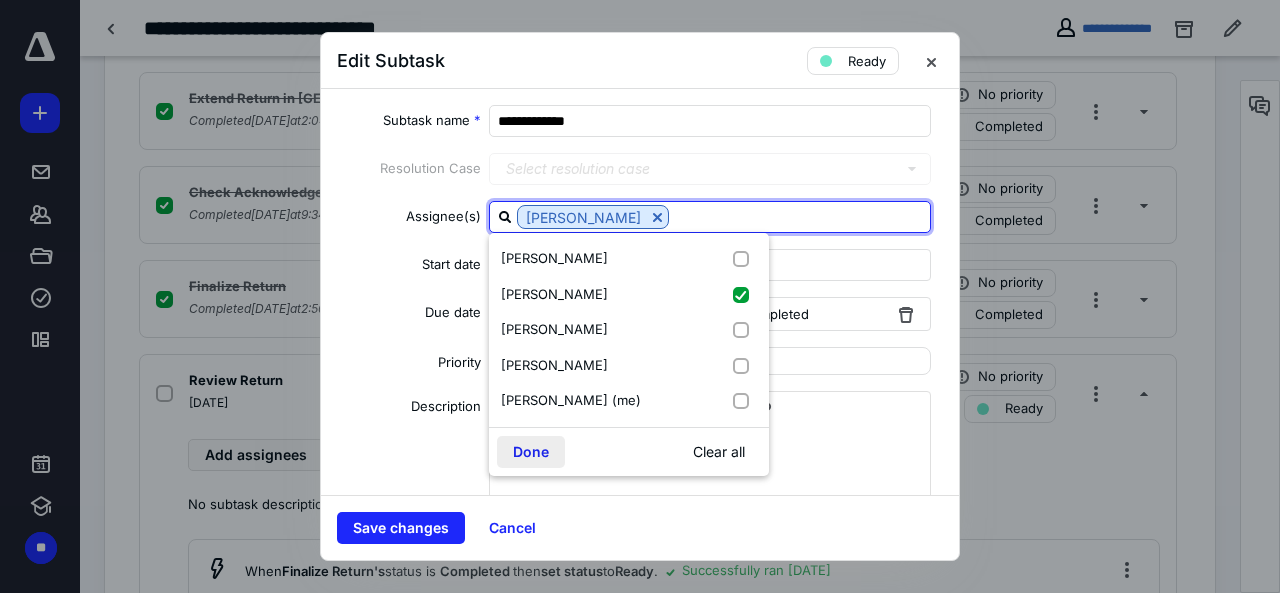 click on "Done" at bounding box center [531, 452] 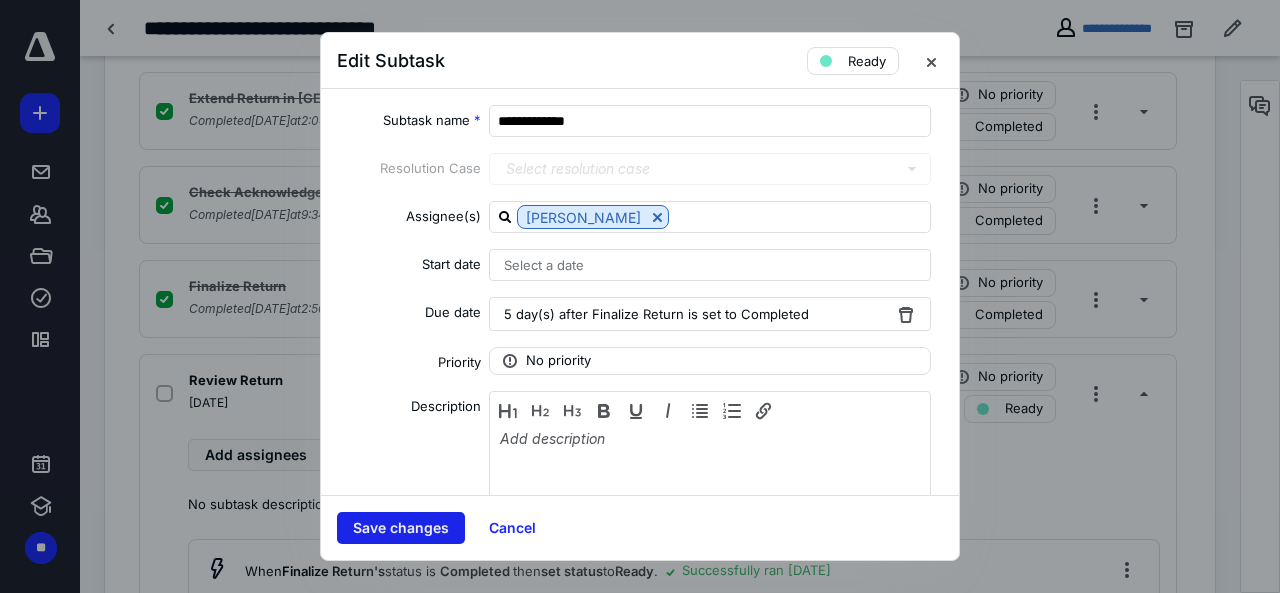 click on "Save changes" at bounding box center (401, 528) 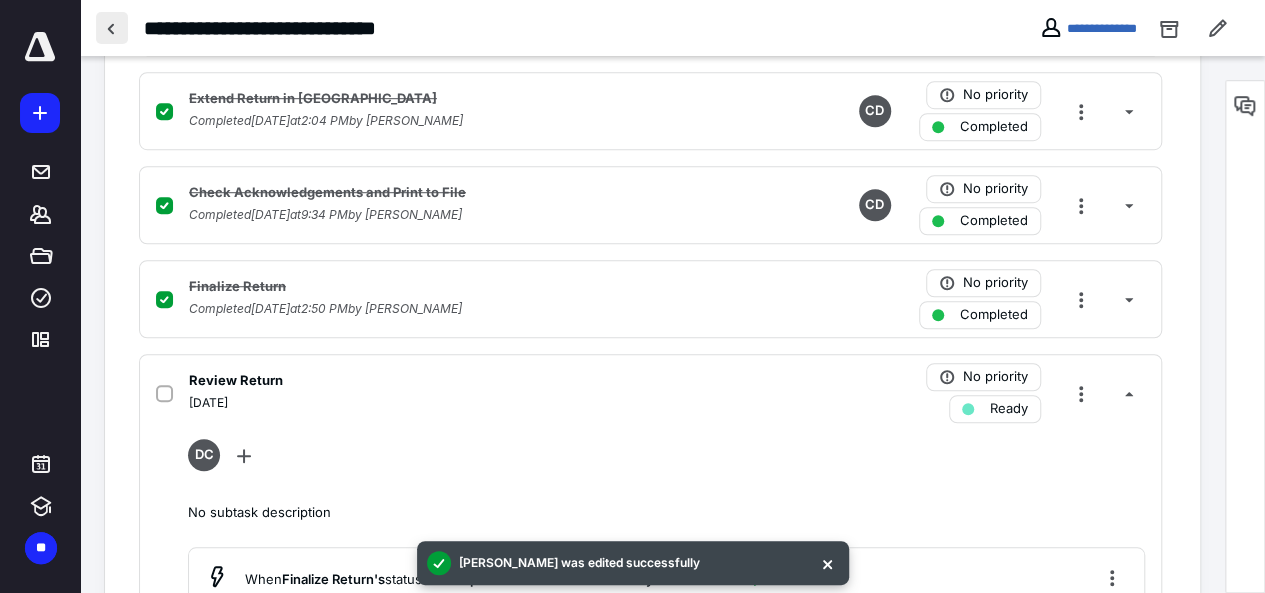 click at bounding box center (112, 28) 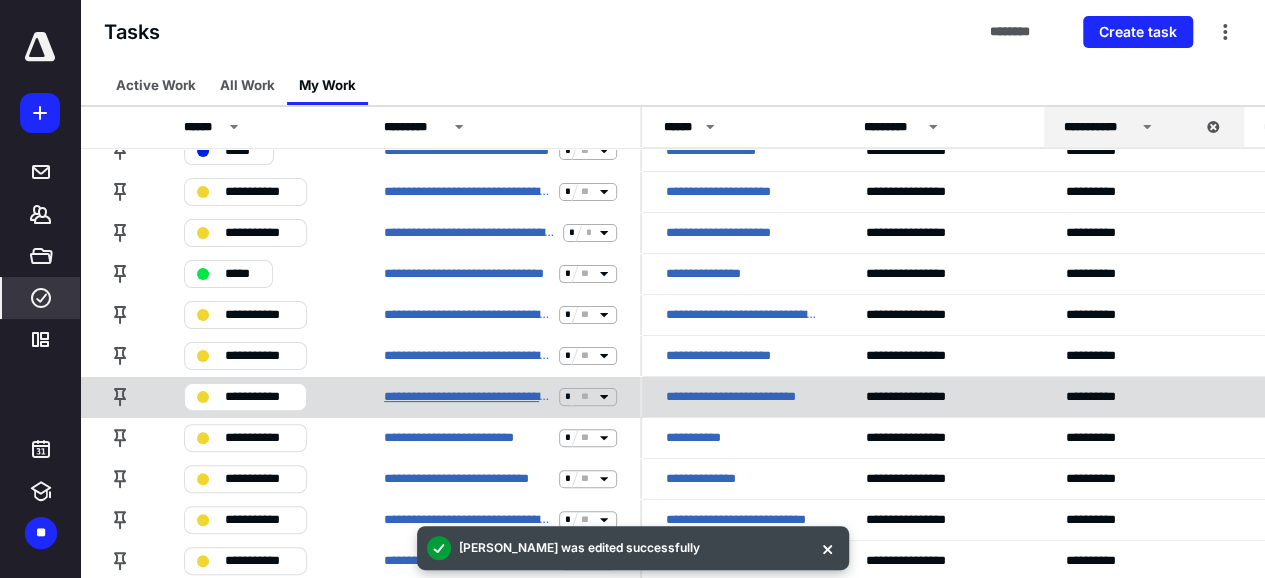 scroll, scrollTop: 100, scrollLeft: 0, axis: vertical 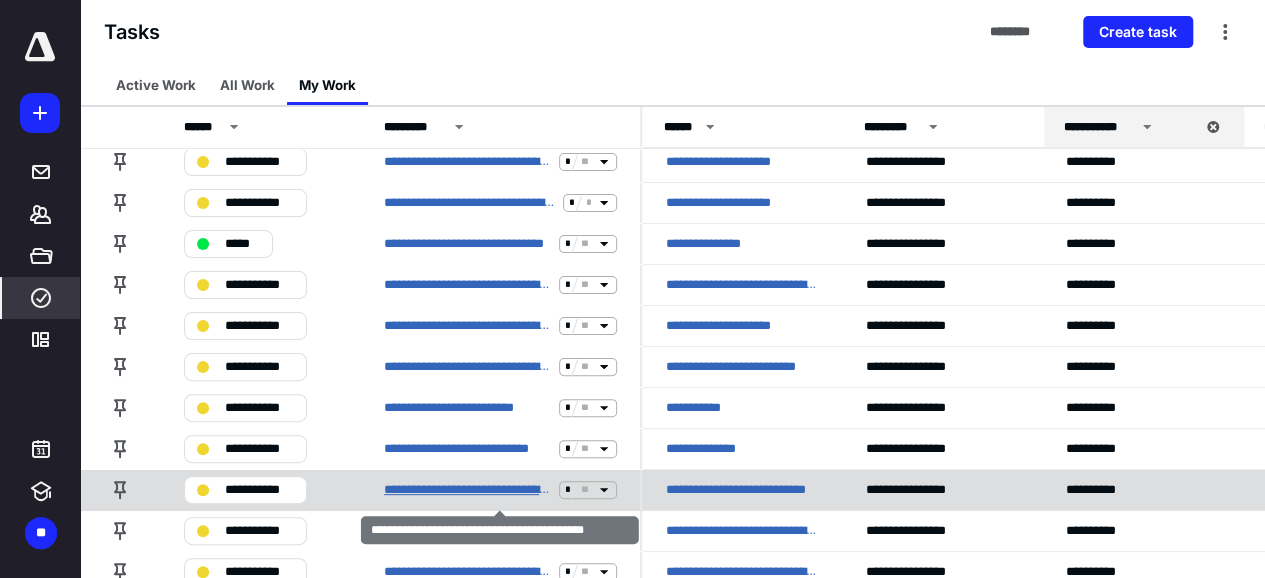 click on "**********" at bounding box center [467, 490] 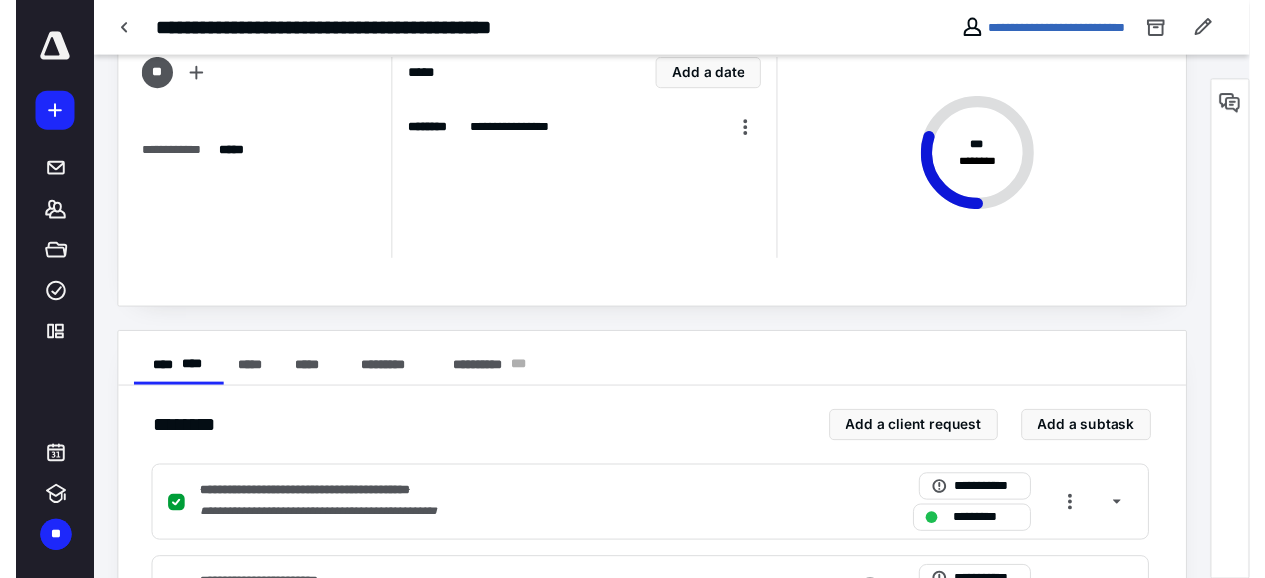 scroll, scrollTop: 0, scrollLeft: 0, axis: both 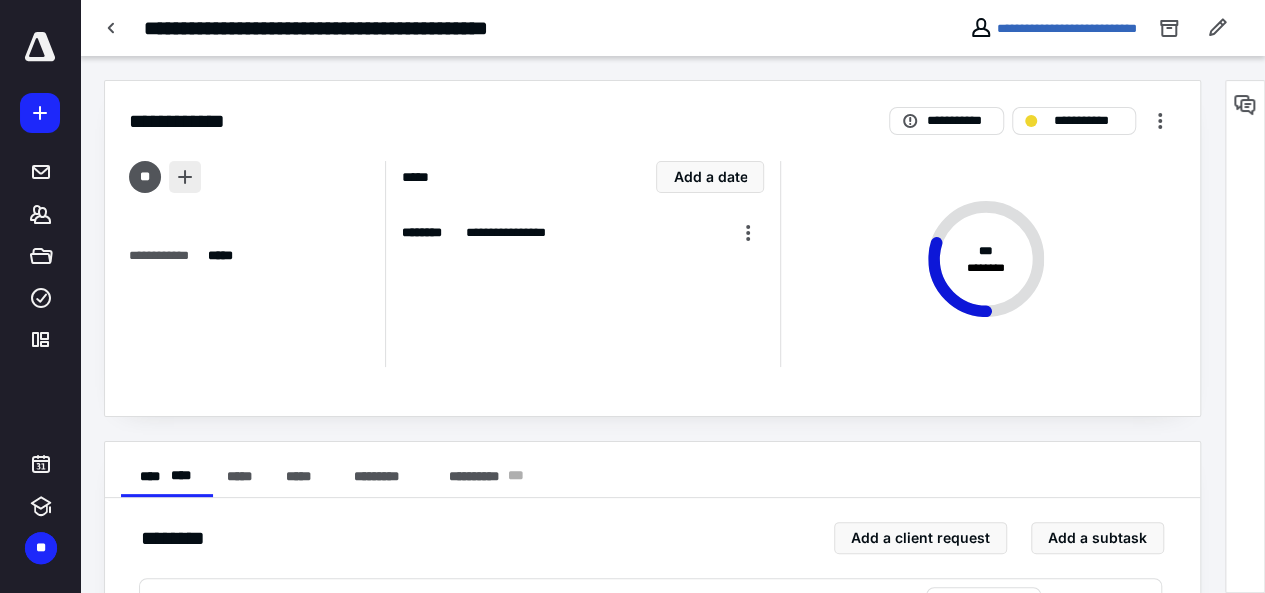 click at bounding box center (185, 177) 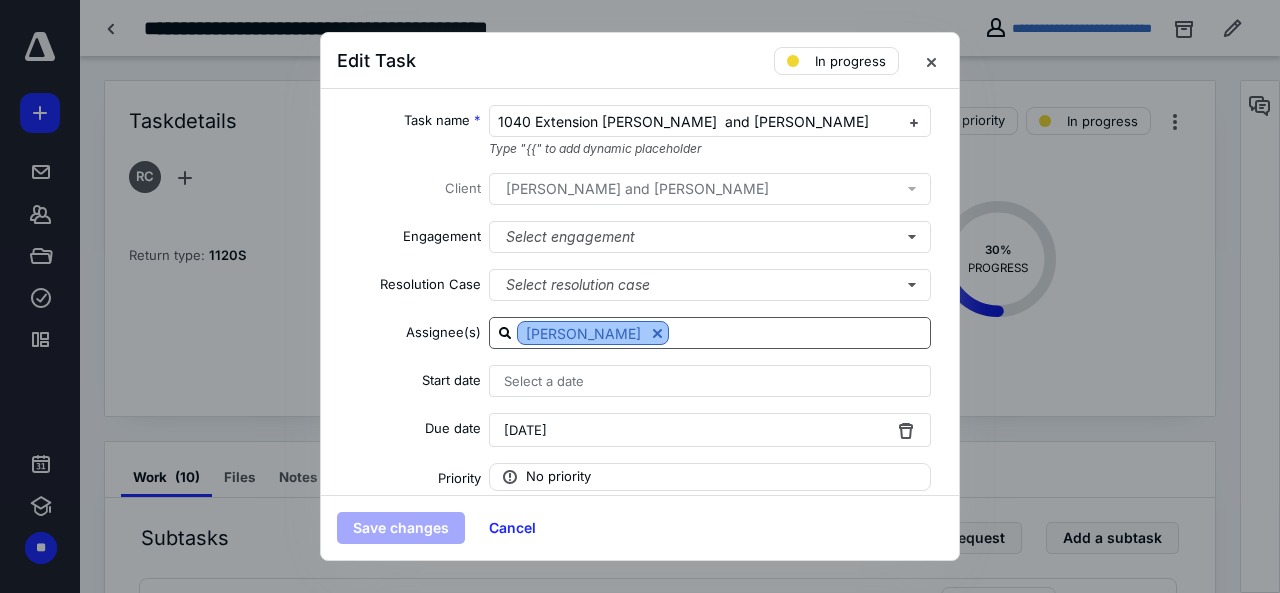 click at bounding box center [657, 333] 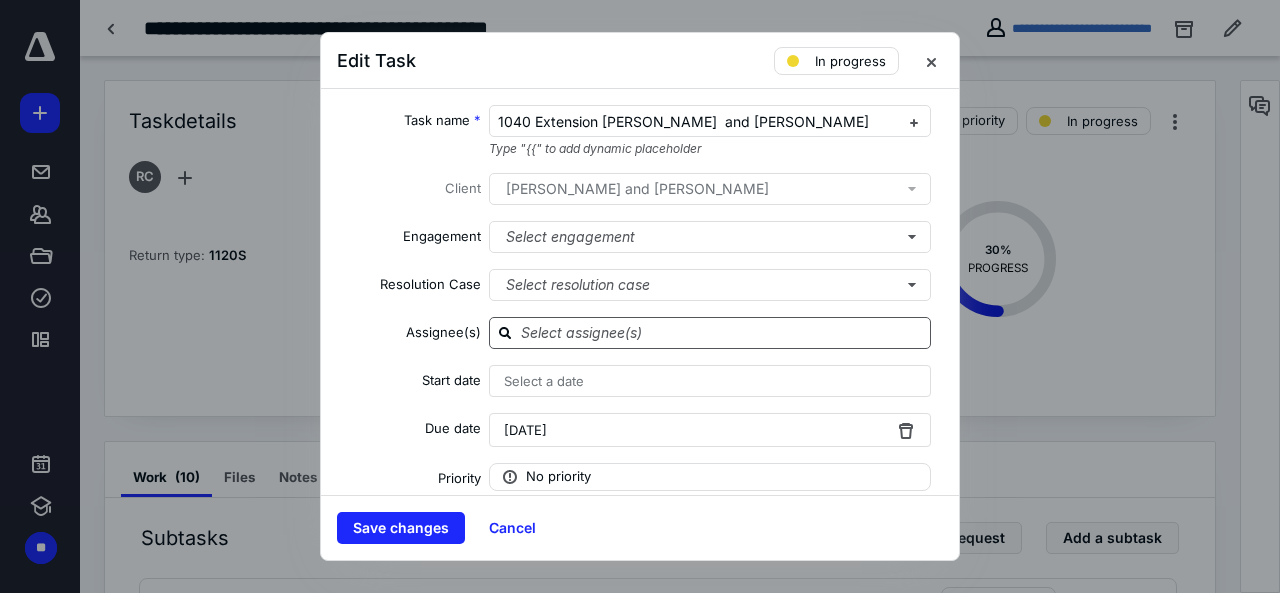 click at bounding box center [722, 332] 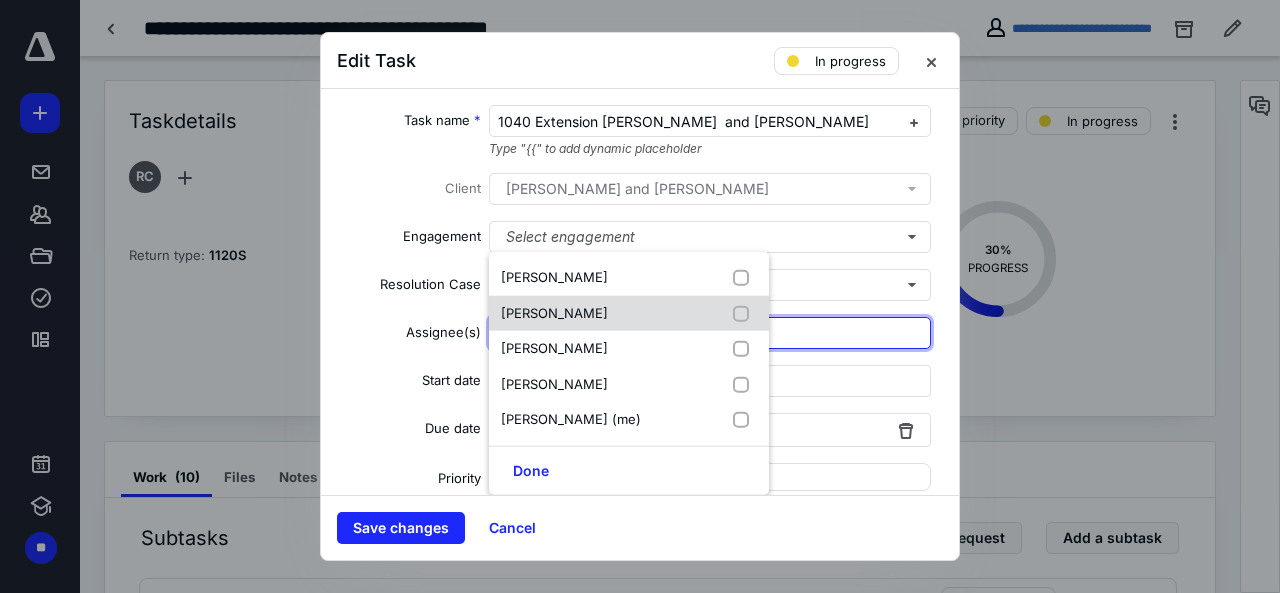 click on "[PERSON_NAME]" at bounding box center (554, 312) 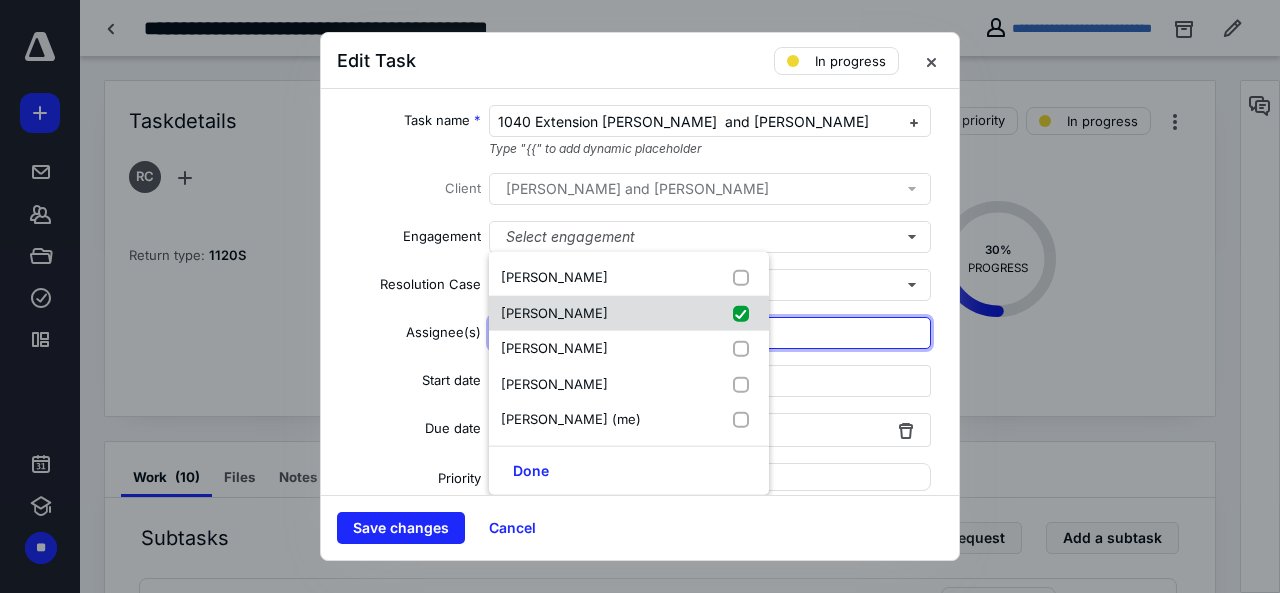 checkbox on "true" 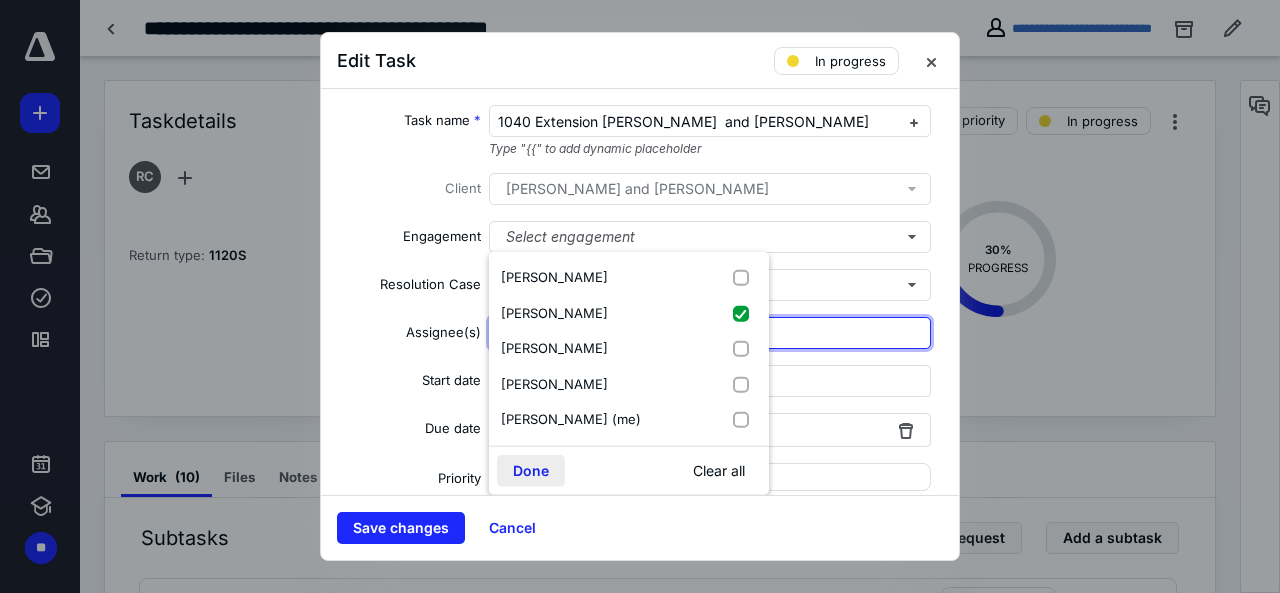 click on "Done" at bounding box center (531, 470) 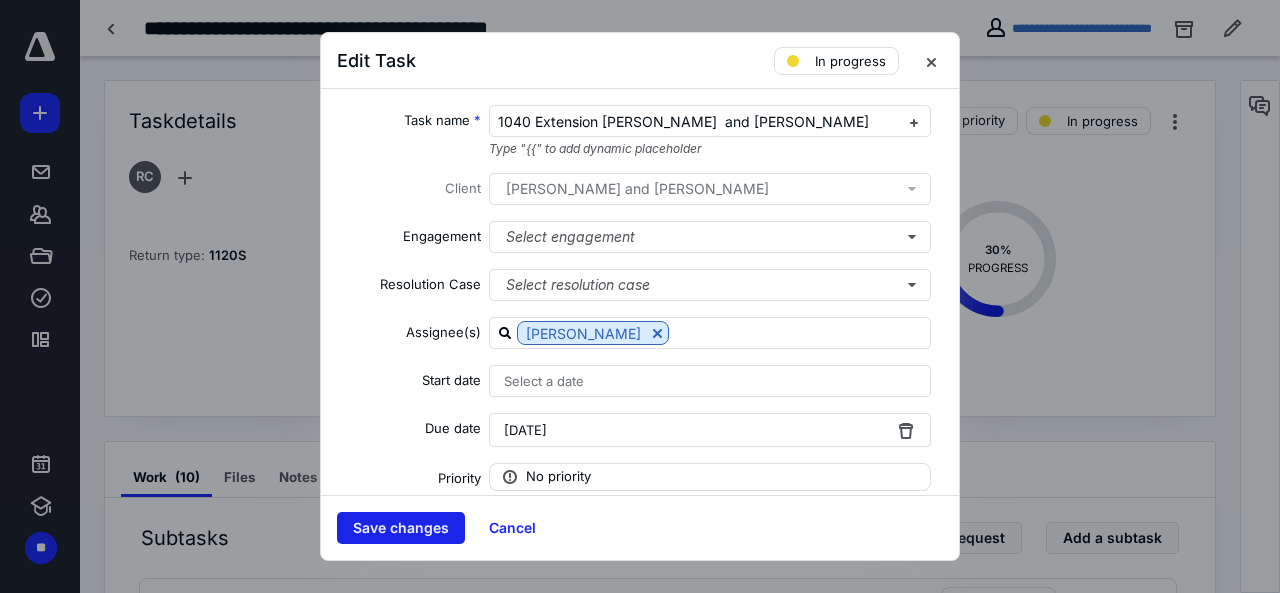 click on "Save changes" at bounding box center [401, 528] 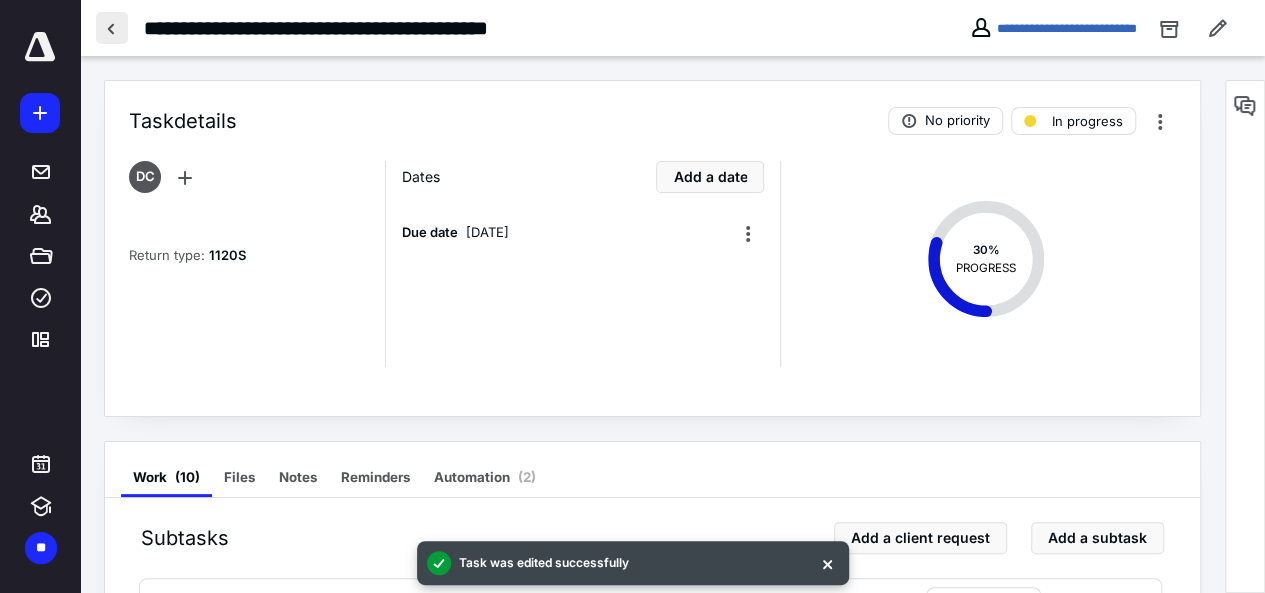 click at bounding box center (112, 28) 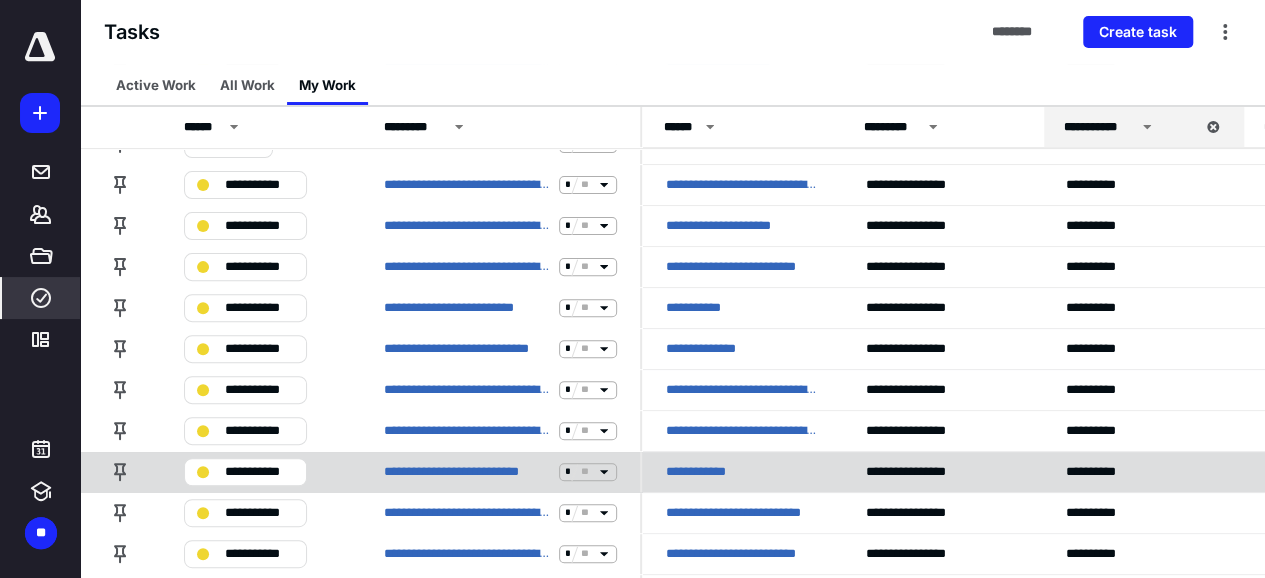scroll, scrollTop: 300, scrollLeft: 0, axis: vertical 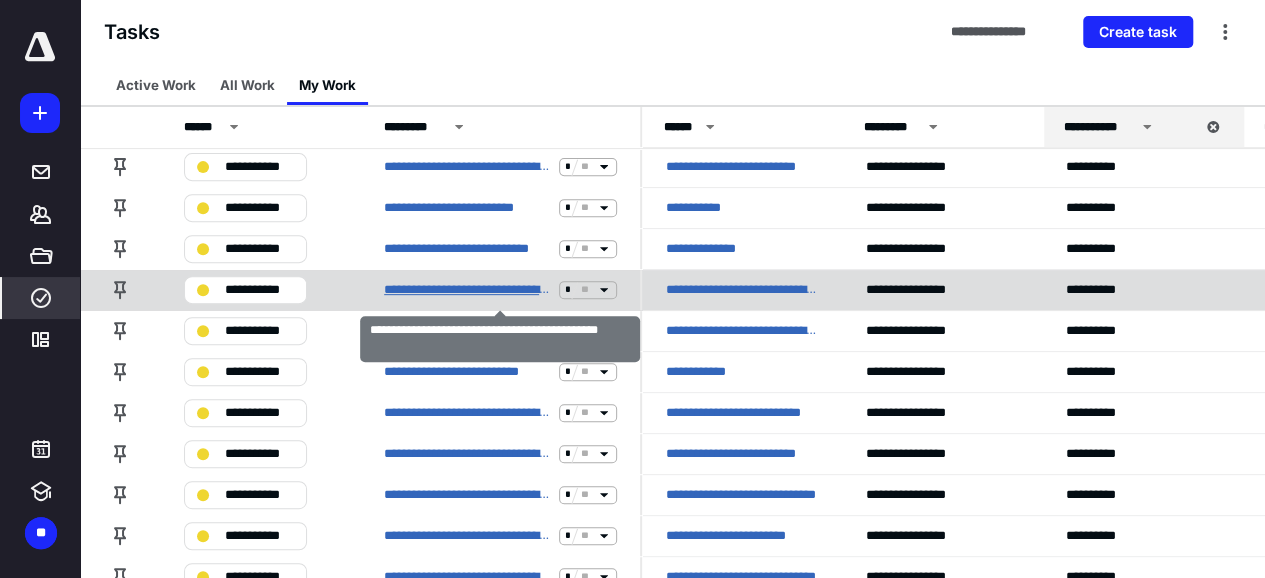 click on "**********" at bounding box center [467, 290] 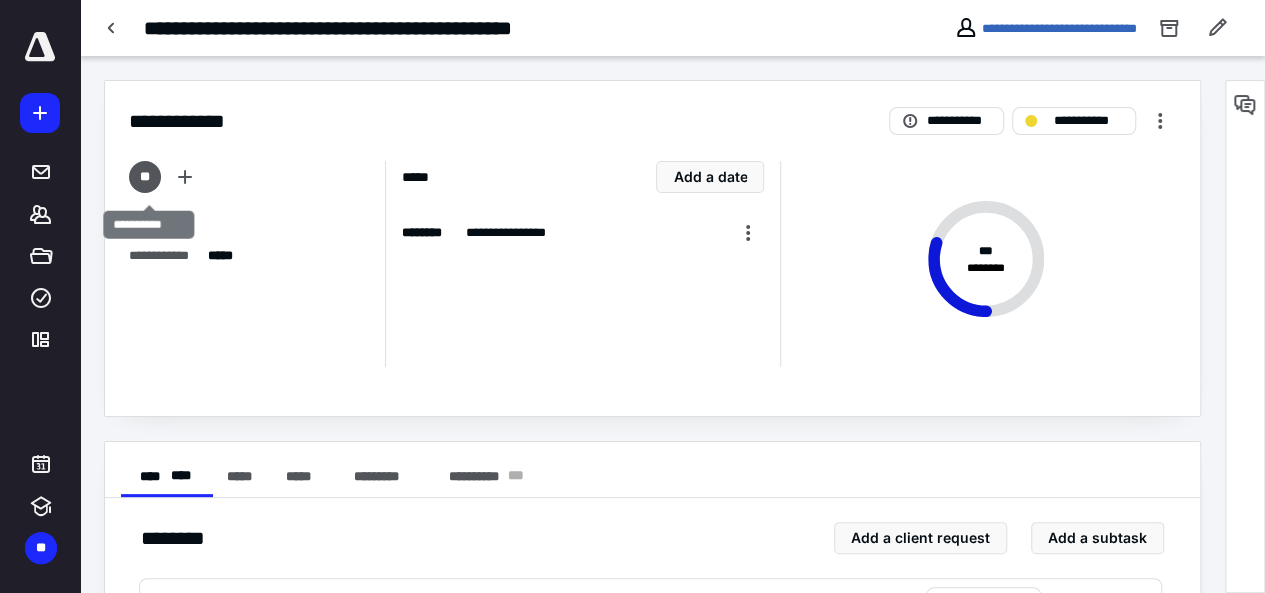 click on "**" at bounding box center [145, 177] 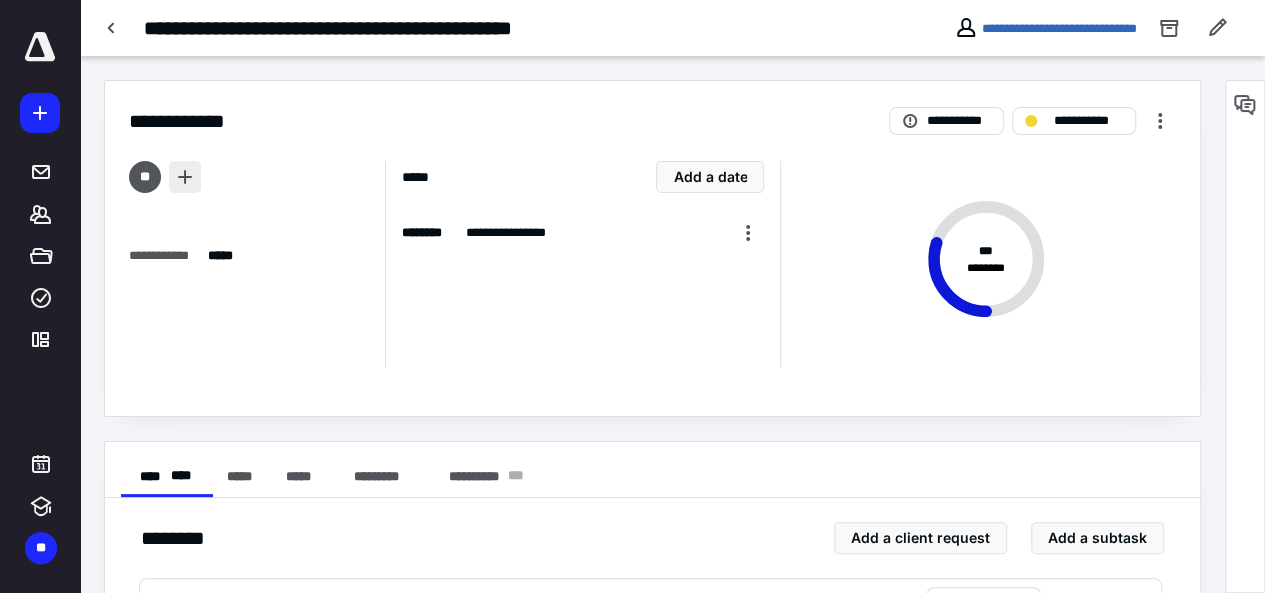 click at bounding box center (185, 177) 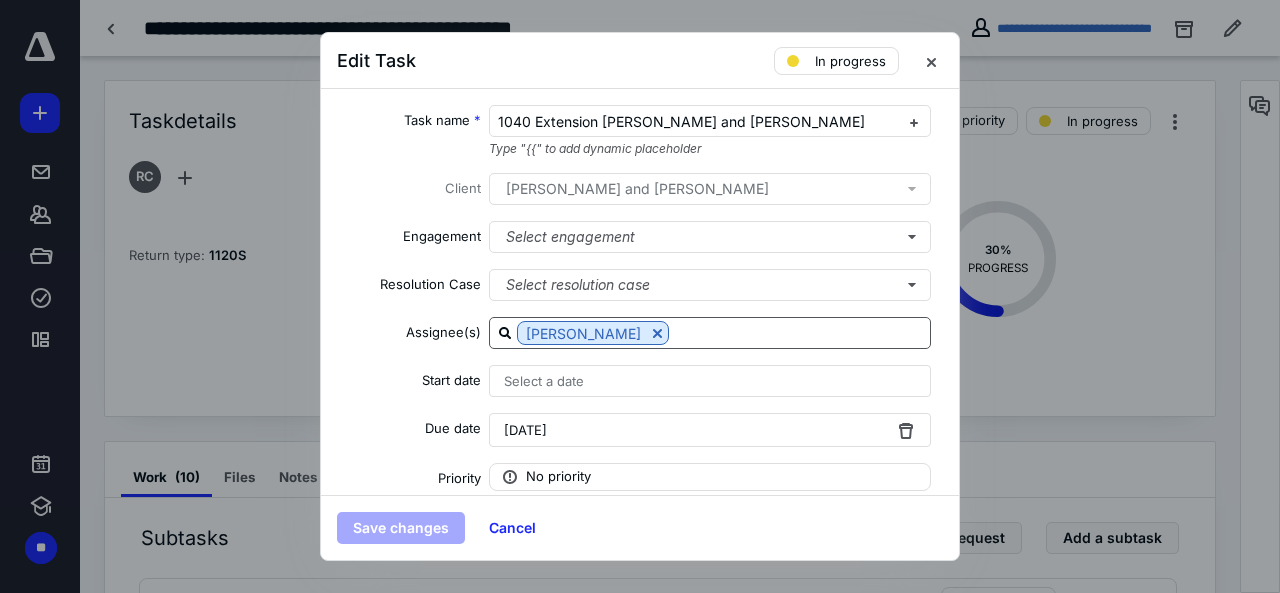 click at bounding box center (657, 333) 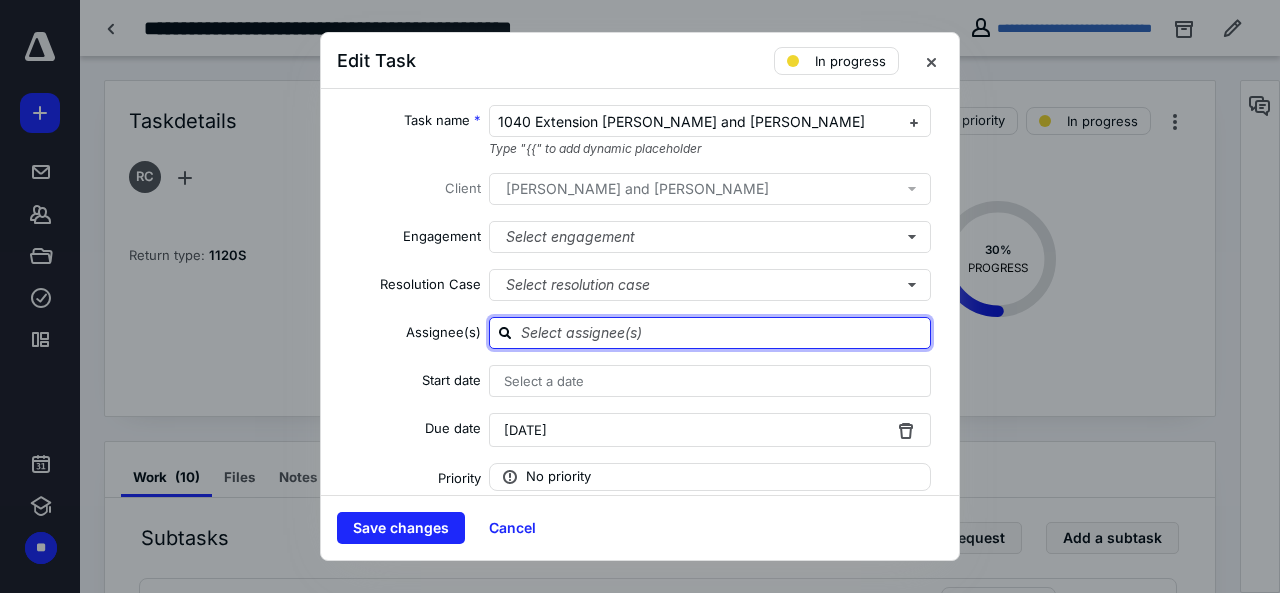 click at bounding box center [722, 332] 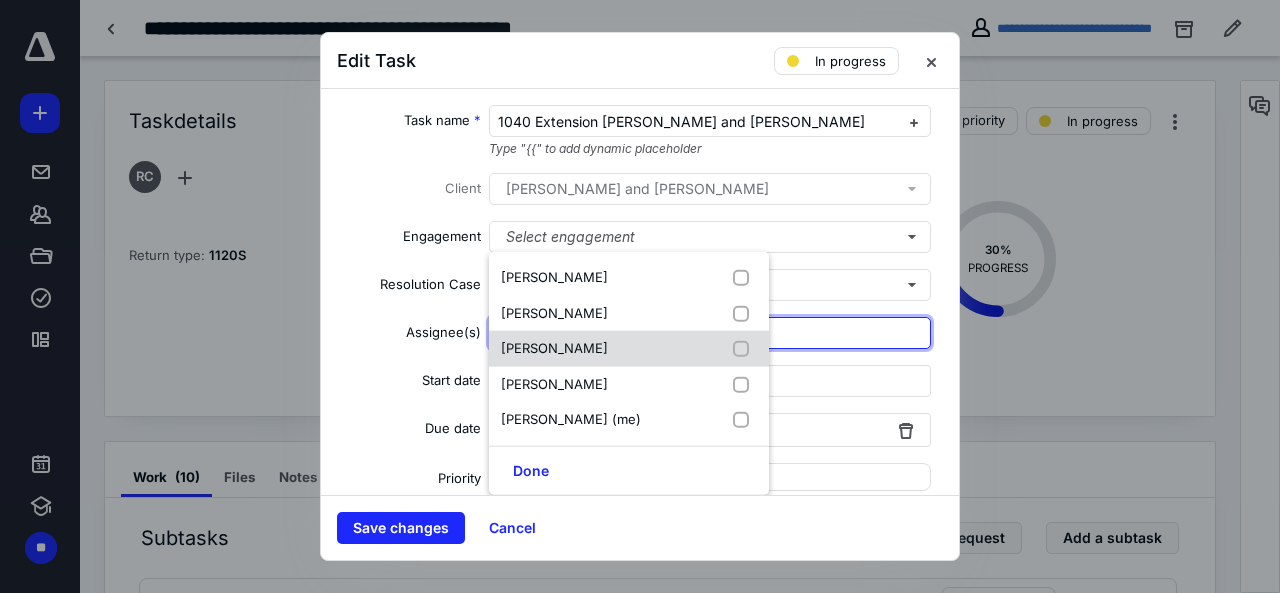 click on "[PERSON_NAME]" at bounding box center (629, 349) 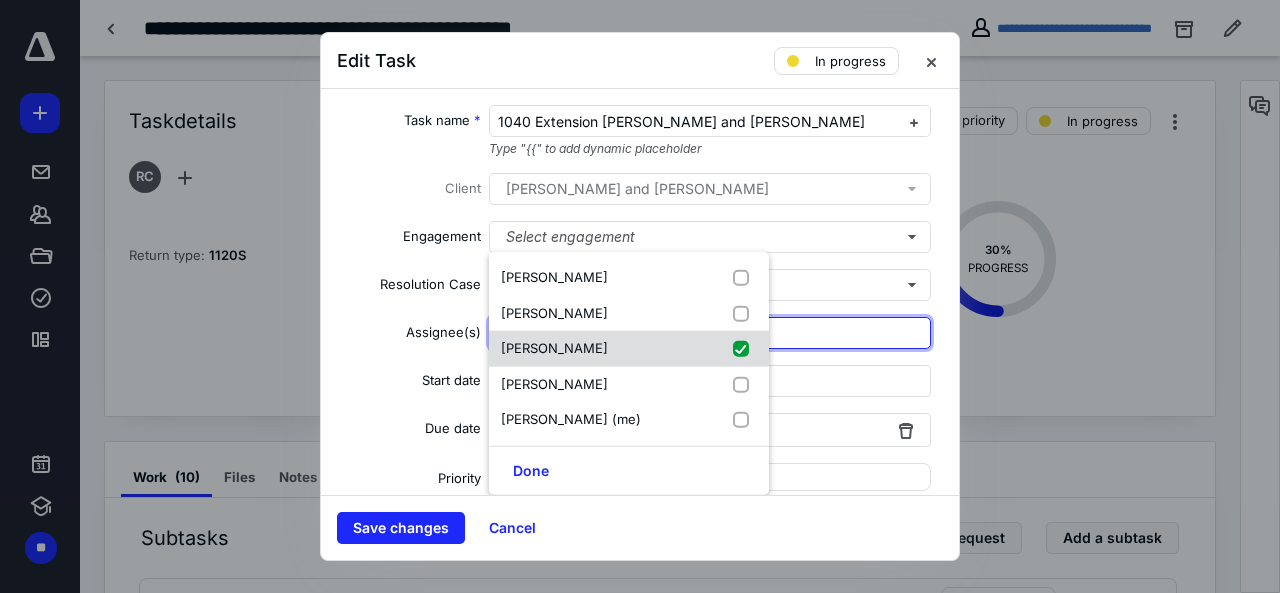 checkbox on "true" 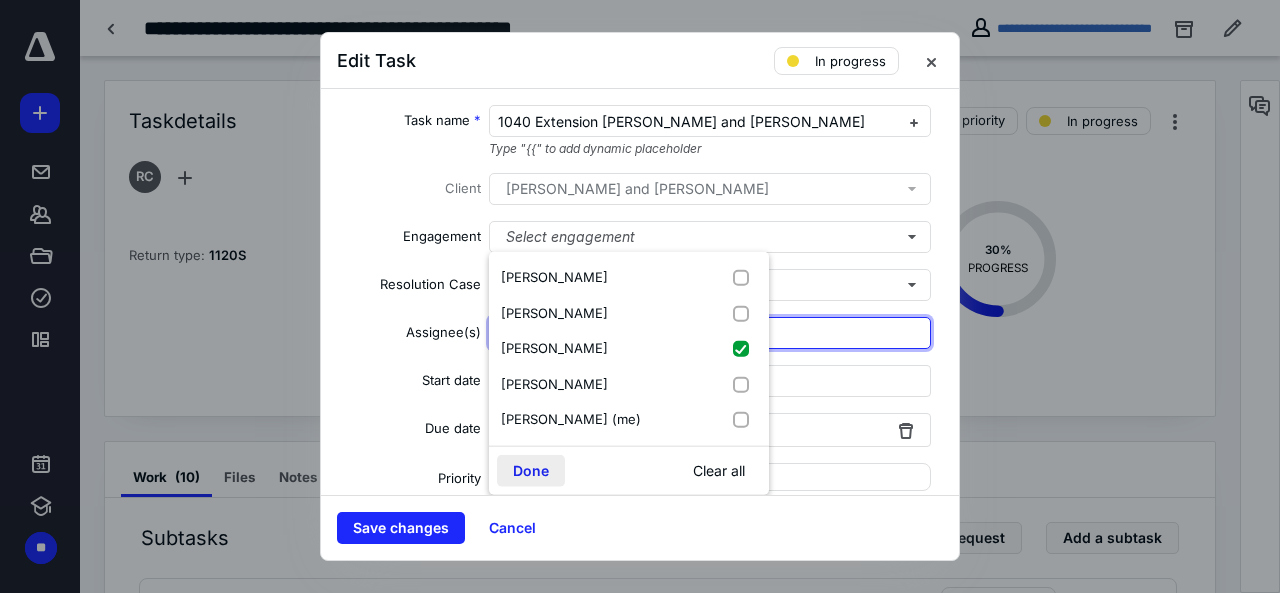 click on "Done" at bounding box center [531, 470] 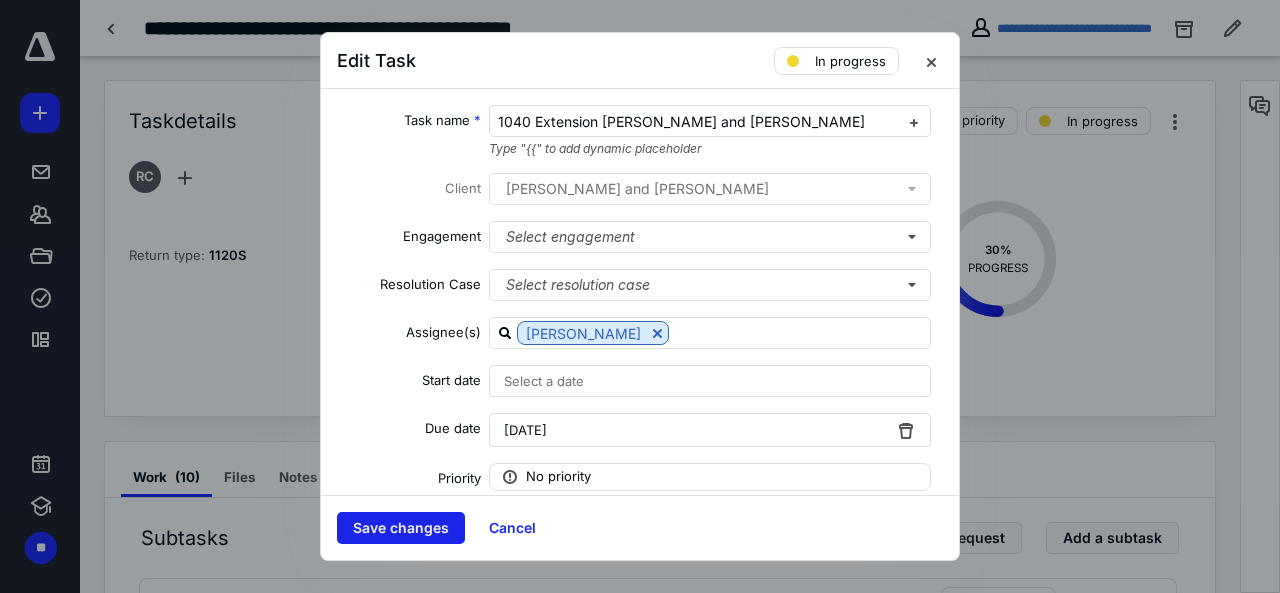 click on "Save changes" at bounding box center [401, 528] 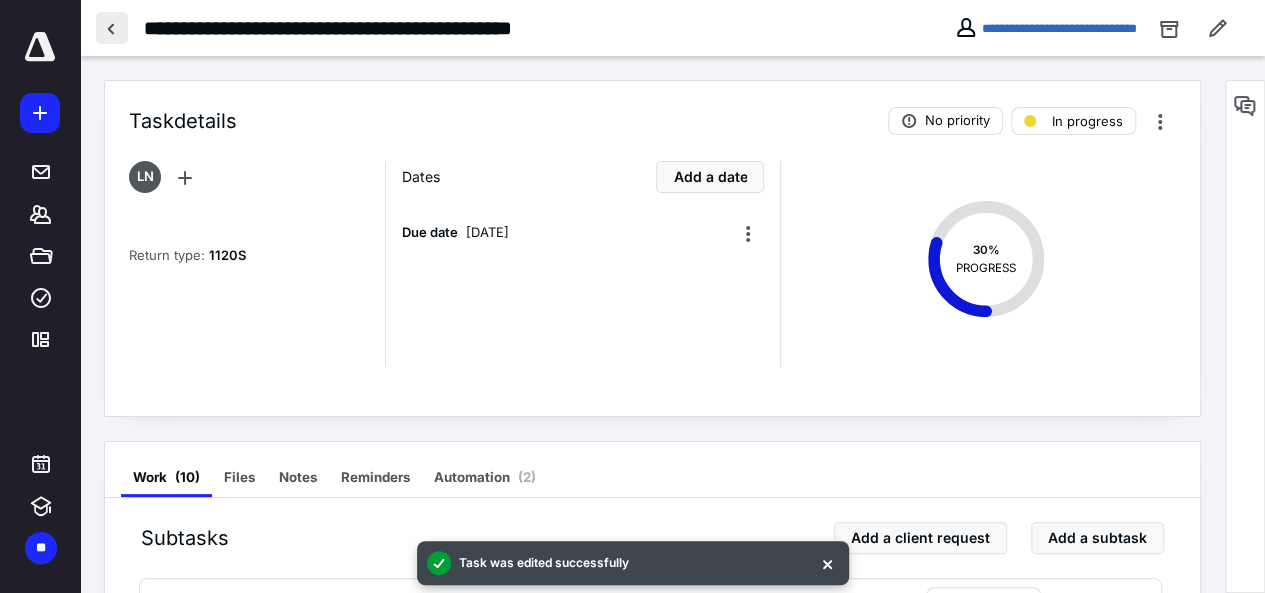 click at bounding box center (112, 28) 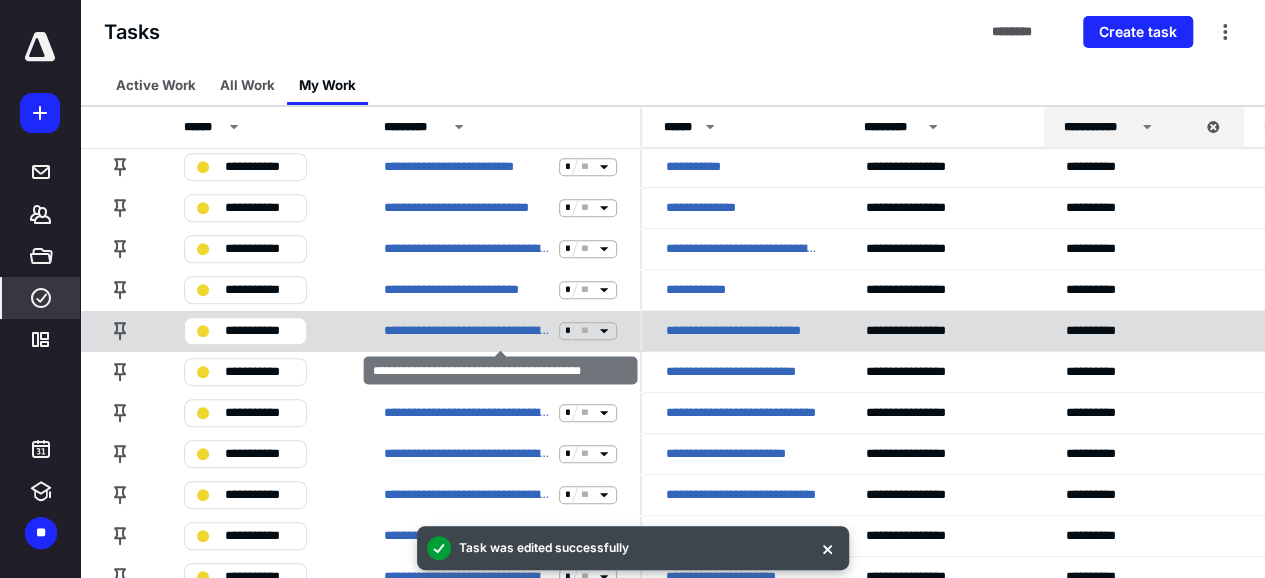 scroll, scrollTop: 379, scrollLeft: 0, axis: vertical 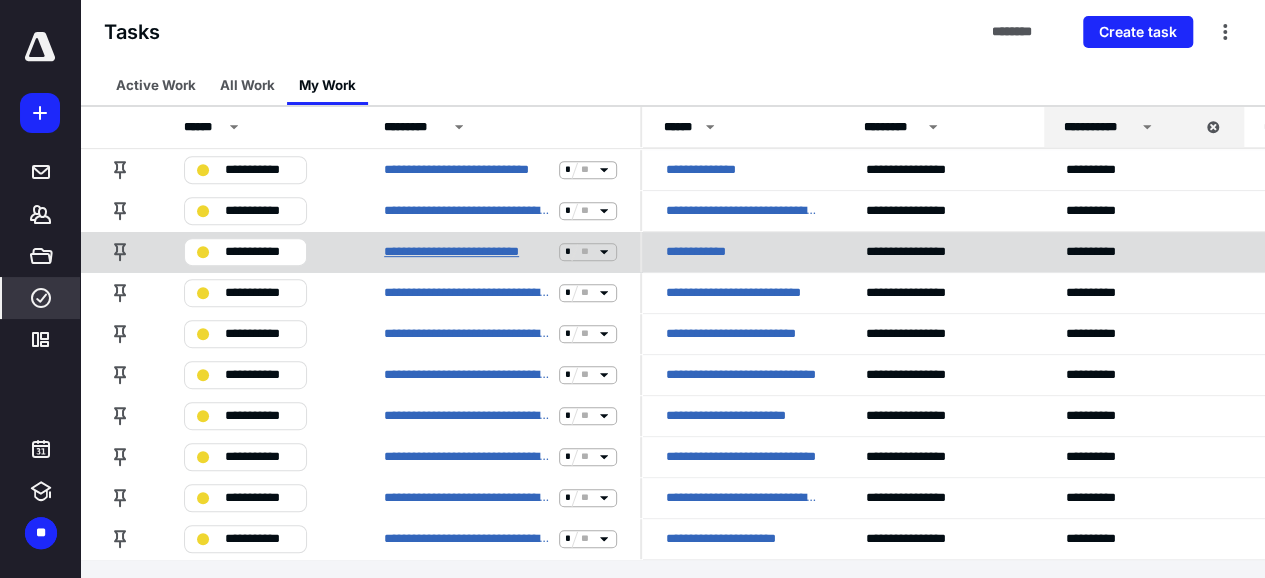 click on "**********" at bounding box center [467, 252] 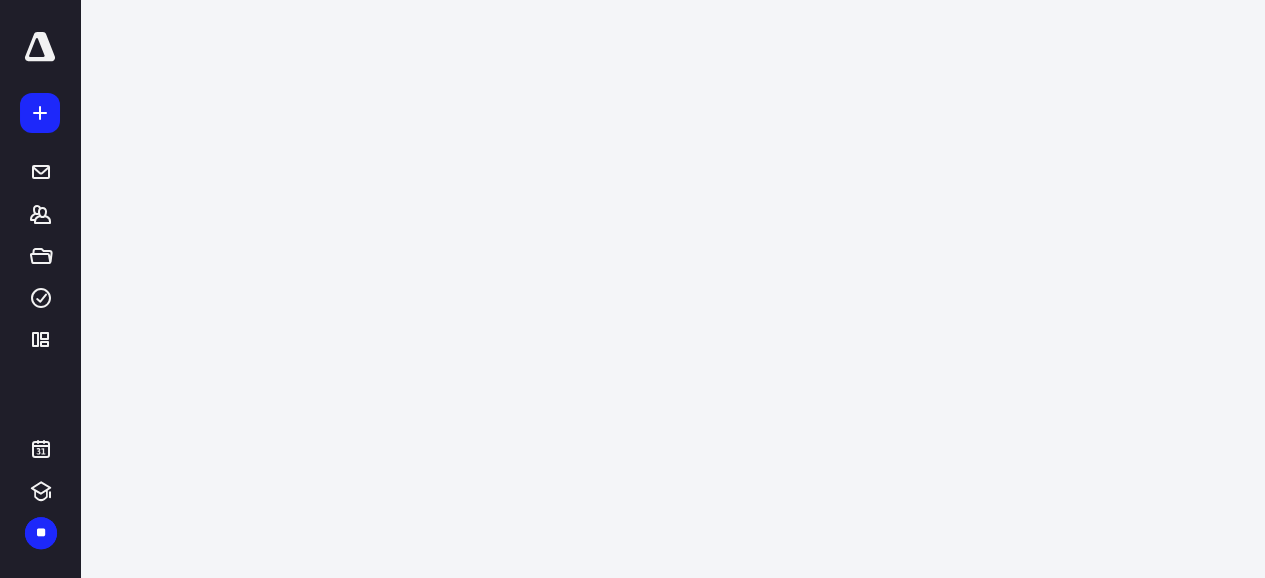 scroll, scrollTop: 0, scrollLeft: 0, axis: both 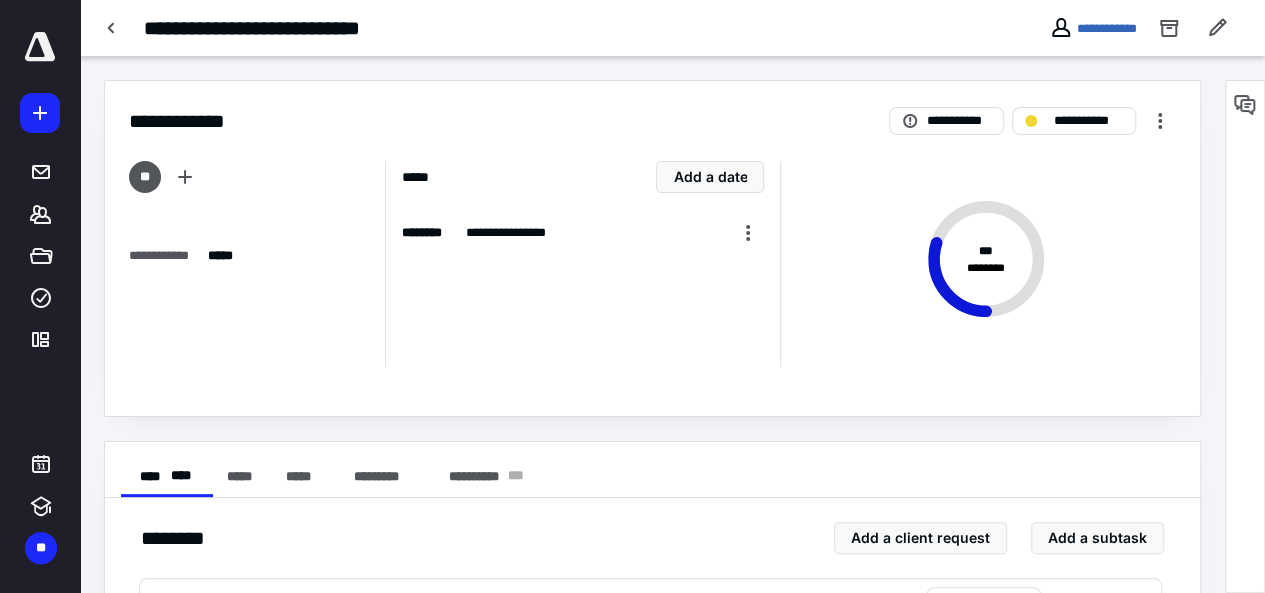 click on "**" at bounding box center (145, 177) 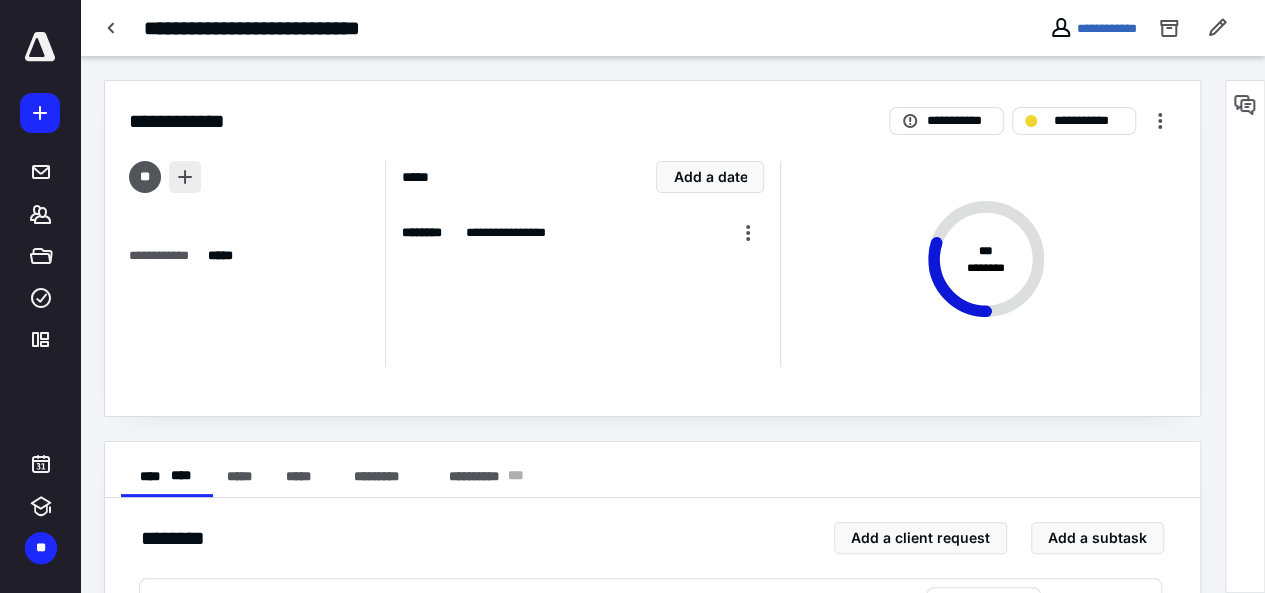 click at bounding box center (185, 177) 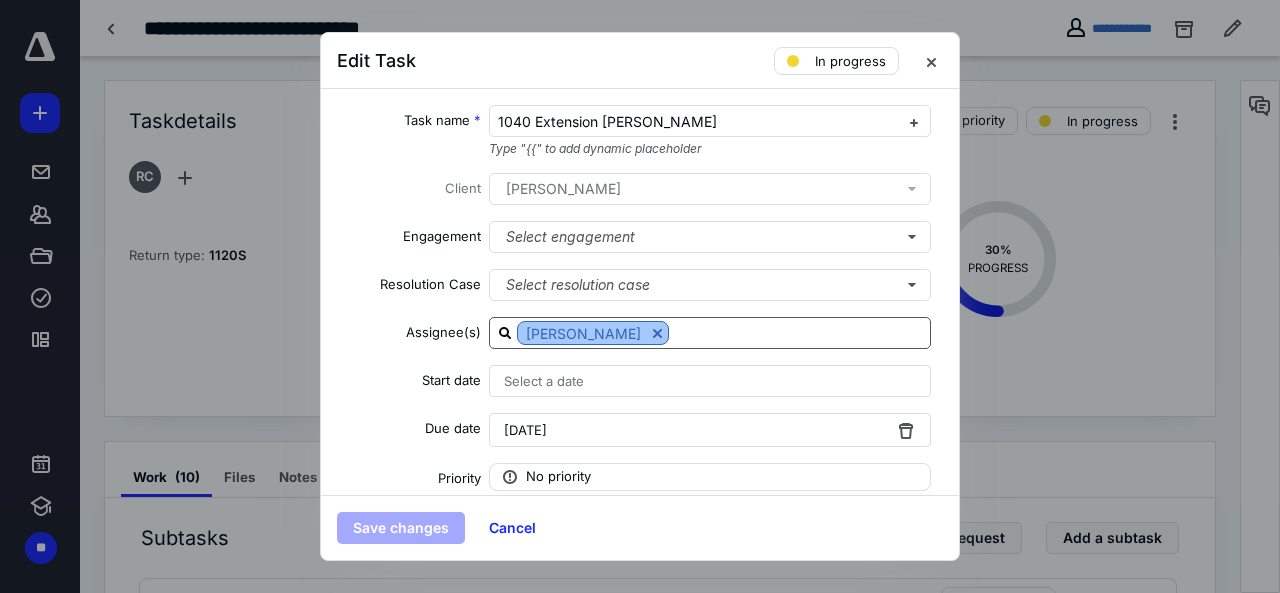 click at bounding box center [657, 333] 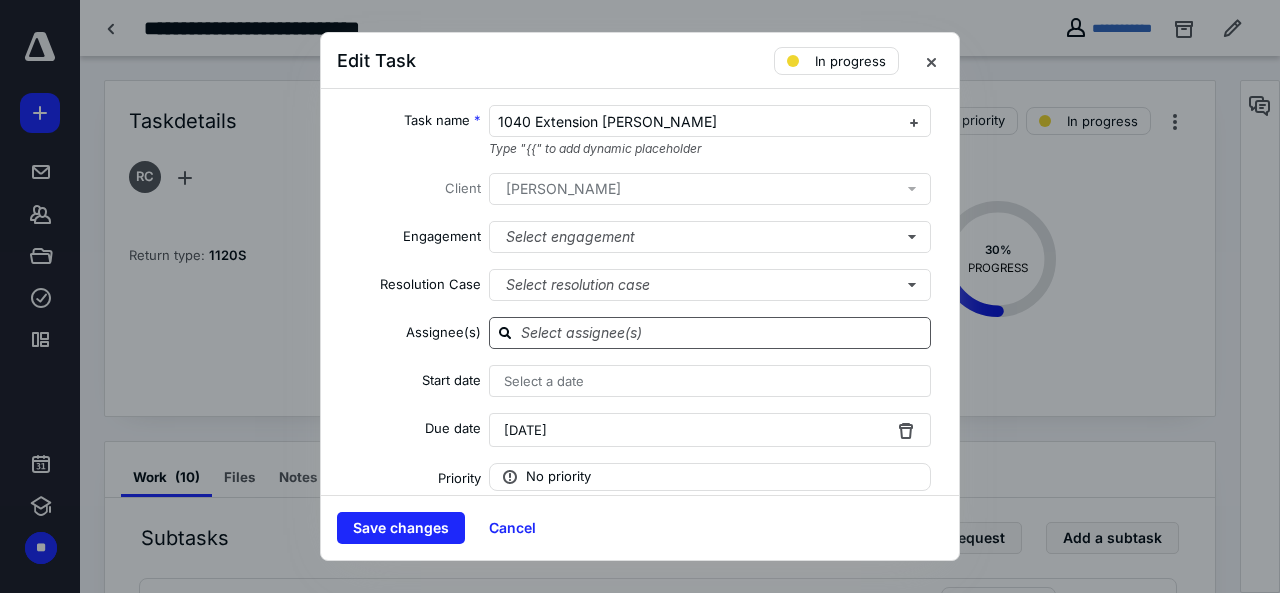 click at bounding box center (722, 332) 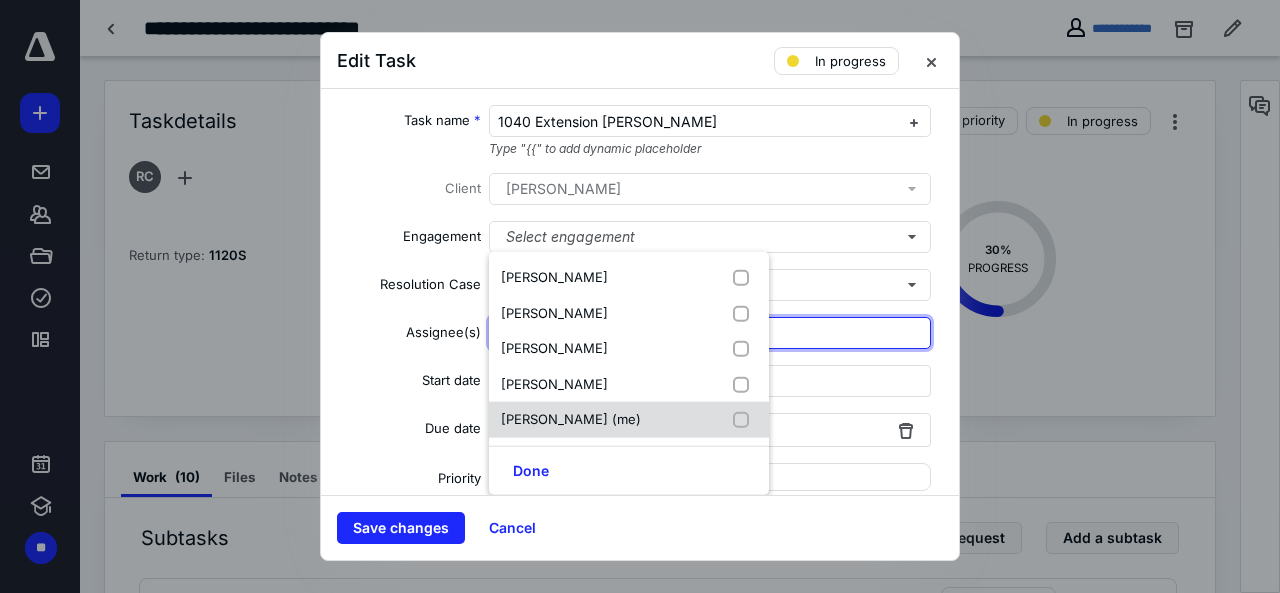 click on "[PERSON_NAME] (me)" at bounding box center (571, 419) 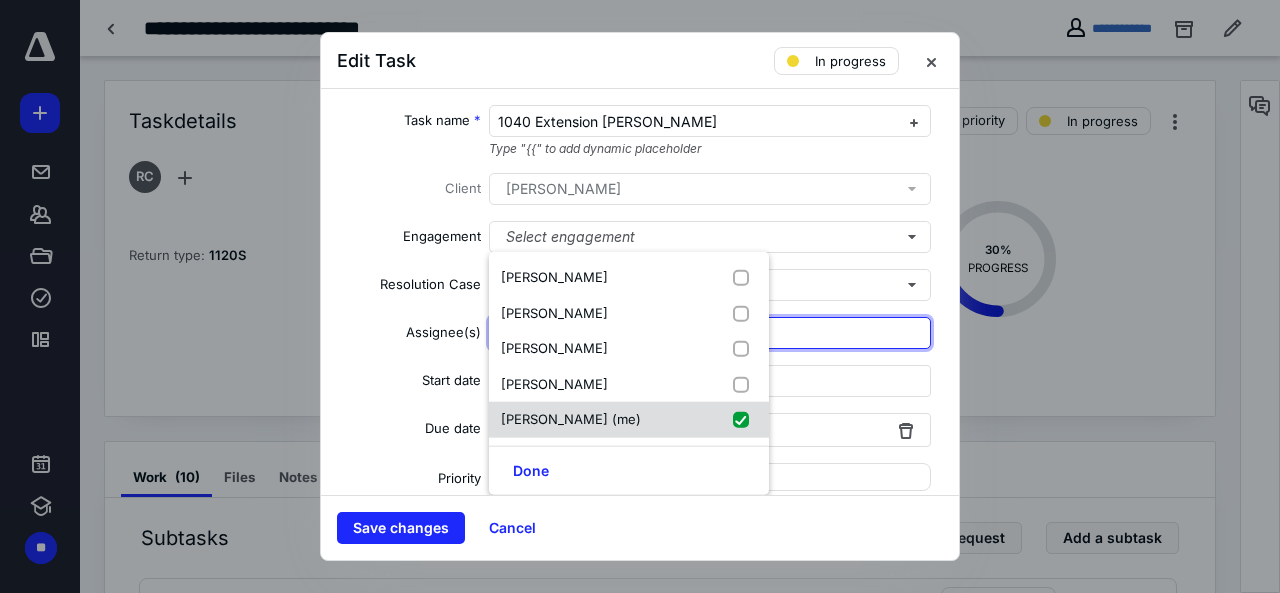checkbox on "true" 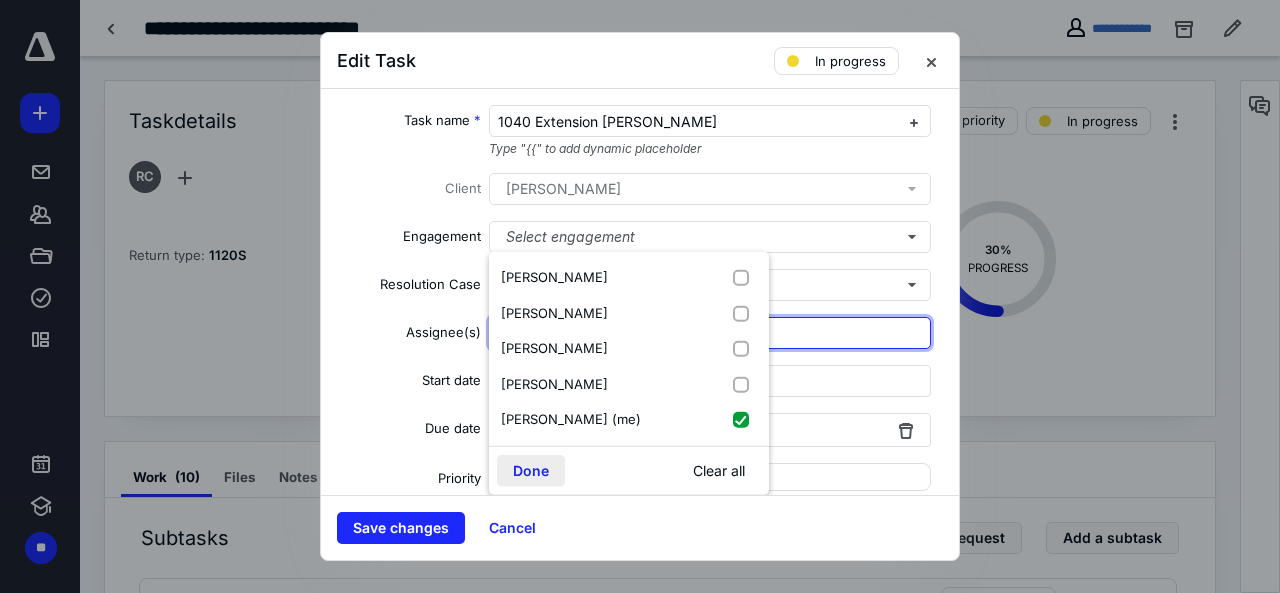 click on "Done" at bounding box center [531, 470] 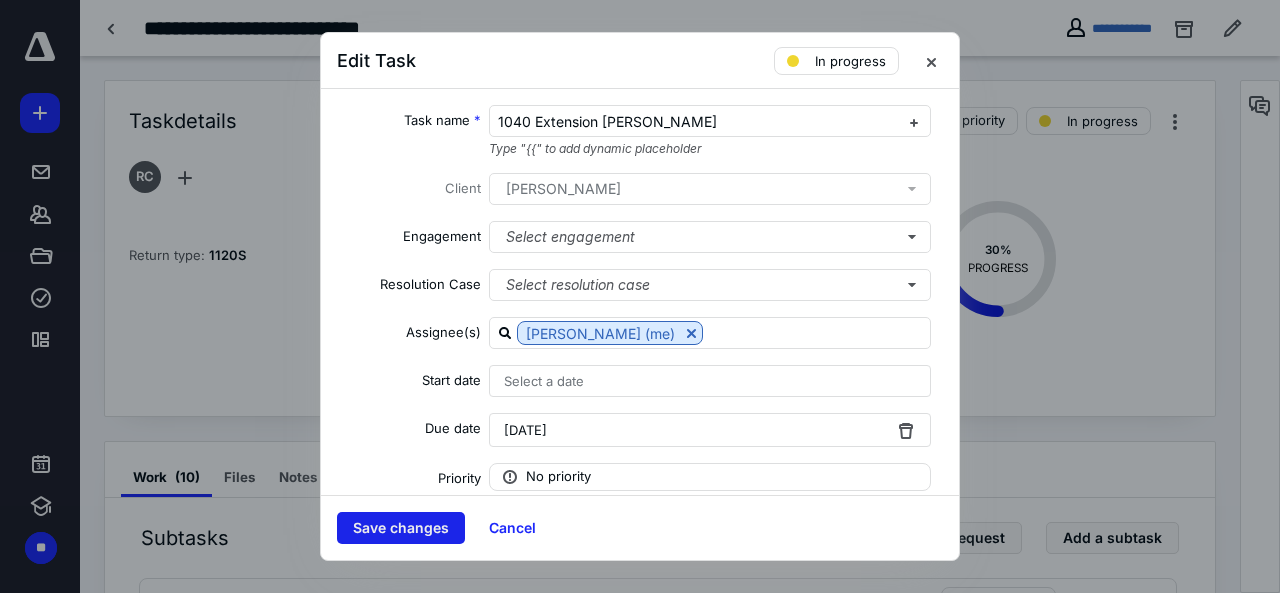 click on "Save changes" at bounding box center [401, 528] 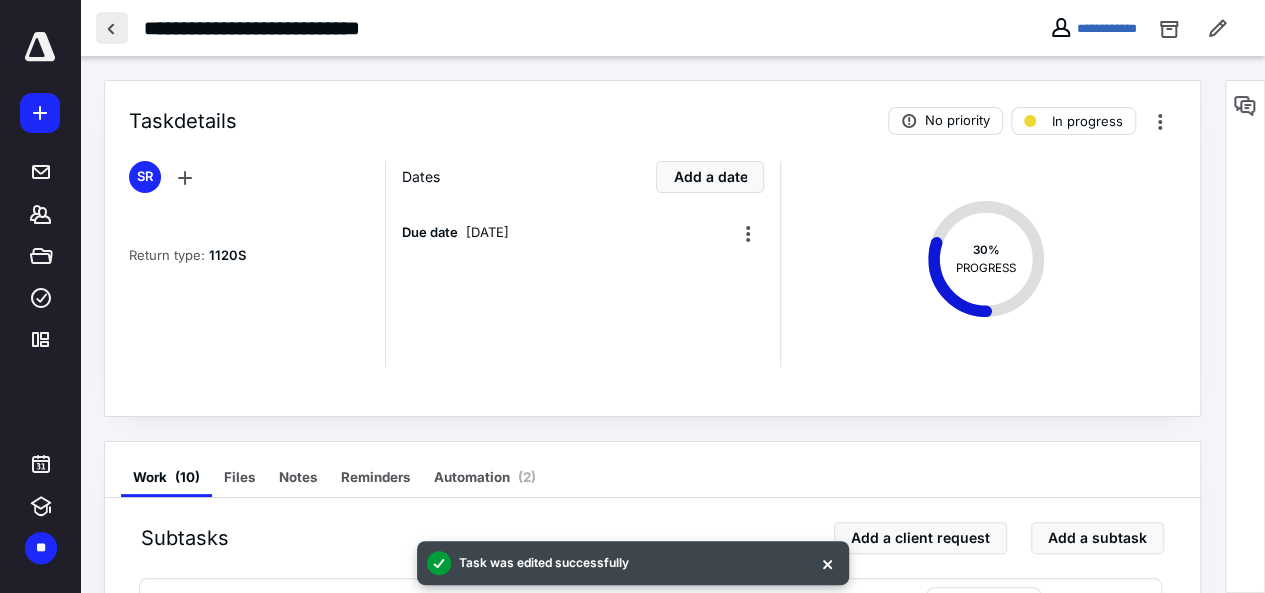 click at bounding box center [112, 28] 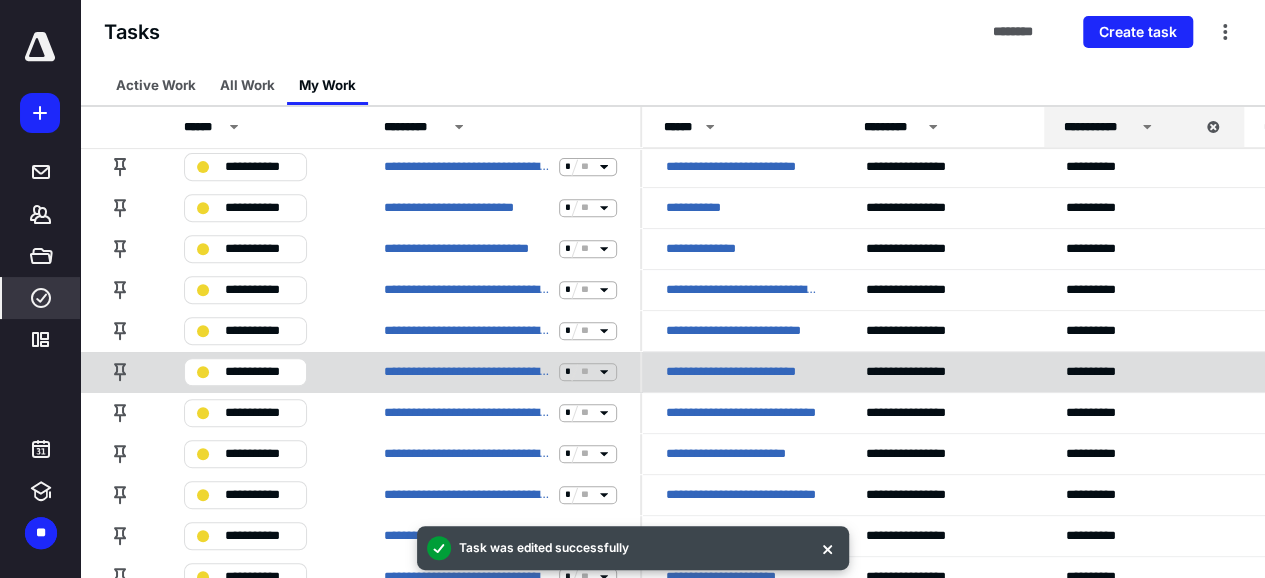 scroll, scrollTop: 338, scrollLeft: 0, axis: vertical 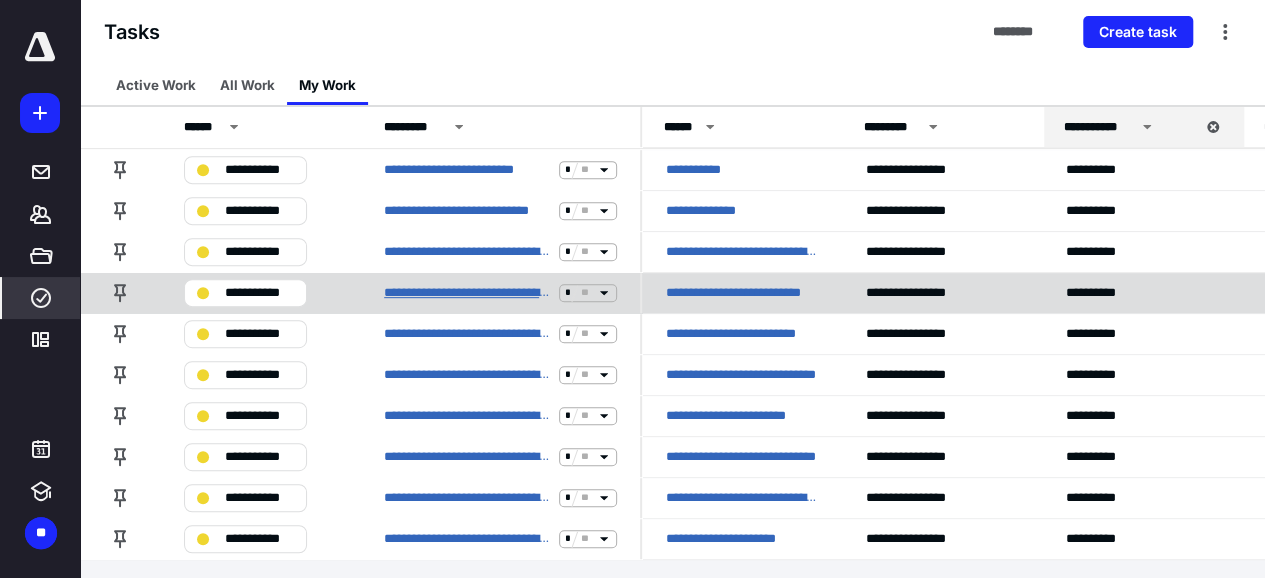 click on "**********" at bounding box center (467, 293) 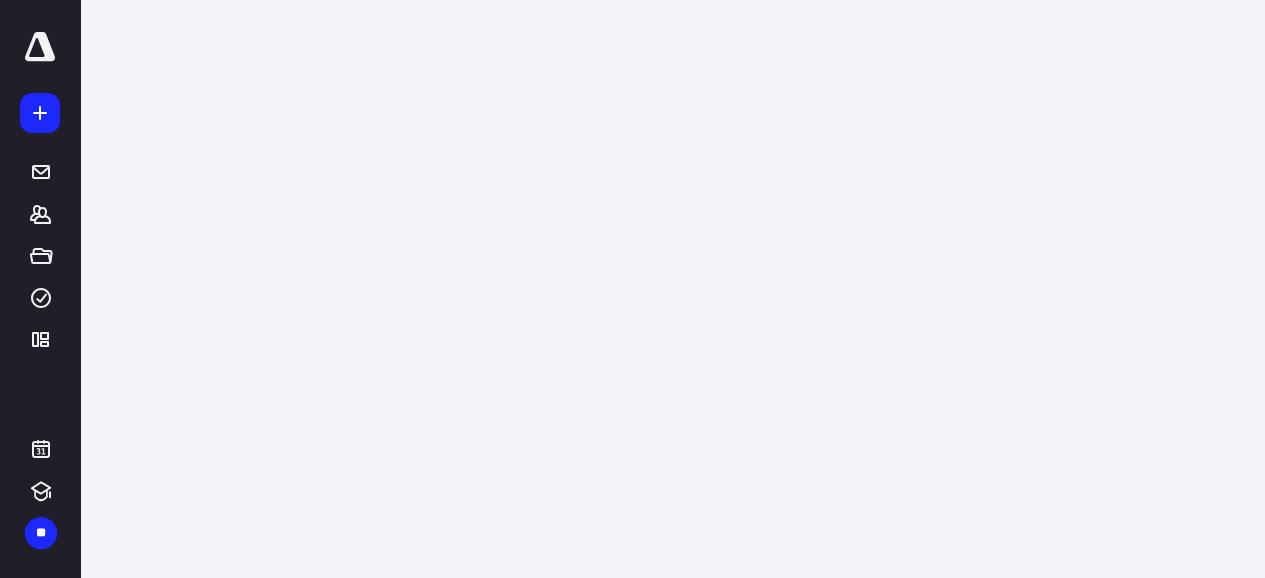scroll, scrollTop: 0, scrollLeft: 0, axis: both 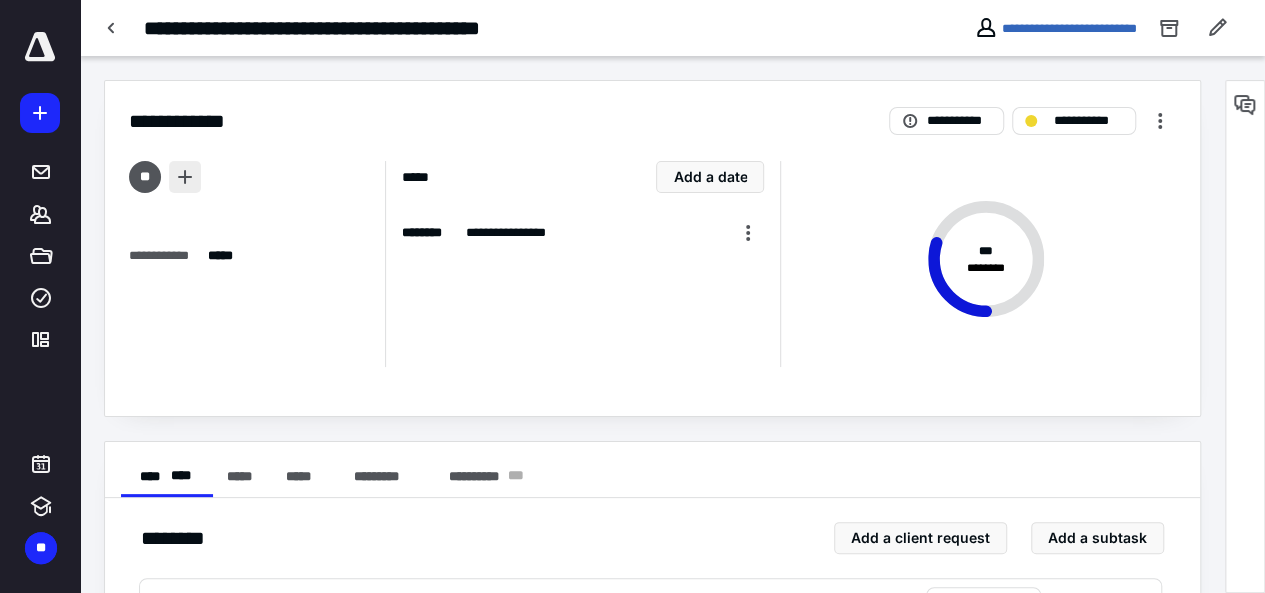 click at bounding box center (185, 177) 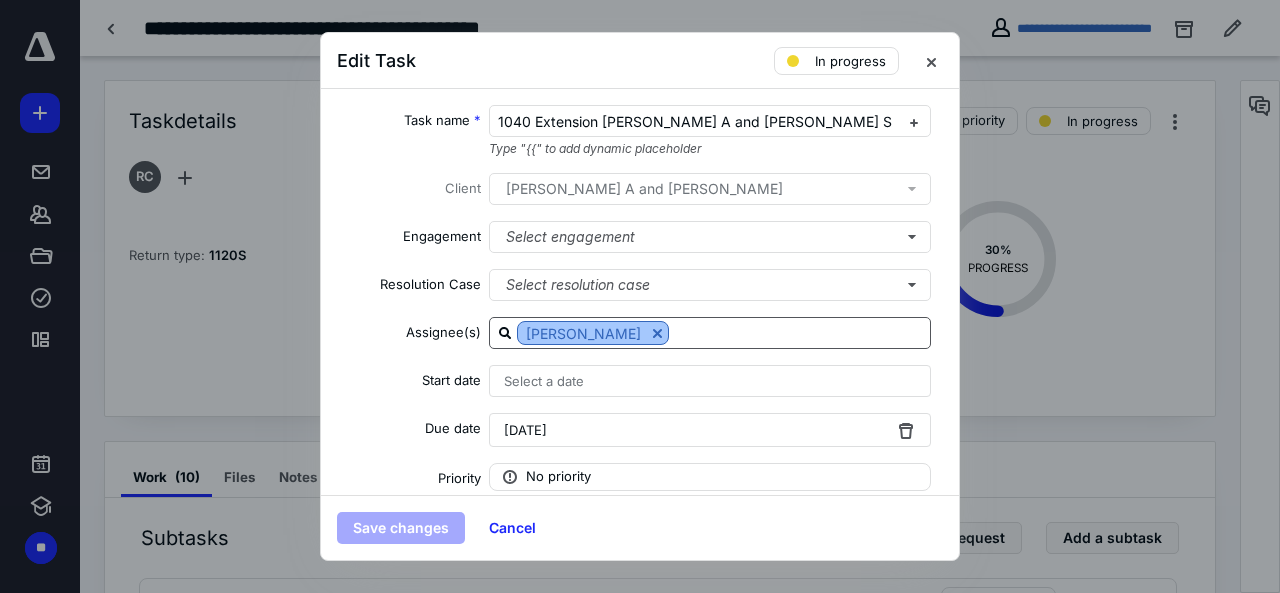 click at bounding box center (657, 333) 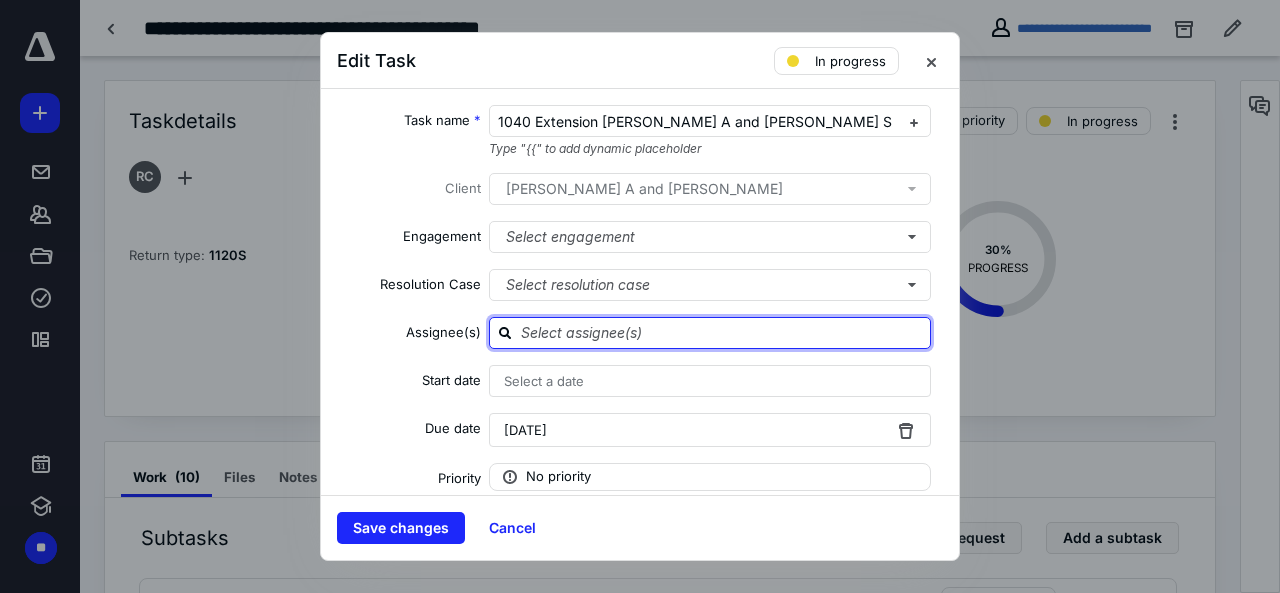 click at bounding box center (722, 332) 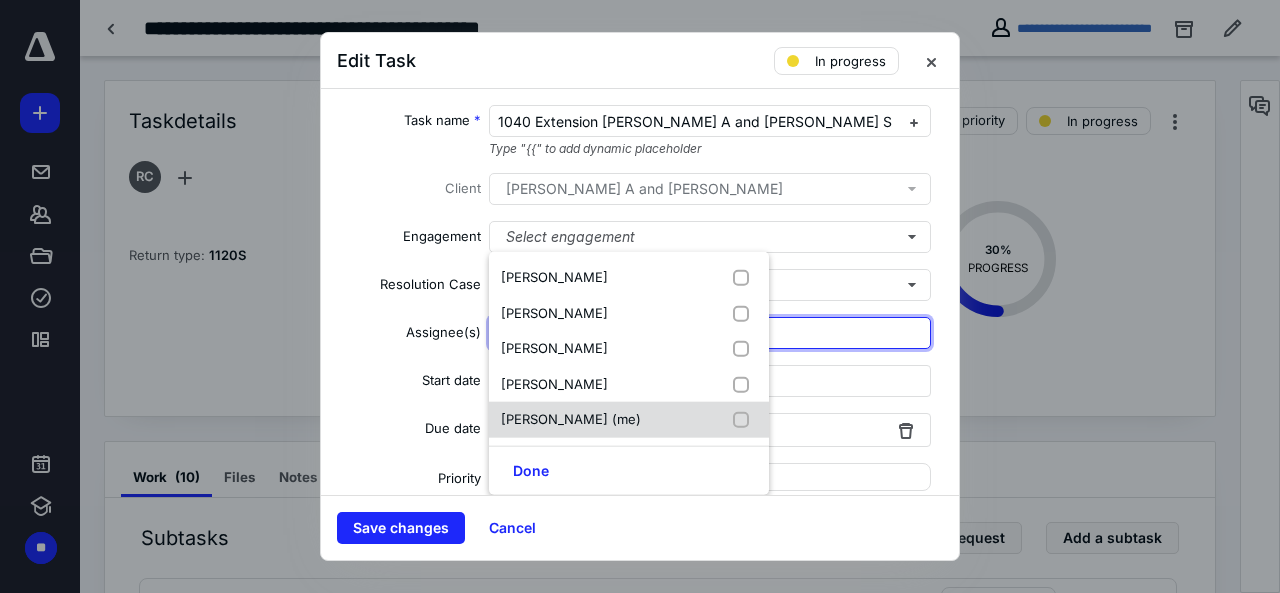 click on "[PERSON_NAME] (me)" at bounding box center (571, 419) 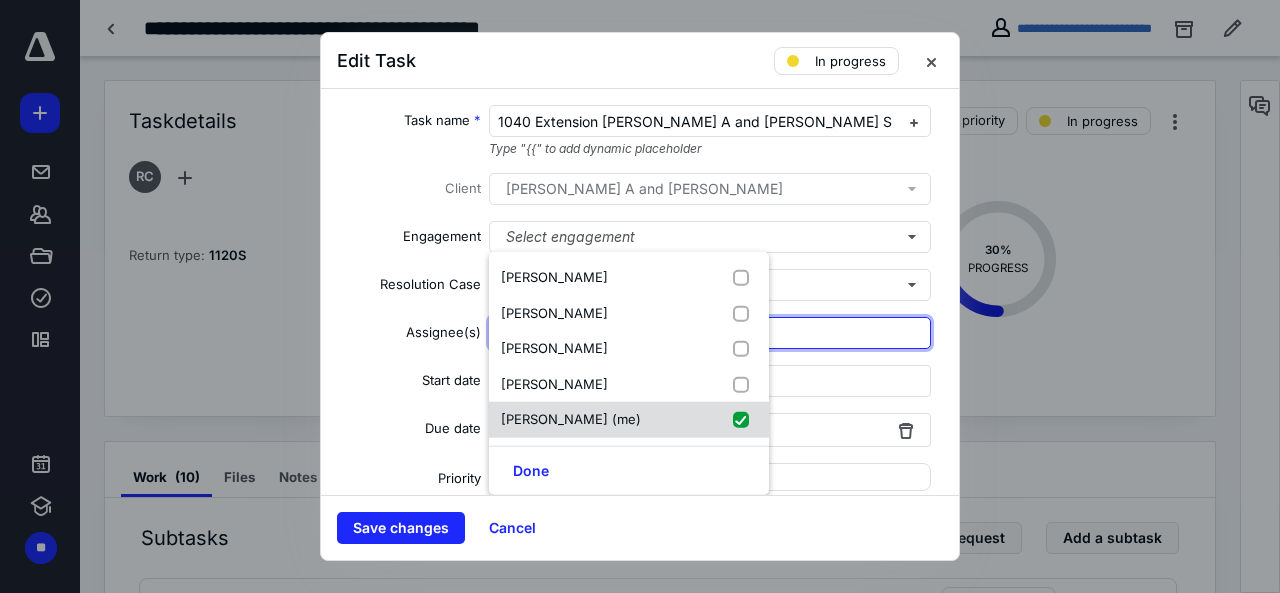 checkbox on "true" 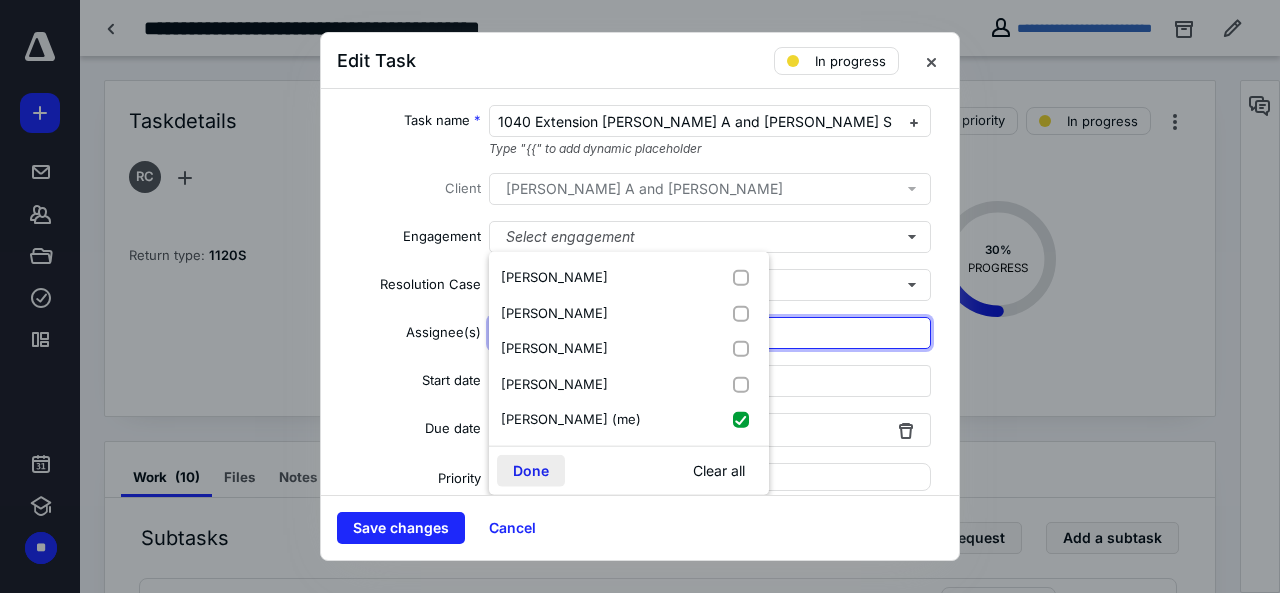 click on "Done" at bounding box center (531, 470) 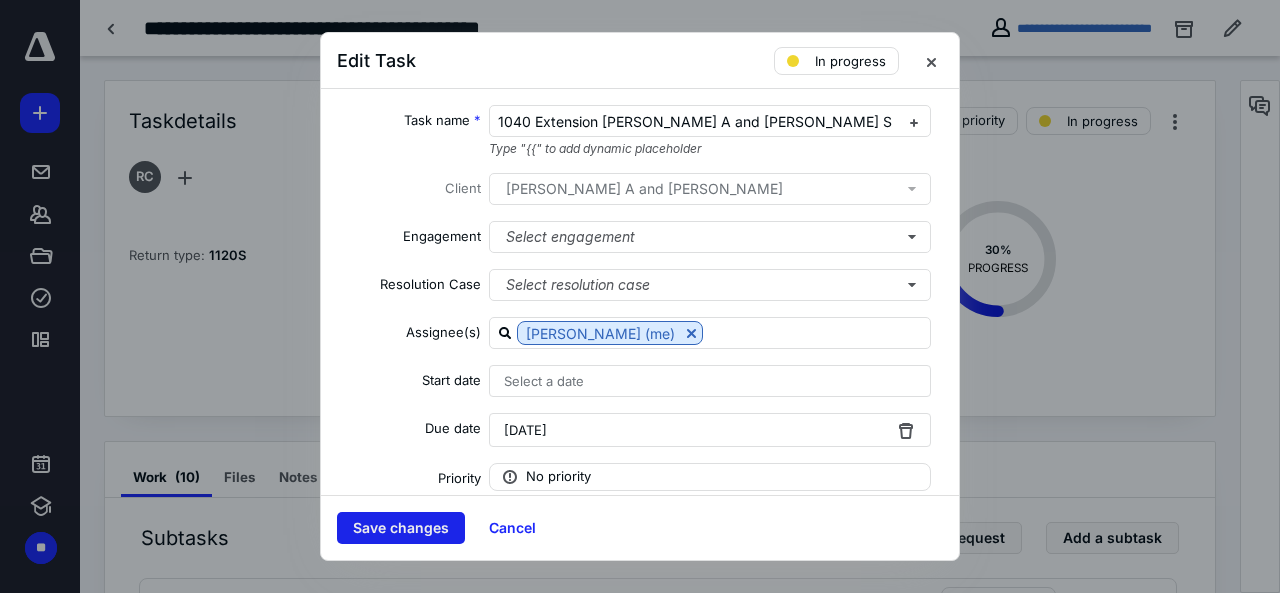click on "Save changes" at bounding box center (401, 528) 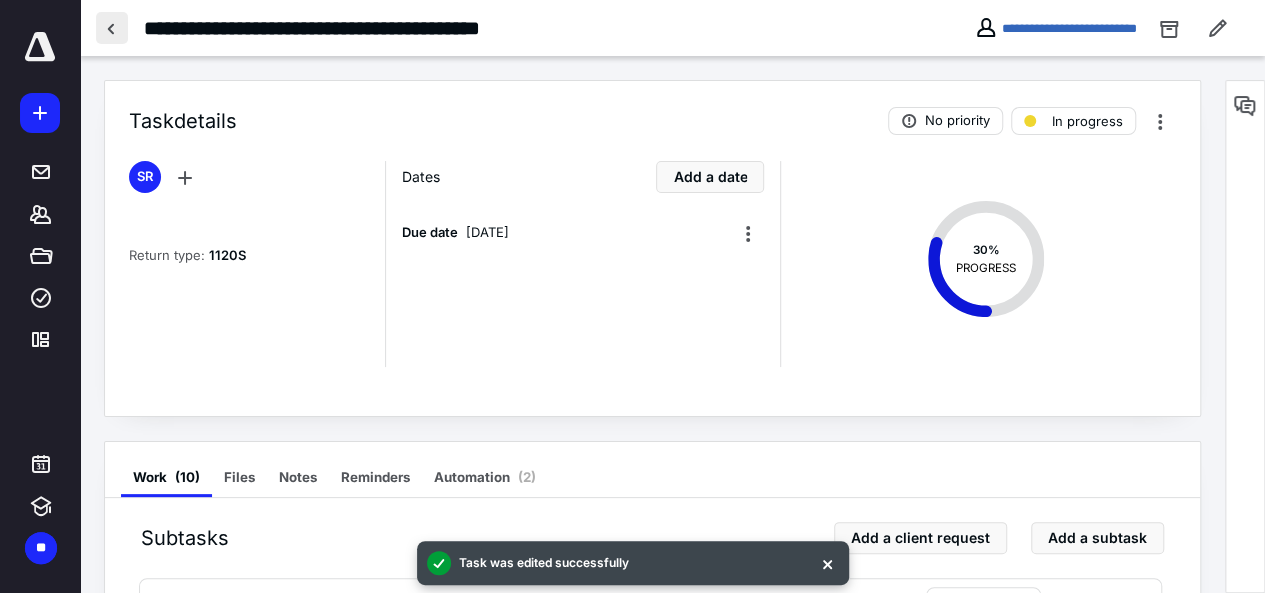 click at bounding box center (112, 28) 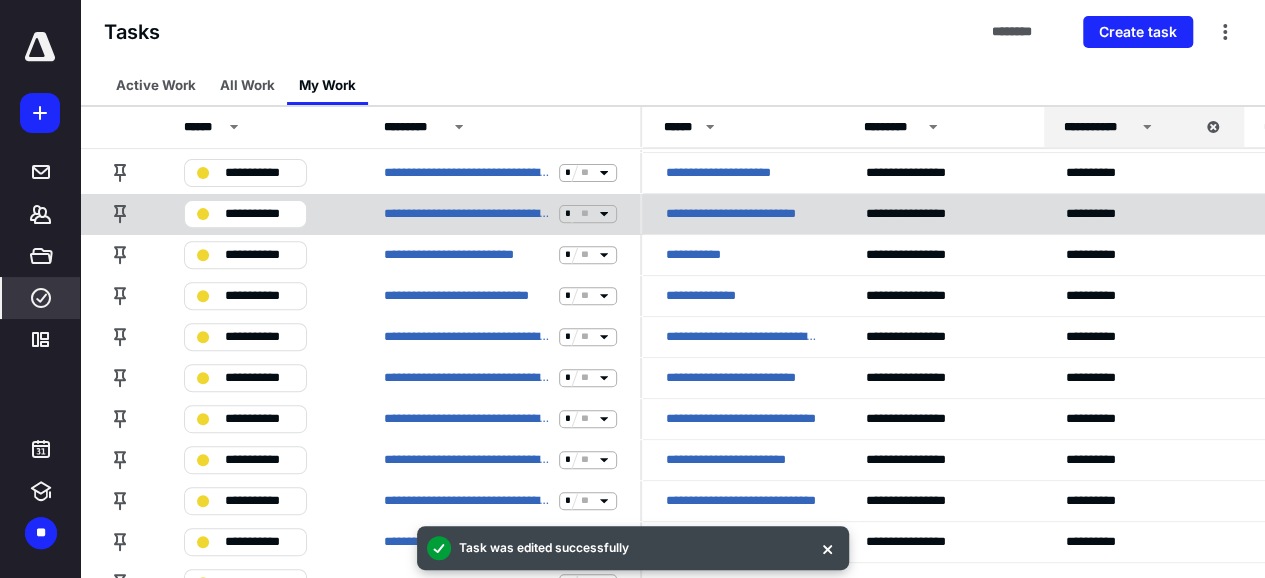 scroll, scrollTop: 298, scrollLeft: 0, axis: vertical 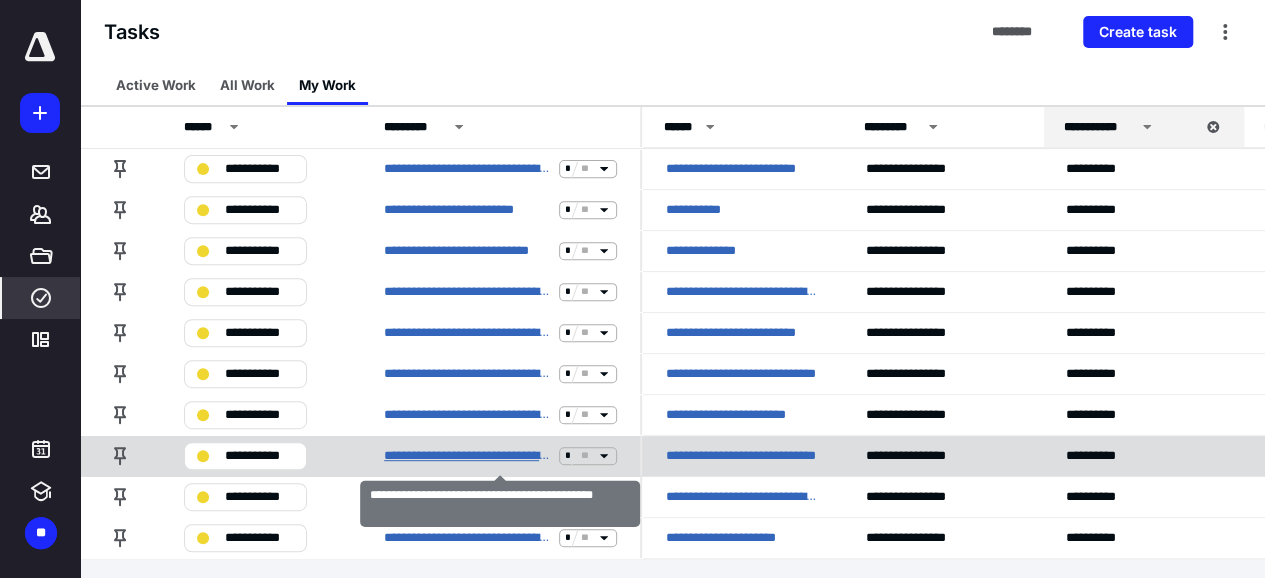 click on "**********" at bounding box center [467, 456] 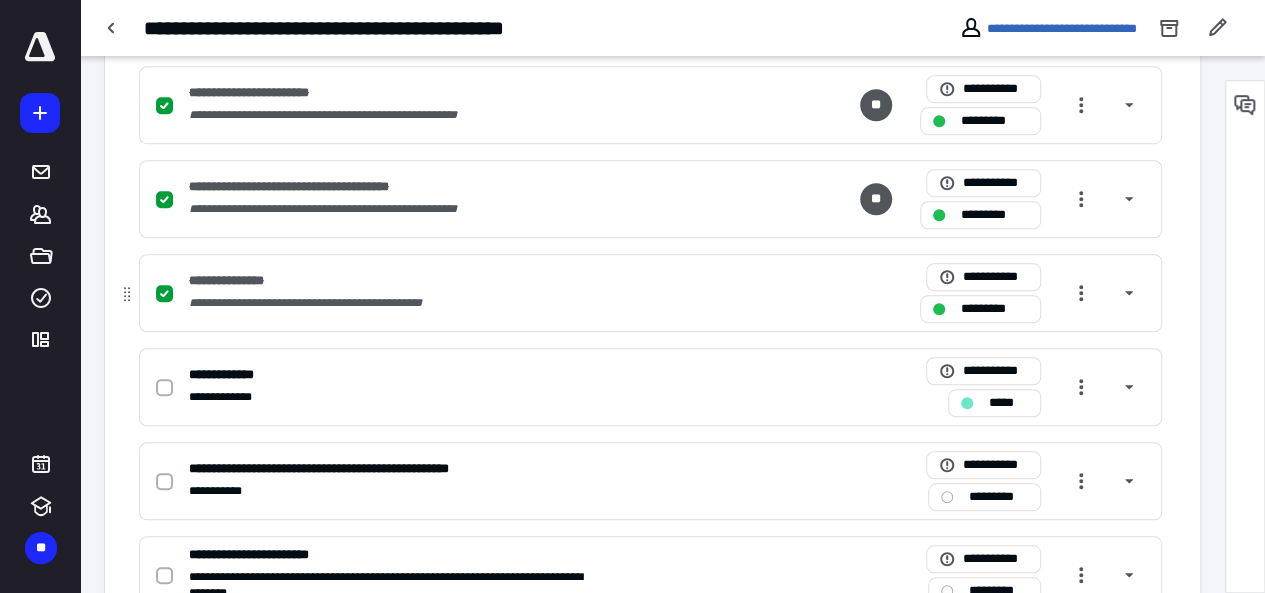 scroll, scrollTop: 700, scrollLeft: 0, axis: vertical 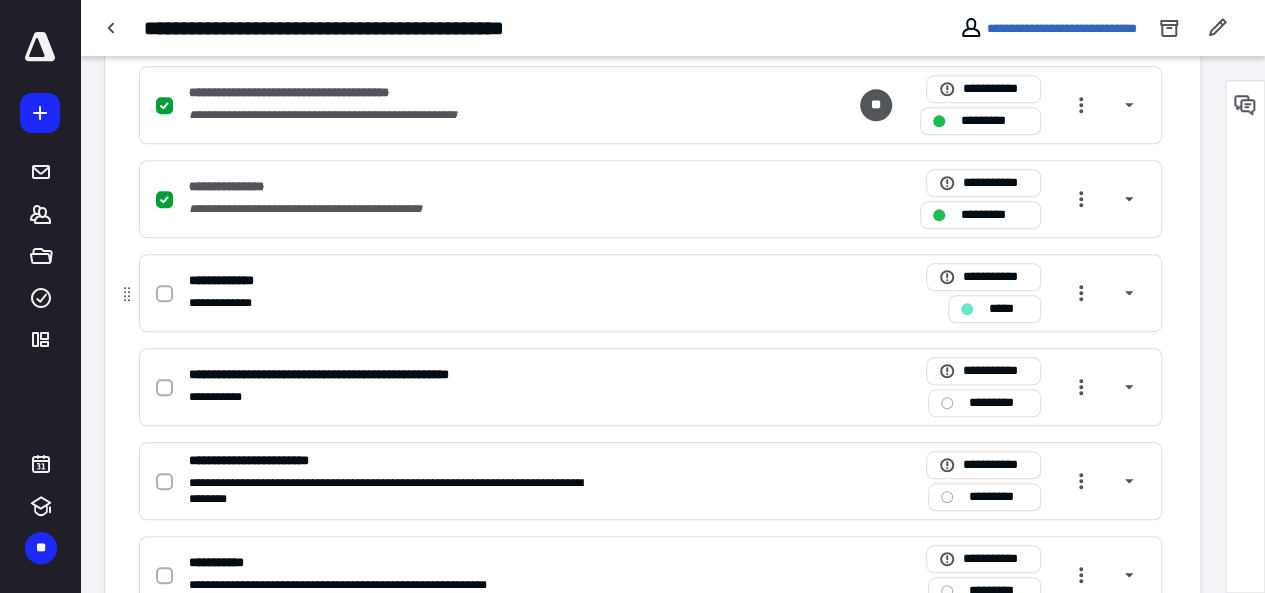 click on "**********" at bounding box center (388, 303) 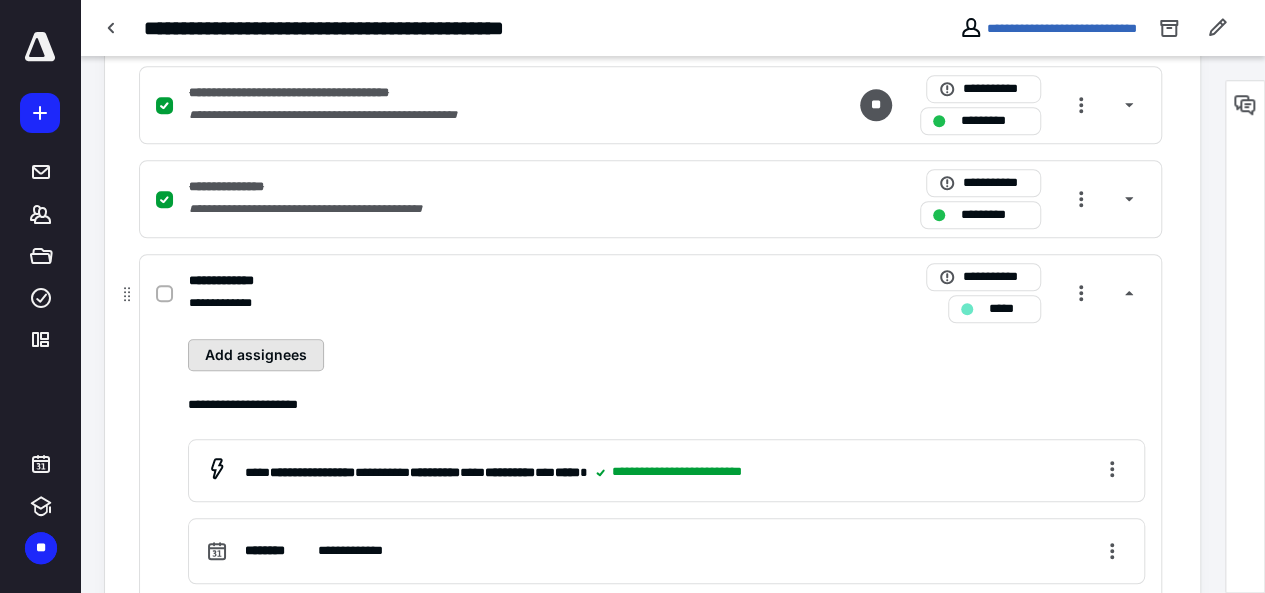 click on "Add assignees" at bounding box center [256, 355] 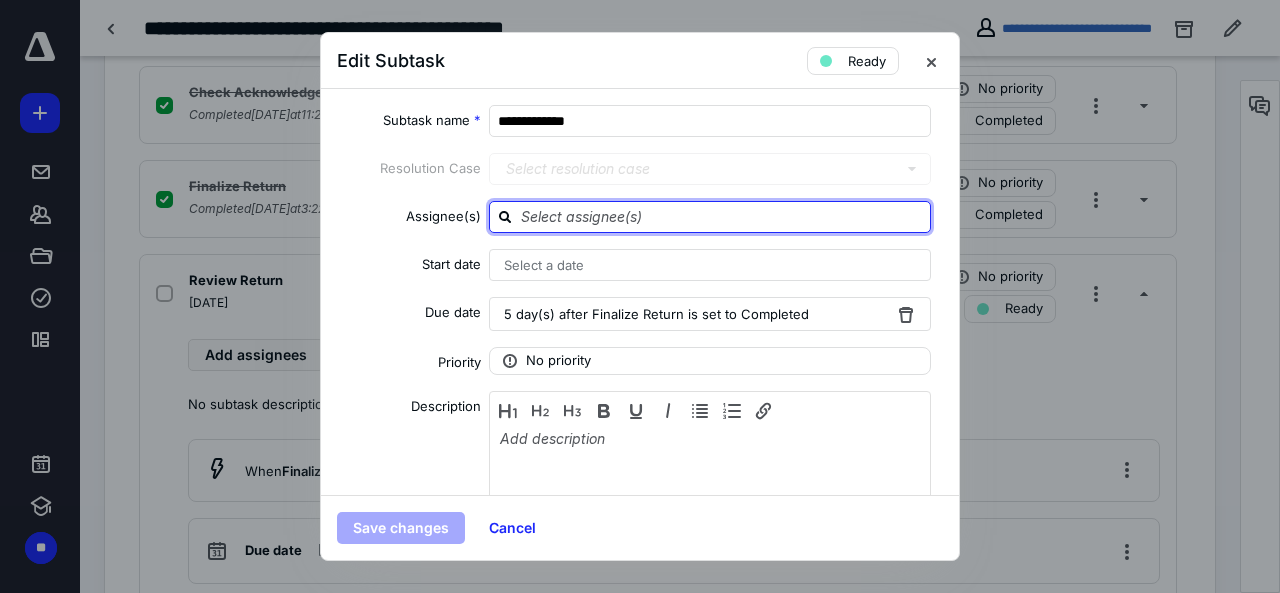 click at bounding box center (722, 216) 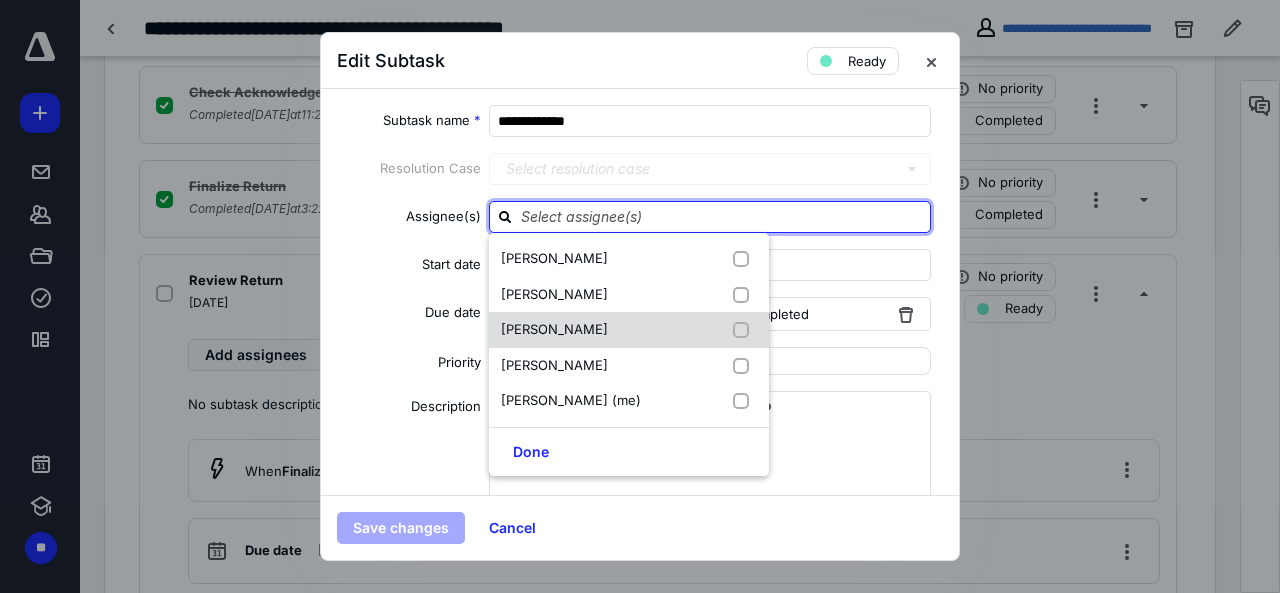 click at bounding box center (745, 330) 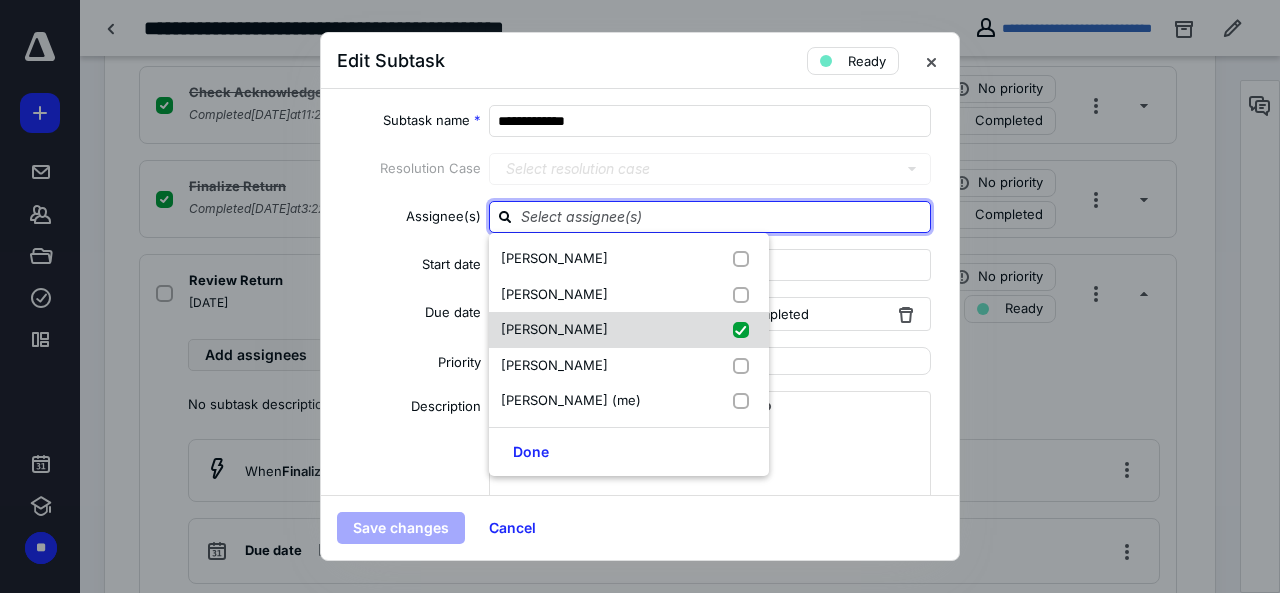 checkbox on "true" 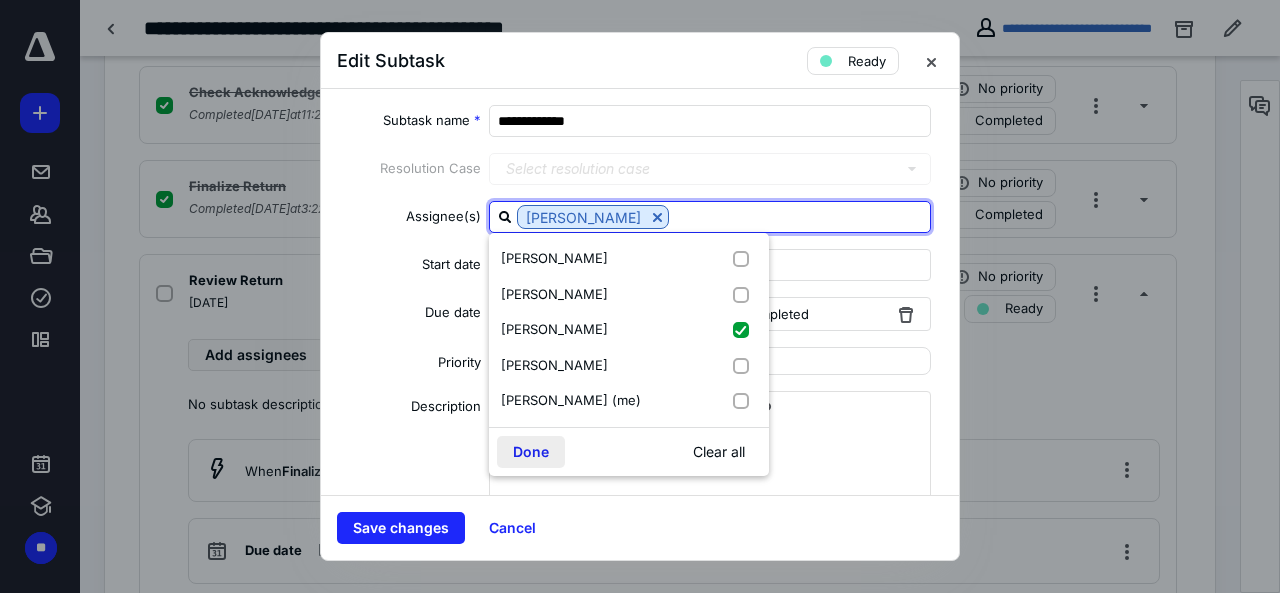 click on "Done" at bounding box center [531, 452] 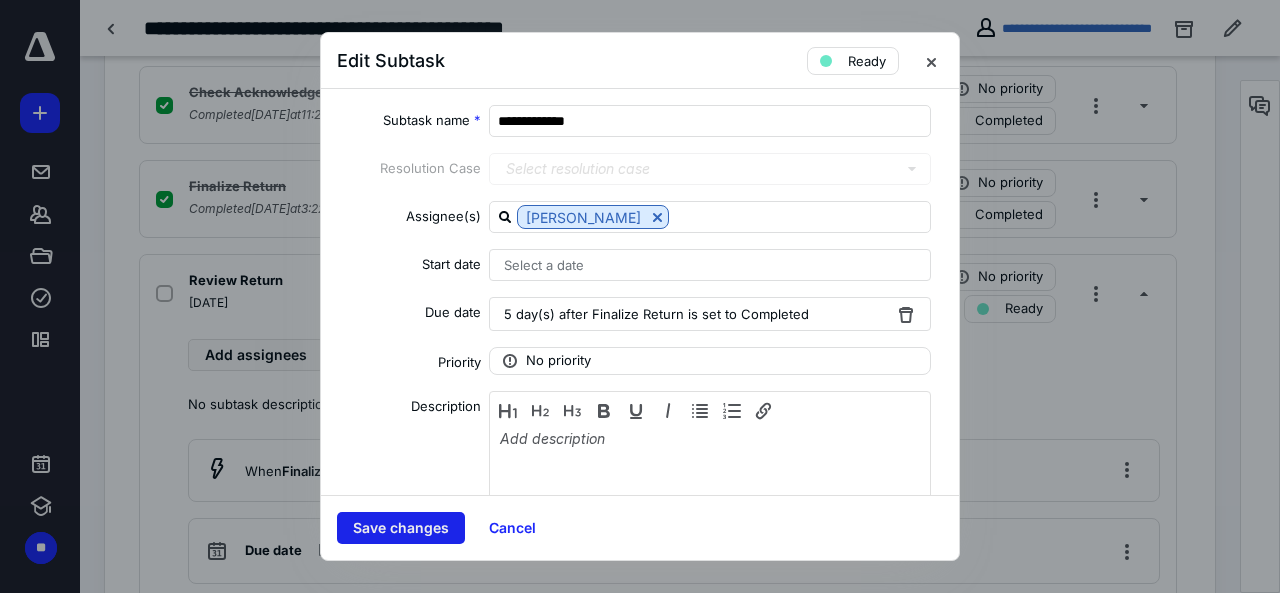 click on "Save changes" at bounding box center (401, 528) 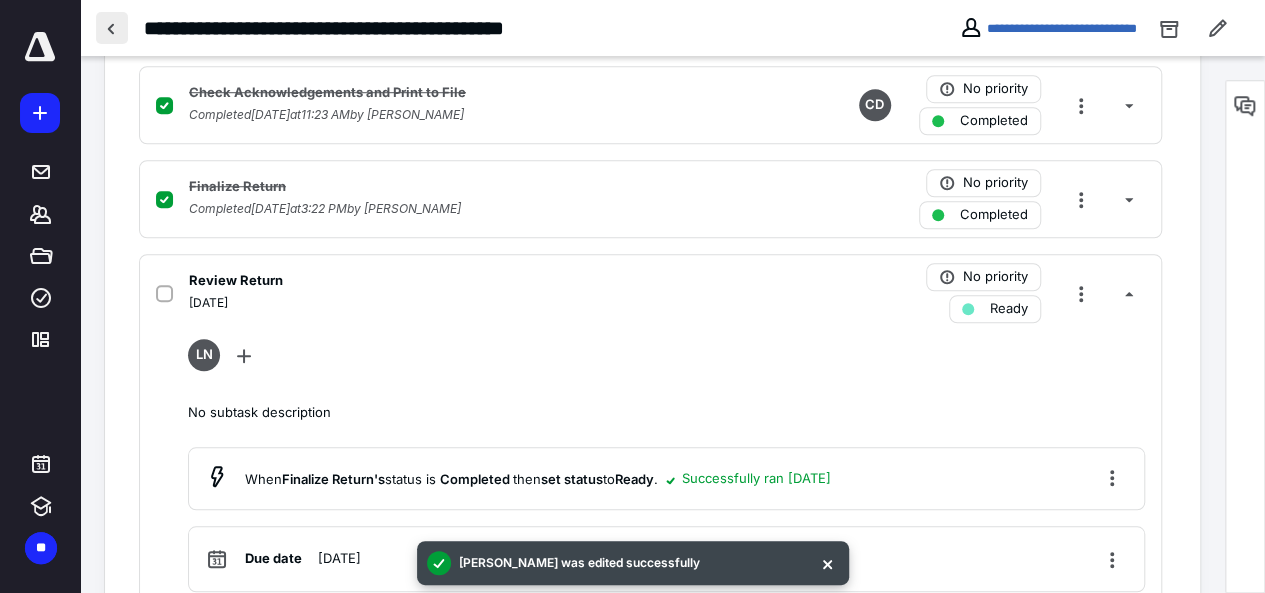 click at bounding box center (112, 28) 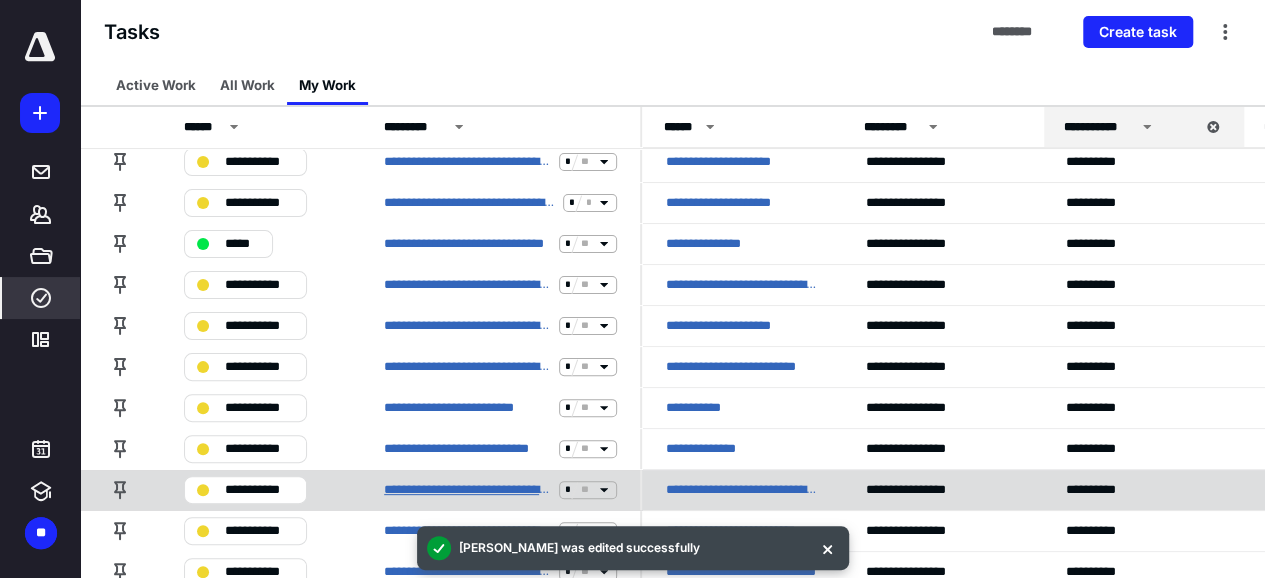 scroll, scrollTop: 298, scrollLeft: 0, axis: vertical 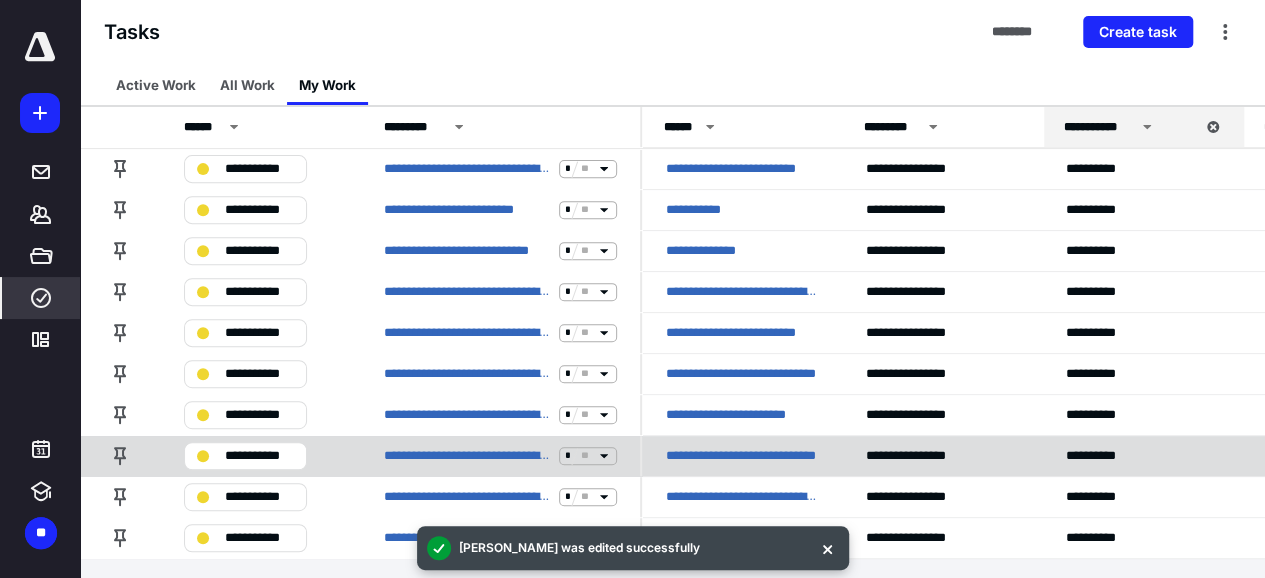 click on "**********" at bounding box center [259, 456] 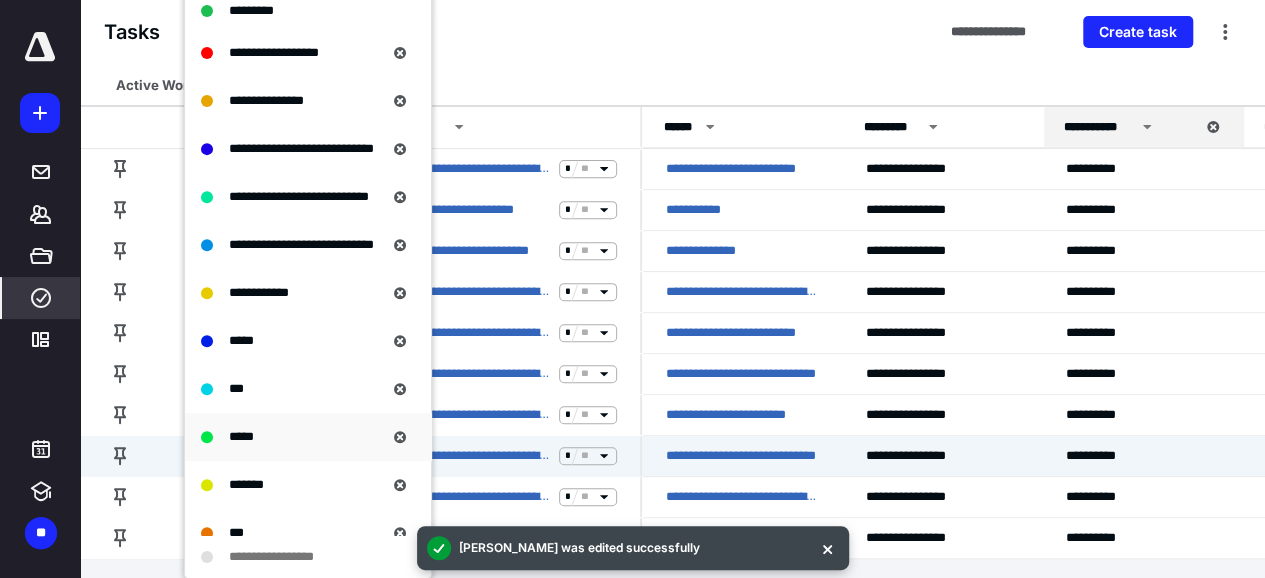 scroll, scrollTop: 400, scrollLeft: 0, axis: vertical 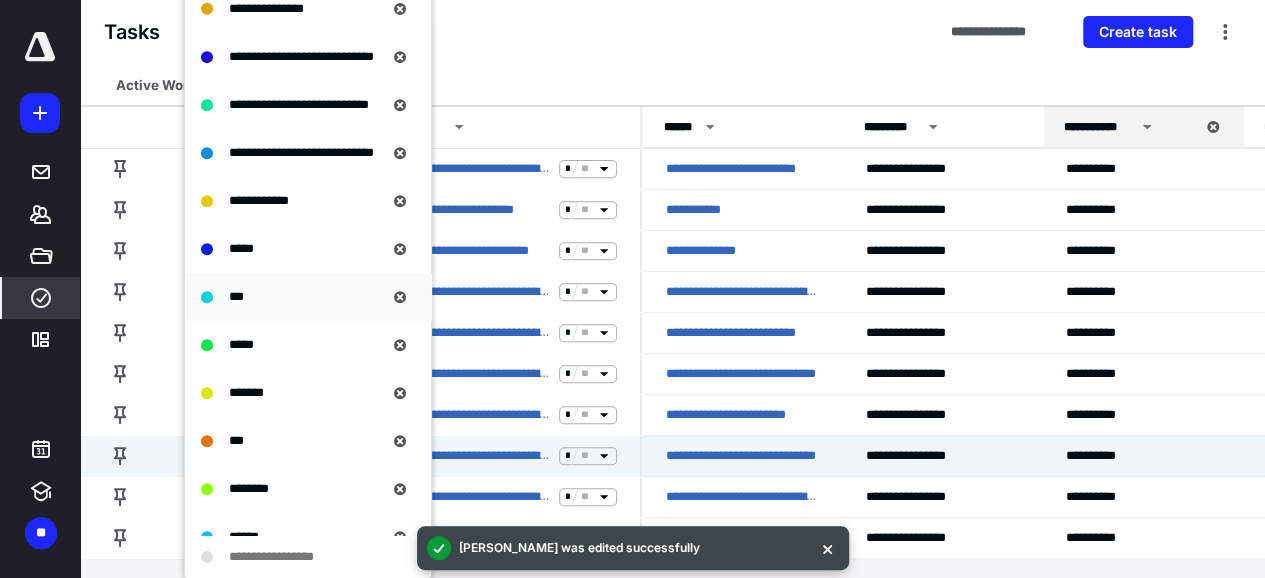 click on "***" at bounding box center (293, 296) 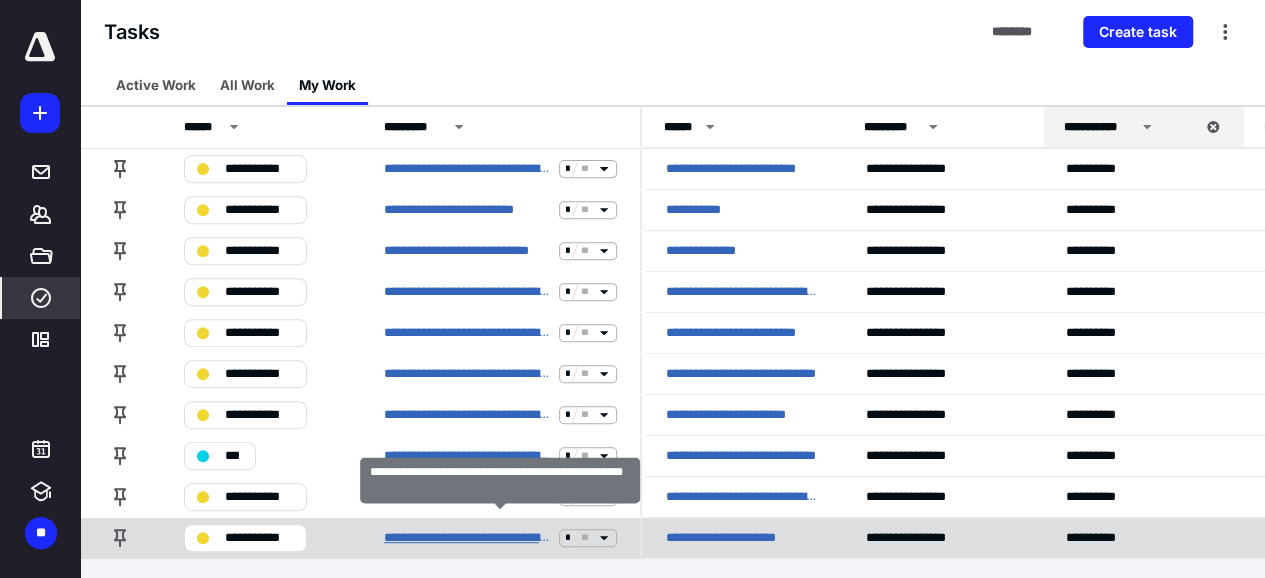 click on "**********" at bounding box center [467, 538] 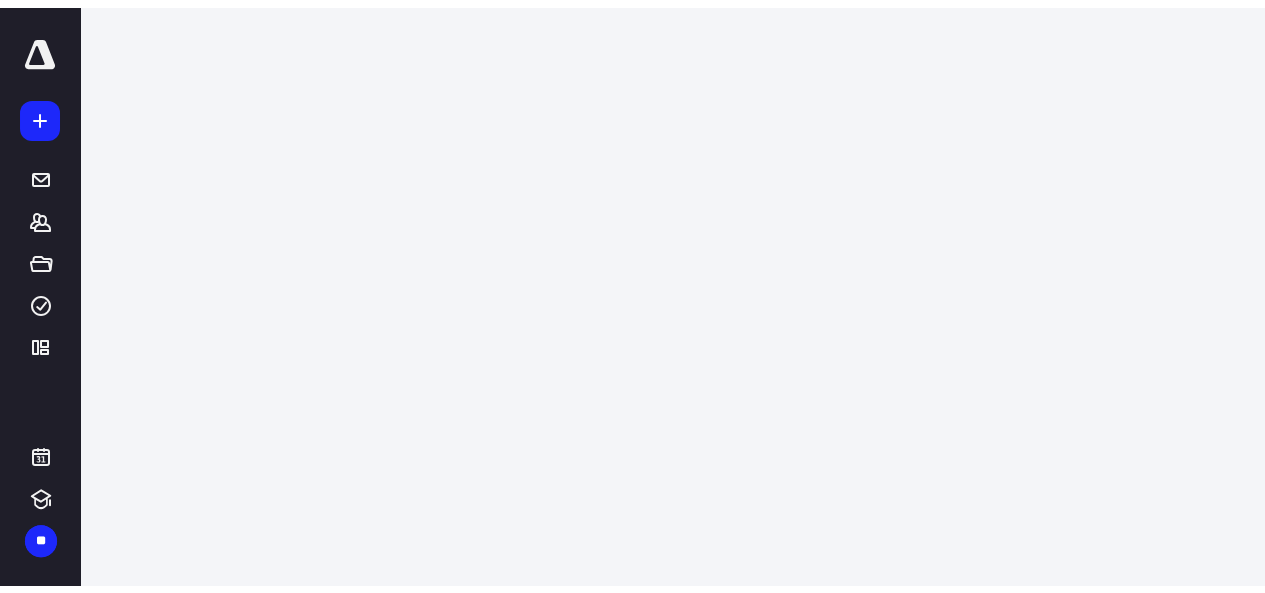 scroll, scrollTop: 0, scrollLeft: 0, axis: both 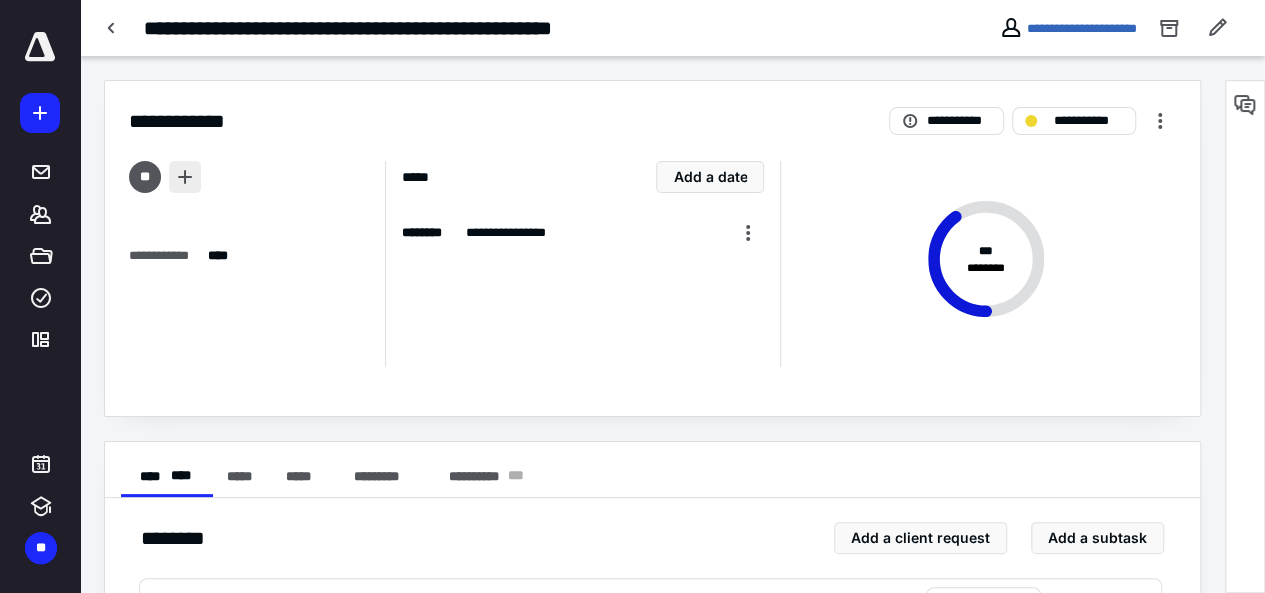 click at bounding box center (185, 177) 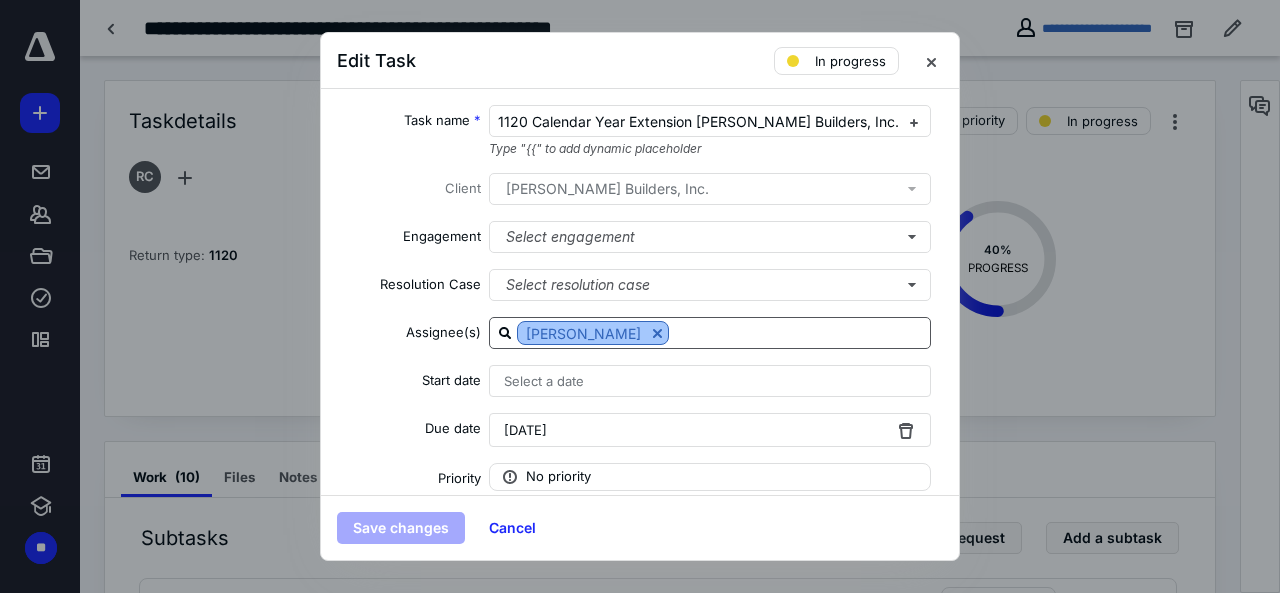 click at bounding box center [657, 333] 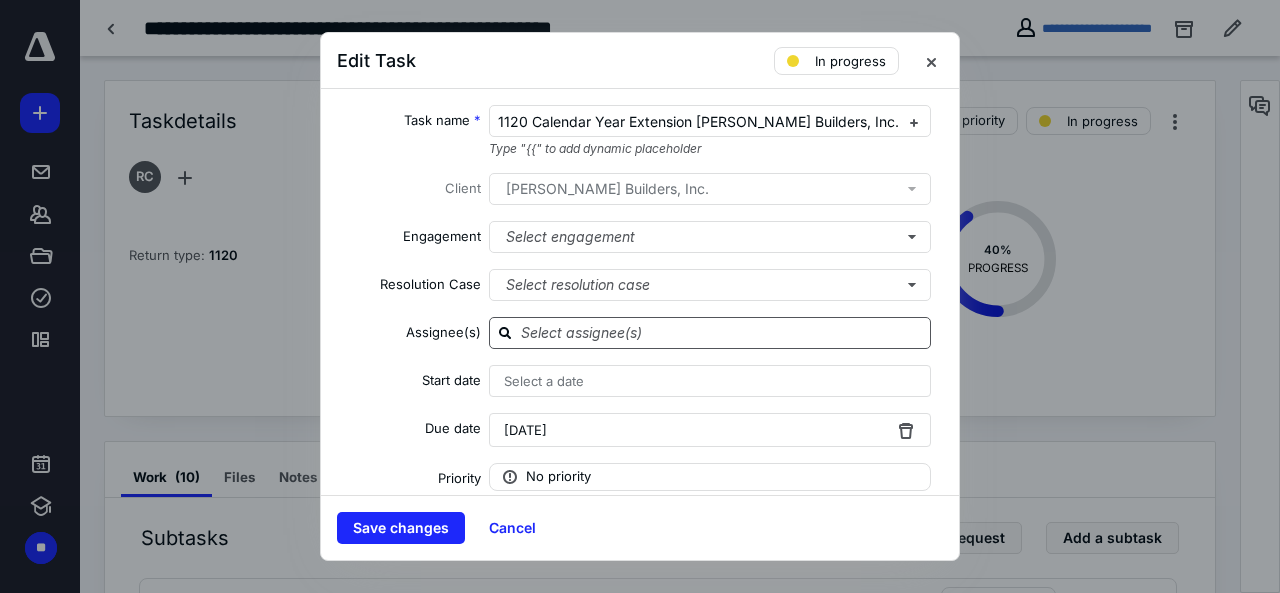 click at bounding box center (722, 332) 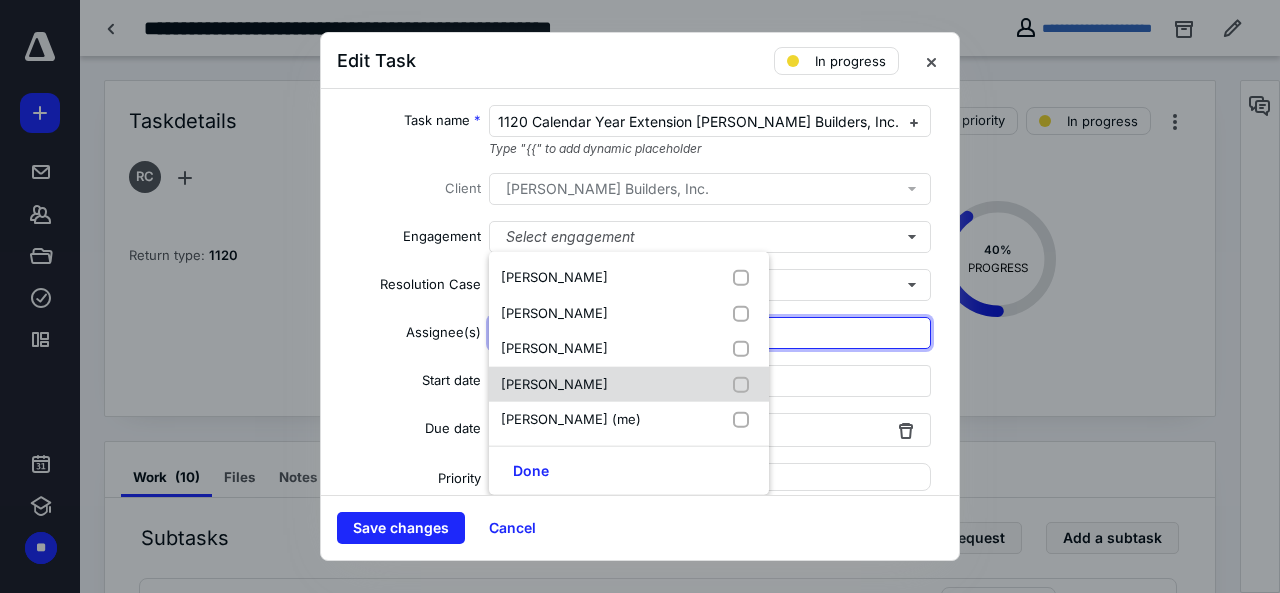 click at bounding box center (745, 384) 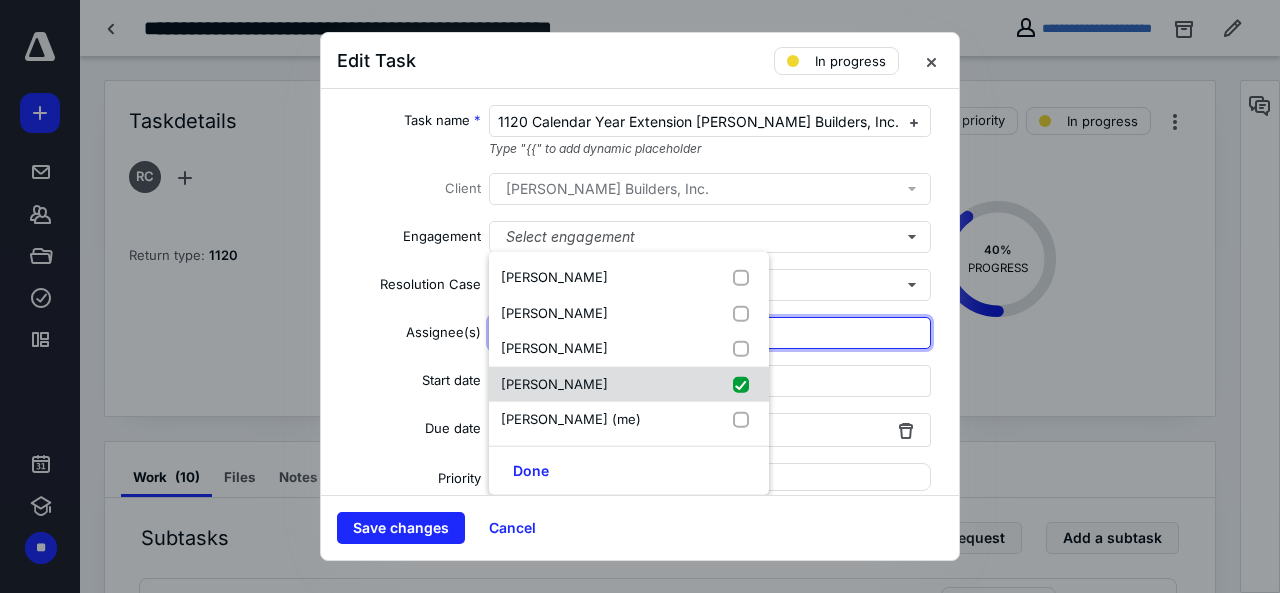 checkbox on "true" 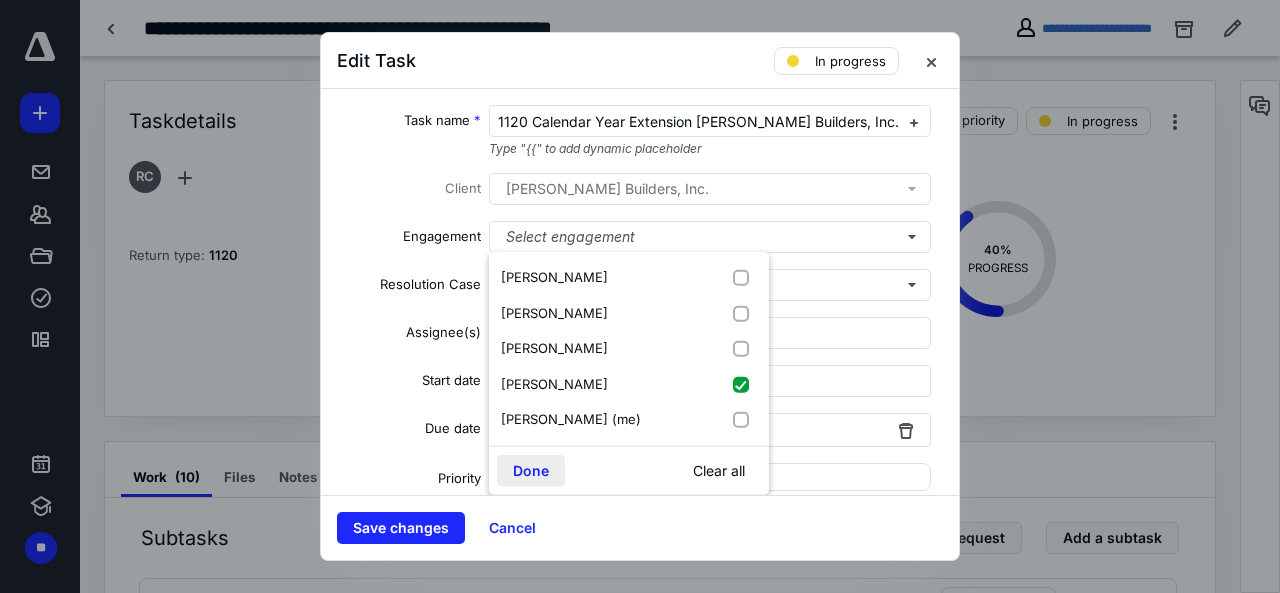 click on "Done" at bounding box center [531, 470] 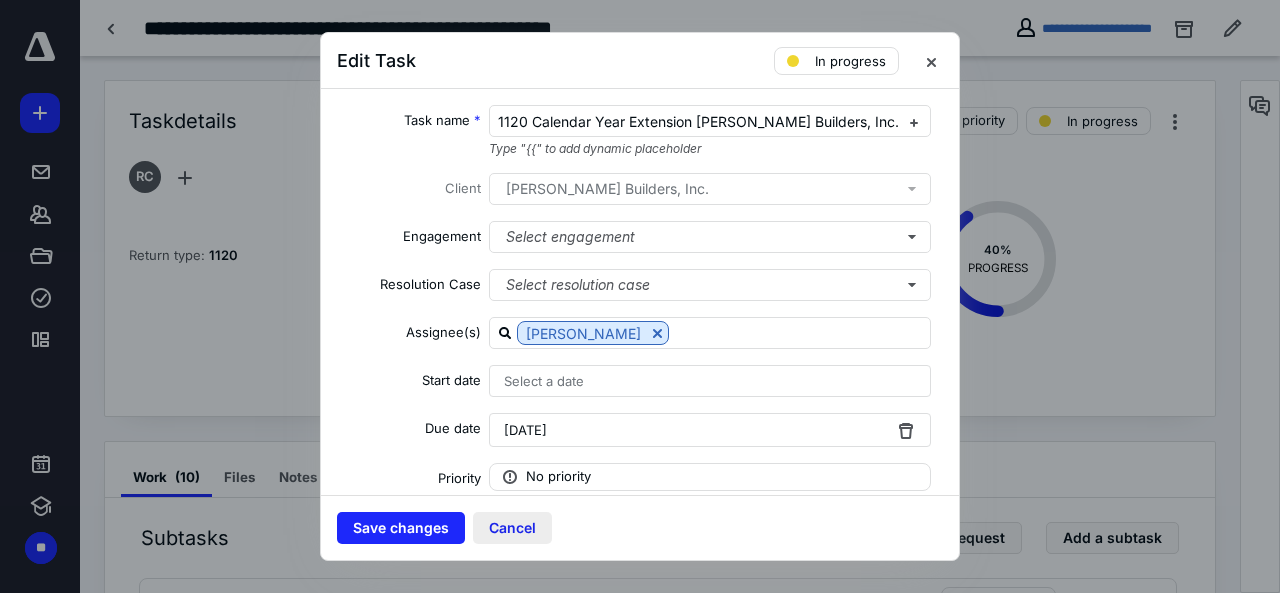 click on "Cancel" at bounding box center (512, 528) 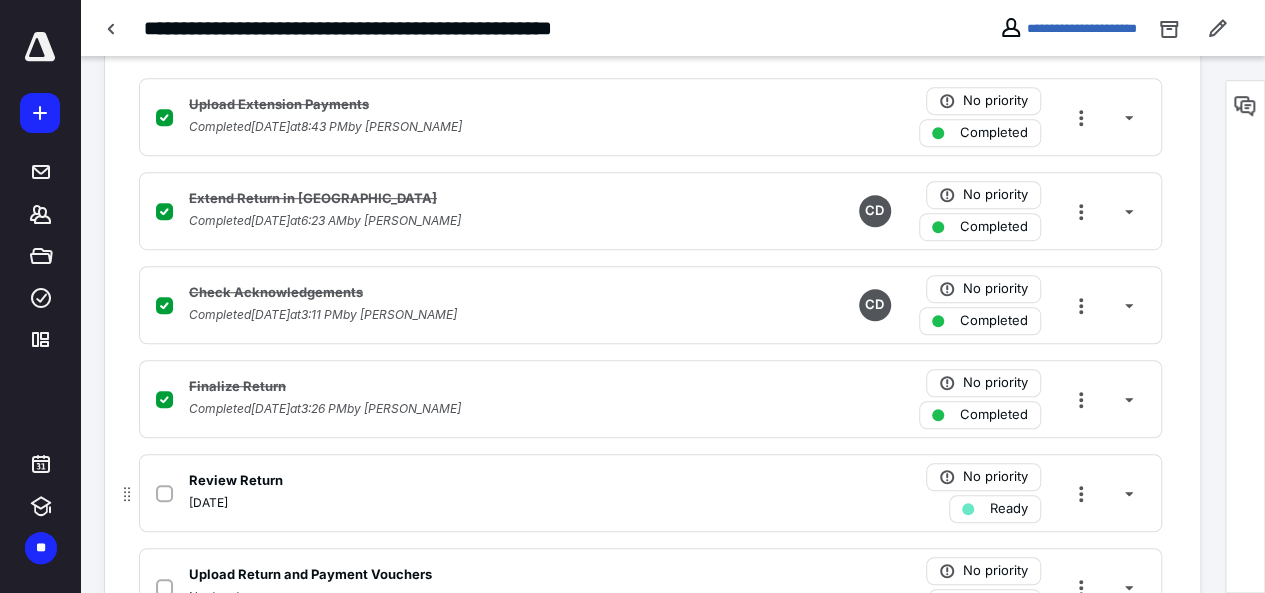 scroll, scrollTop: 800, scrollLeft: 0, axis: vertical 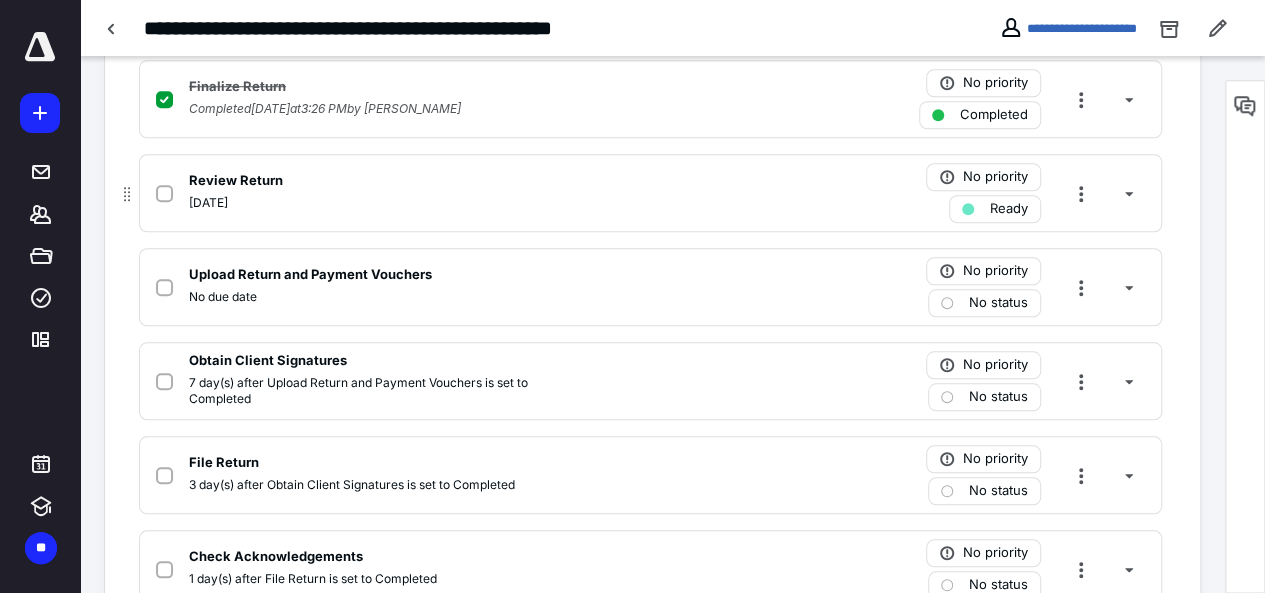 click on "[DATE]" at bounding box center (388, 203) 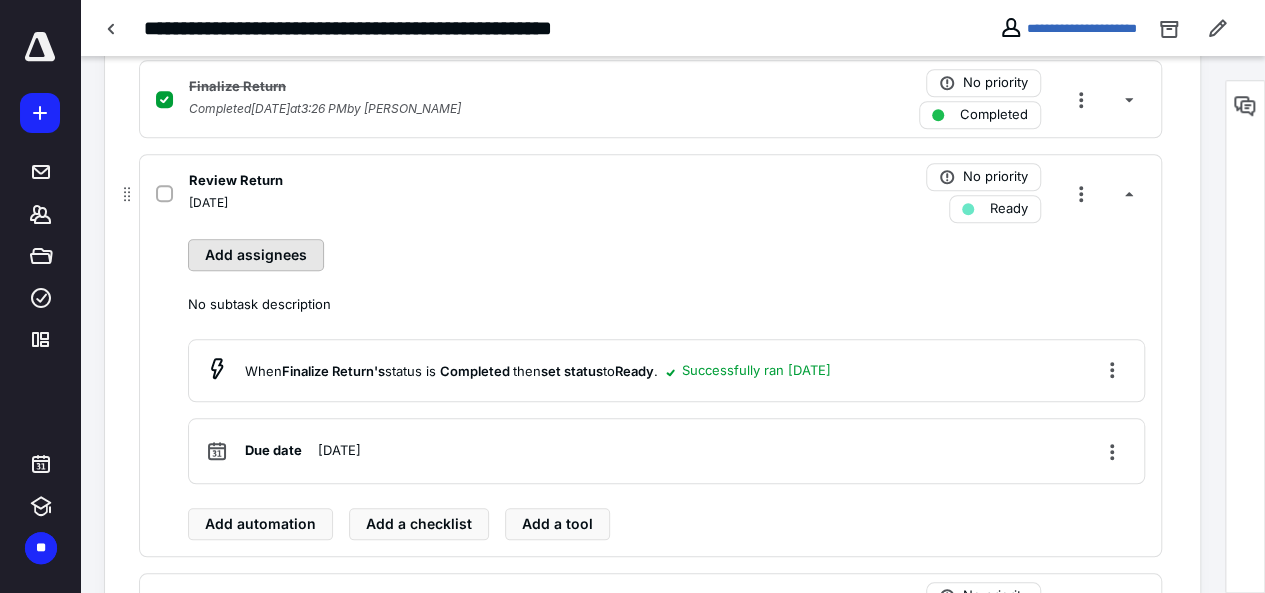 click on "Add assignees" at bounding box center (256, 255) 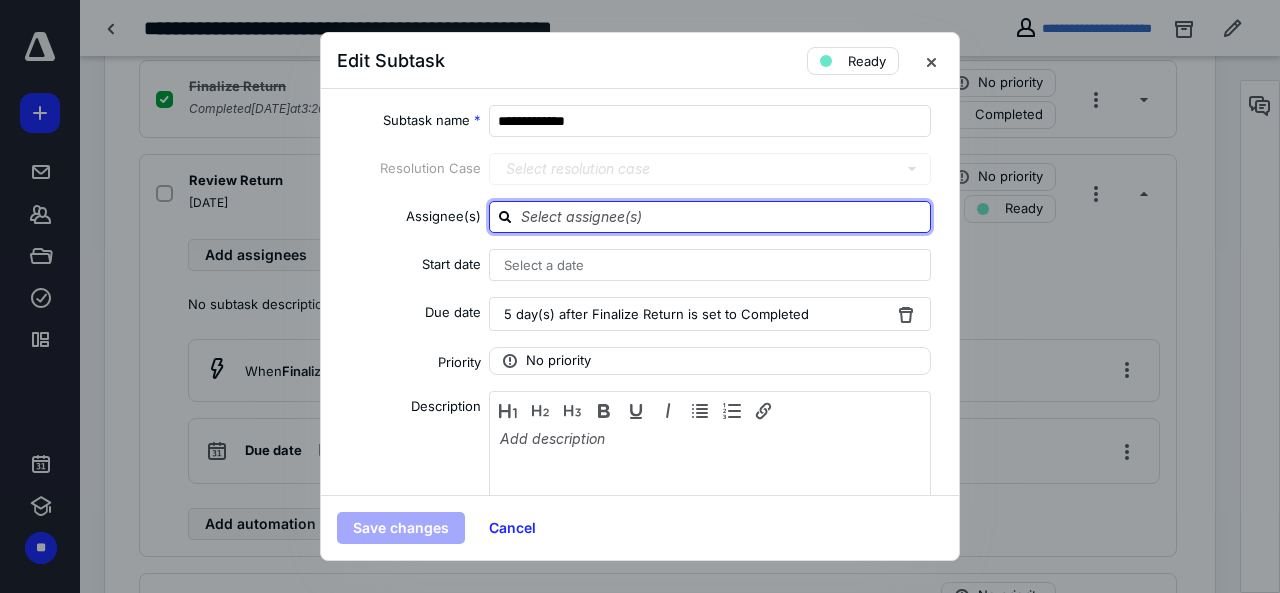 click at bounding box center (722, 216) 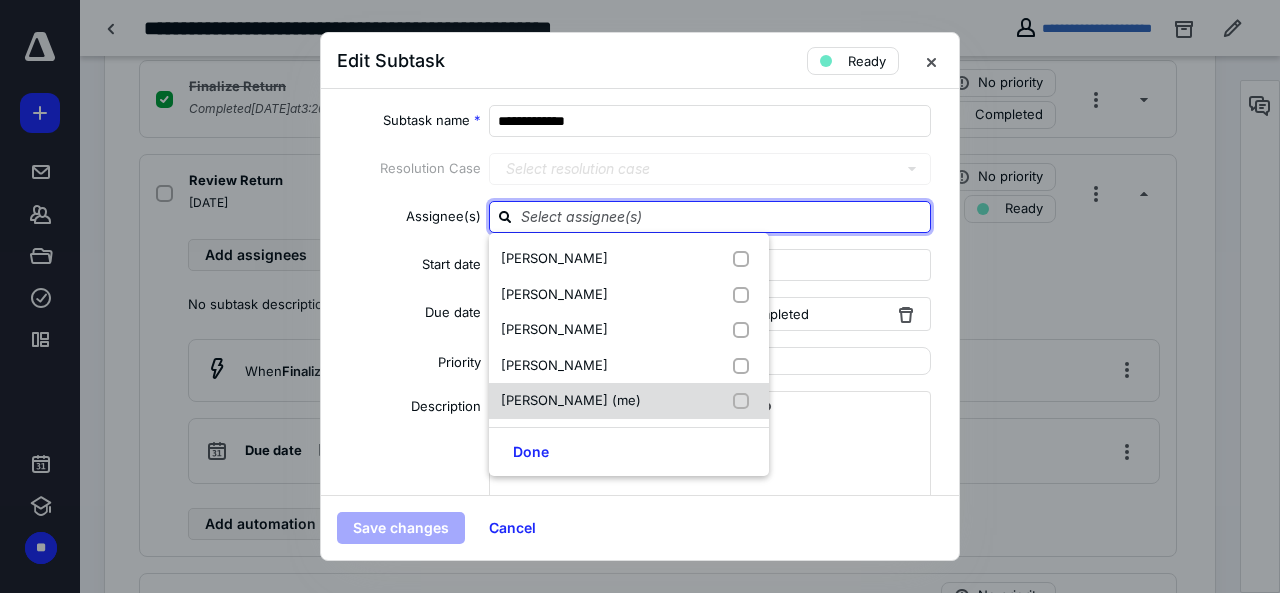 click on "[PERSON_NAME] (me)" at bounding box center (571, 400) 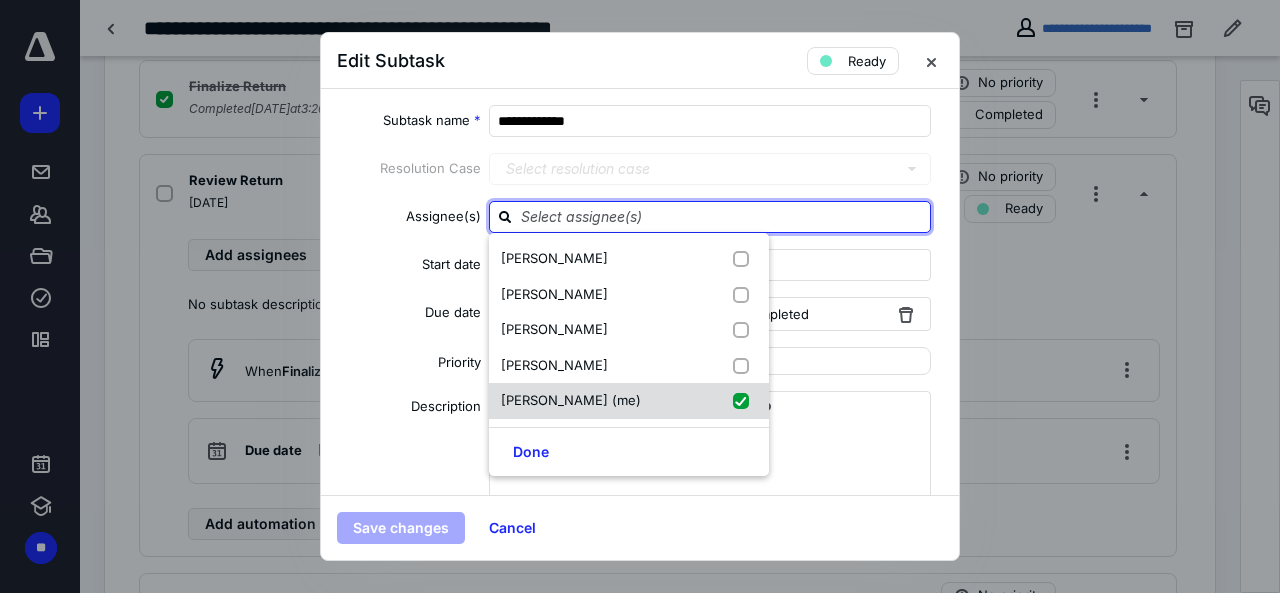 checkbox on "true" 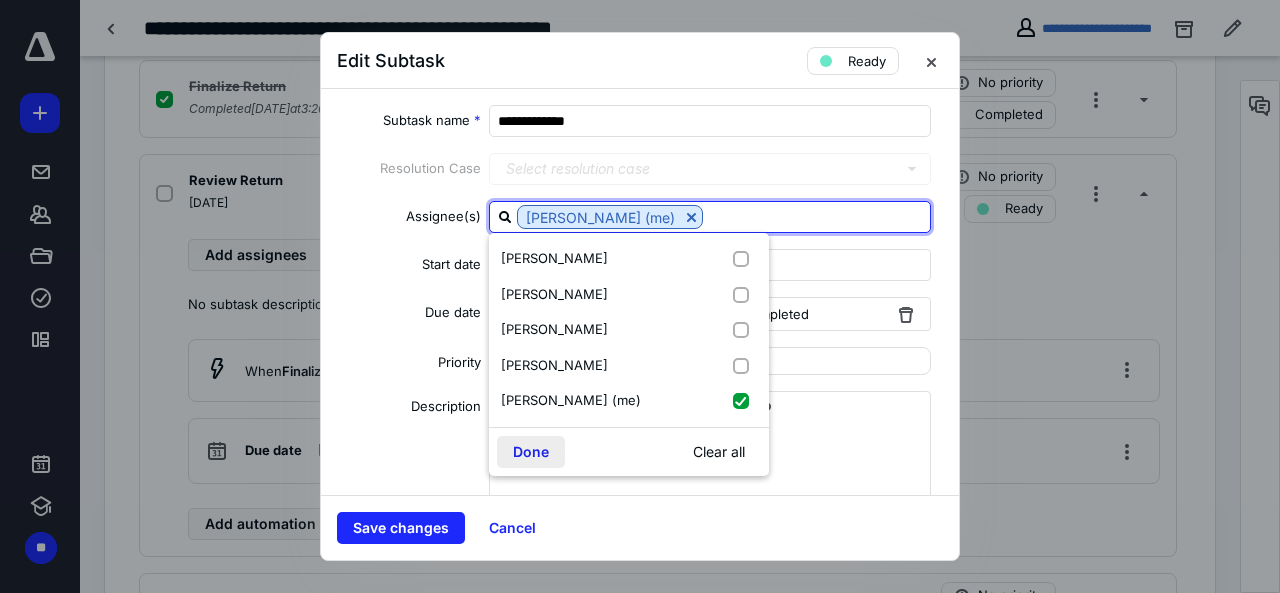 click on "Done" at bounding box center [531, 452] 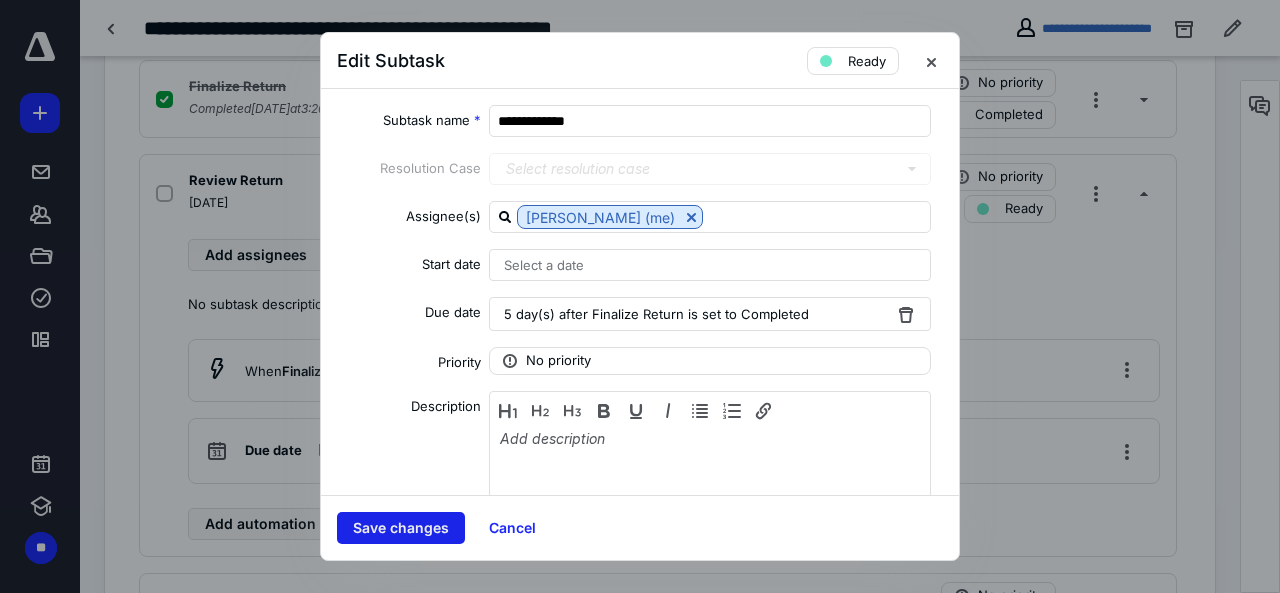 click on "Save changes" at bounding box center (401, 528) 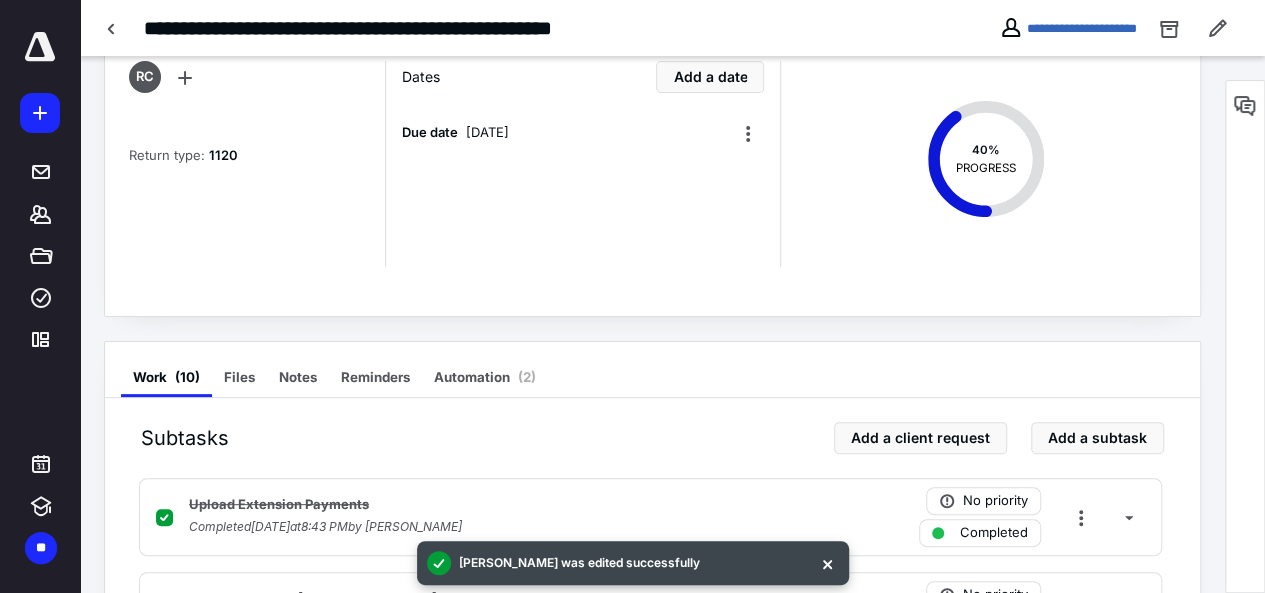 scroll, scrollTop: 0, scrollLeft: 0, axis: both 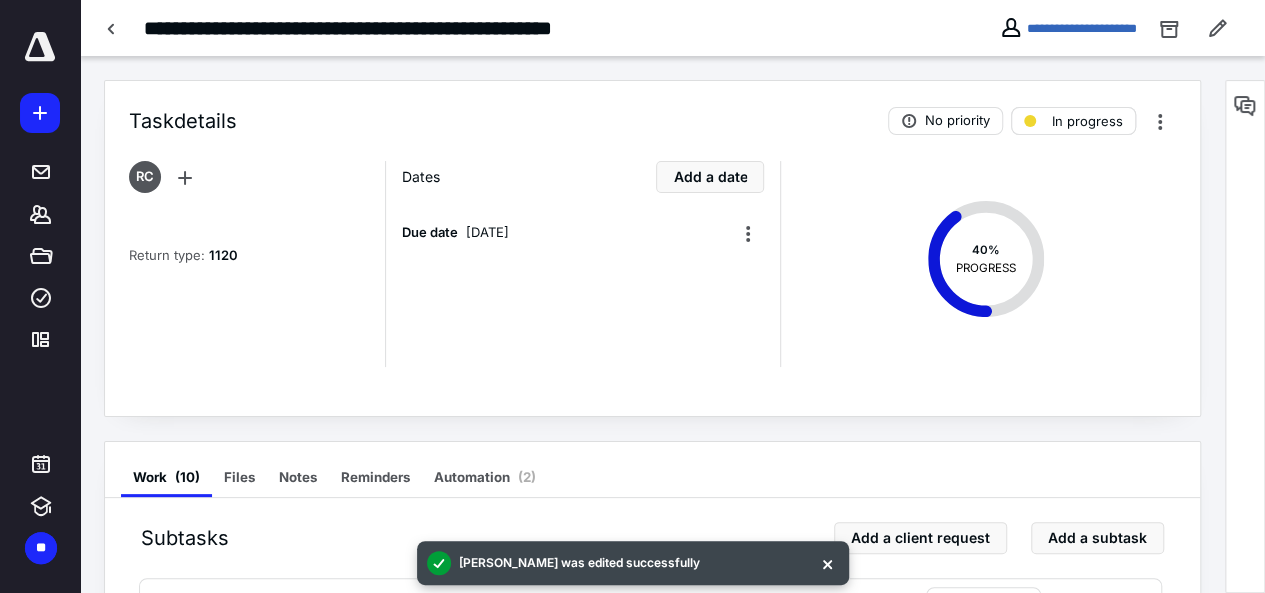 click on "In progress" at bounding box center (1087, 121) 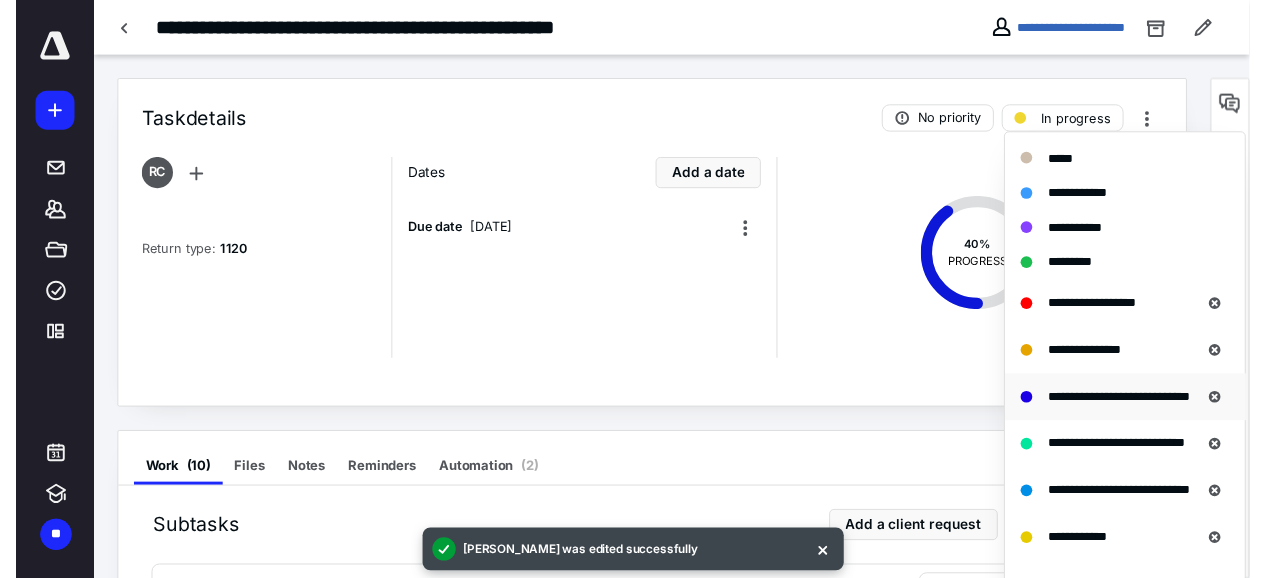 scroll, scrollTop: 400, scrollLeft: 0, axis: vertical 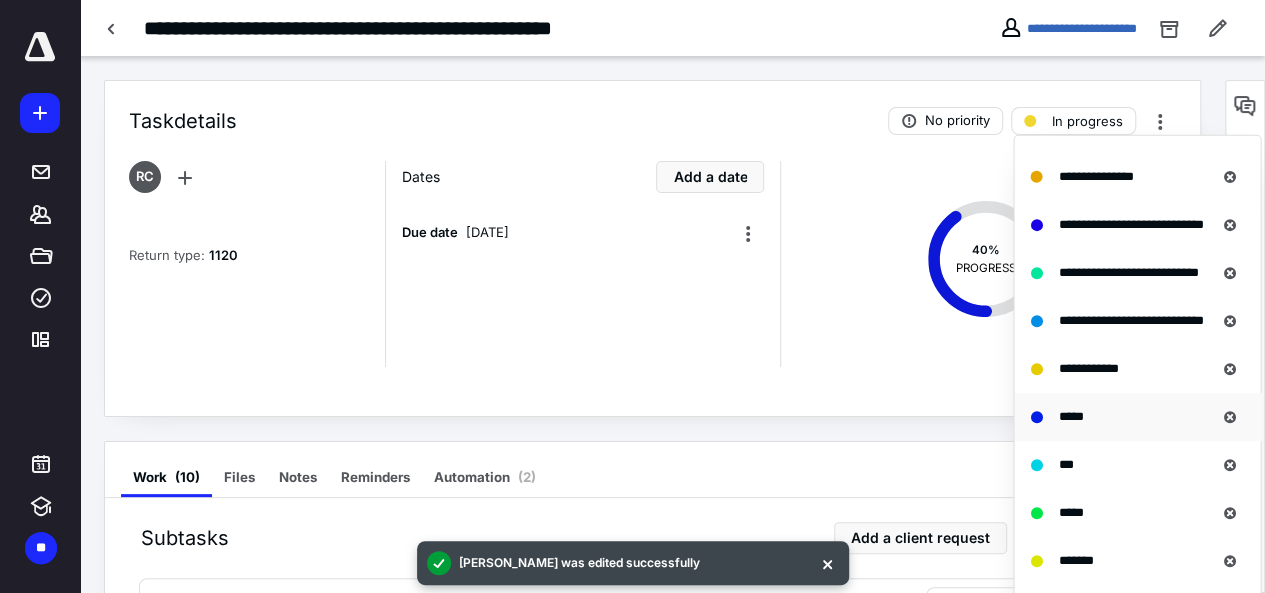 click on "*****" at bounding box center (1070, 415) 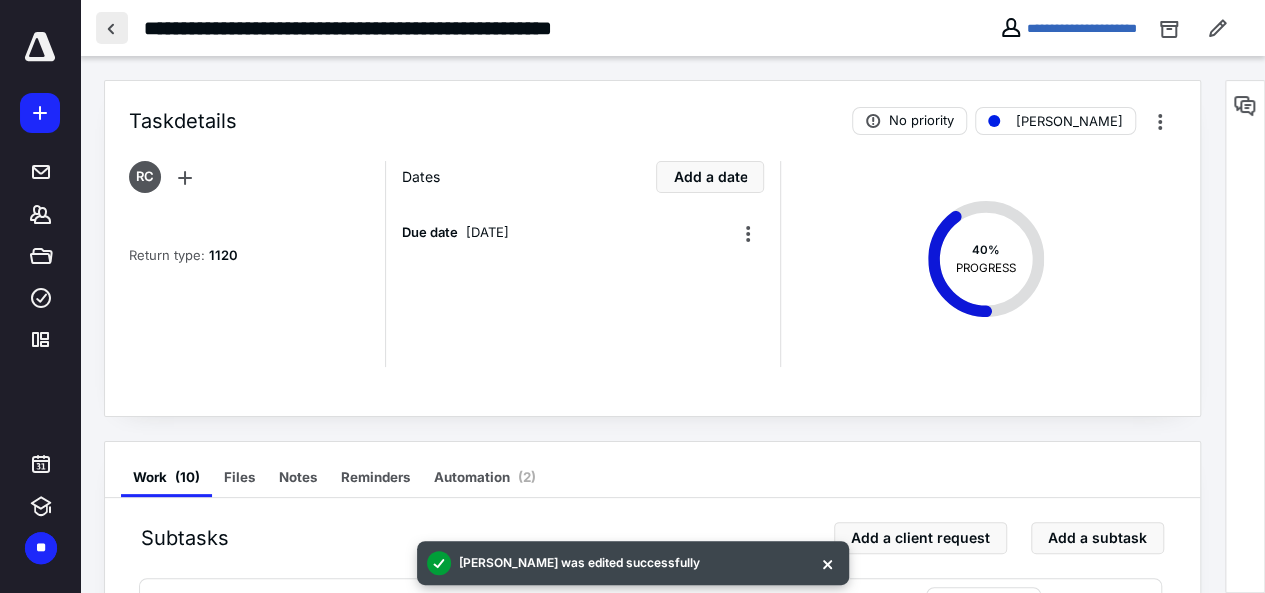 click at bounding box center [112, 28] 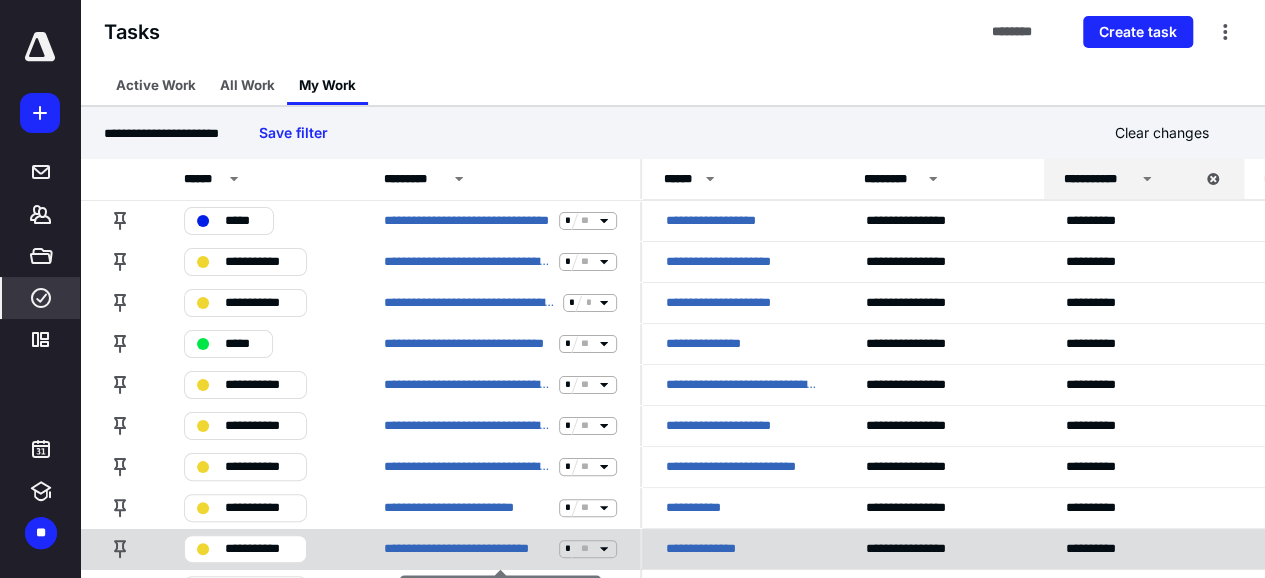 scroll, scrollTop: 100, scrollLeft: 0, axis: vertical 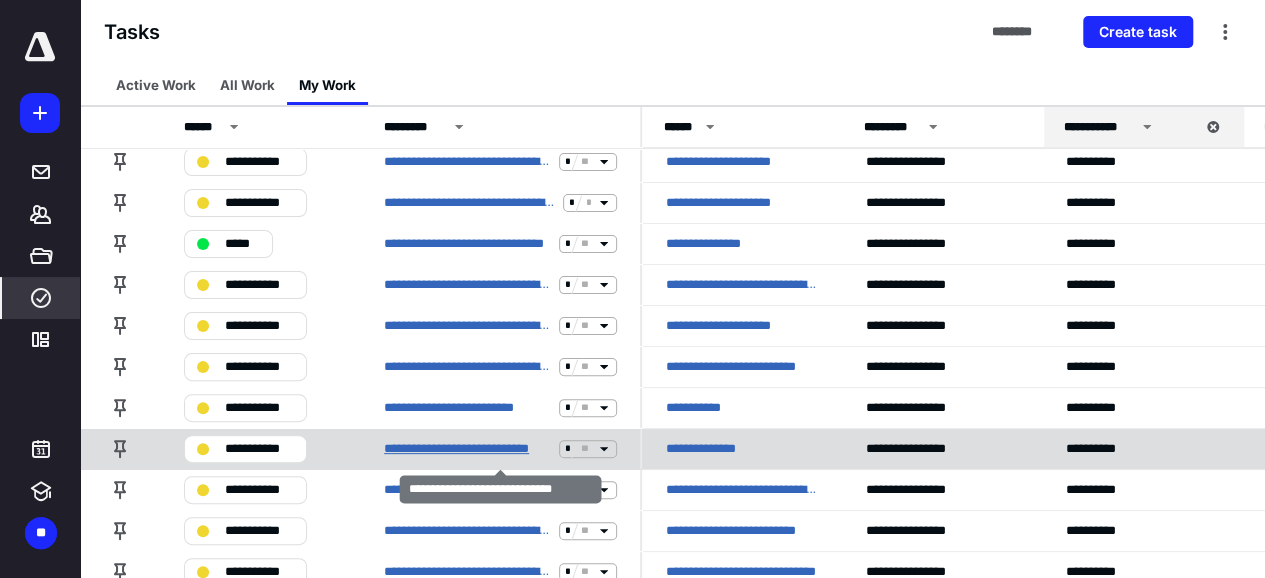 click on "**********" at bounding box center (467, 449) 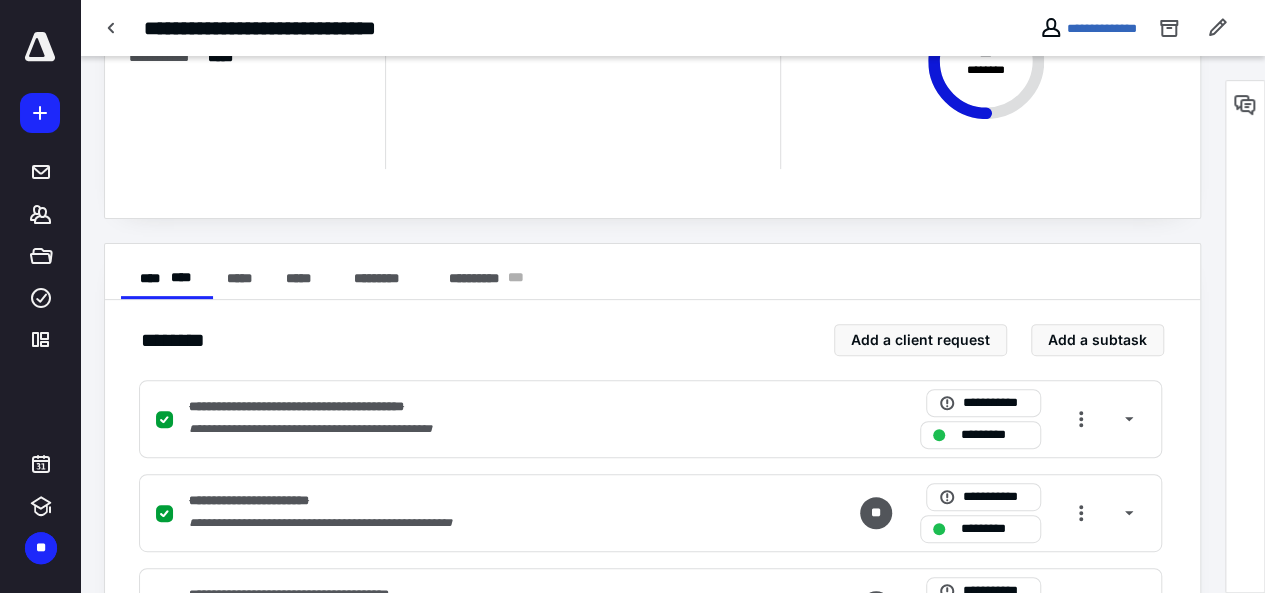 scroll, scrollTop: 0, scrollLeft: 0, axis: both 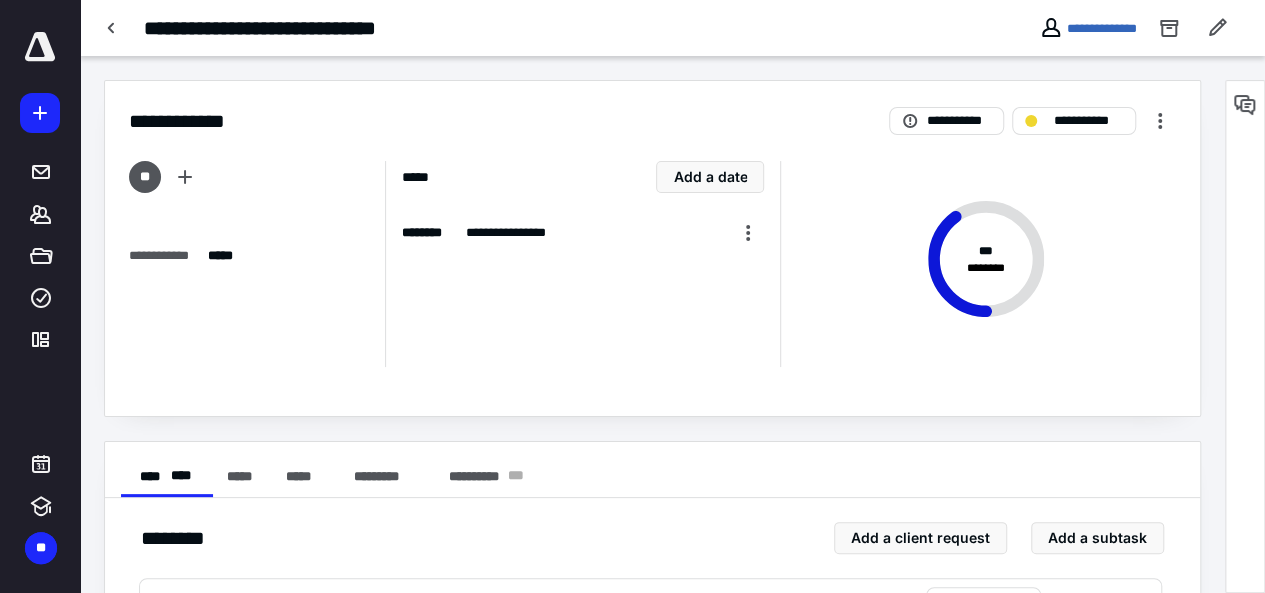 click on "**********" at bounding box center [1032, 121] 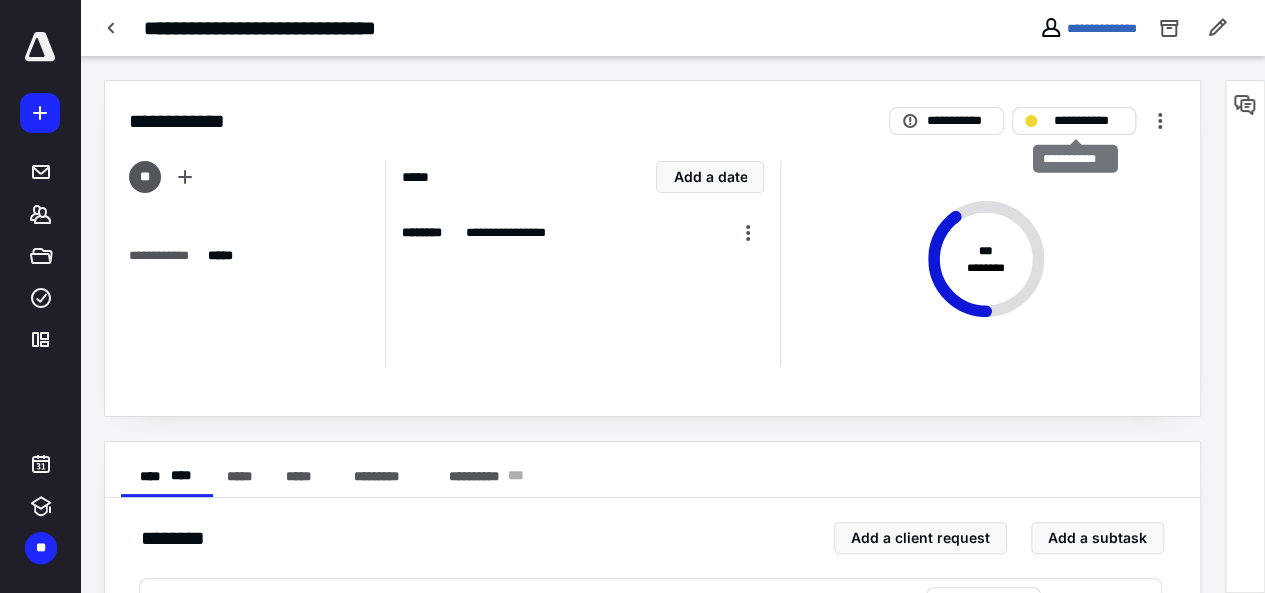 click on "**********" at bounding box center [1087, 121] 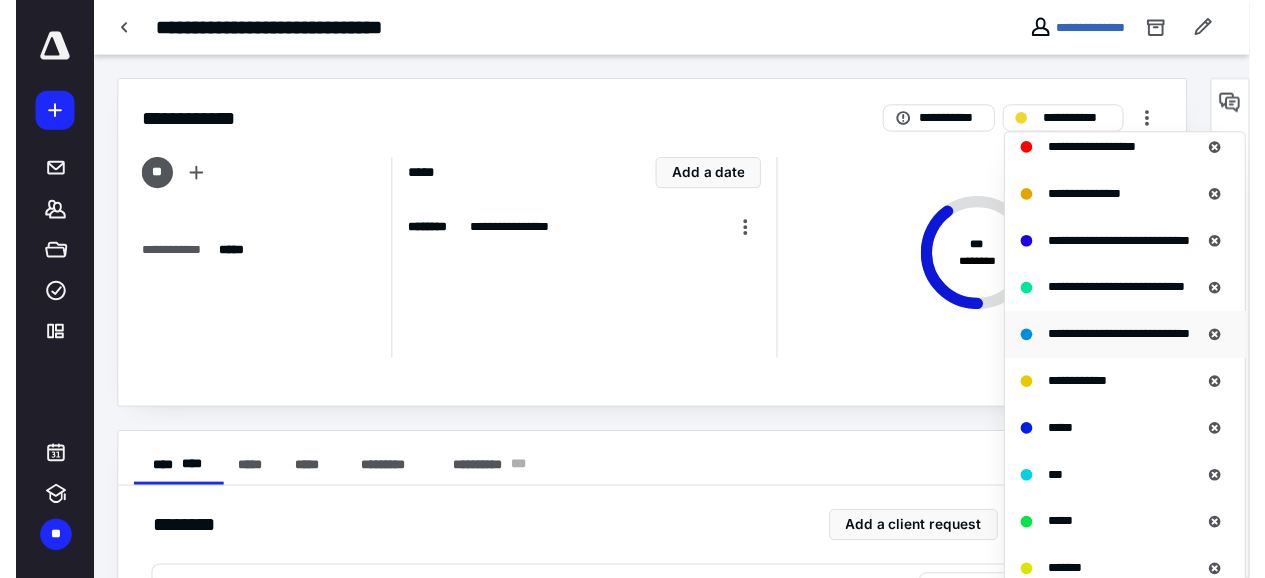 scroll, scrollTop: 472, scrollLeft: 0, axis: vertical 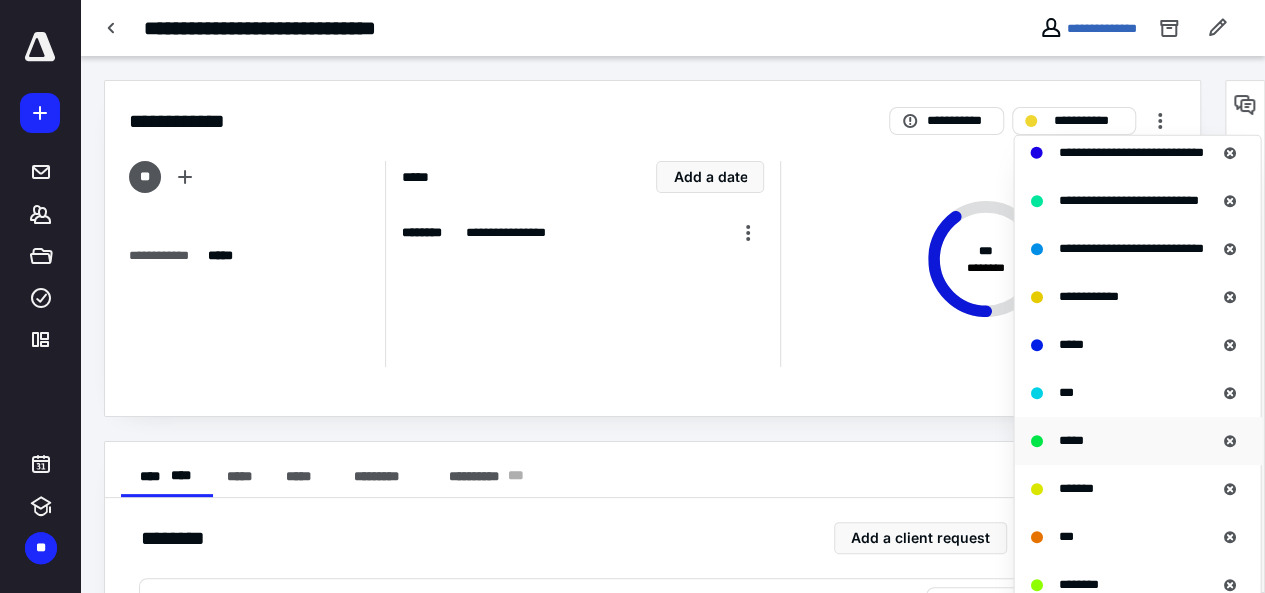 click on "*****" at bounding box center (1122, 440) 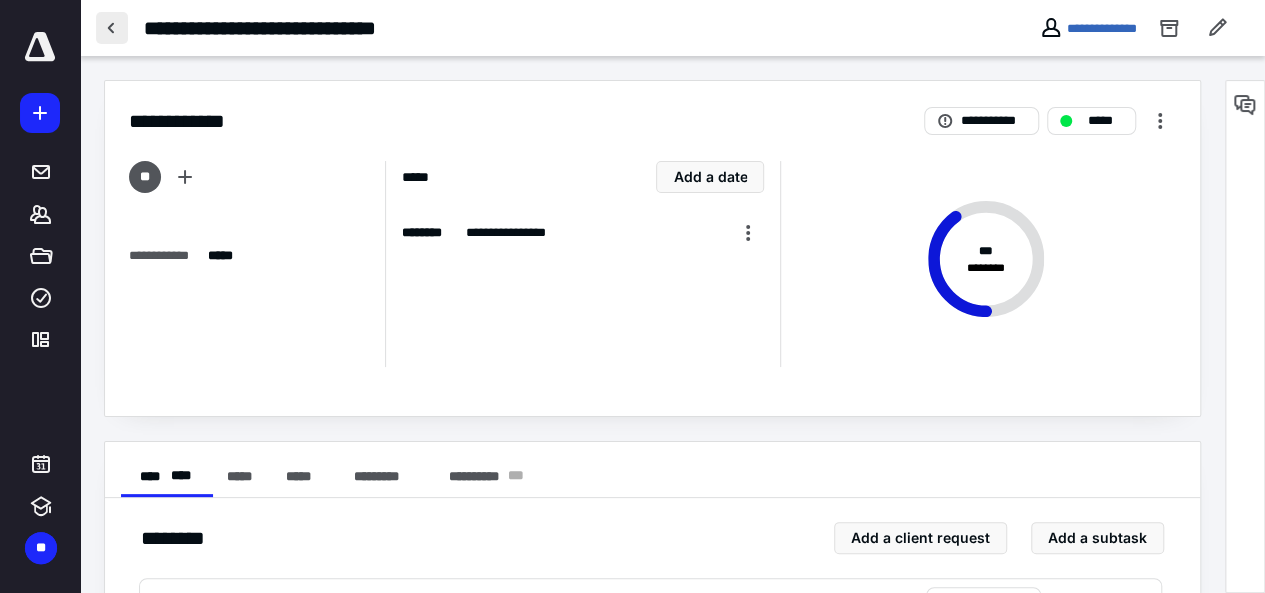click at bounding box center [112, 28] 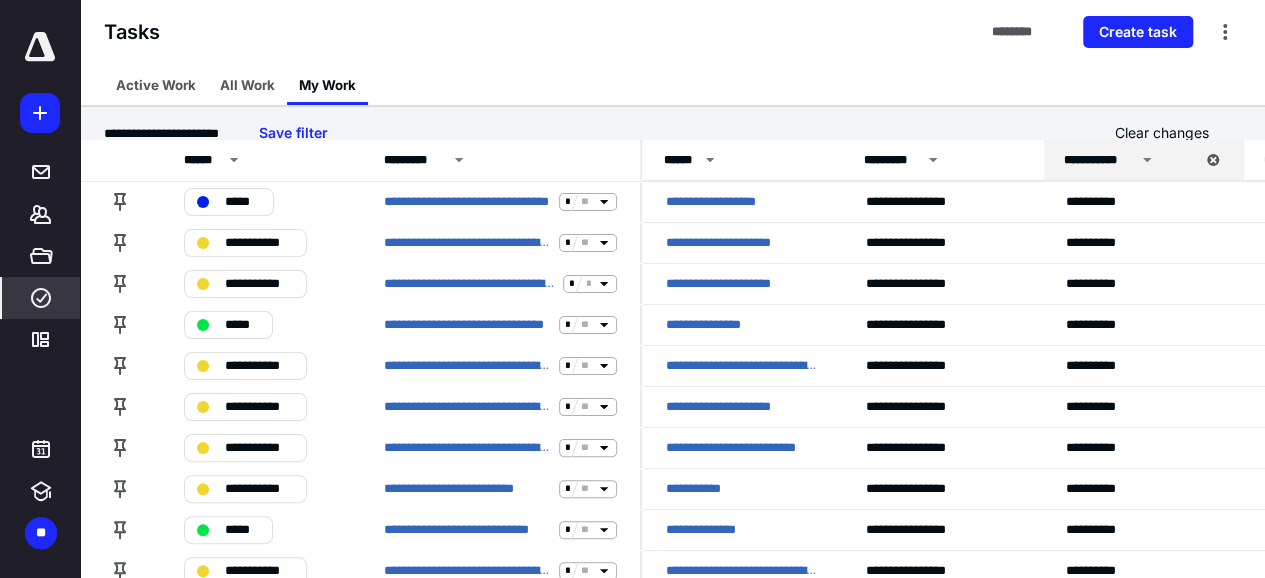 scroll, scrollTop: 0, scrollLeft: 0, axis: both 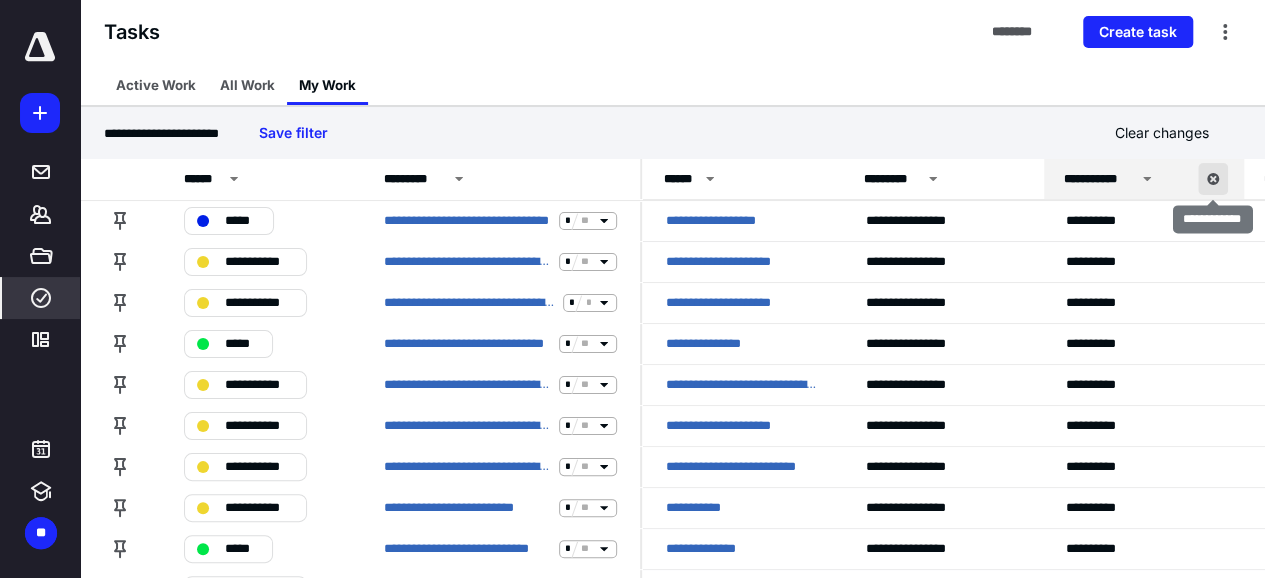 click at bounding box center (1213, 179) 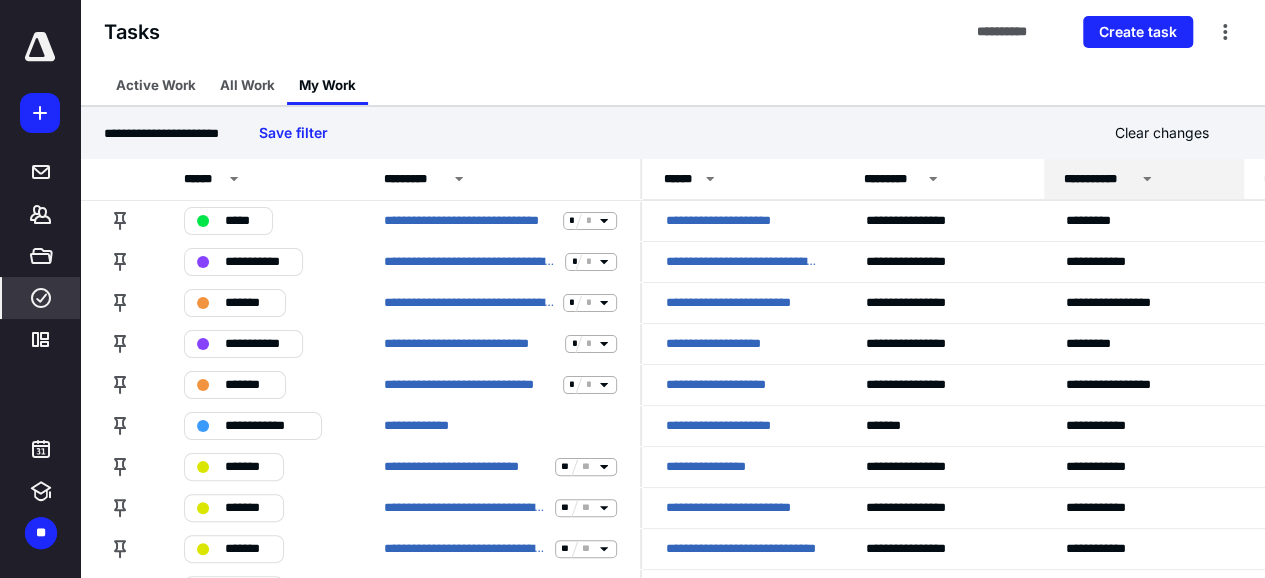 click 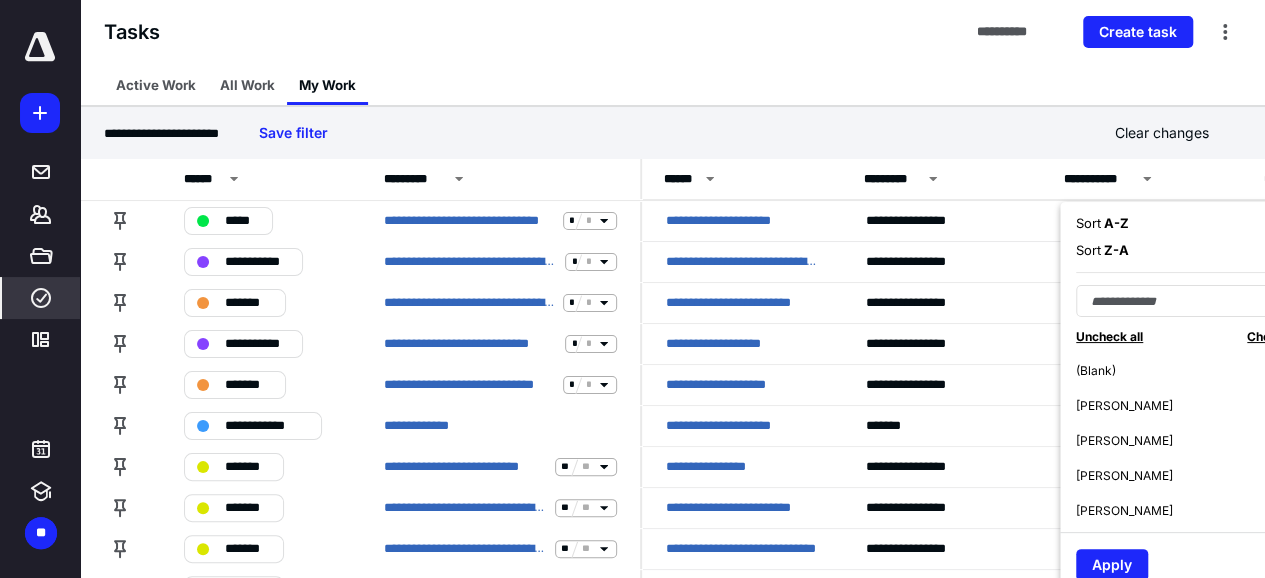 click on "(Blank)" at bounding box center (1096, 371) 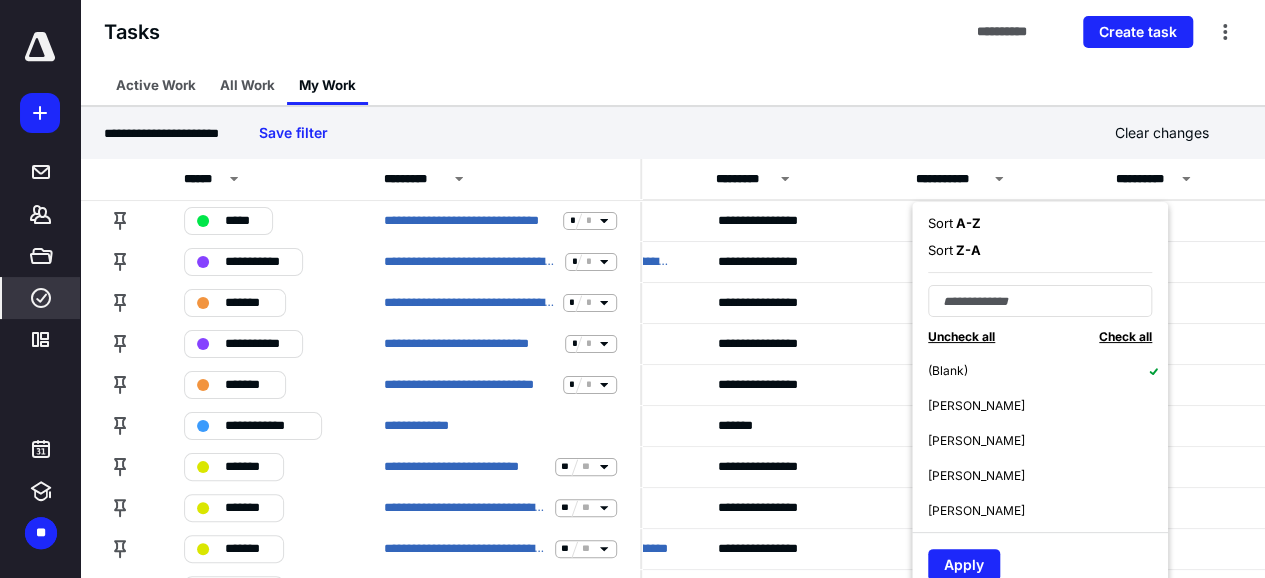 scroll, scrollTop: 0, scrollLeft: 151, axis: horizontal 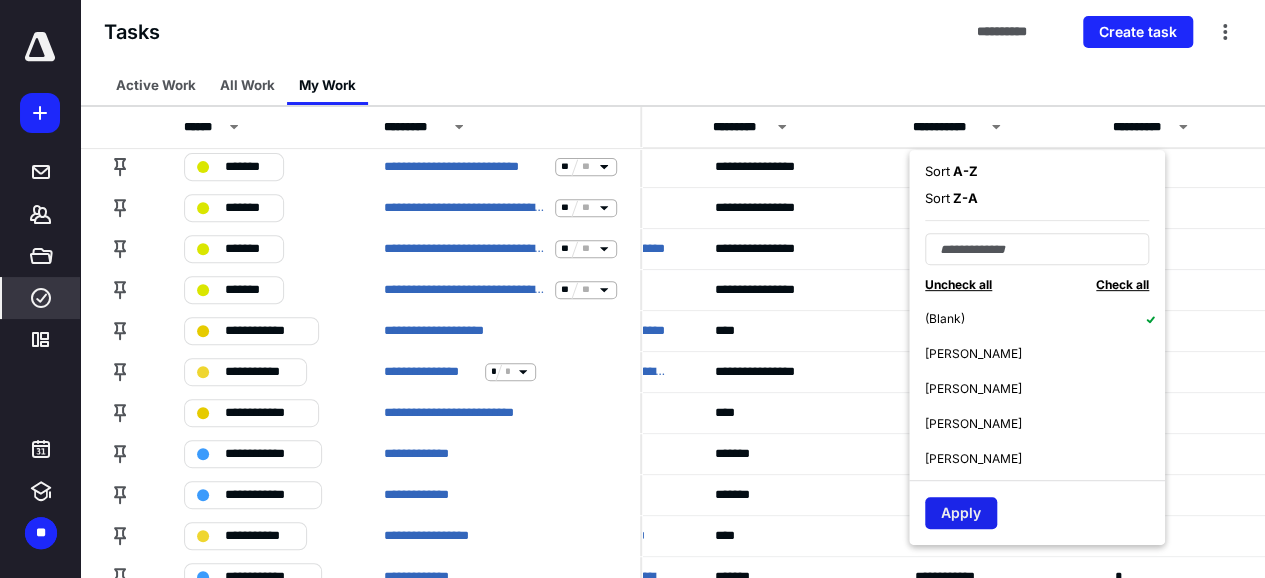click on "Apply" at bounding box center [961, 513] 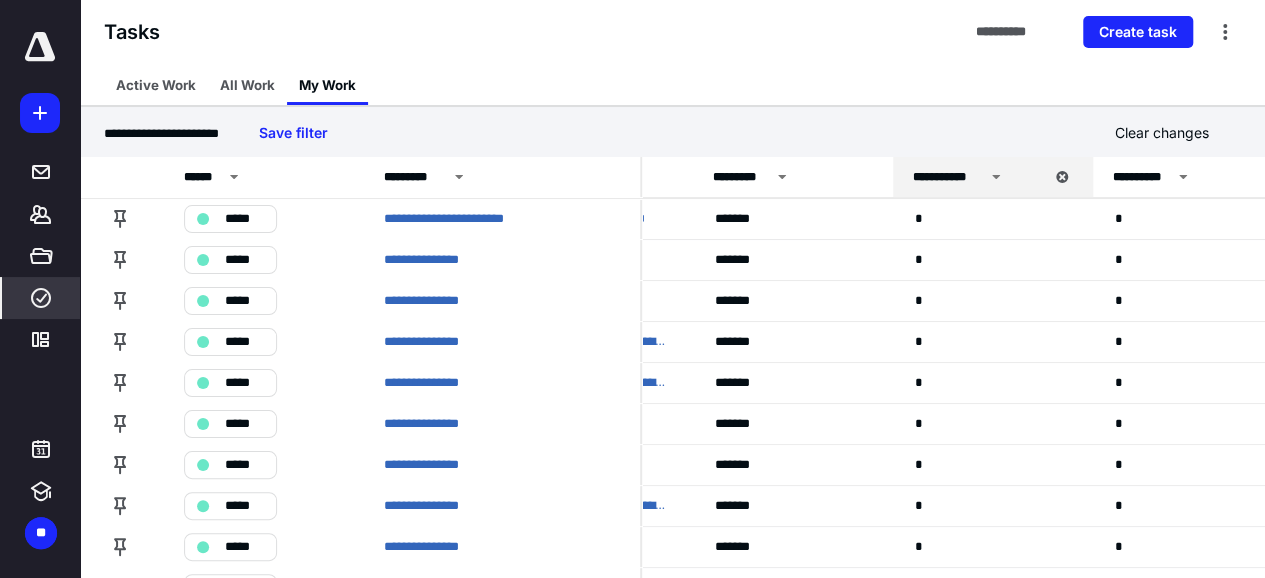 scroll, scrollTop: 0, scrollLeft: 151, axis: horizontal 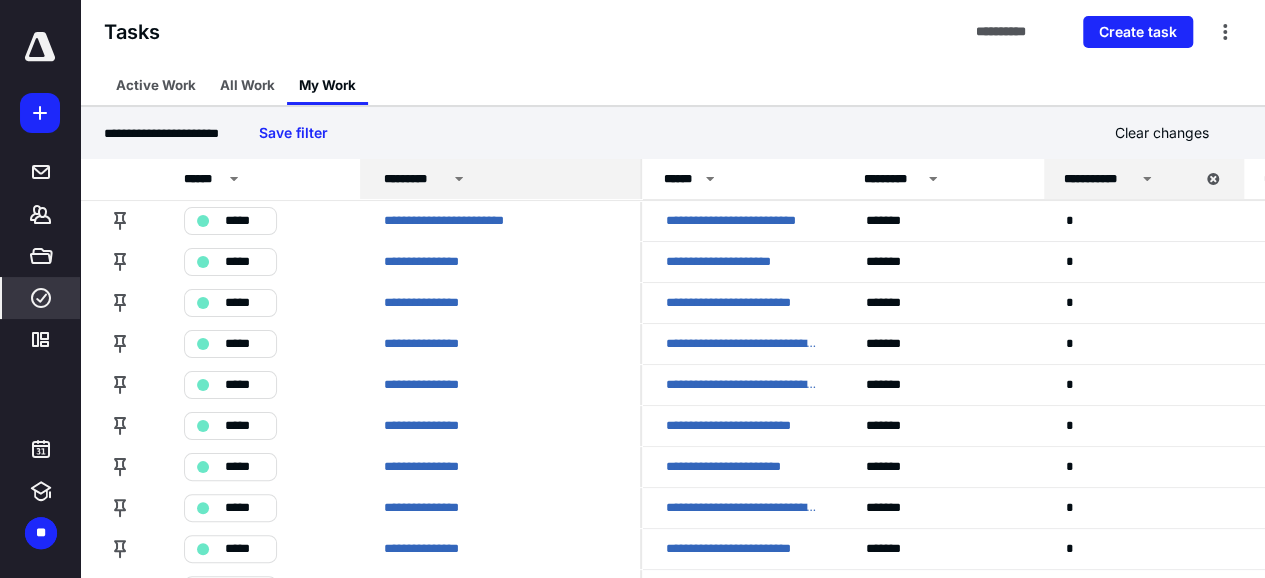 click on "*********" at bounding box center (503, 179) 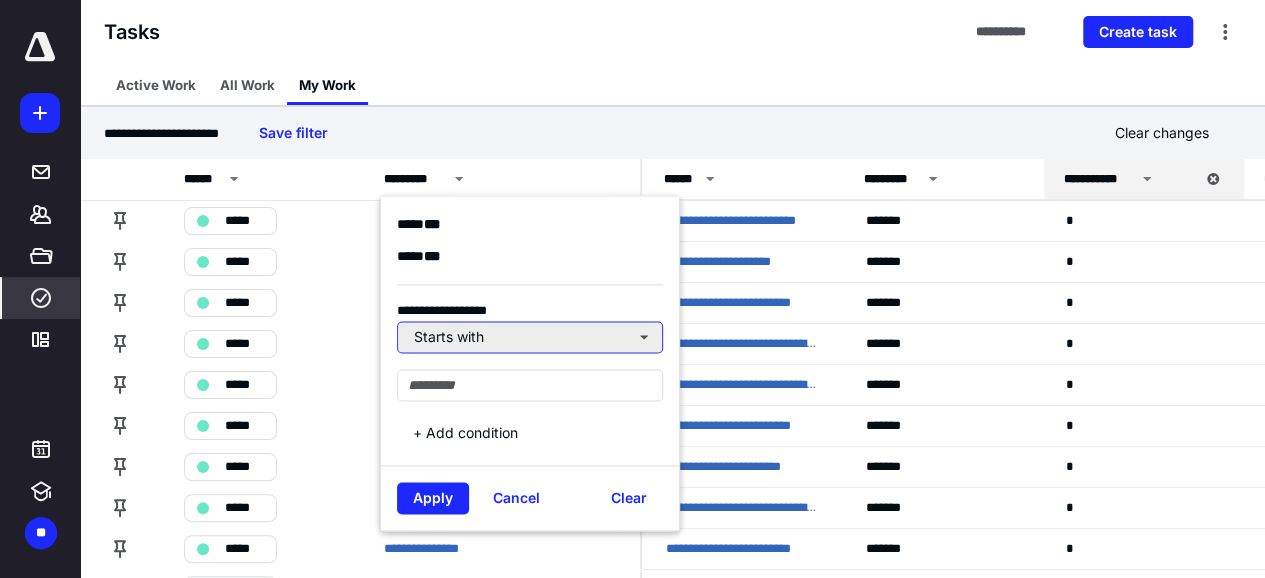 click on "Starts with" at bounding box center [530, 337] 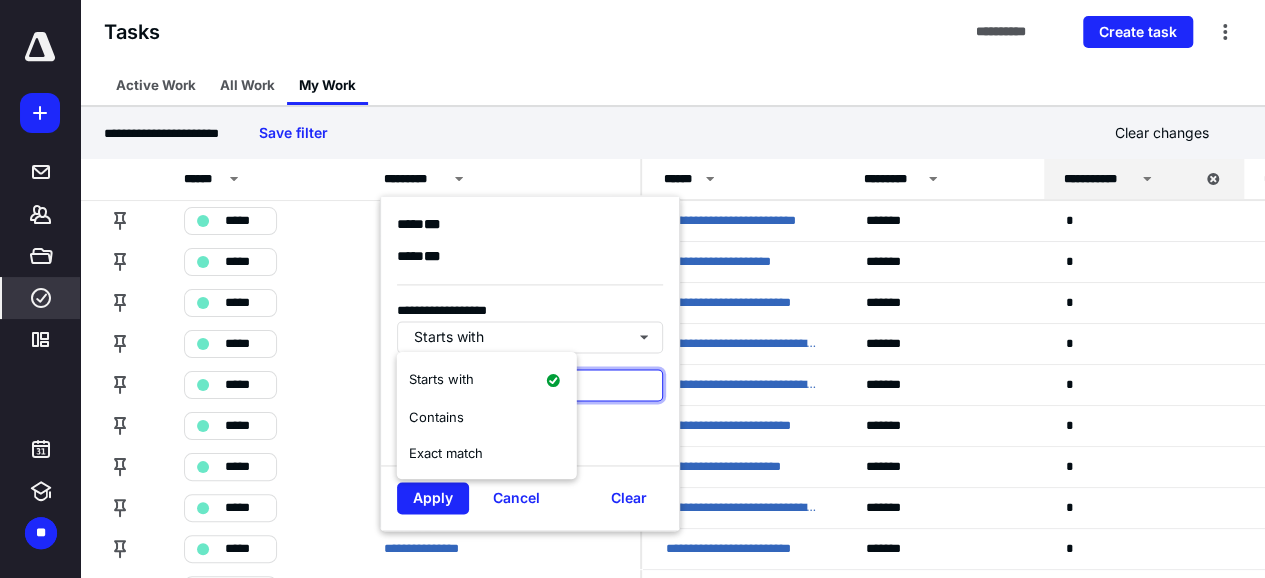 click at bounding box center [530, 385] 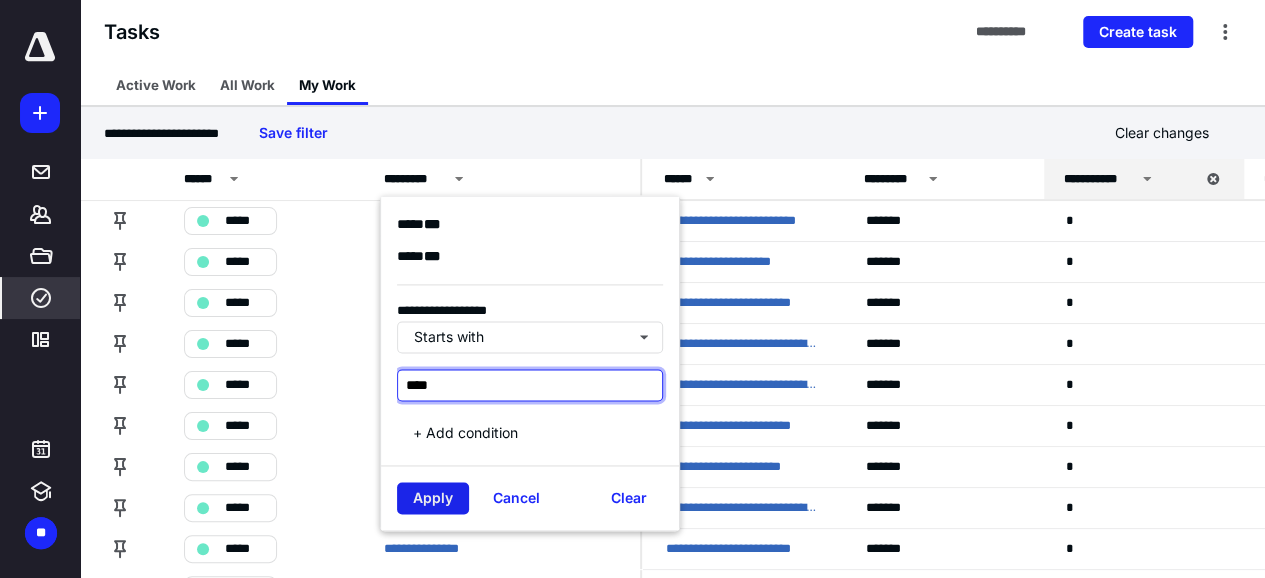 type on "****" 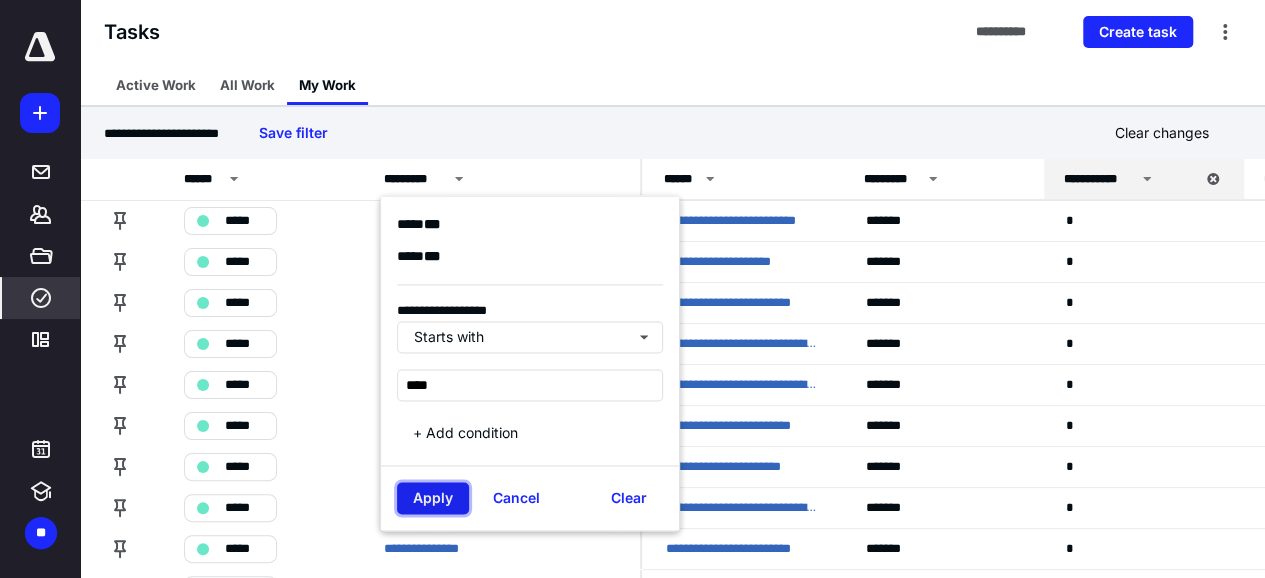 click on "Apply" at bounding box center (433, 498) 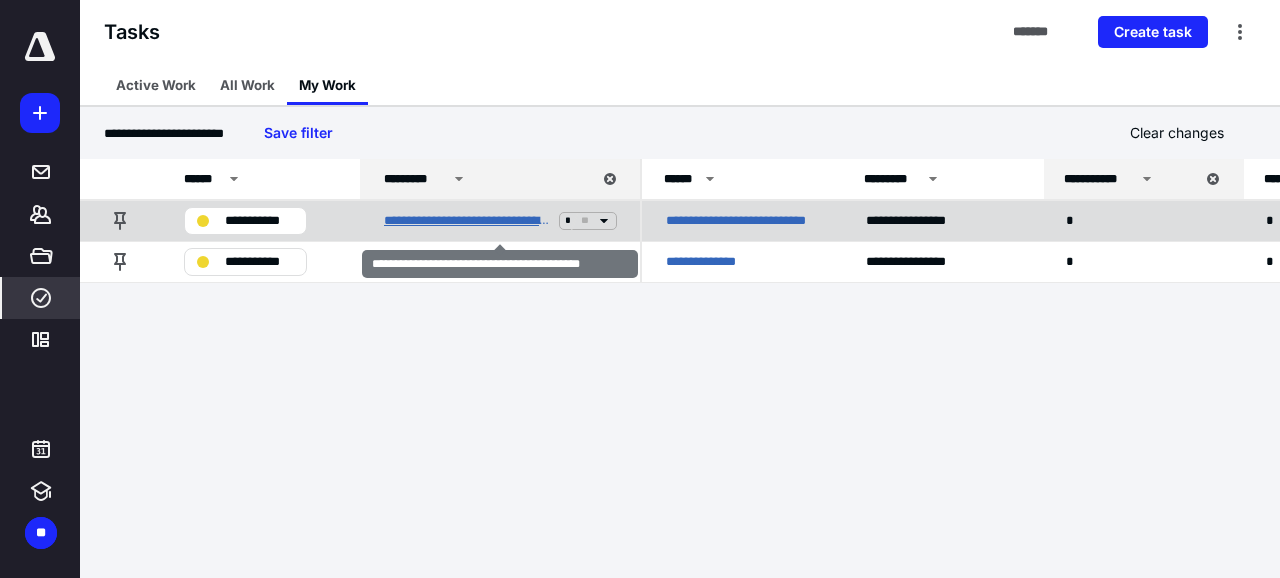click on "**********" at bounding box center [467, 221] 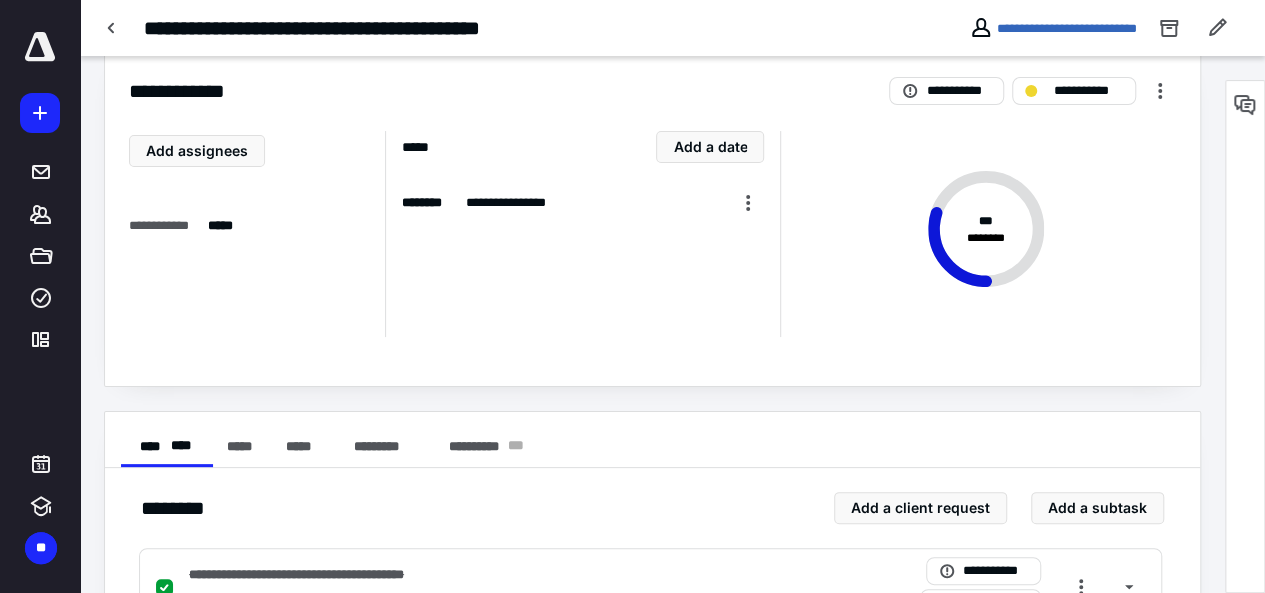scroll, scrollTop: 0, scrollLeft: 0, axis: both 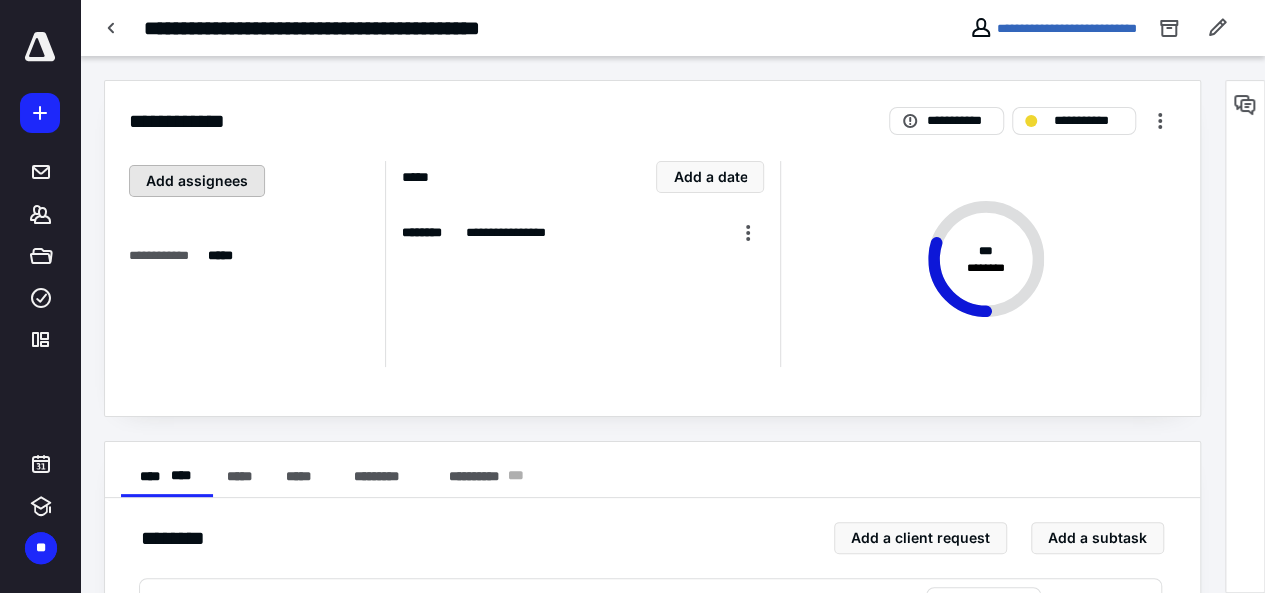 click on "Add assignees" at bounding box center (197, 181) 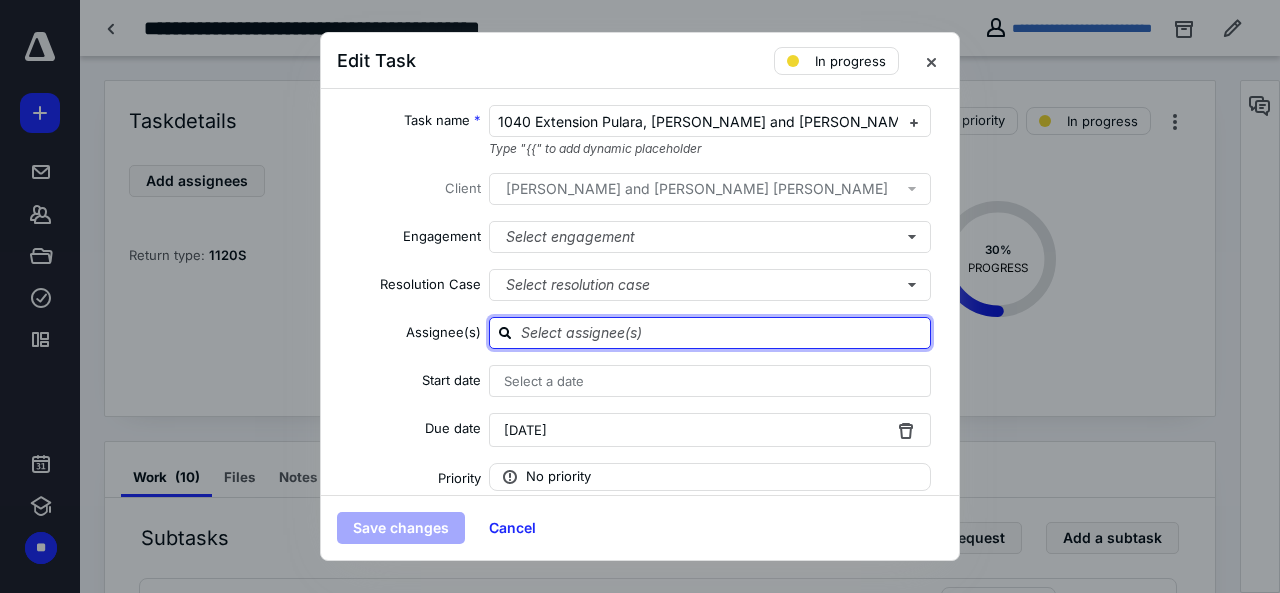 click at bounding box center (722, 332) 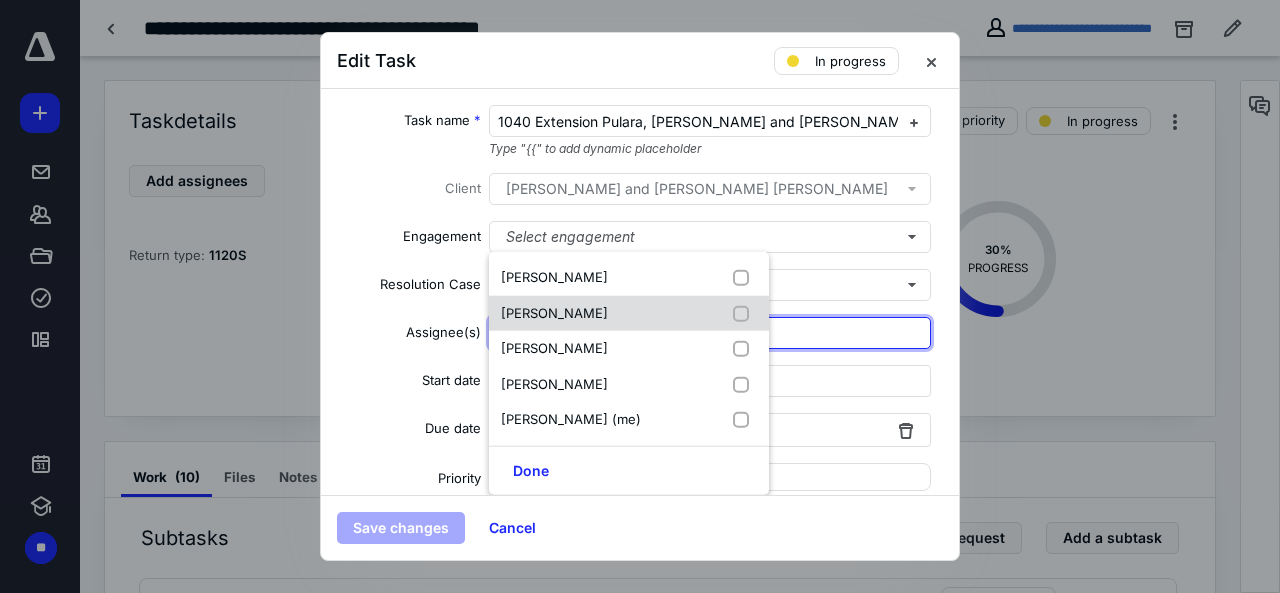 click on "[PERSON_NAME]" at bounding box center (554, 312) 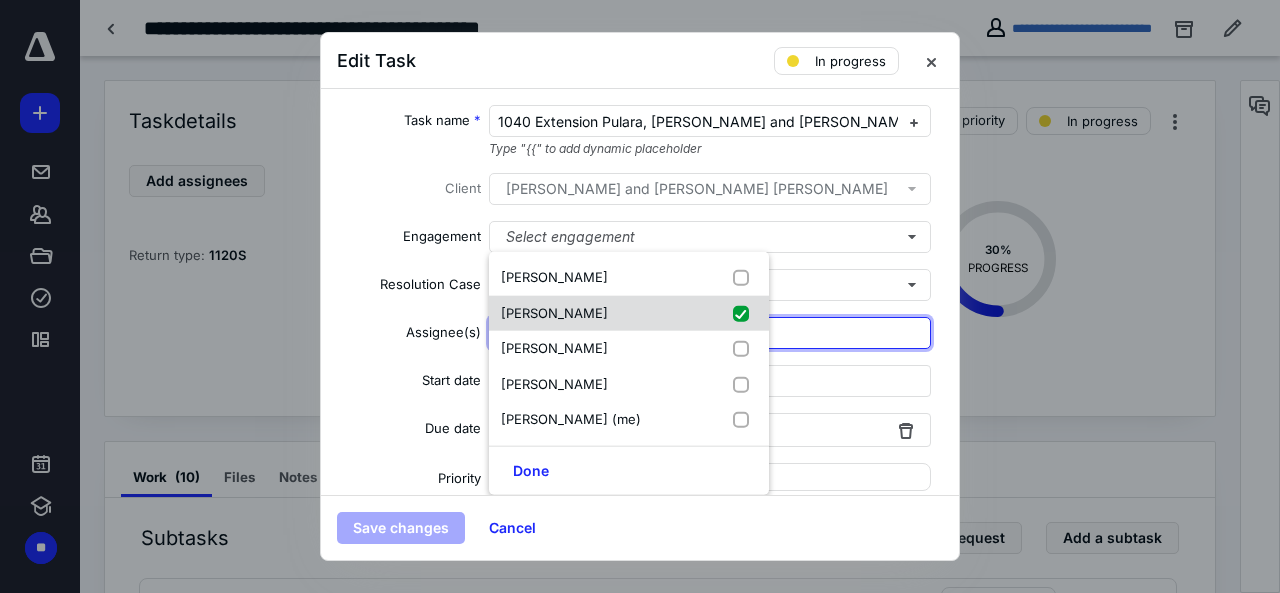 checkbox on "true" 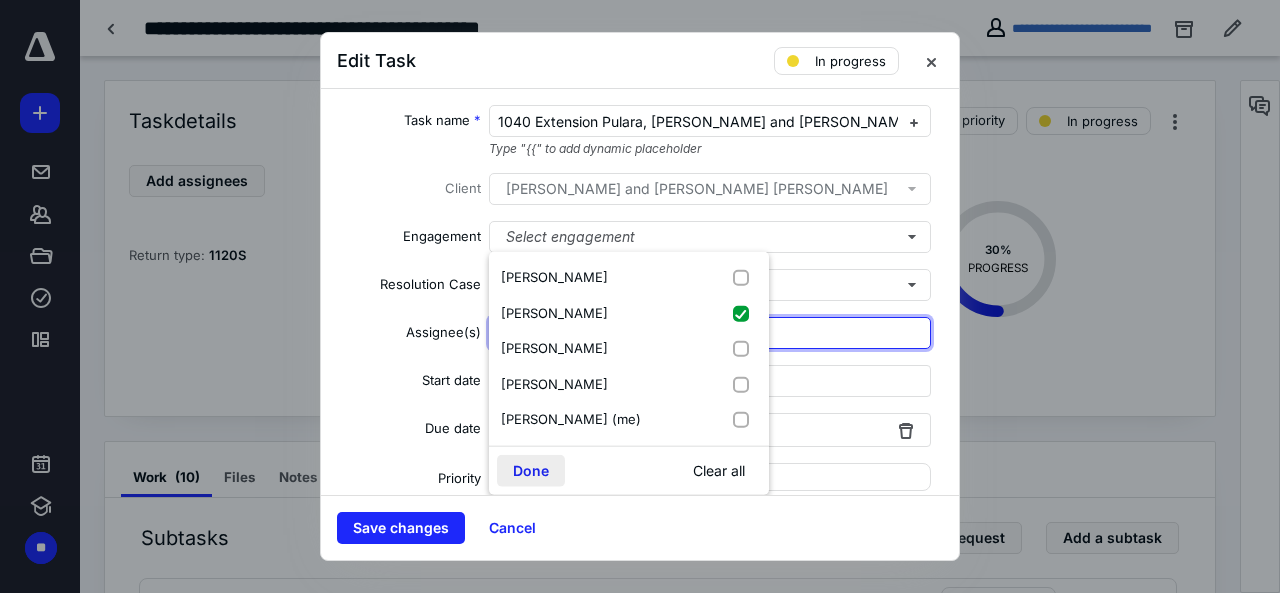 click on "Done" at bounding box center (531, 470) 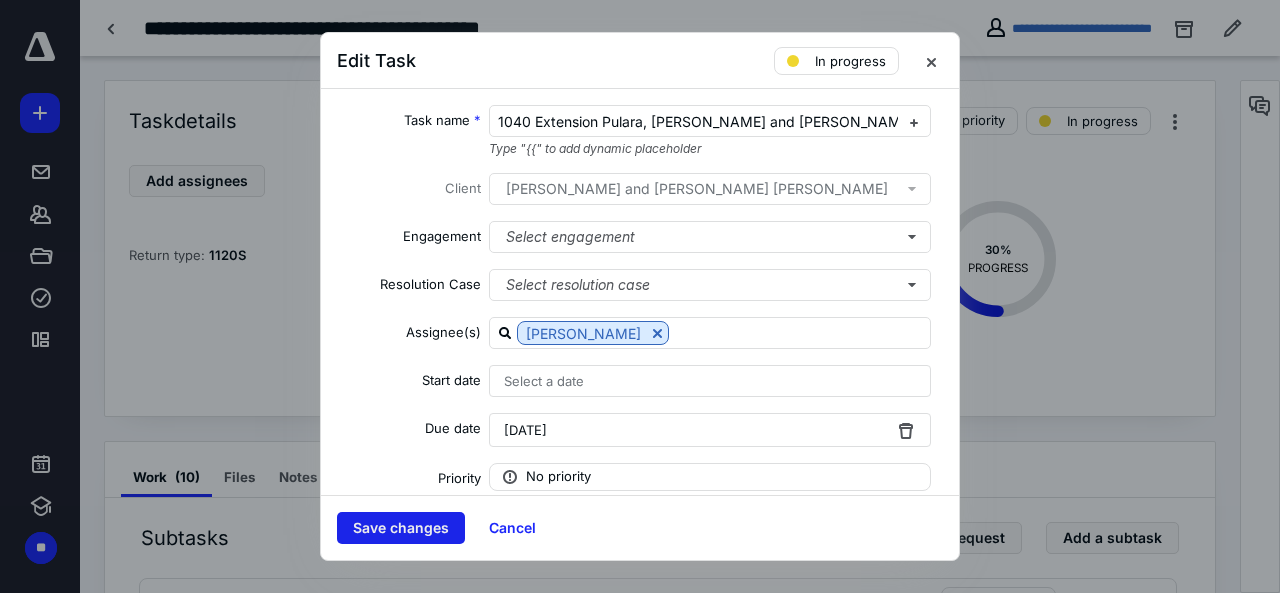 click on "Save changes" at bounding box center [401, 528] 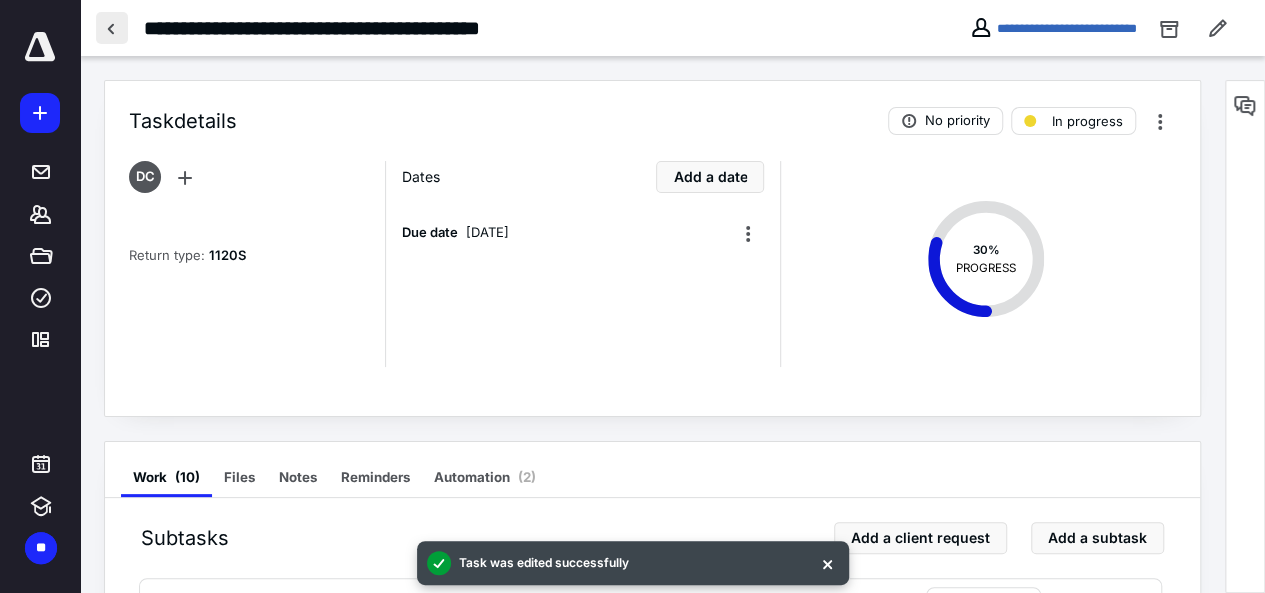 click at bounding box center [112, 28] 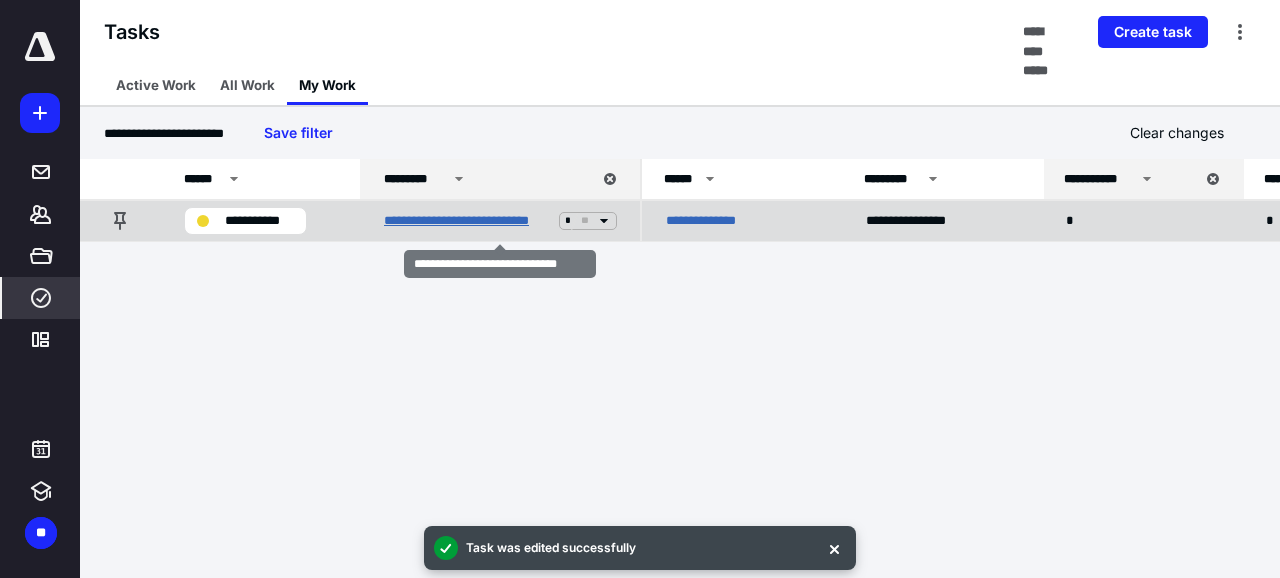 click on "**********" at bounding box center (467, 221) 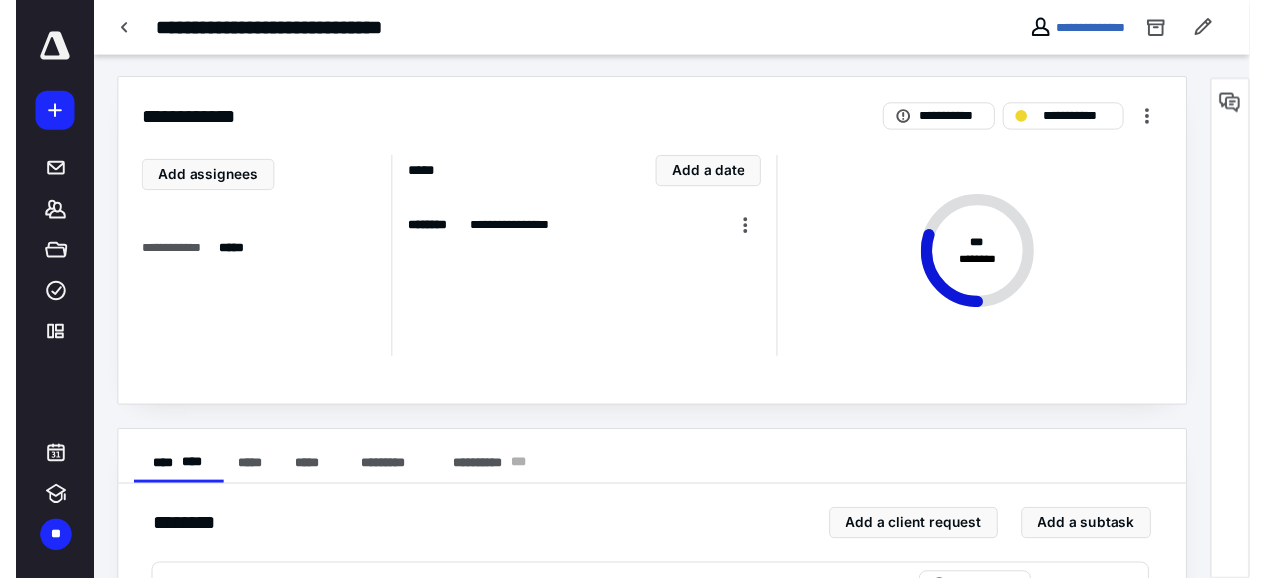 scroll, scrollTop: 0, scrollLeft: 0, axis: both 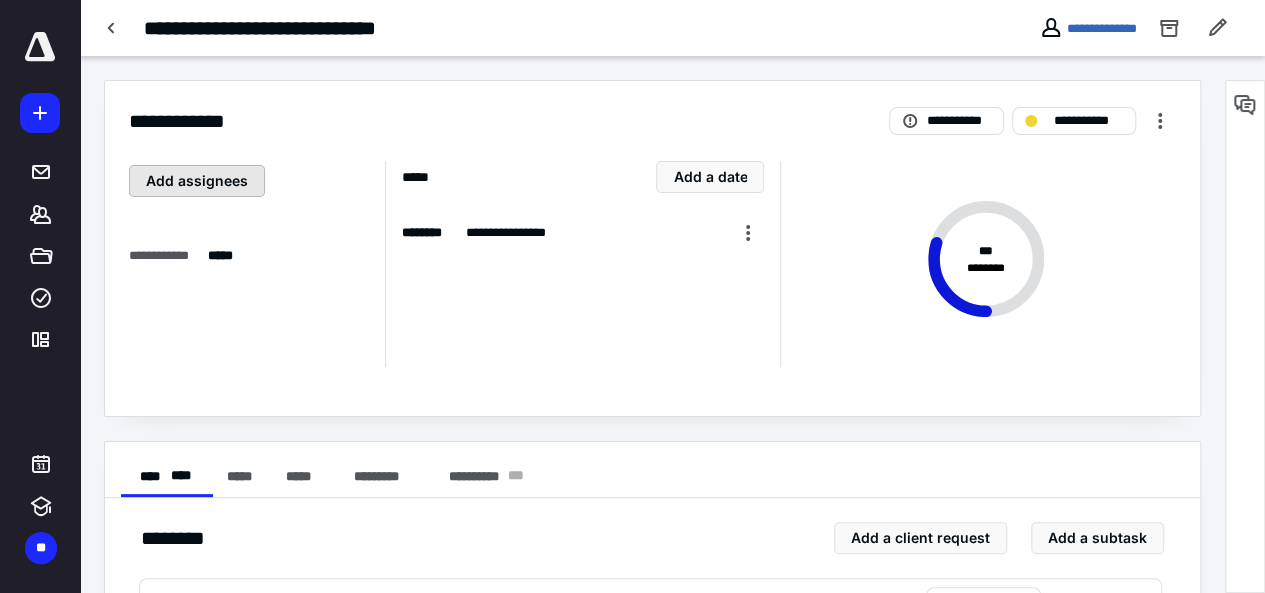 click on "Add assignees" at bounding box center [197, 181] 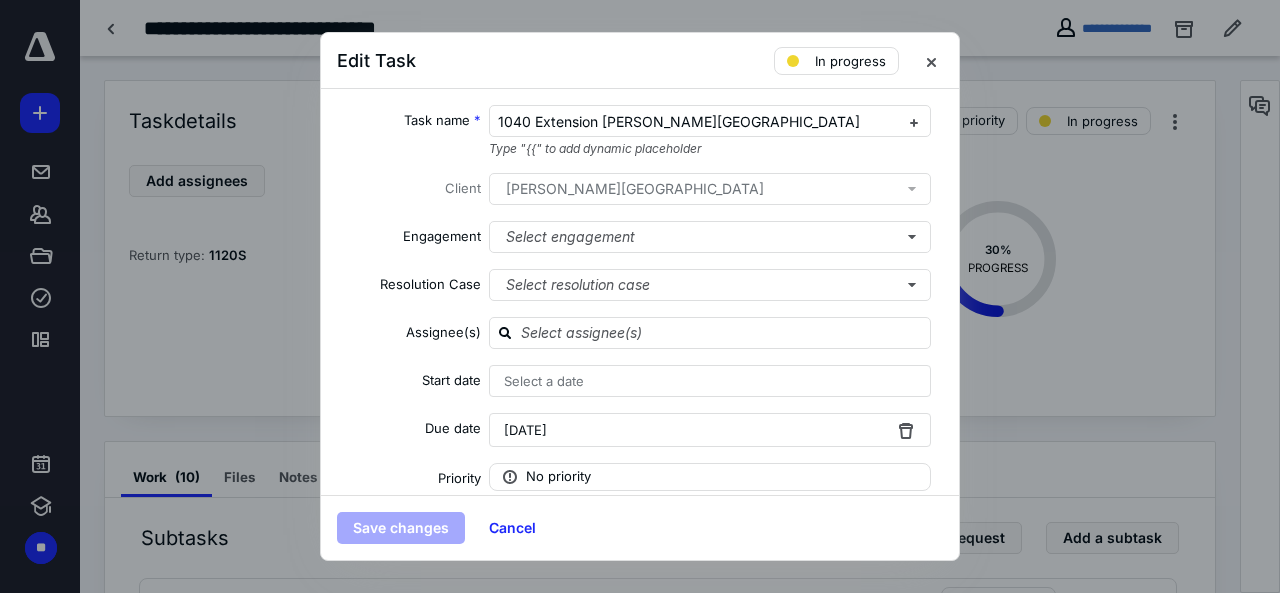 click on "[PERSON_NAME][GEOGRAPHIC_DATA]" at bounding box center (635, 189) 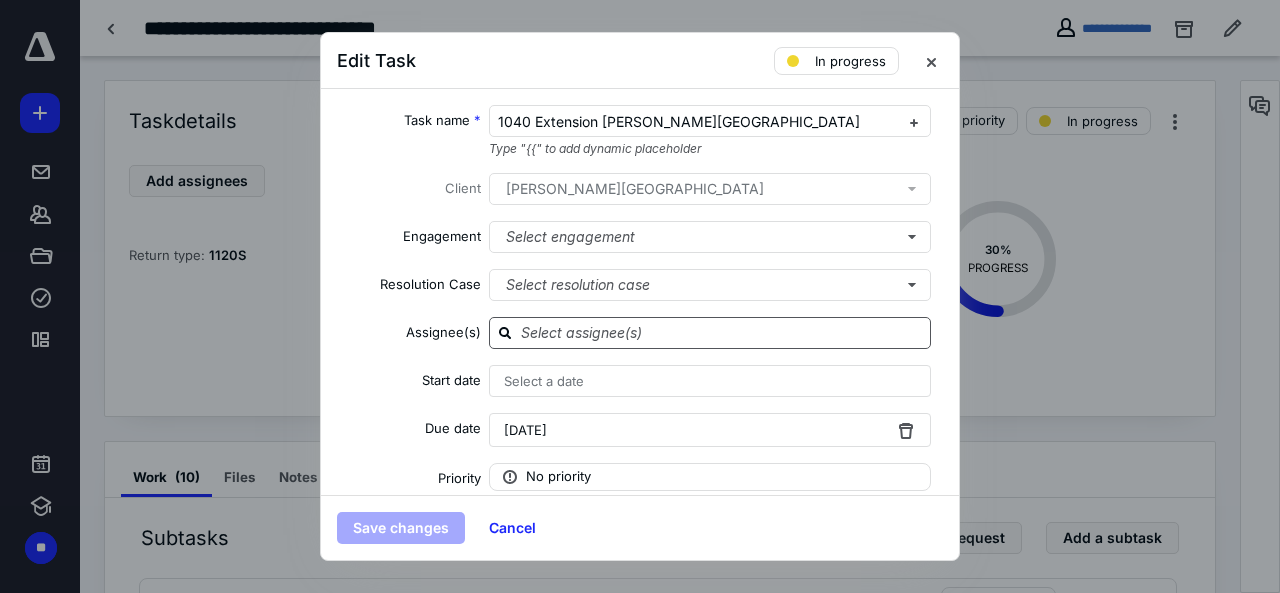 click at bounding box center (722, 332) 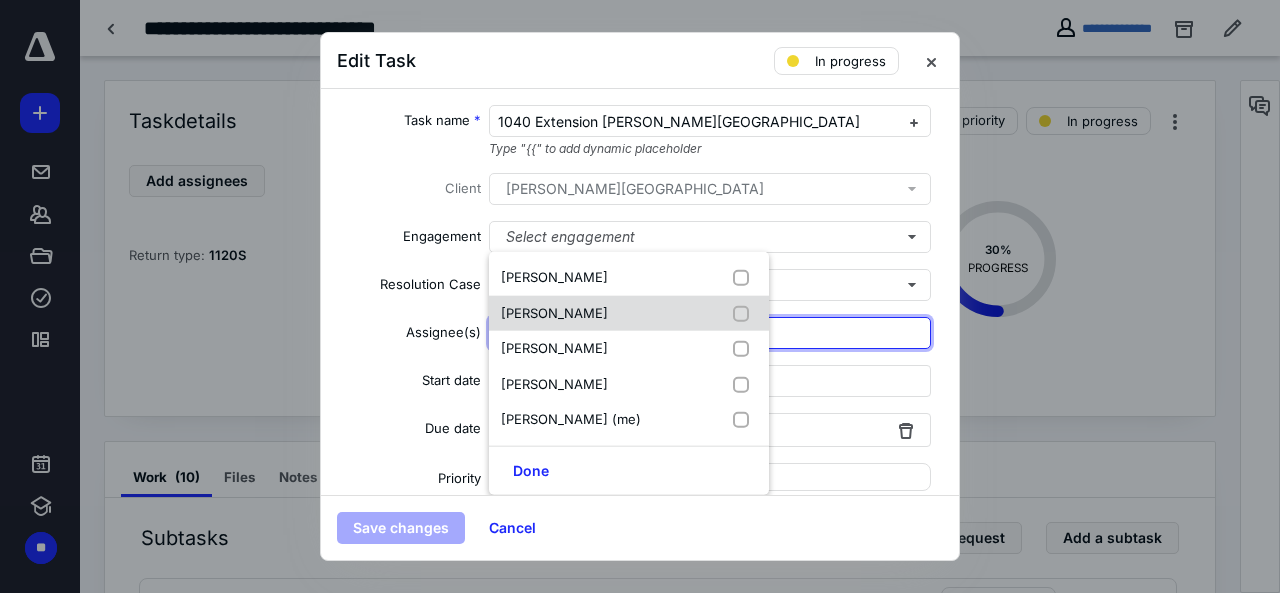 click on "[PERSON_NAME]" at bounding box center [554, 312] 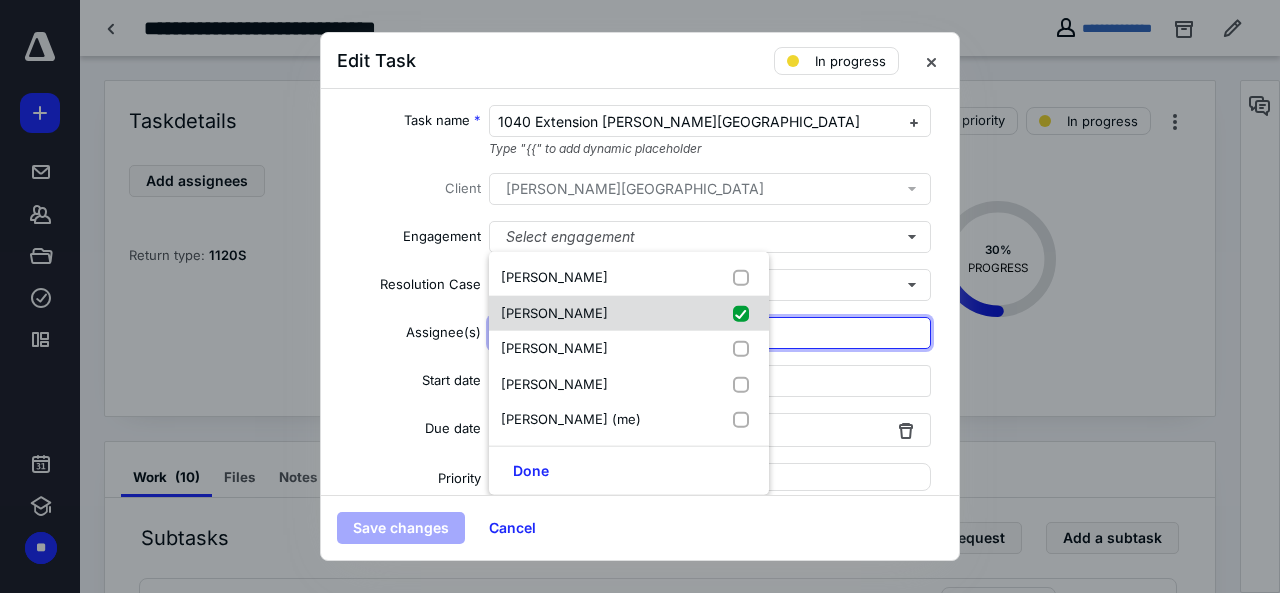 checkbox on "true" 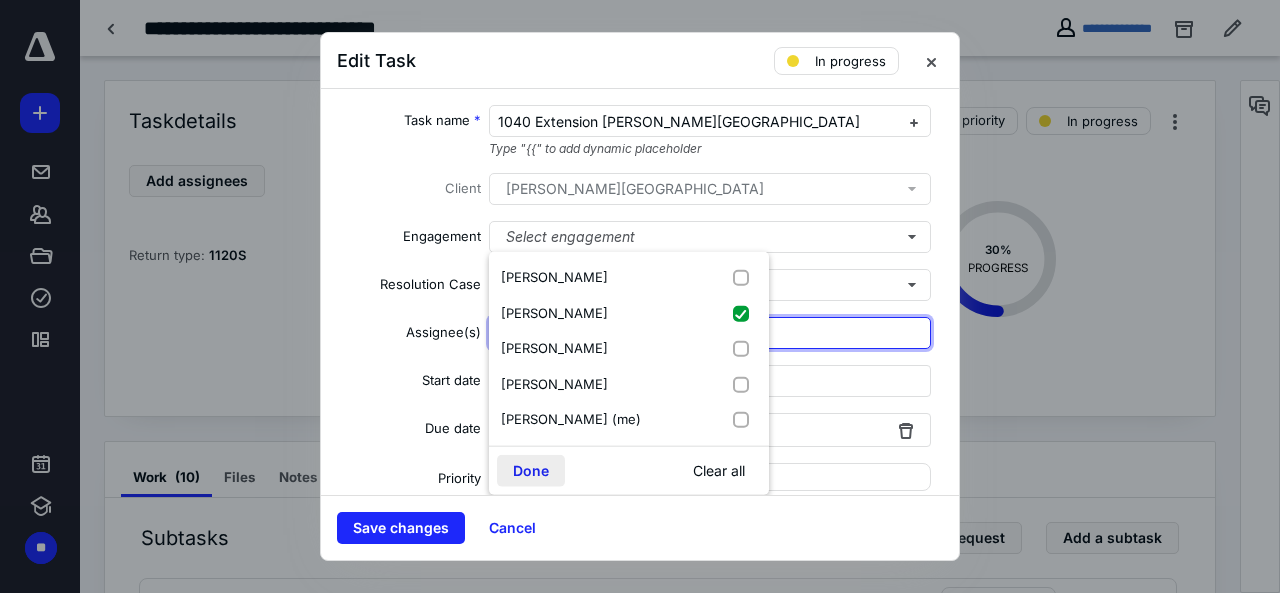 click on "Done" at bounding box center [531, 470] 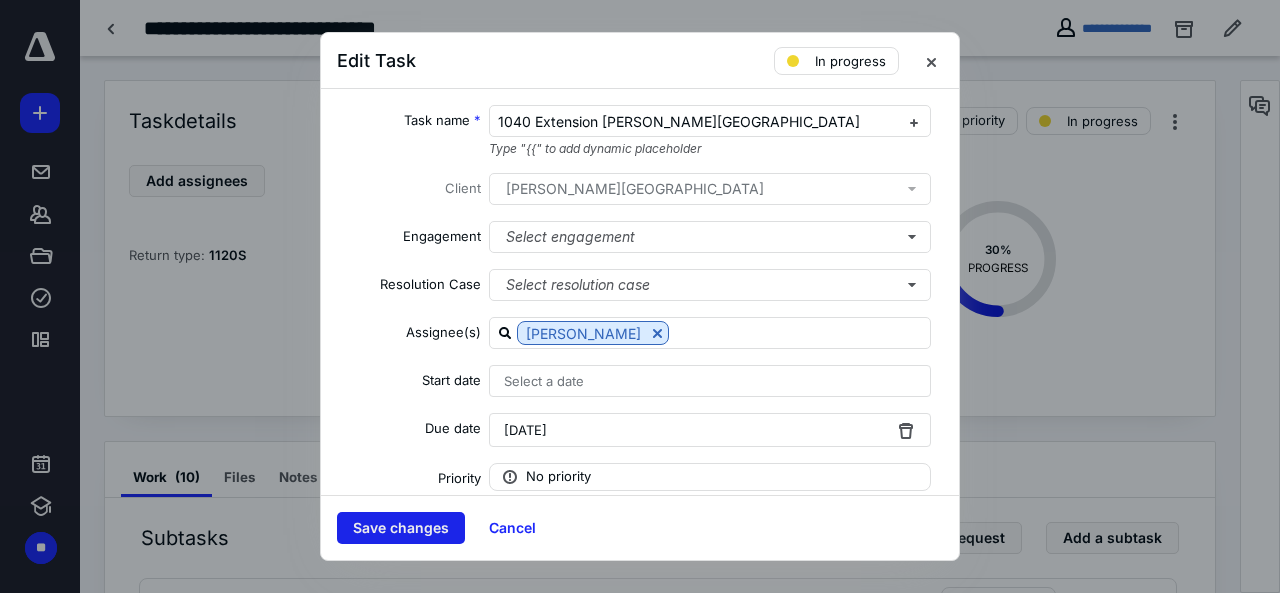 click on "Save changes" at bounding box center (401, 528) 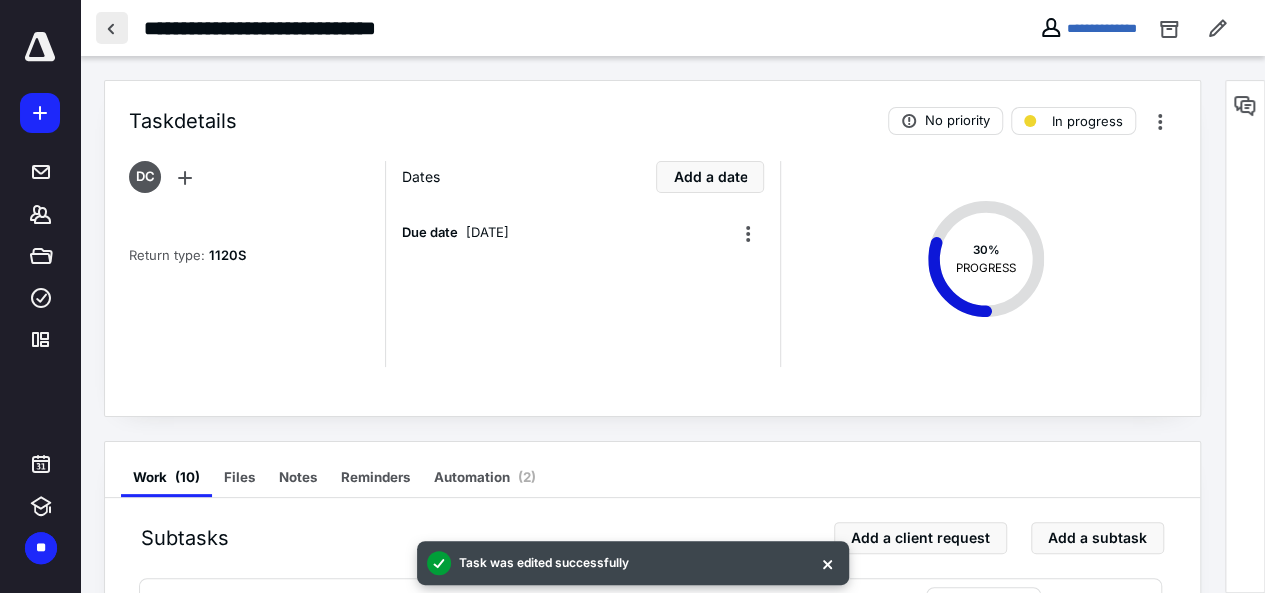 click at bounding box center [112, 28] 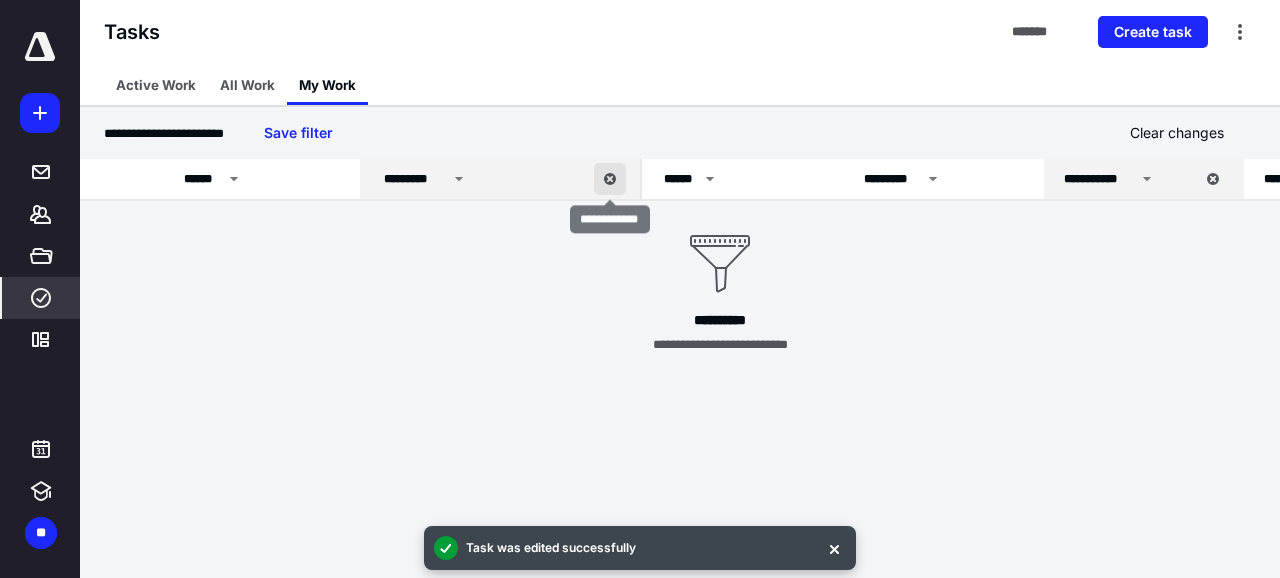 click at bounding box center [610, 179] 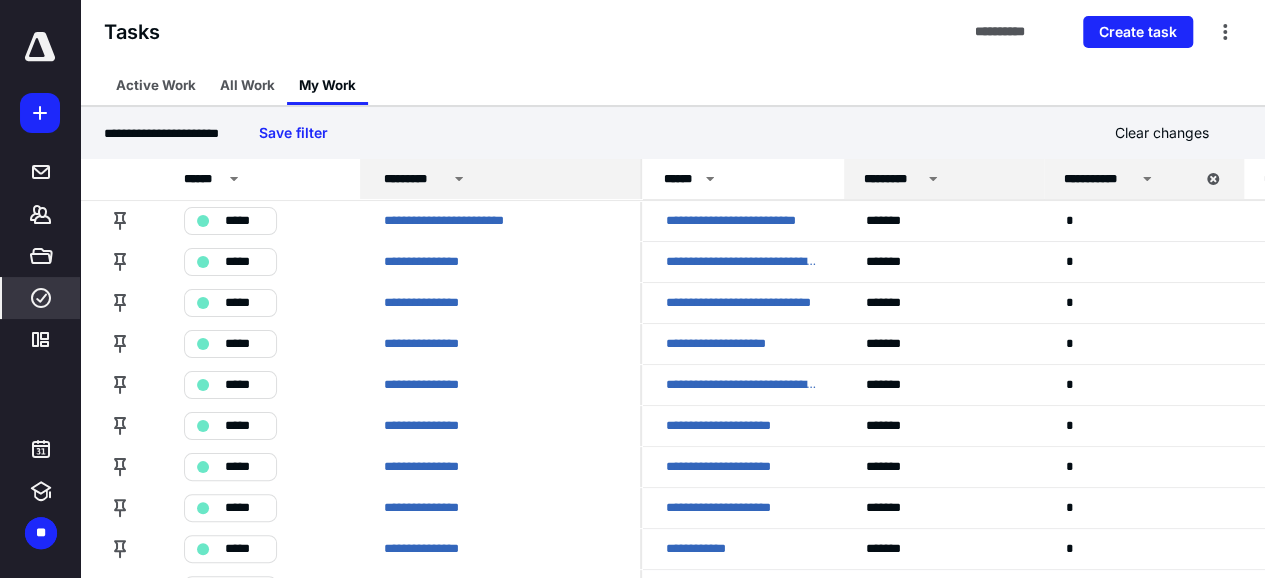 click 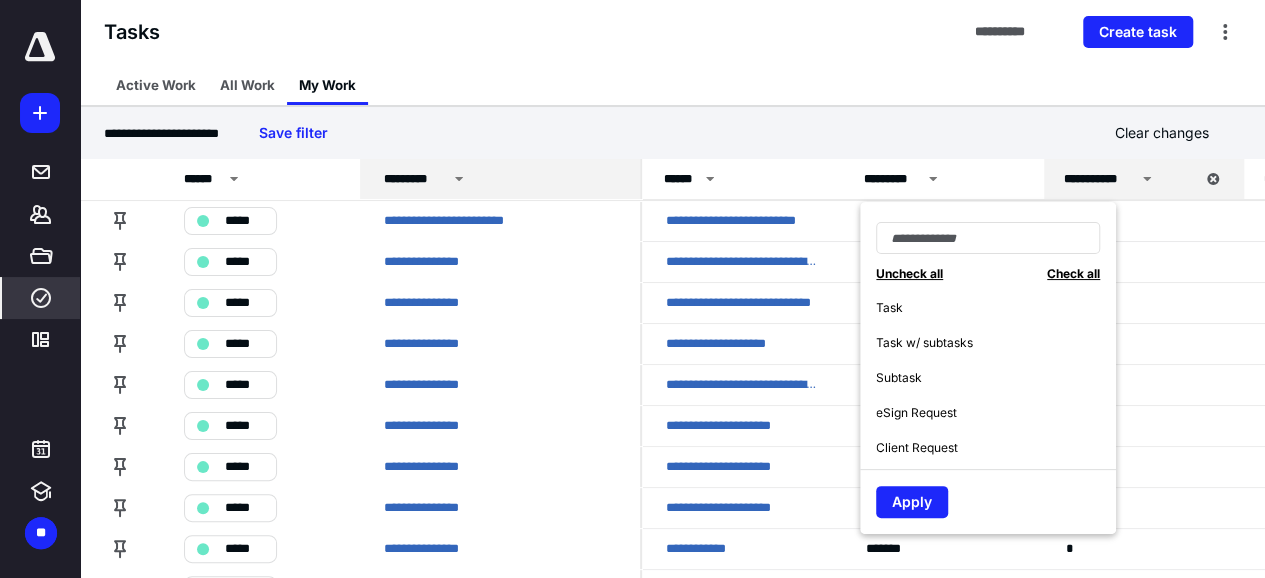 click on "Task" at bounding box center (996, 307) 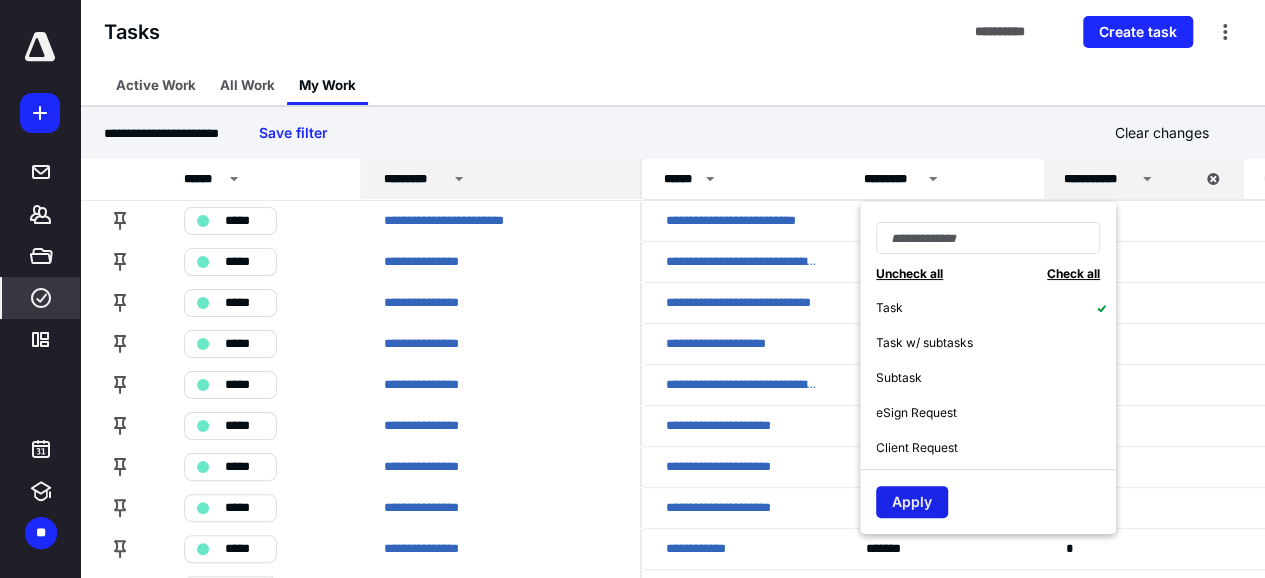 click on "Apply" at bounding box center [912, 502] 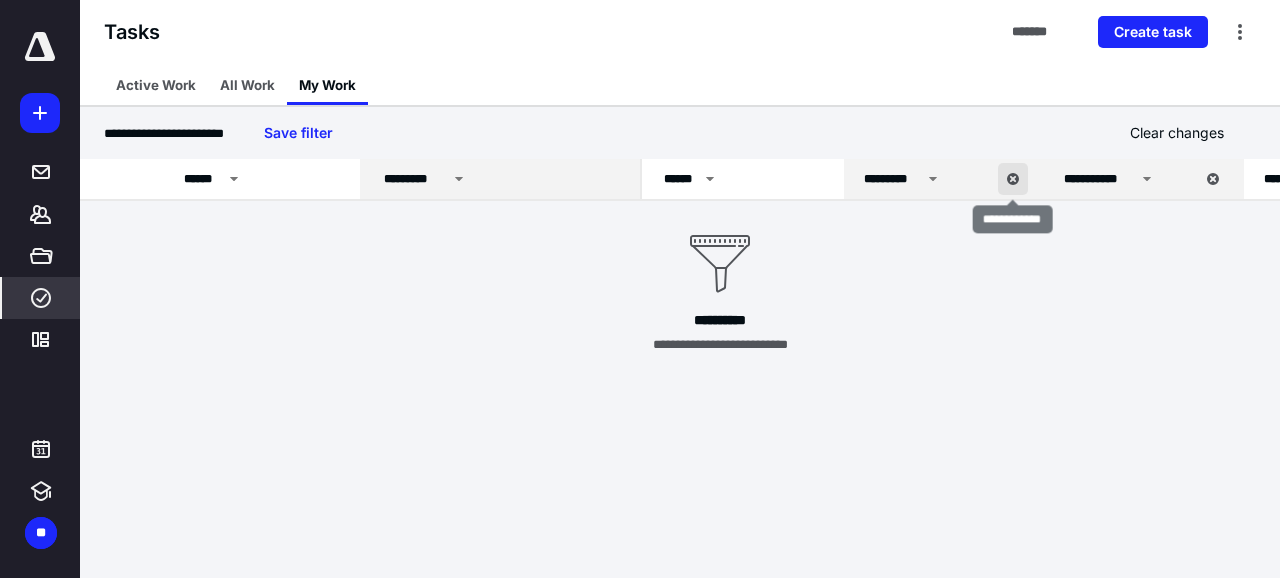 click at bounding box center (1013, 179) 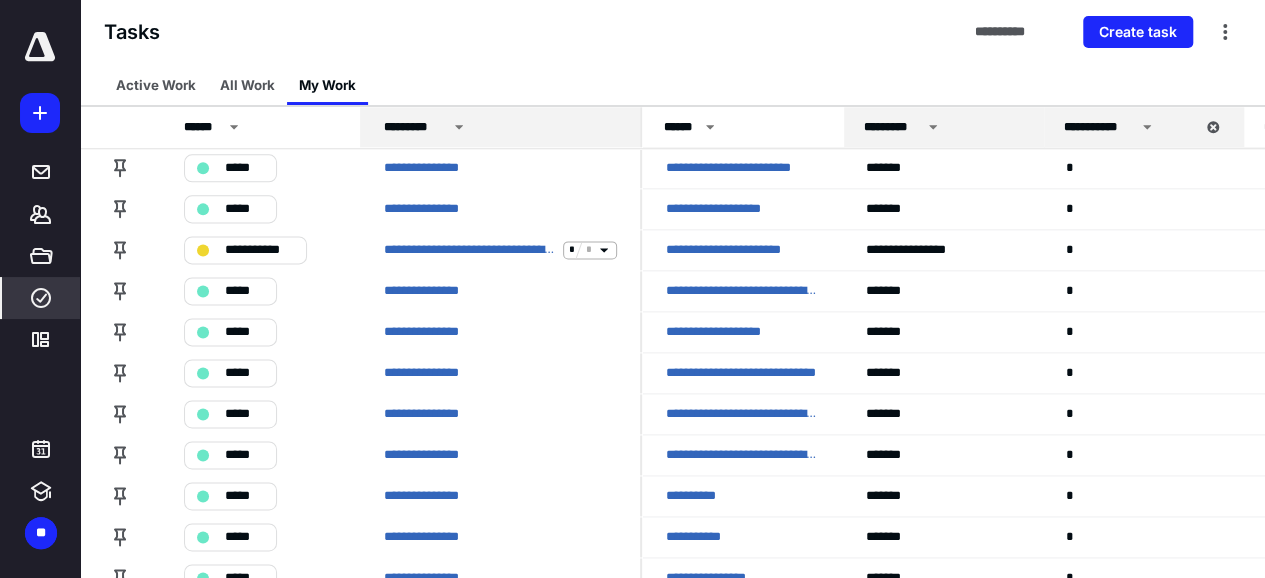 scroll, scrollTop: 933, scrollLeft: 0, axis: vertical 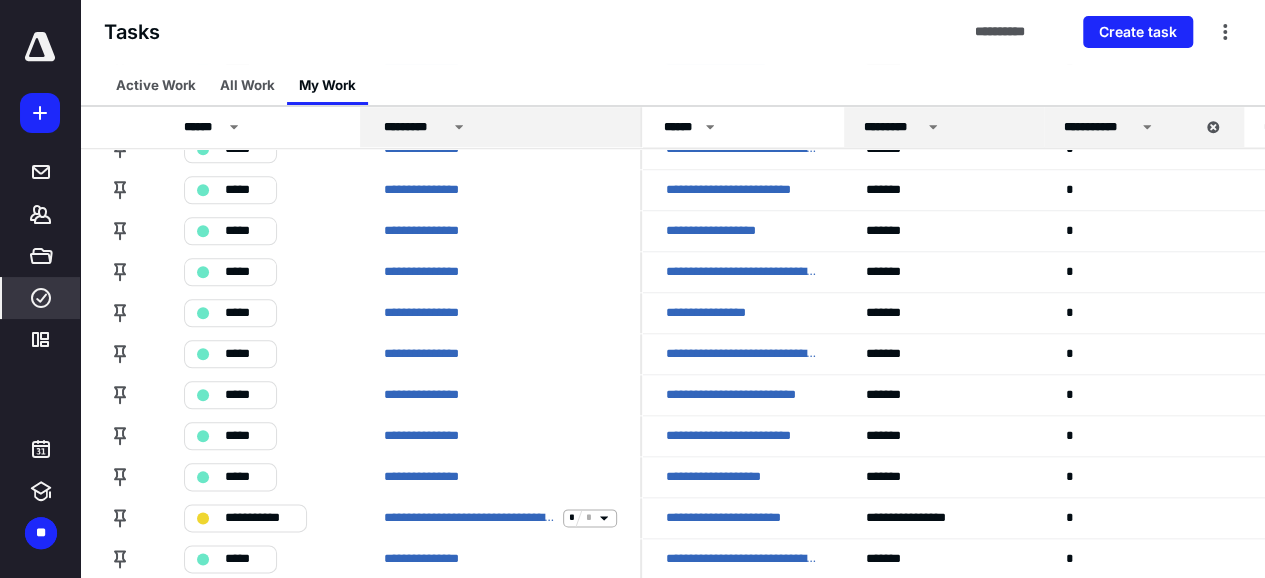 click on "*********" at bounding box center [503, 127] 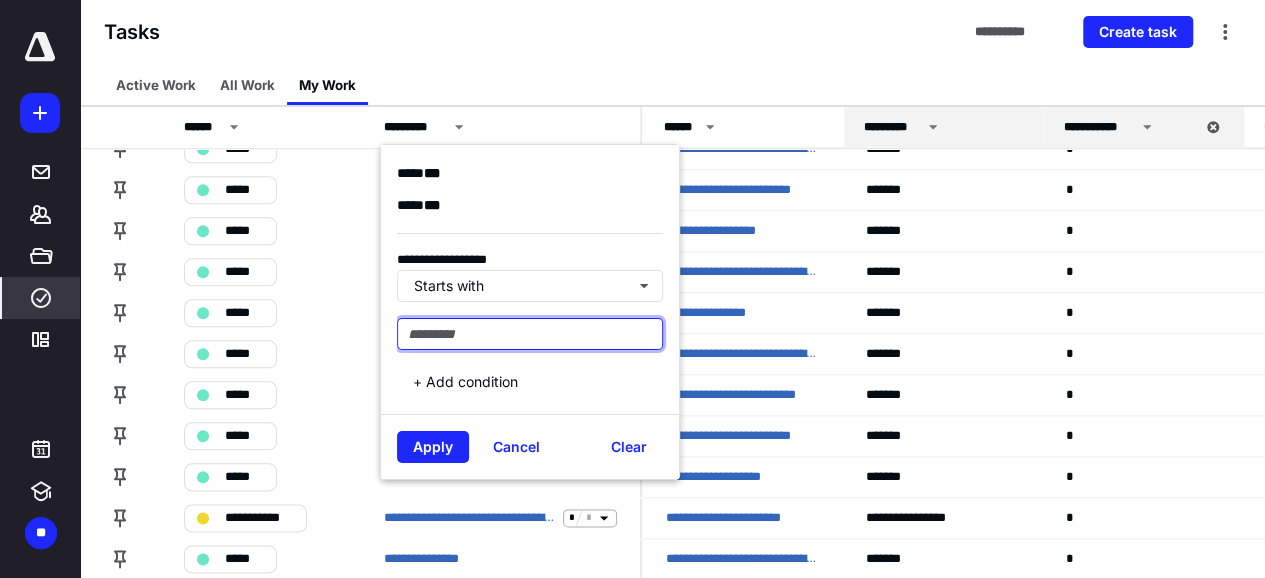 click at bounding box center [530, 333] 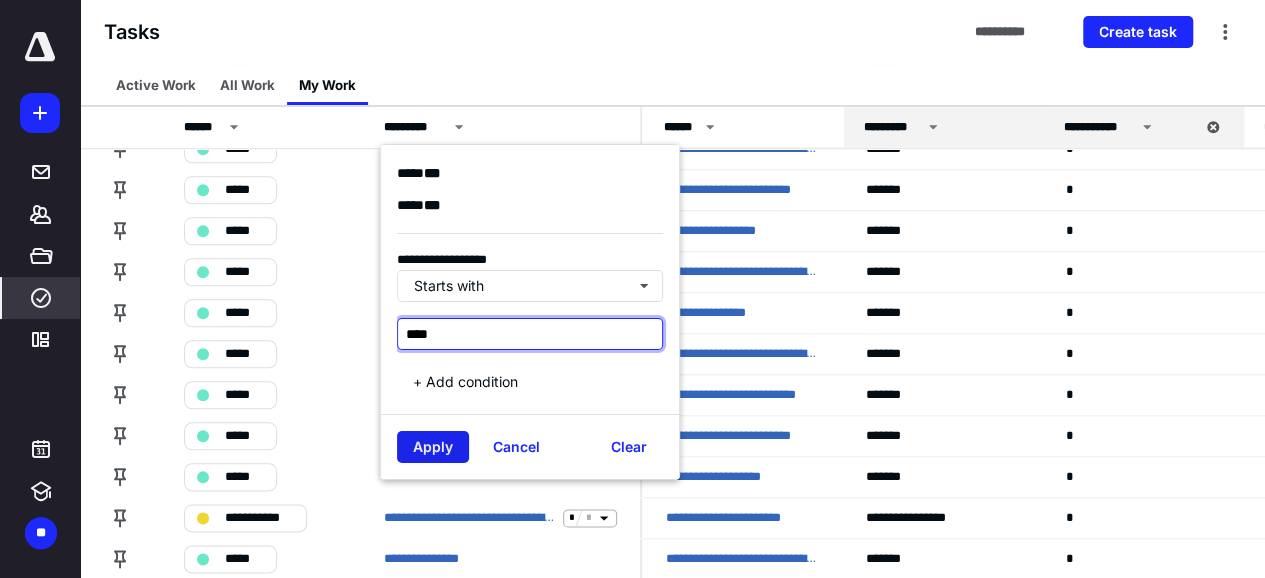 type on "****" 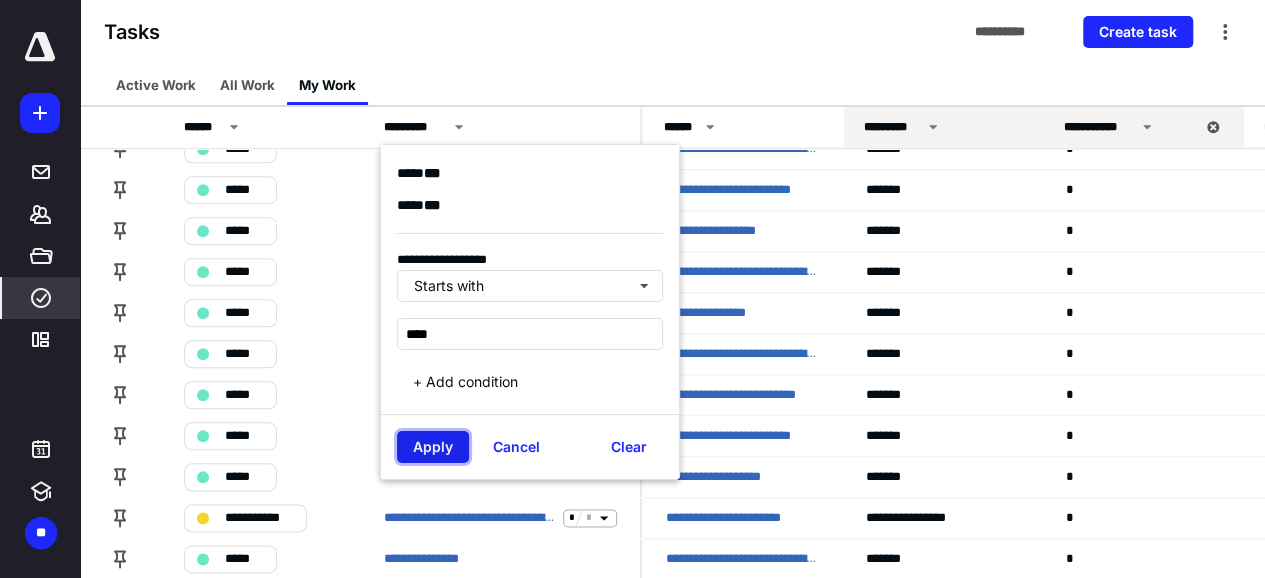 drag, startPoint x: 420, startPoint y: 457, endPoint x: 425, endPoint y: 448, distance: 10.29563 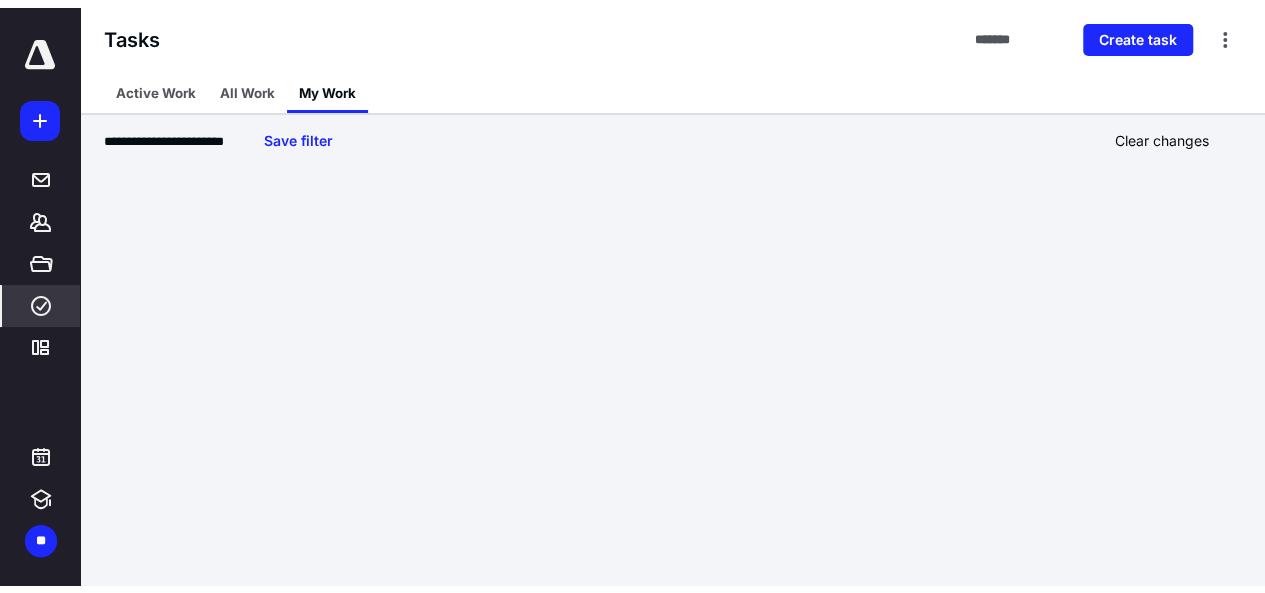 scroll, scrollTop: 0, scrollLeft: 0, axis: both 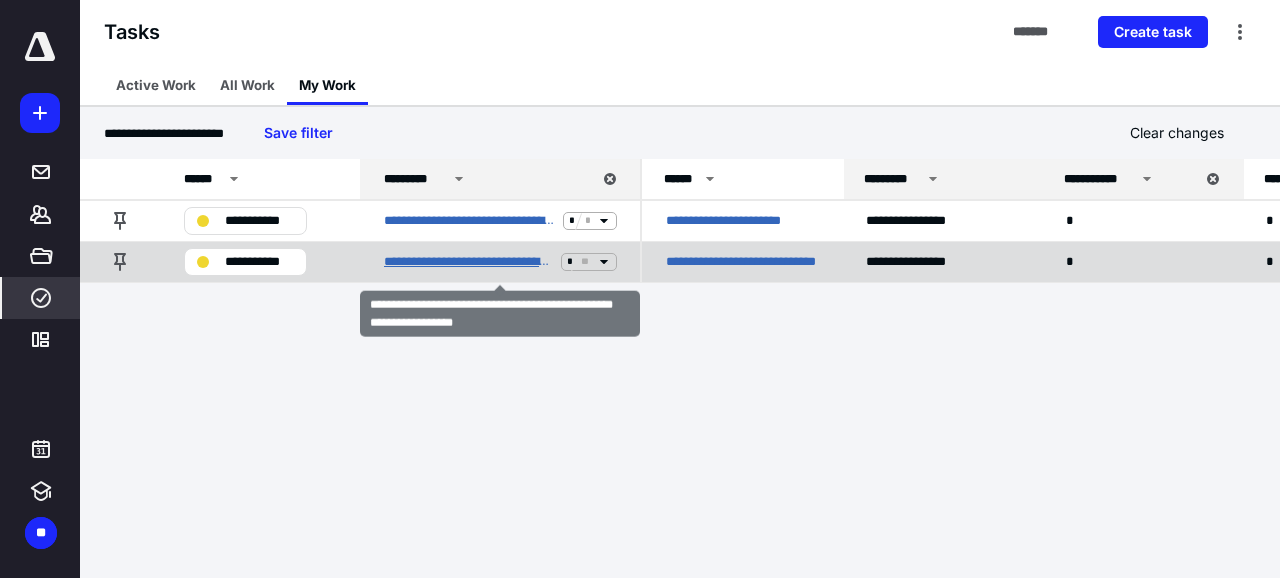 click on "**********" at bounding box center (468, 262) 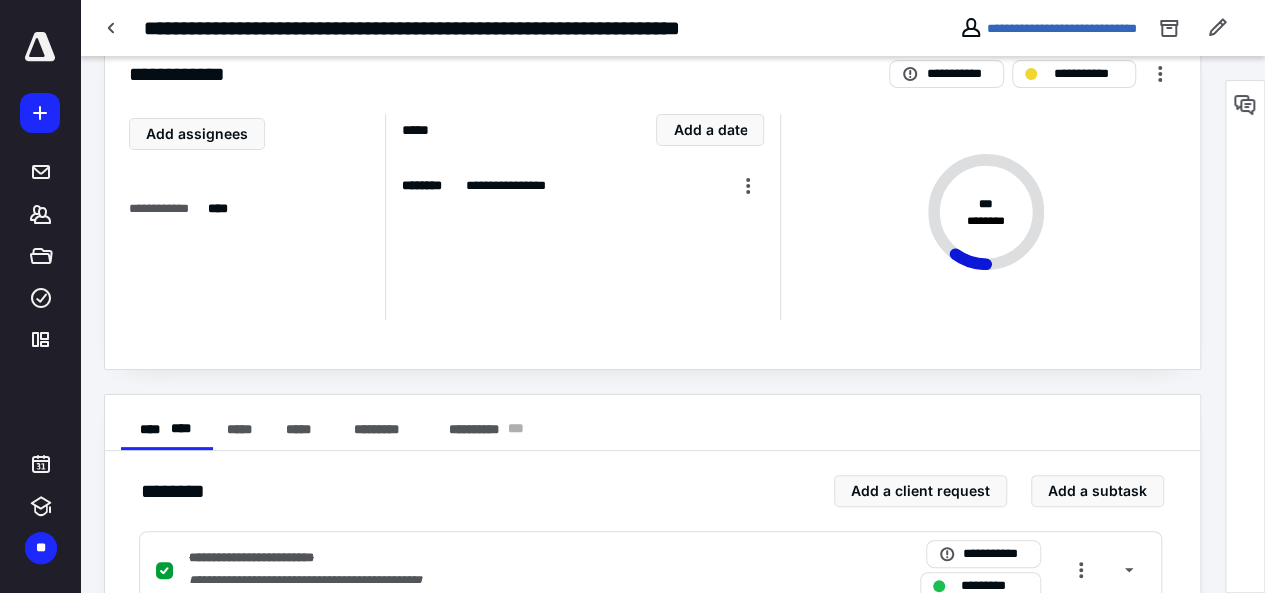 scroll, scrollTop: 0, scrollLeft: 0, axis: both 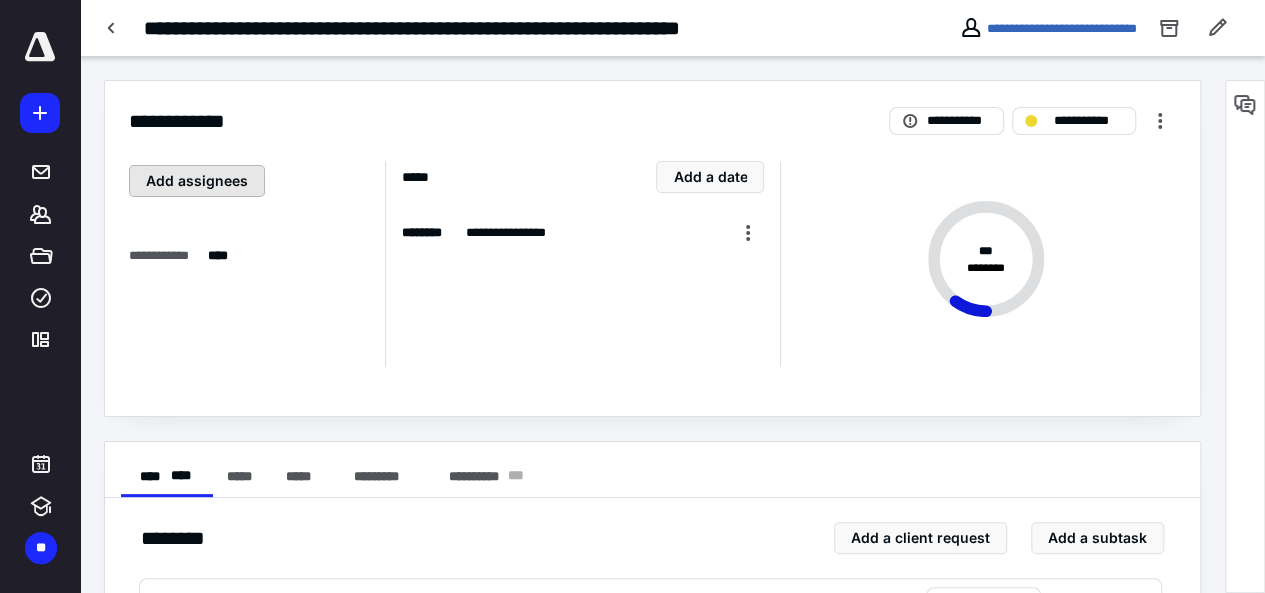 click on "Add assignees" at bounding box center [197, 181] 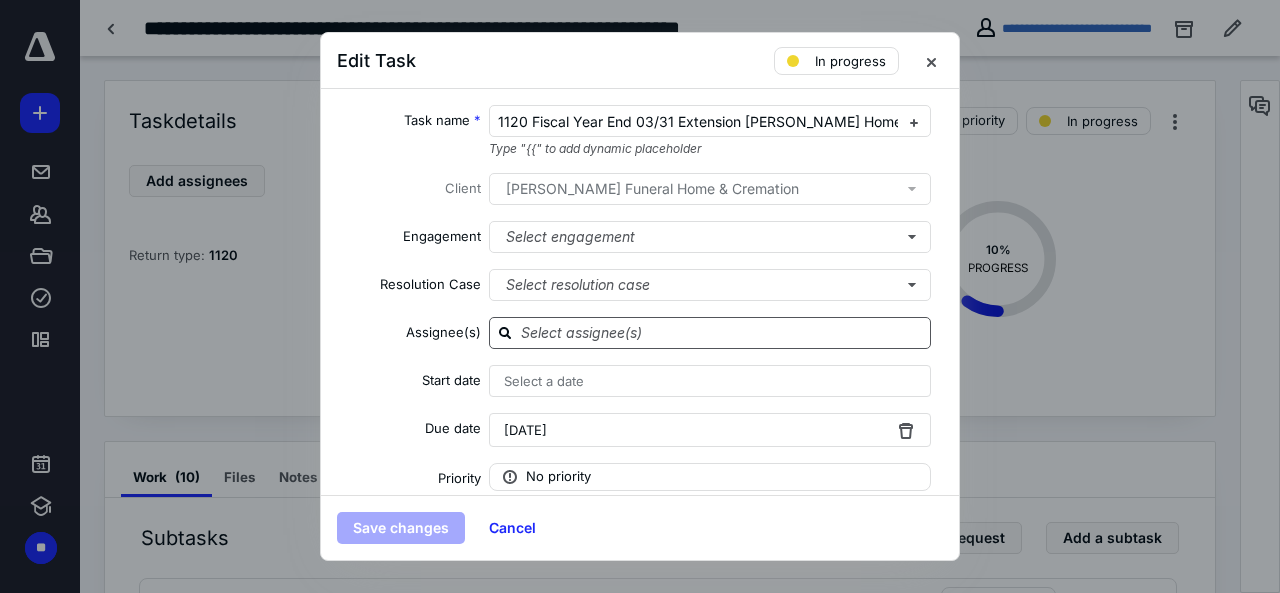 click 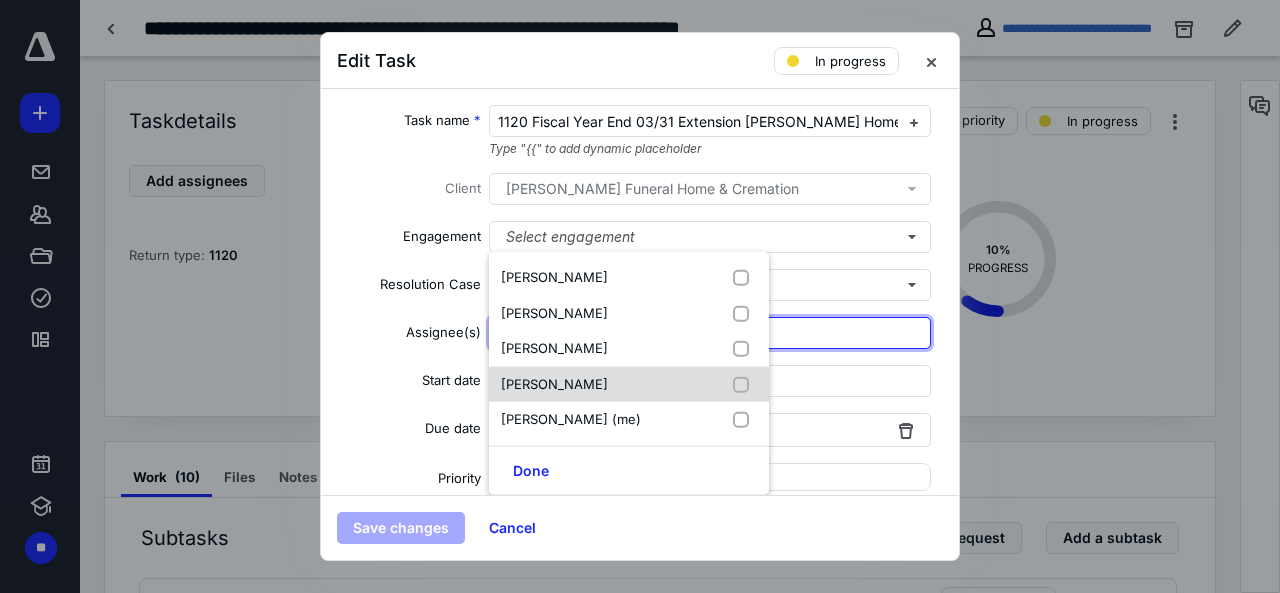 click on "[PERSON_NAME]" at bounding box center [554, 383] 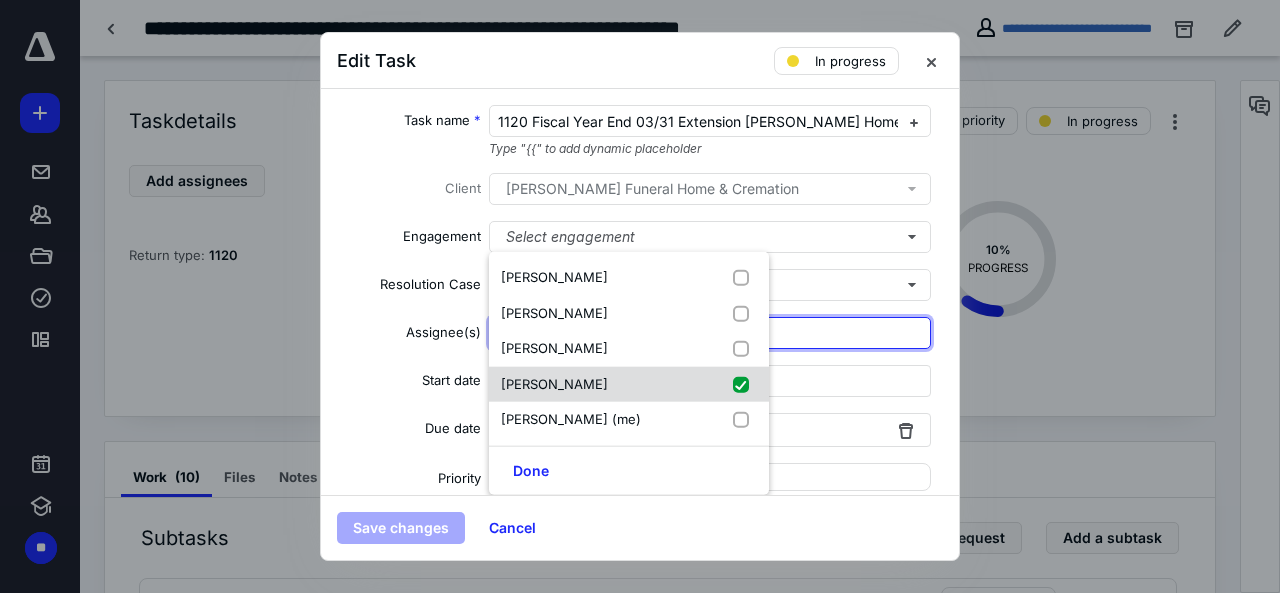 checkbox on "true" 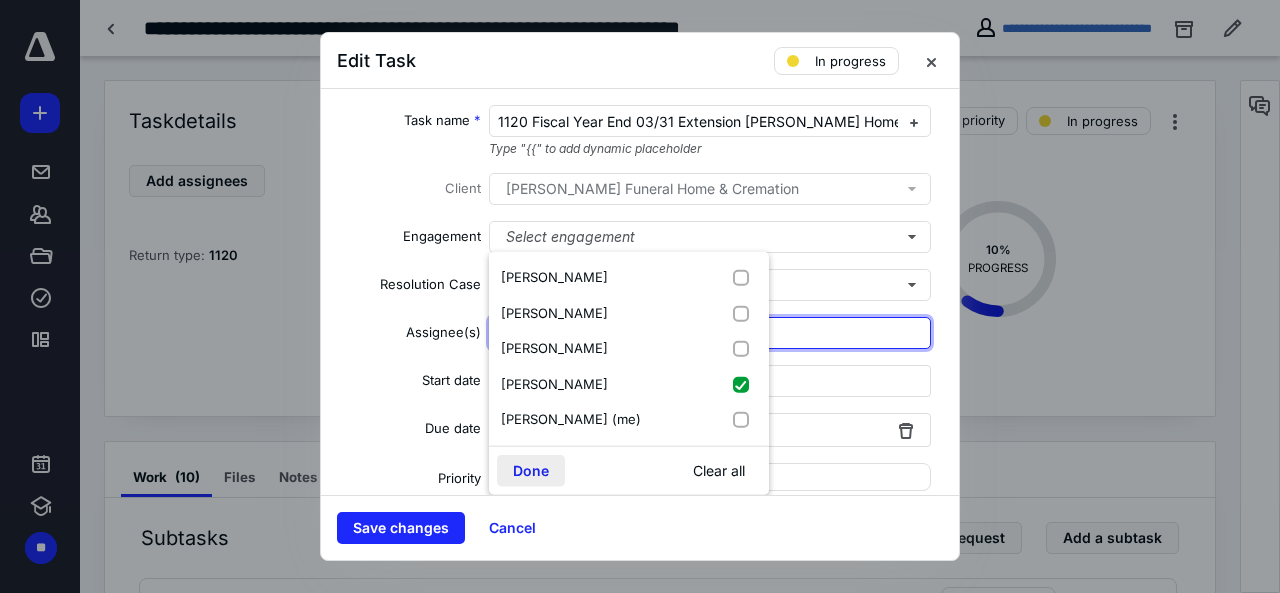 click on "Done" at bounding box center (531, 470) 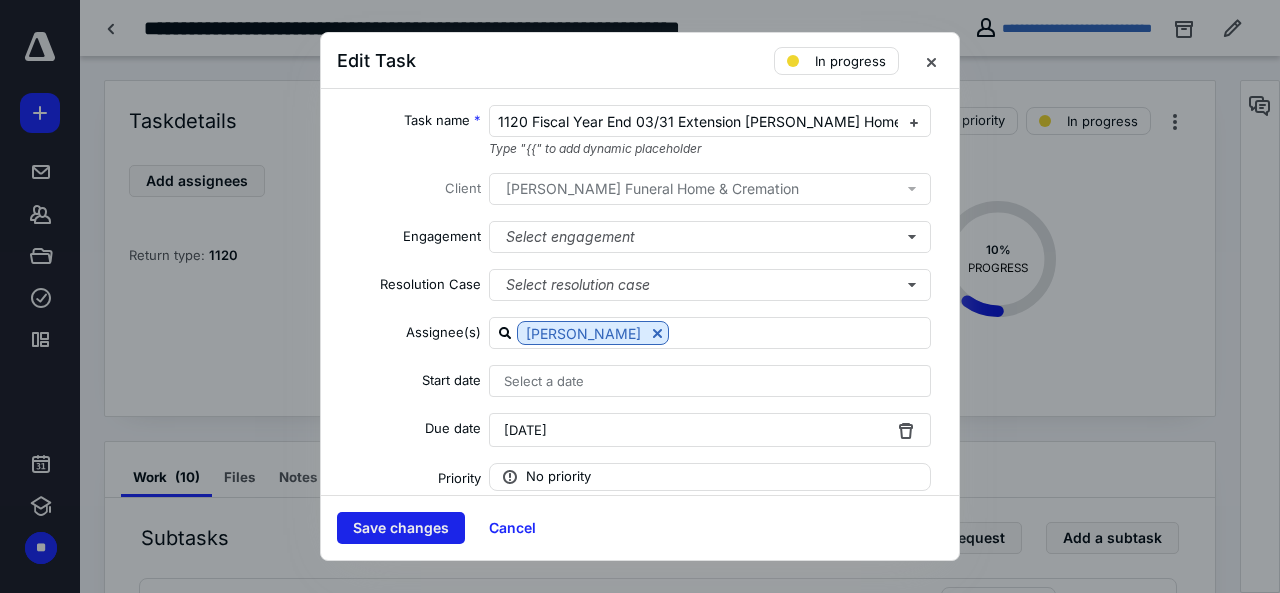 click on "Save changes" at bounding box center [401, 528] 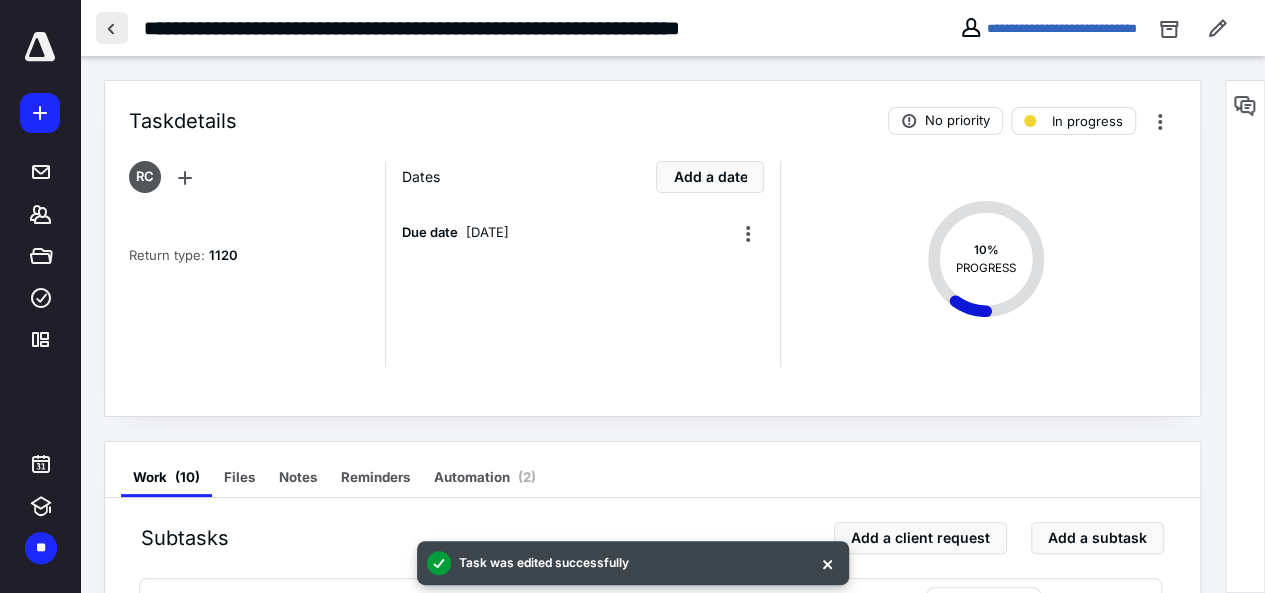 click at bounding box center (112, 28) 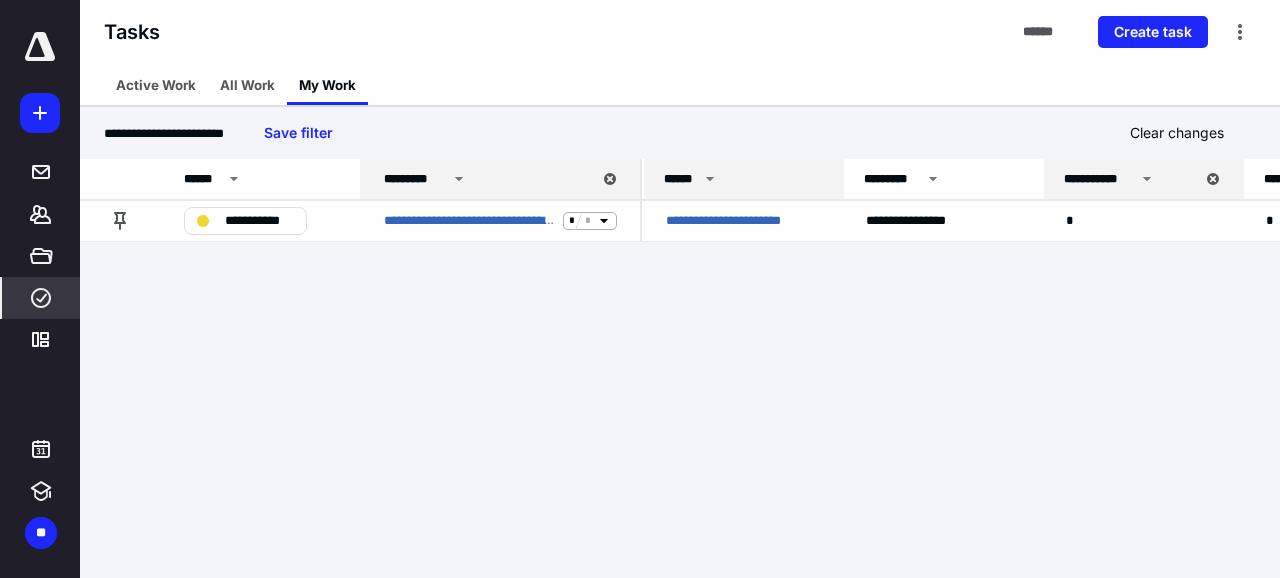 click on "******" at bounding box center (744, 179) 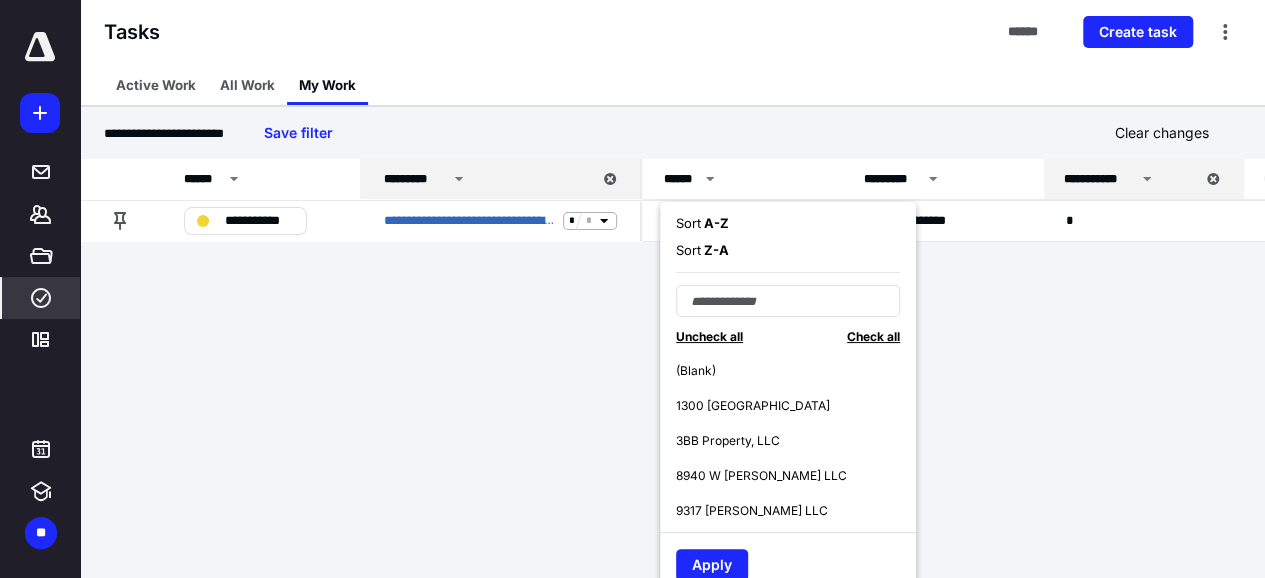 click on "**********" at bounding box center (632, 289) 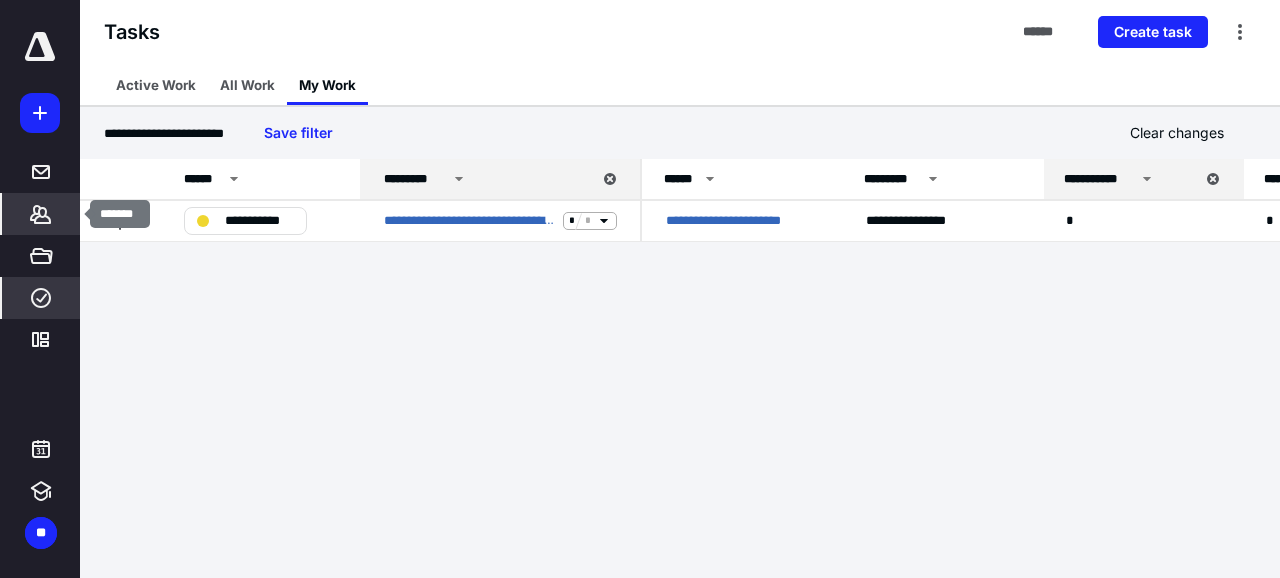 click 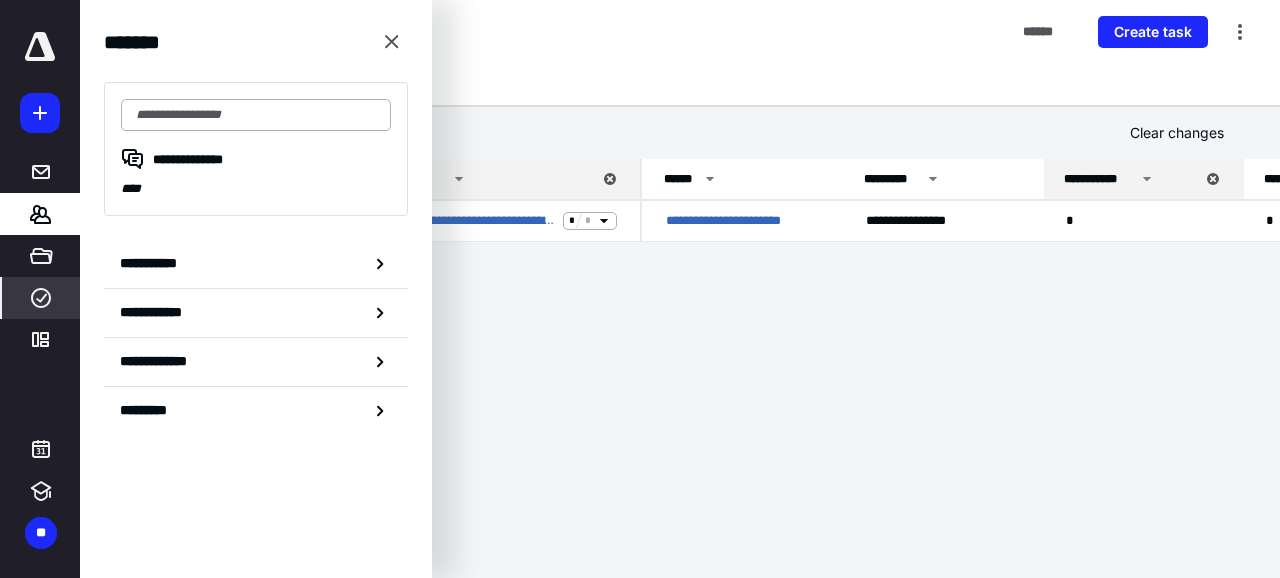 click at bounding box center (256, 115) 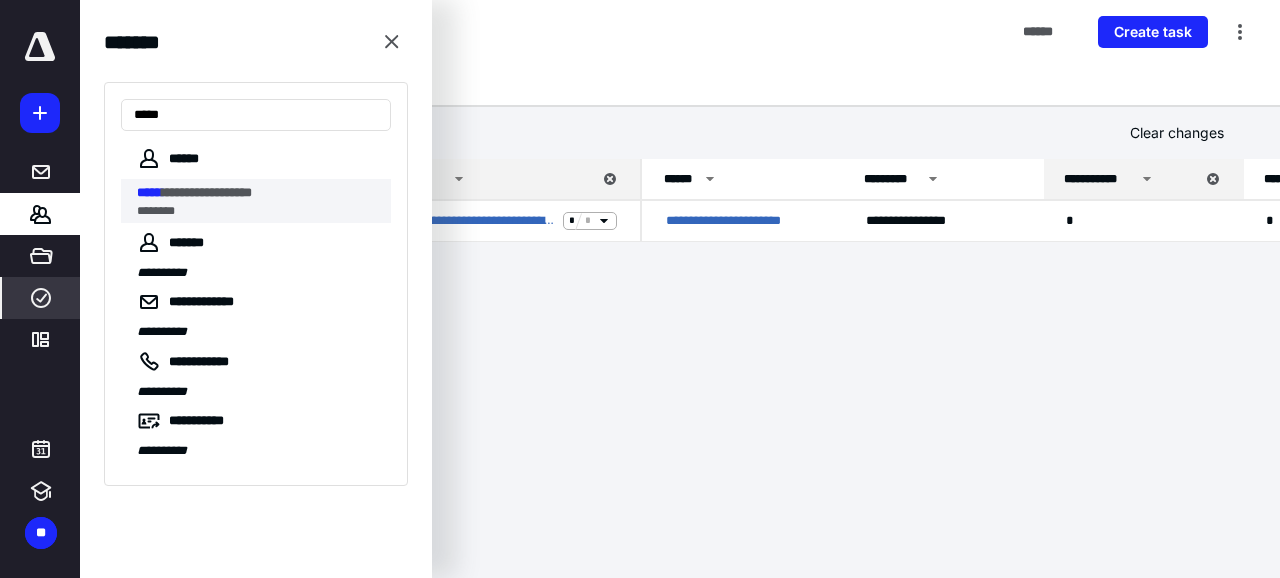 type on "*****" 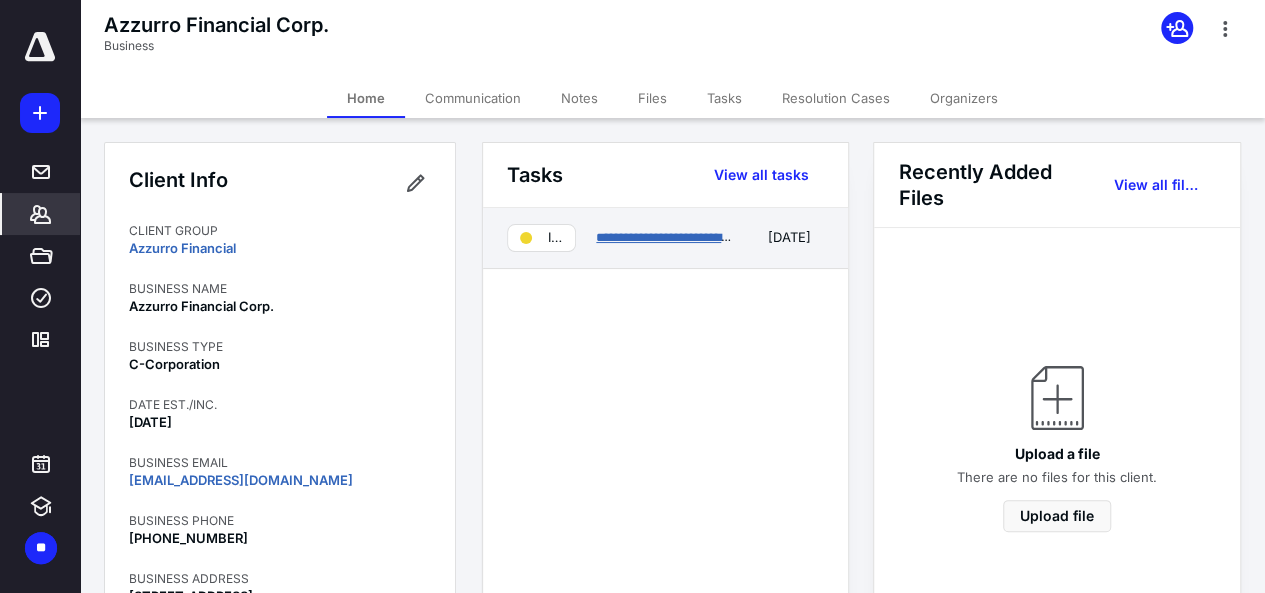 click on "**********" at bounding box center (733, 237) 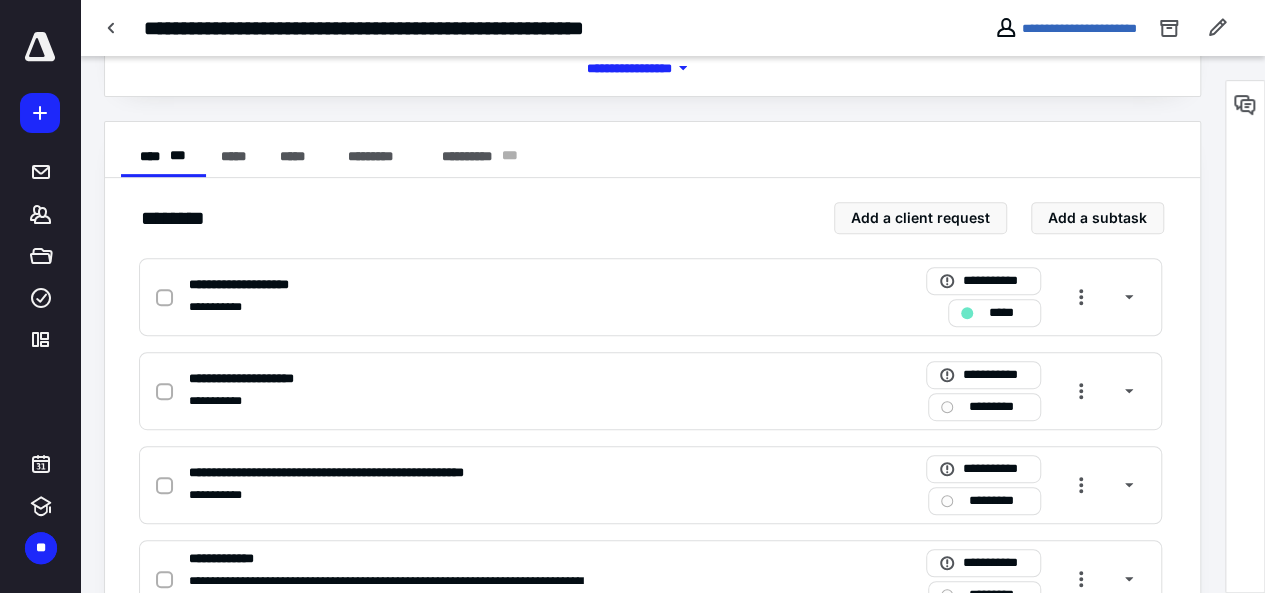 scroll, scrollTop: 0, scrollLeft: 0, axis: both 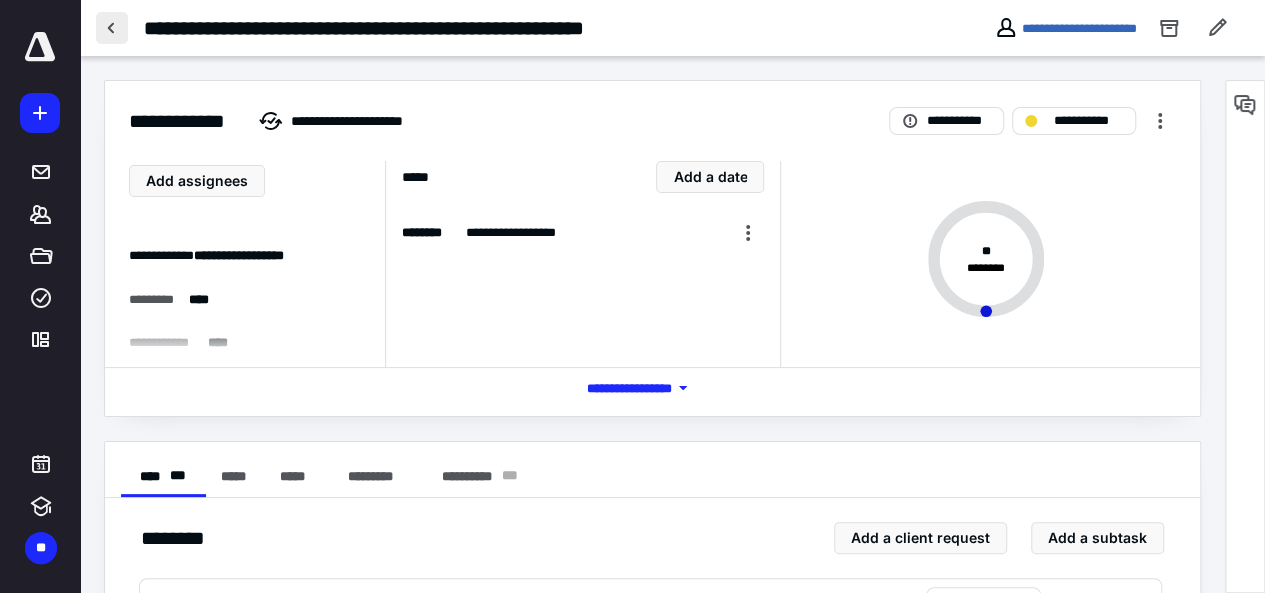 click at bounding box center [112, 28] 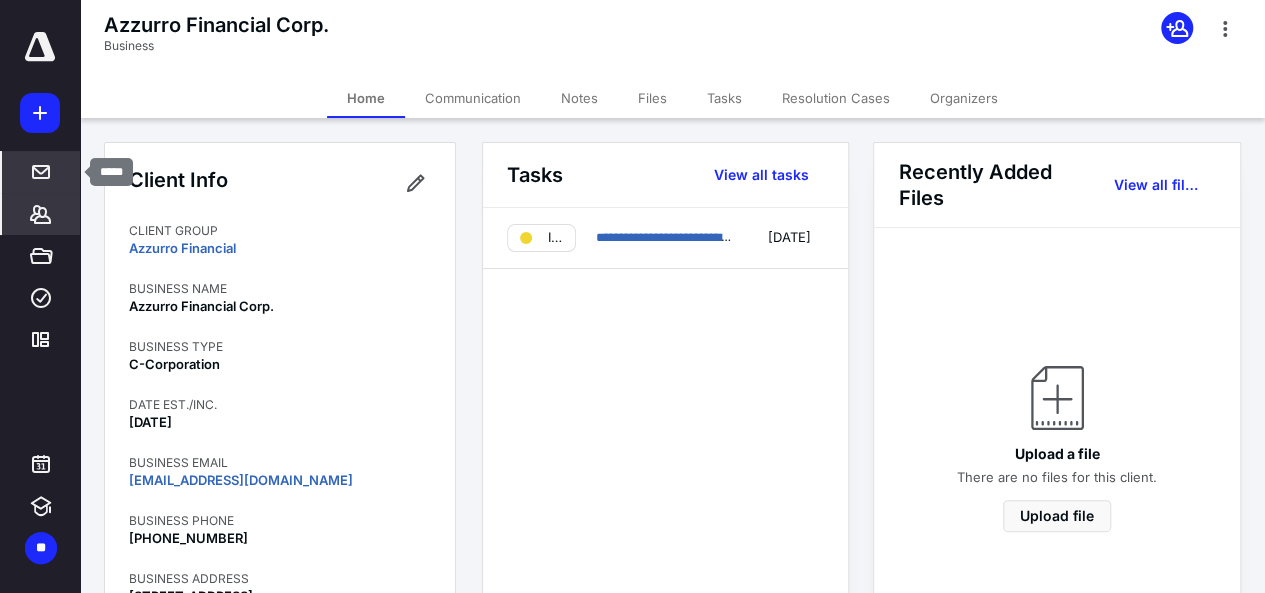 click 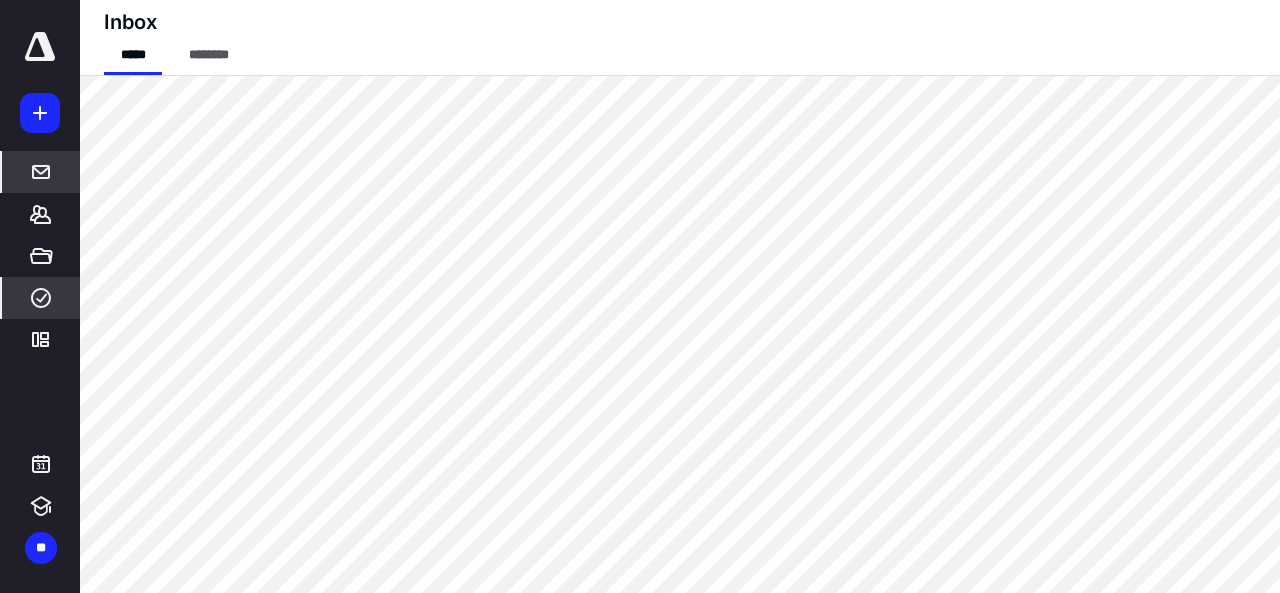 click 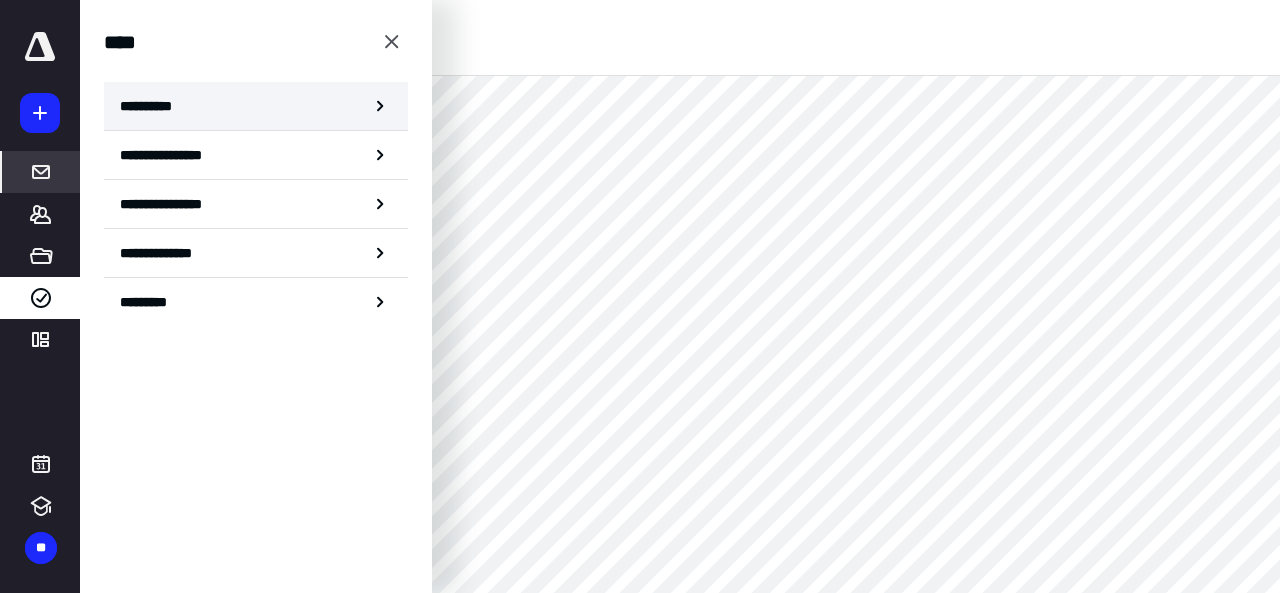 click on "**********" at bounding box center (153, 106) 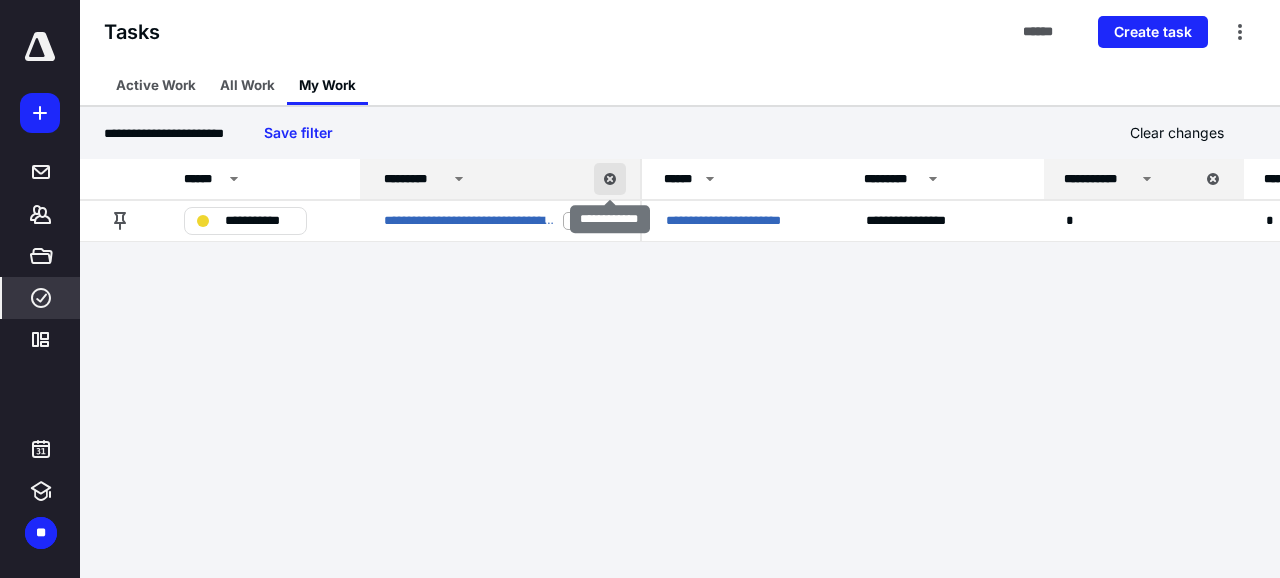 click at bounding box center (610, 179) 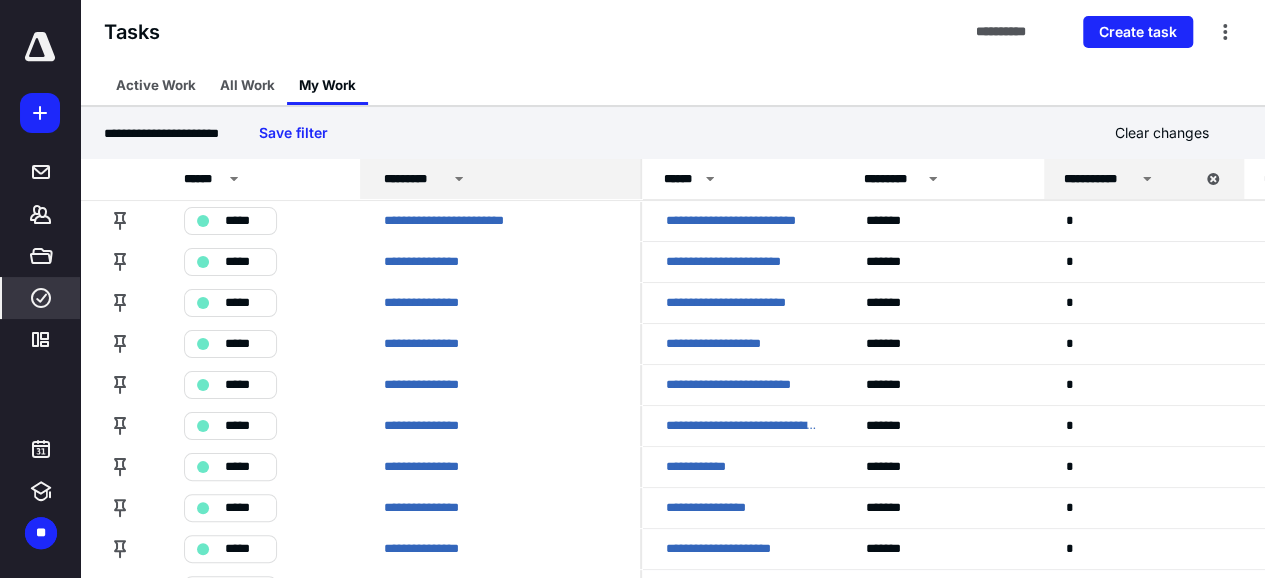 click on "*********" at bounding box center (503, 179) 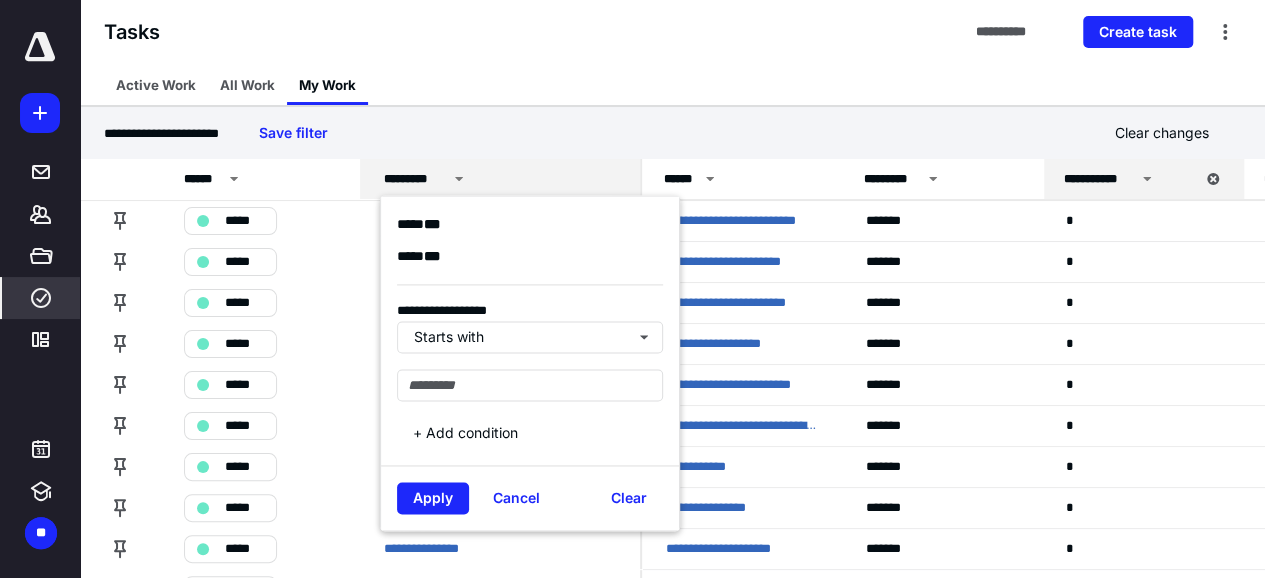 click on "*********" at bounding box center (503, 179) 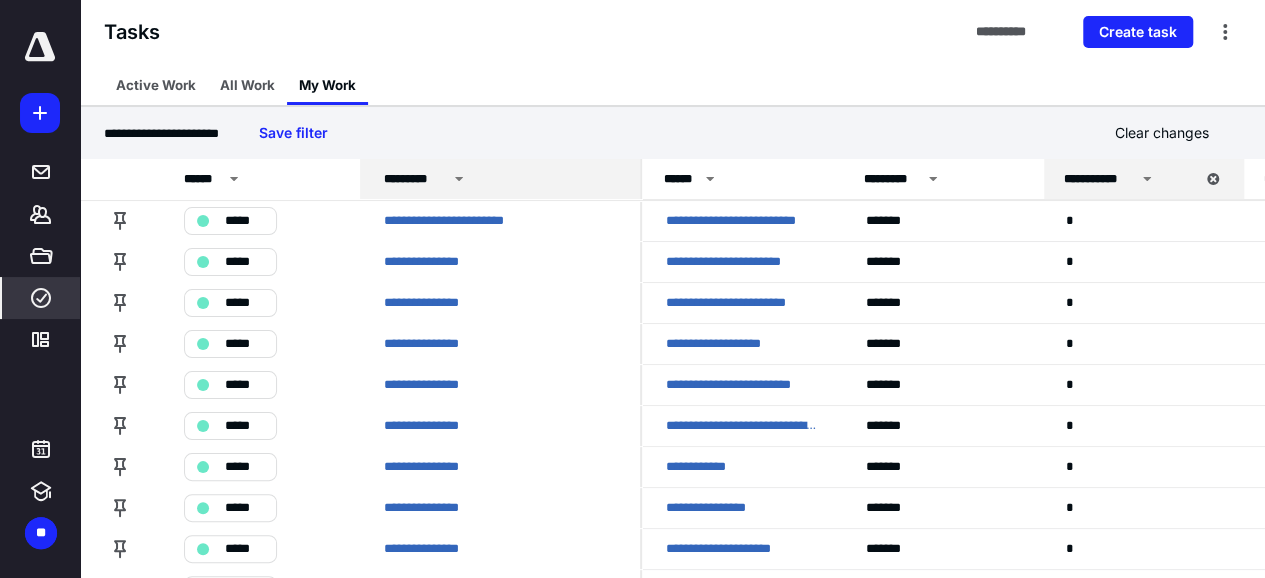 click on "*********" at bounding box center [503, 179] 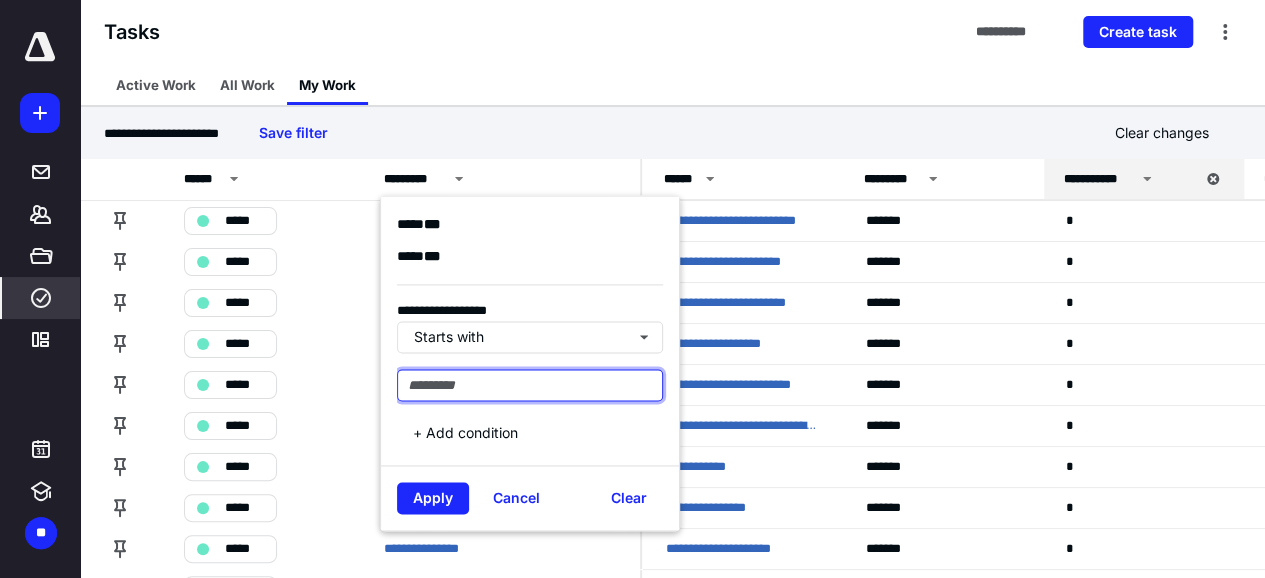 click at bounding box center [530, 385] 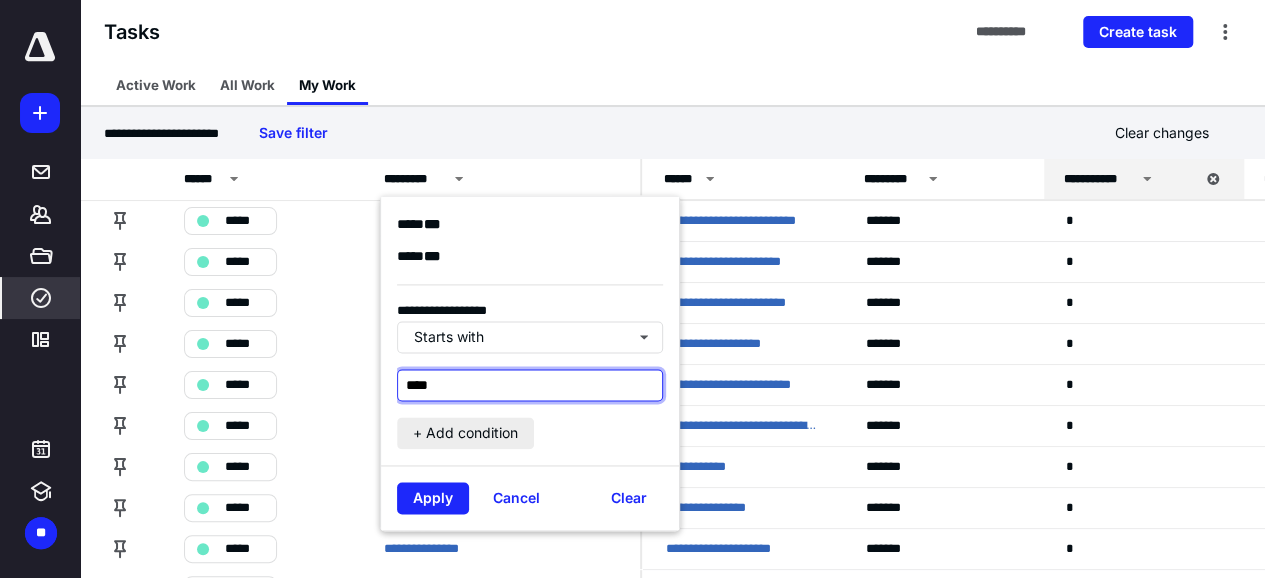 type on "****" 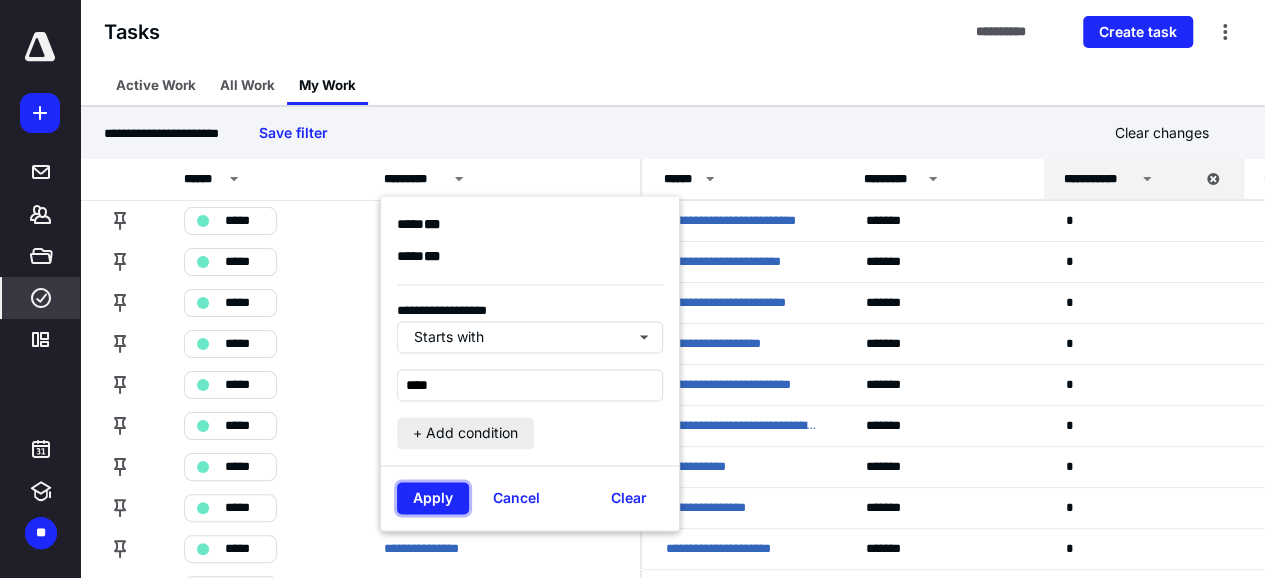 click on "Apply" at bounding box center [433, 498] 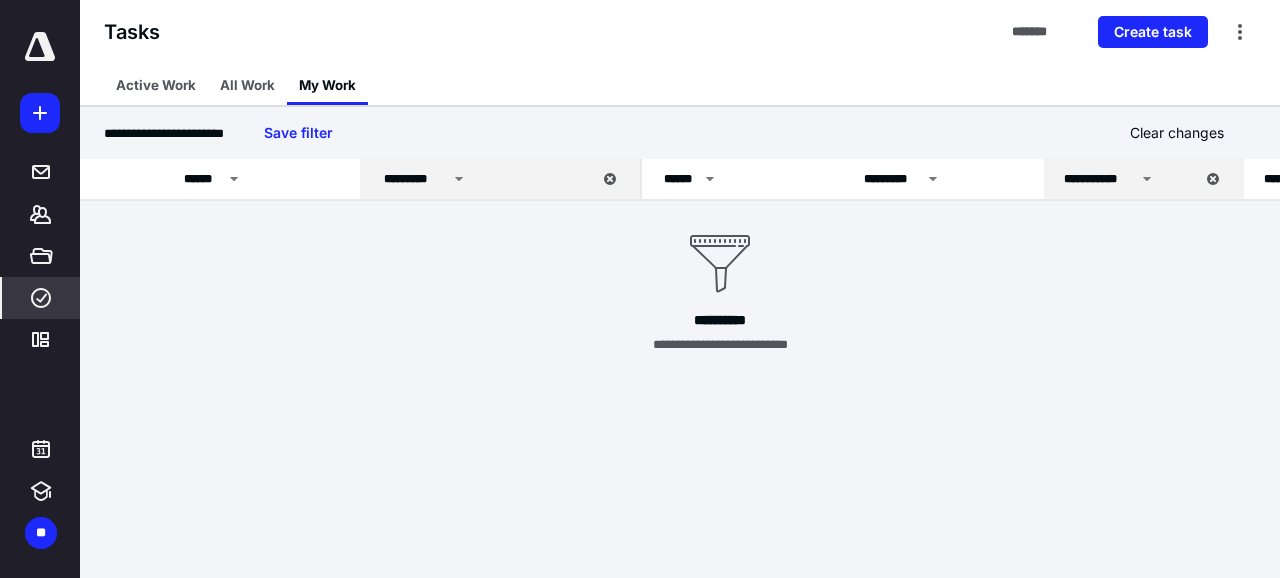 click on "*********" at bounding box center [486, 179] 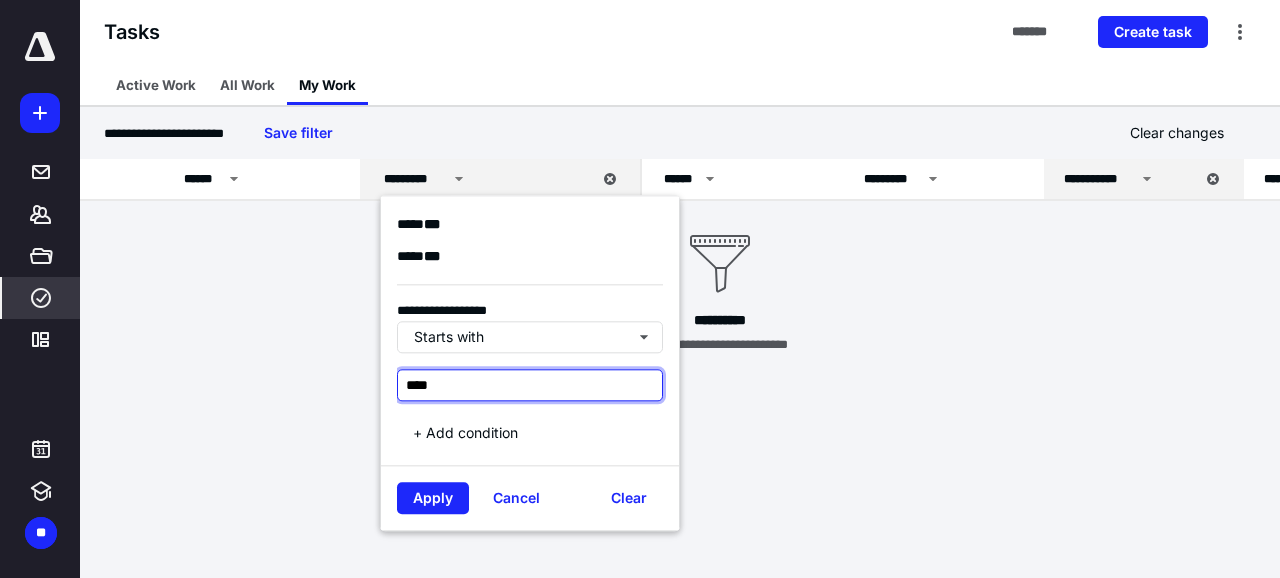 click on "****" at bounding box center (530, 385) 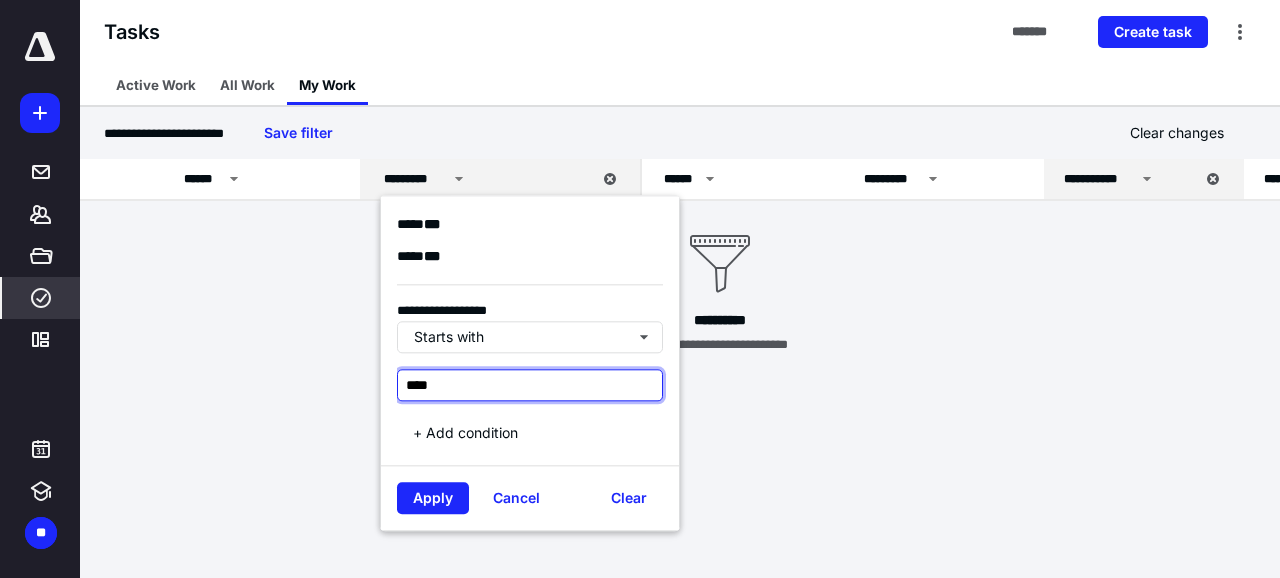 type on "****" 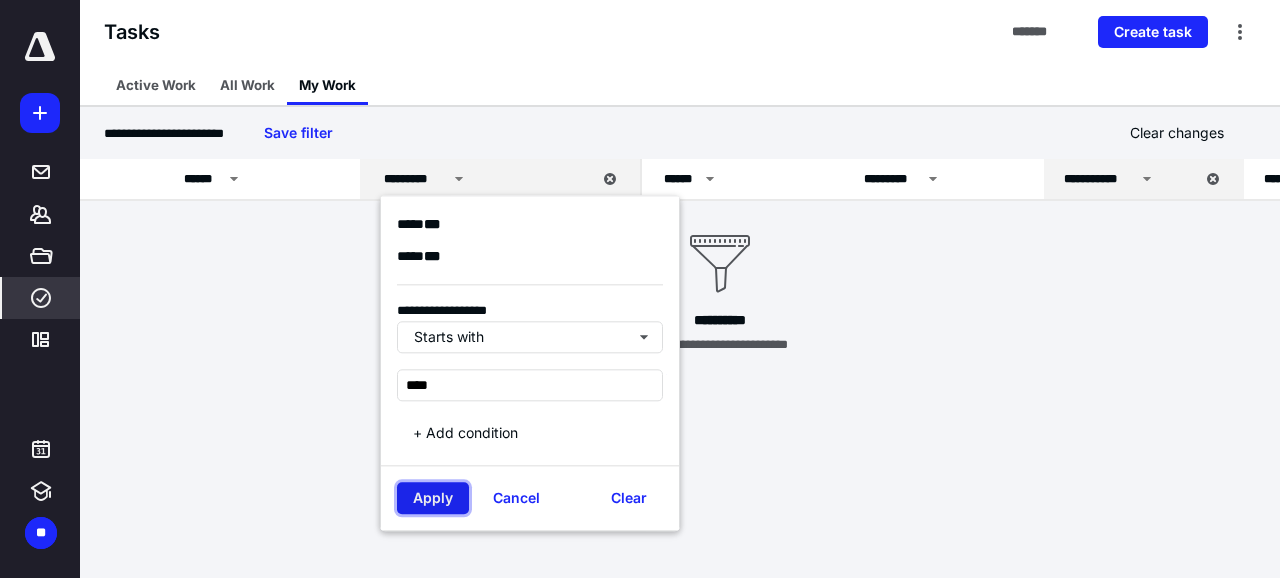click on "Apply" at bounding box center (433, 498) 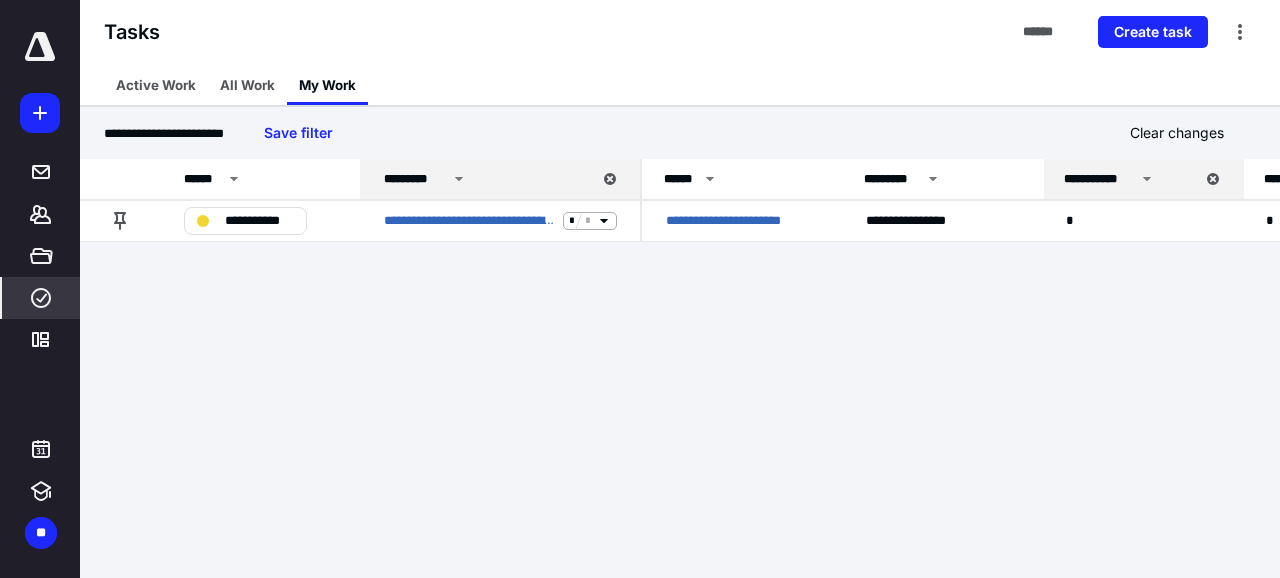 click on "*********" at bounding box center (486, 179) 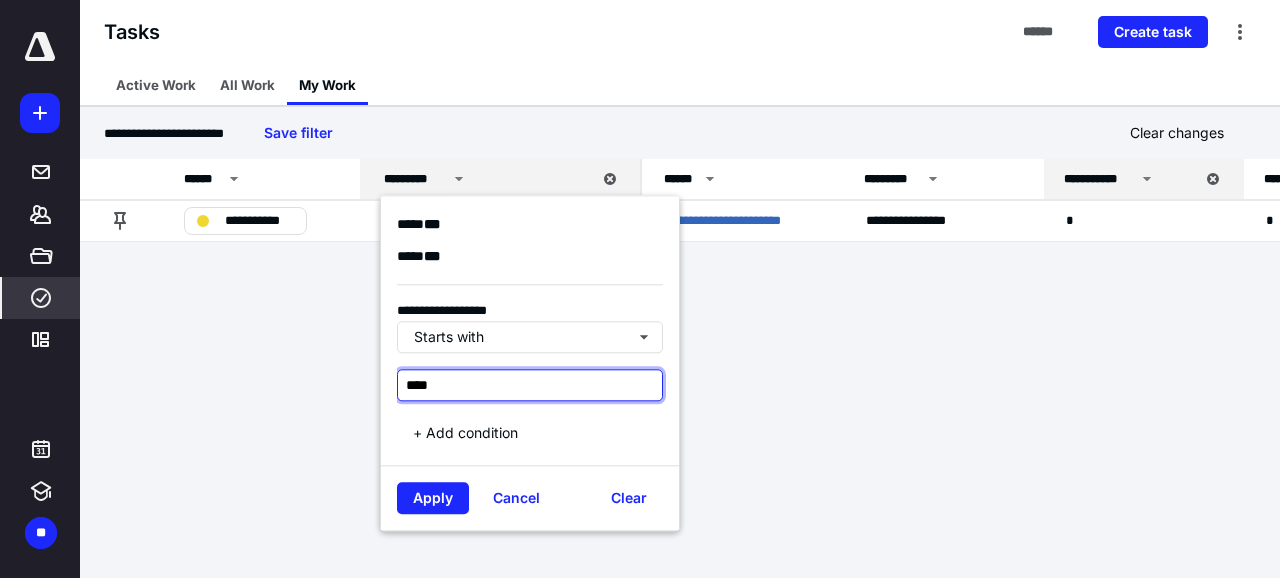 click on "****" at bounding box center (530, 385) 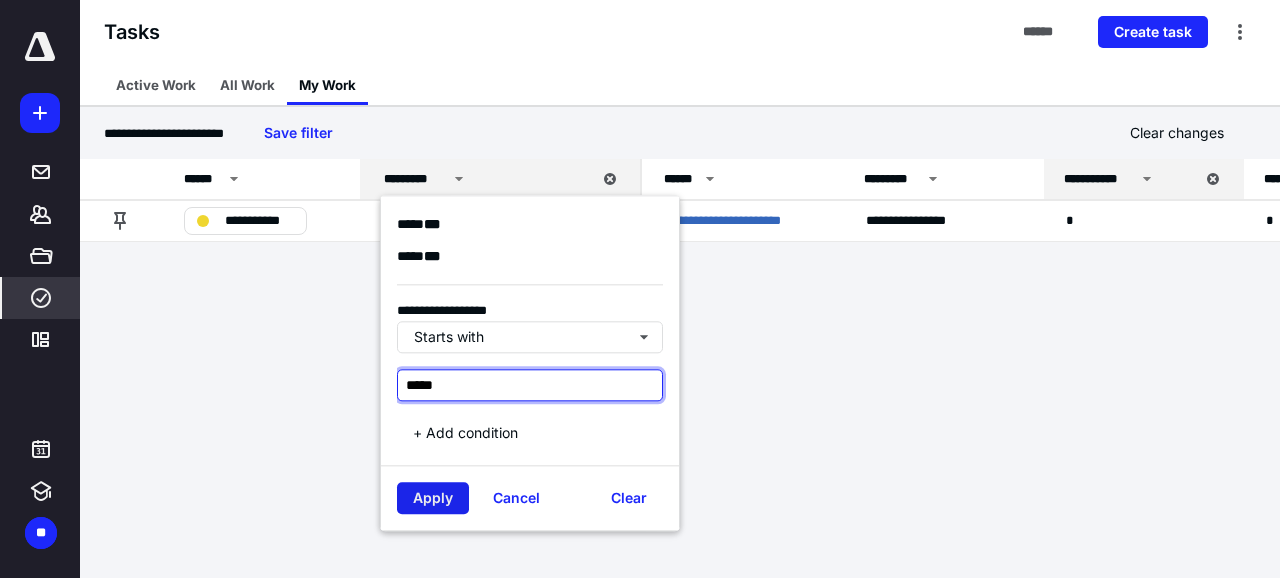type on "*****" 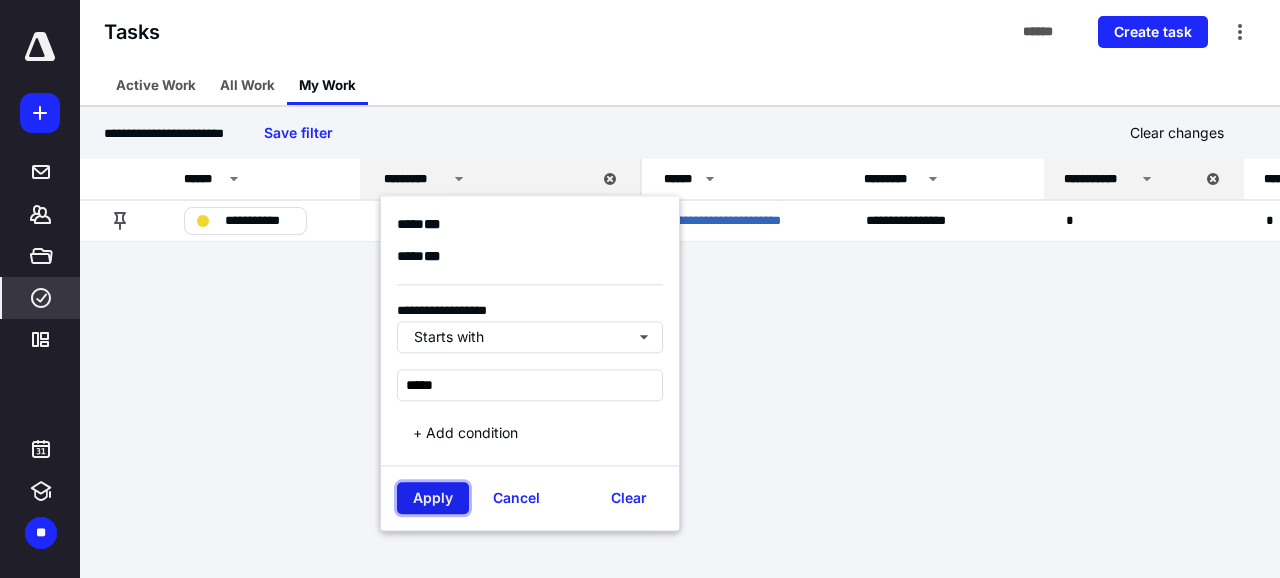 click on "Apply" at bounding box center [433, 498] 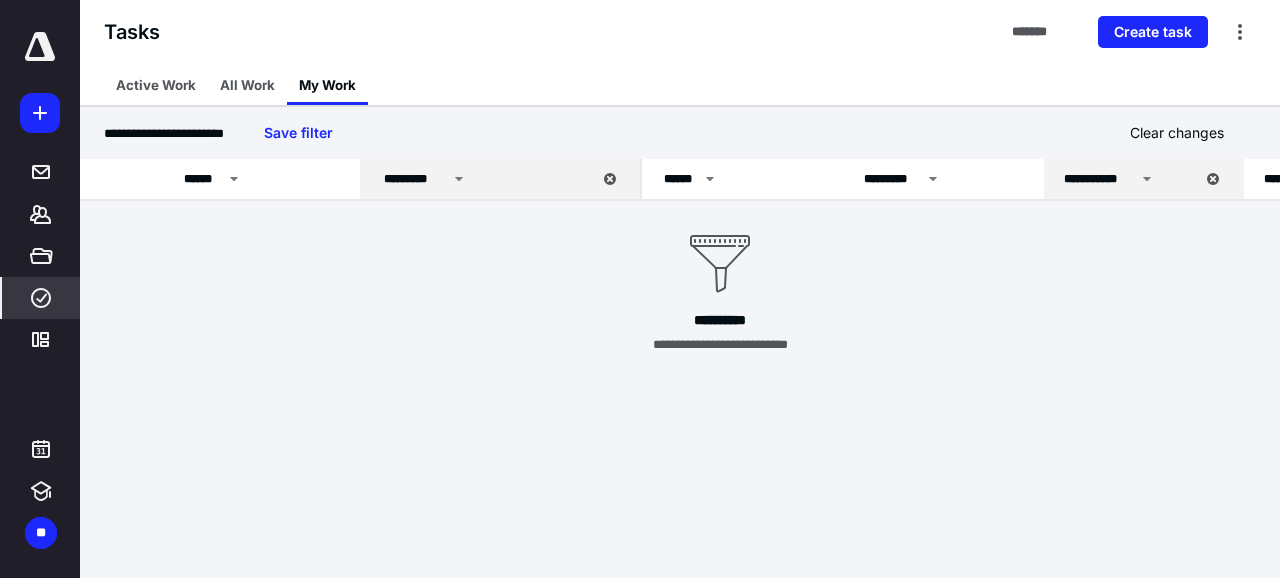 click on "*********" at bounding box center (486, 179) 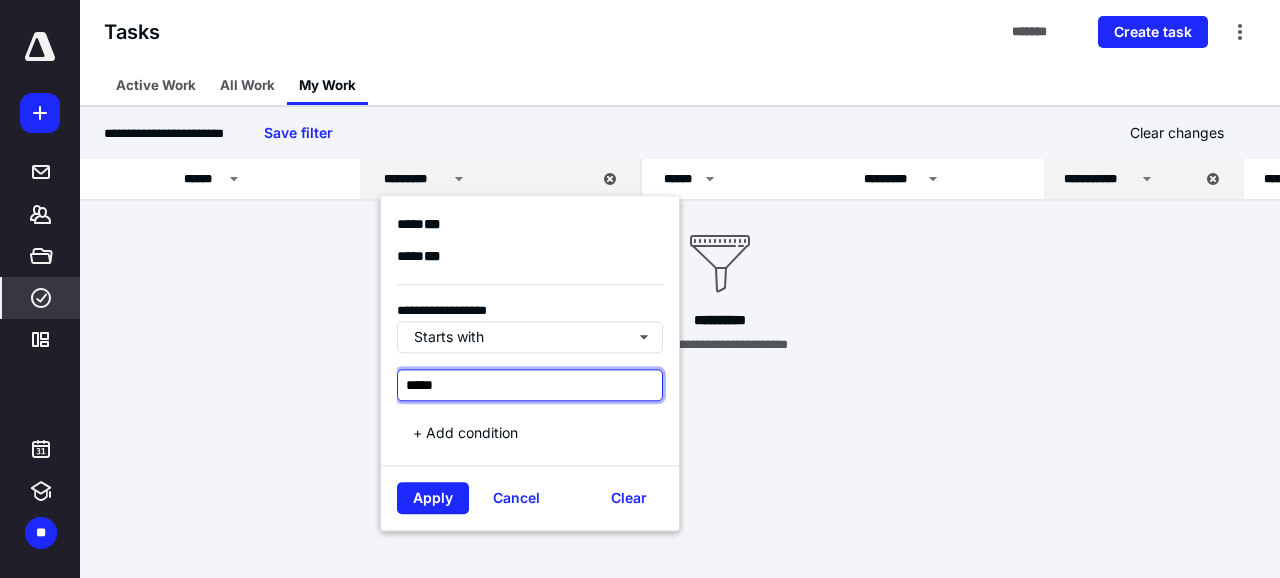click on "*****" at bounding box center (530, 385) 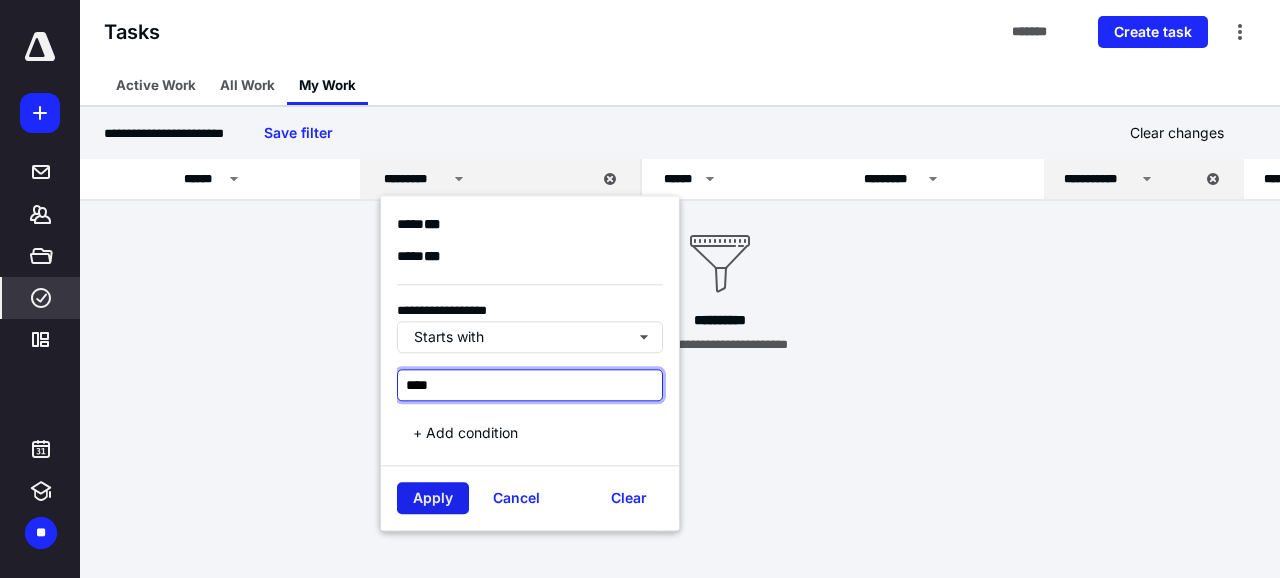 type on "****" 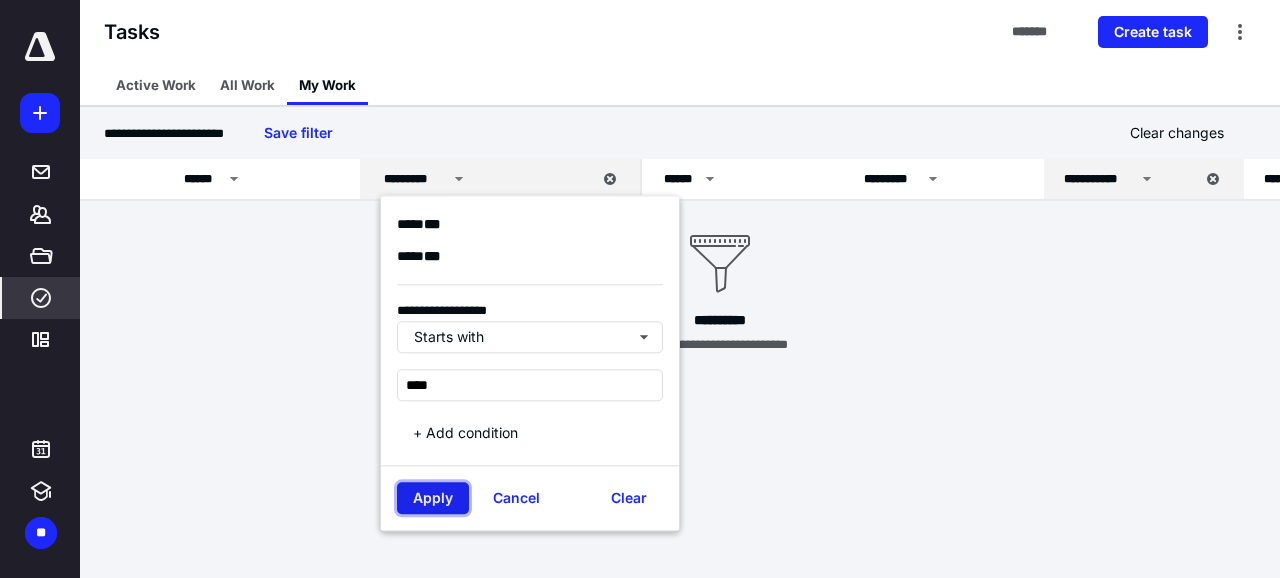 click on "Apply" at bounding box center [433, 498] 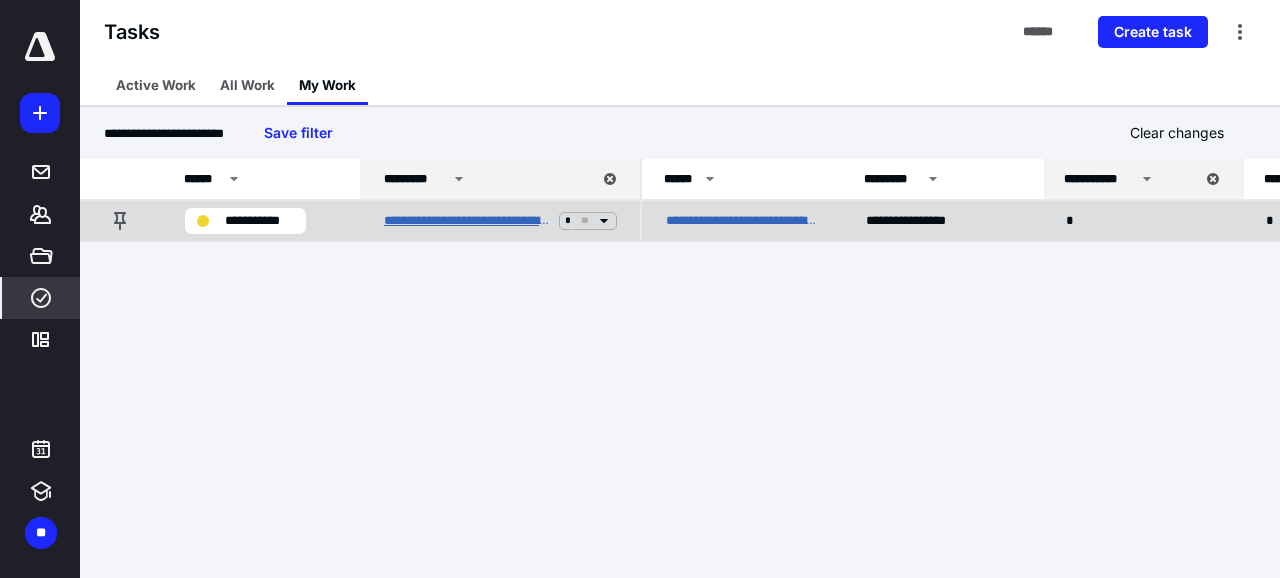 click on "**********" at bounding box center [467, 221] 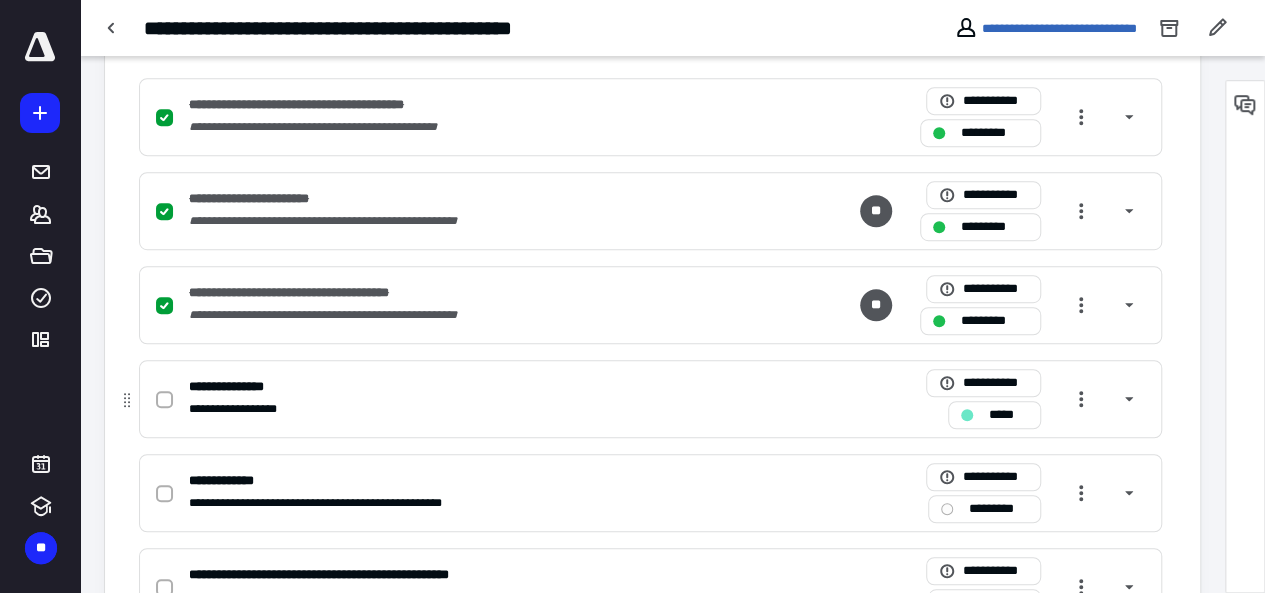 scroll, scrollTop: 0, scrollLeft: 0, axis: both 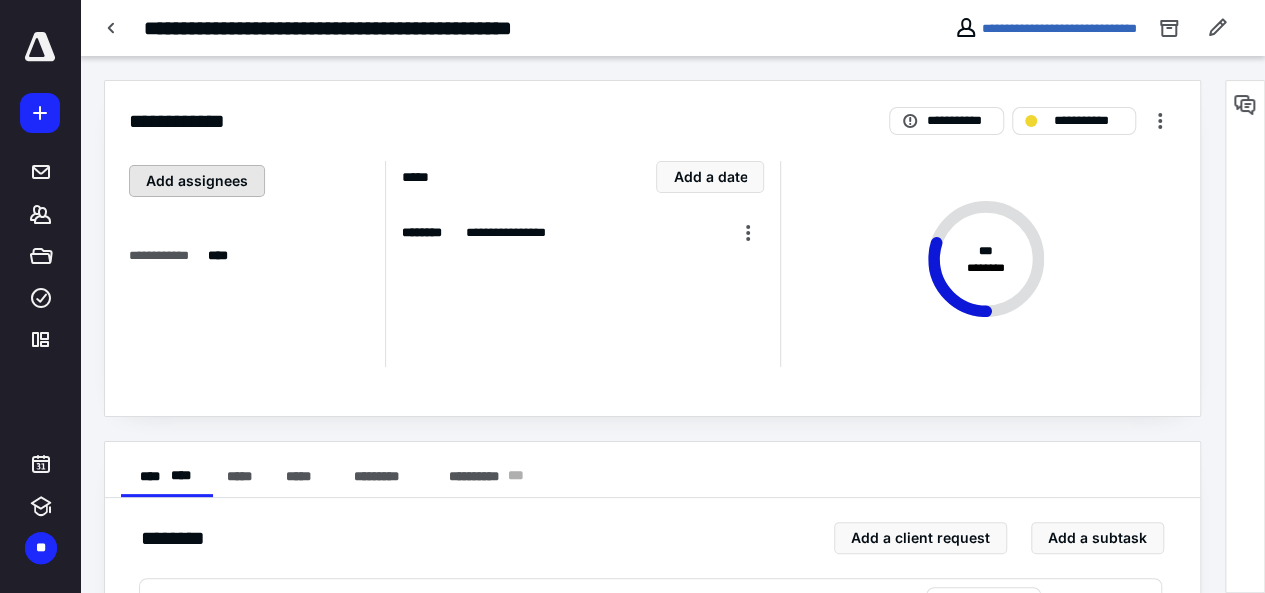 click on "Add assignees" at bounding box center [197, 181] 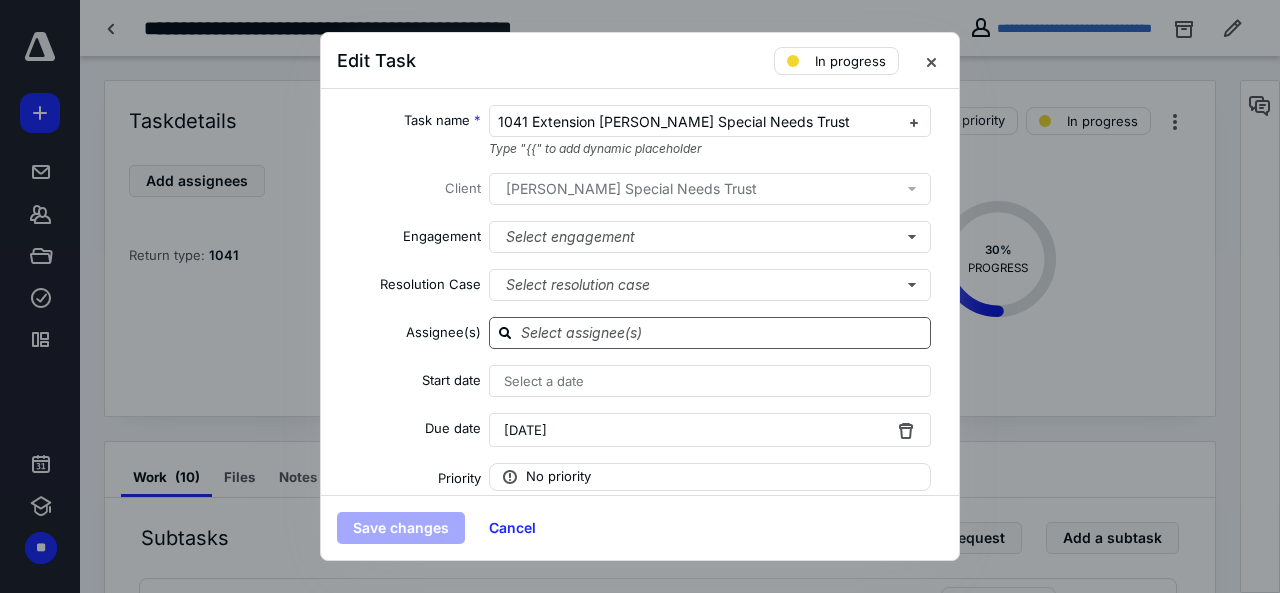 click at bounding box center [722, 332] 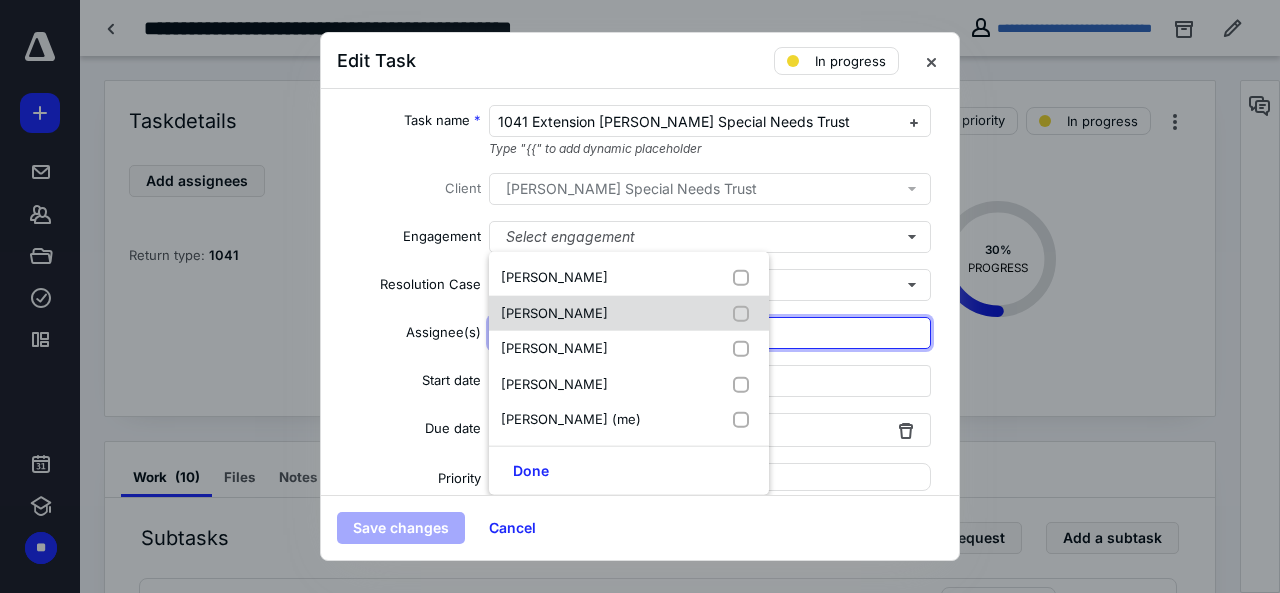 click on "[PERSON_NAME]" at bounding box center (554, 312) 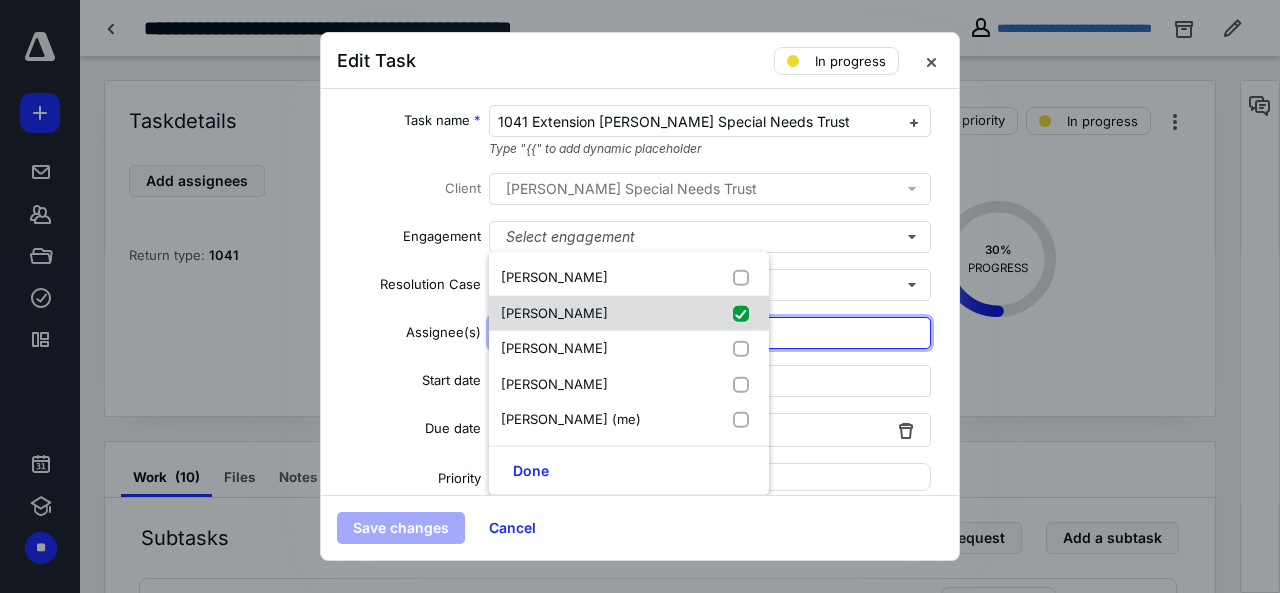 checkbox on "true" 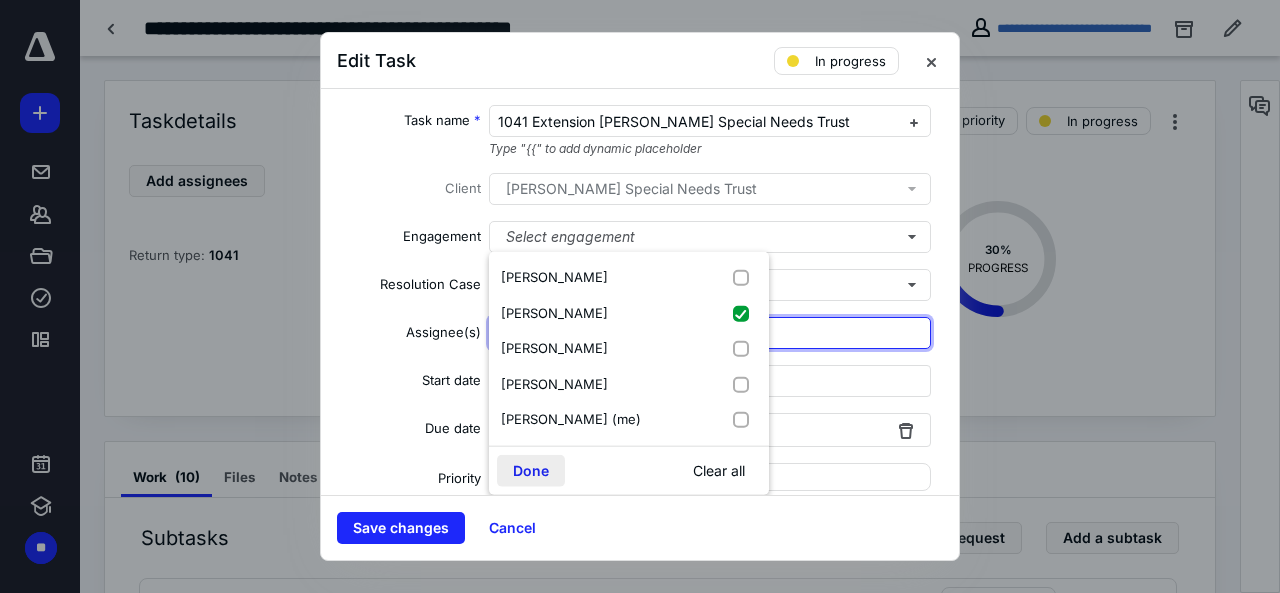 click on "Done" at bounding box center [531, 470] 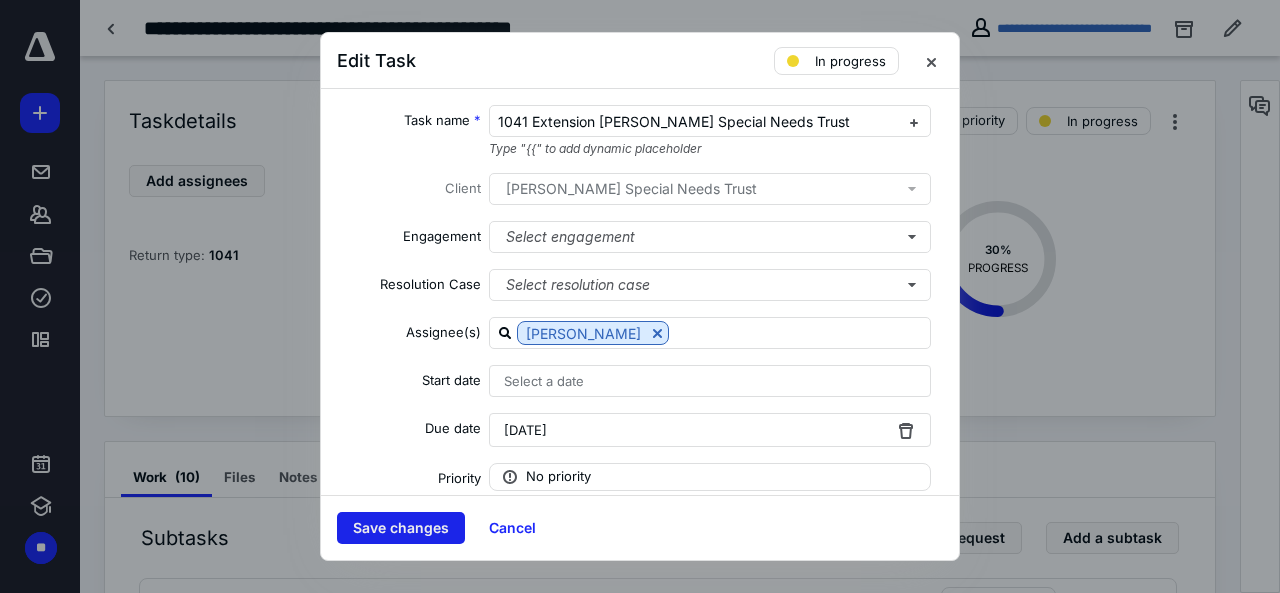 click on "Save changes" at bounding box center (401, 528) 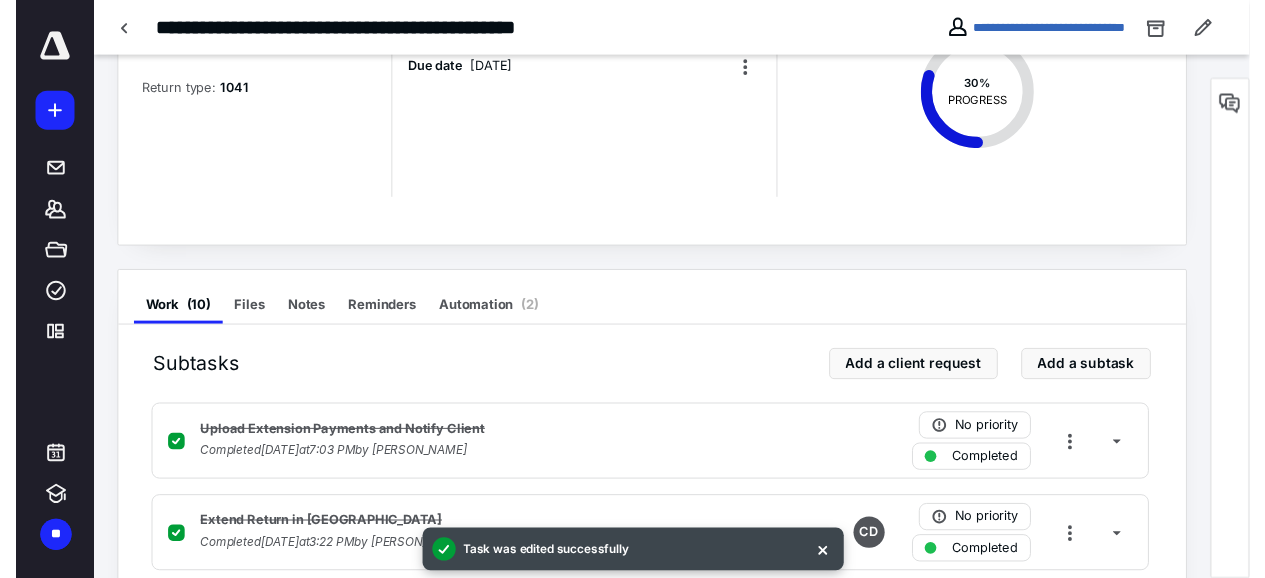 scroll, scrollTop: 0, scrollLeft: 0, axis: both 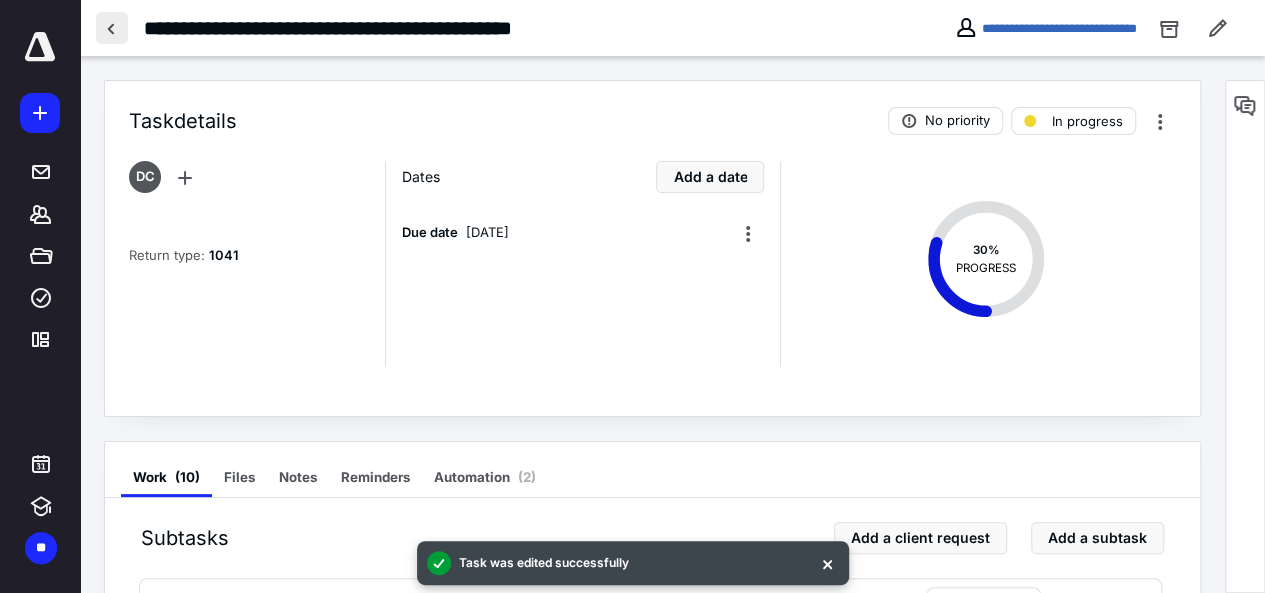 click at bounding box center [112, 28] 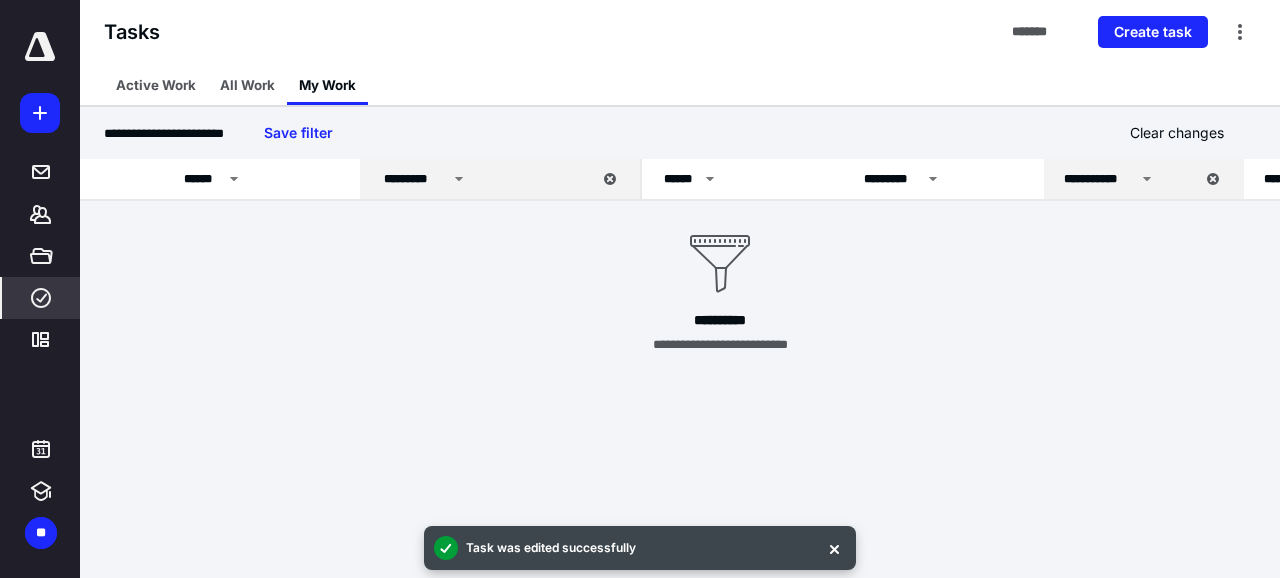click on "*********" at bounding box center (486, 179) 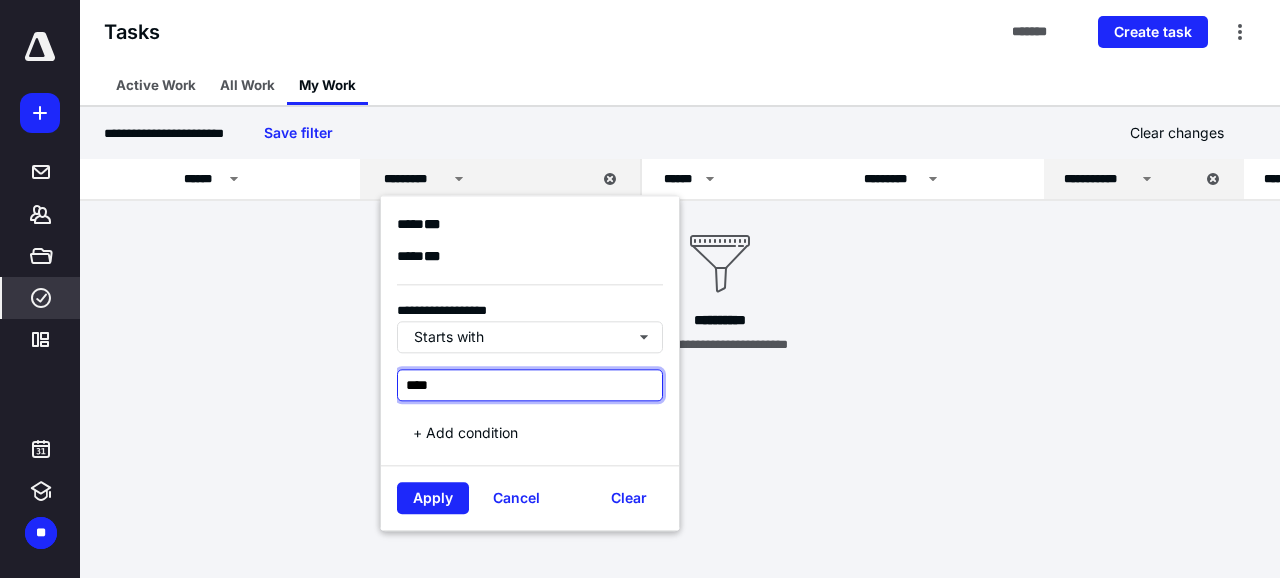 drag, startPoint x: 482, startPoint y: 386, endPoint x: 380, endPoint y: 397, distance: 102.59142 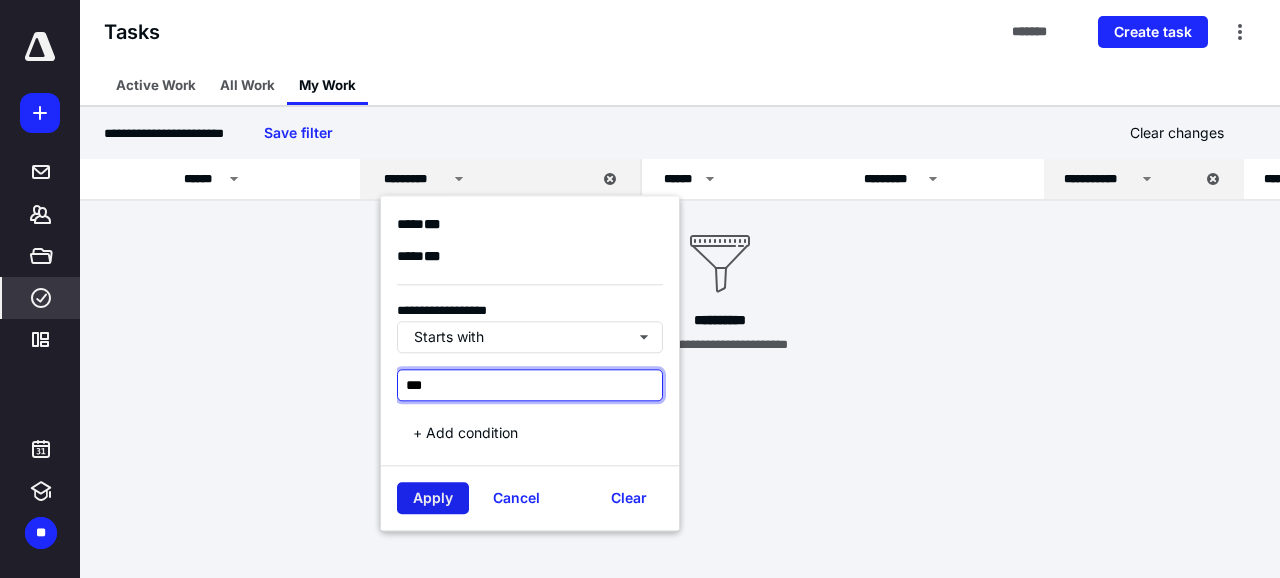 type on "***" 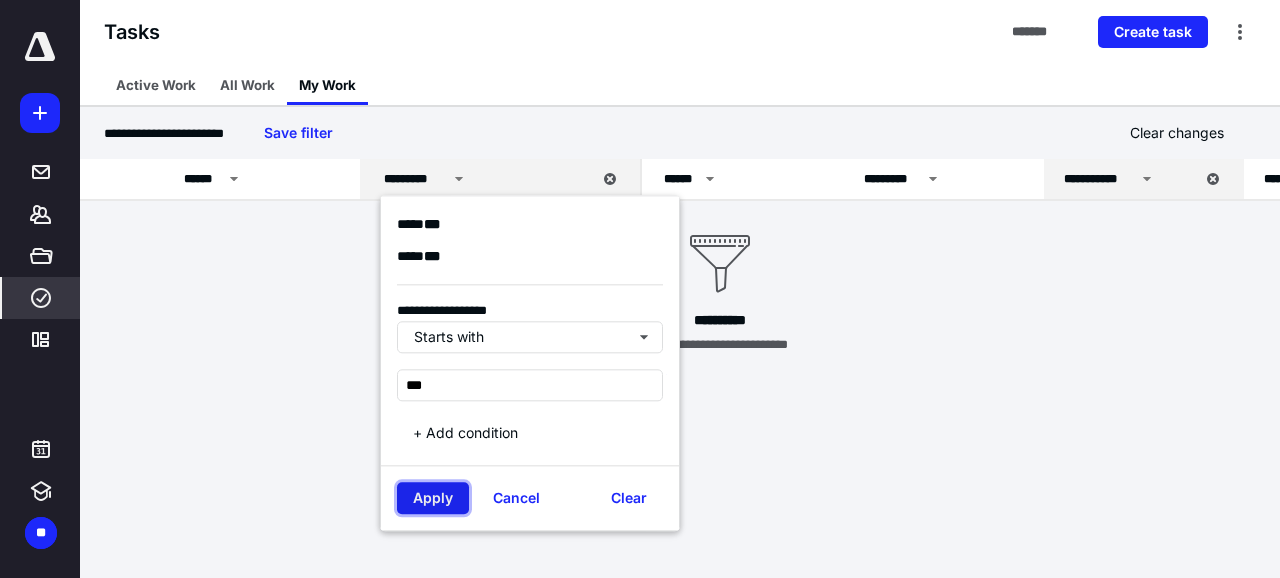 click on "Apply" at bounding box center (433, 498) 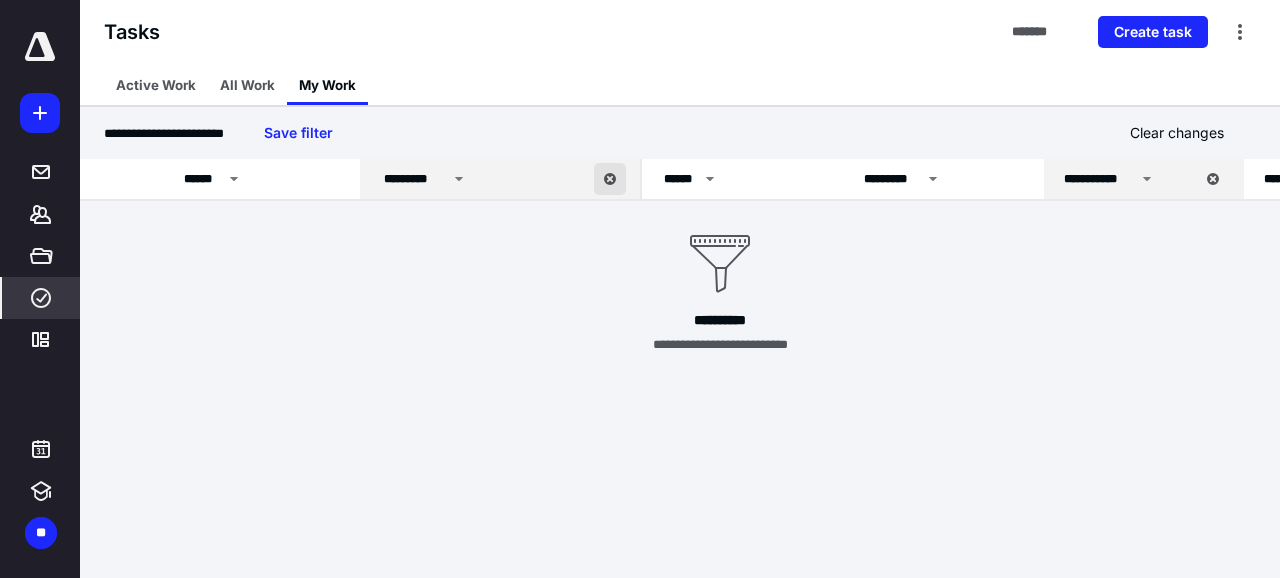 click at bounding box center (610, 179) 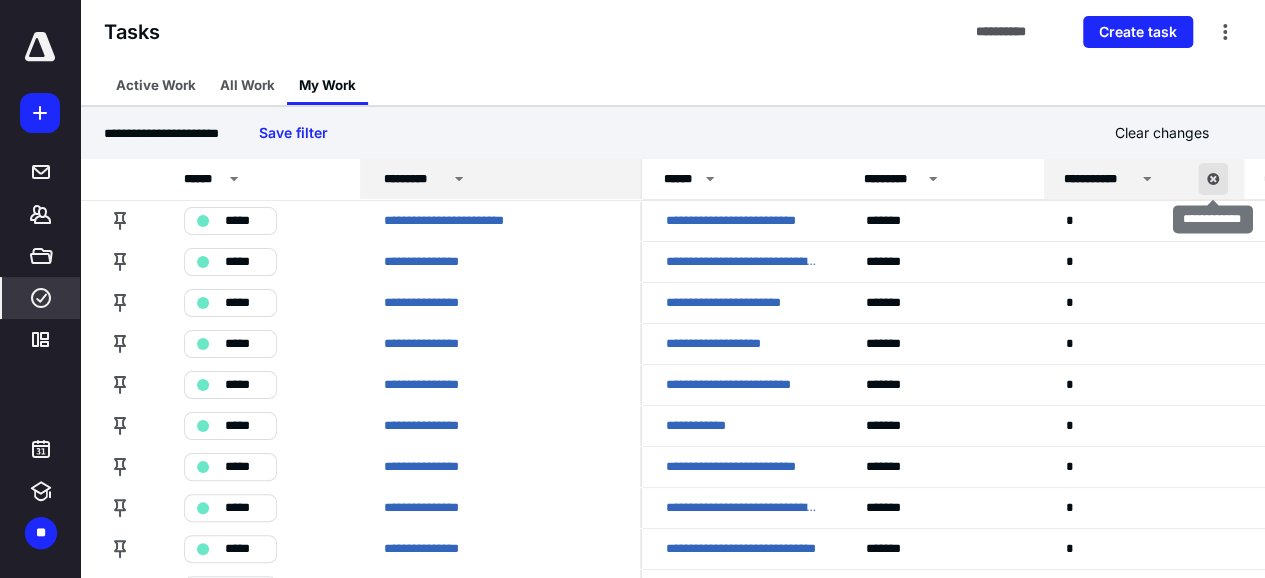 click at bounding box center (1213, 179) 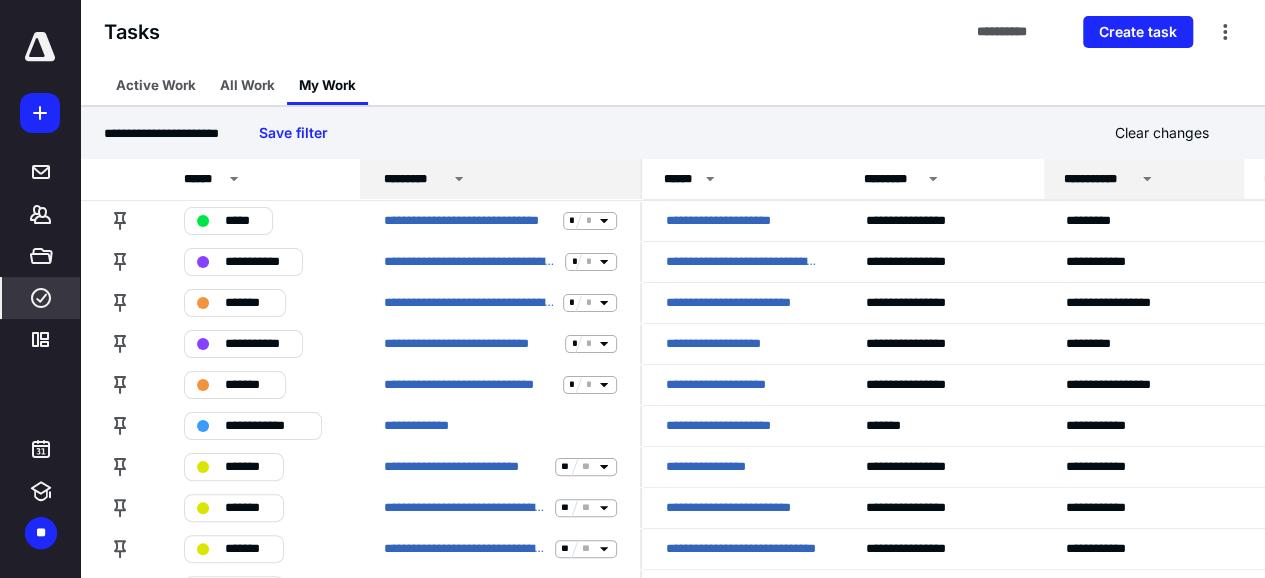 click on "**********" at bounding box center [672, 2172] 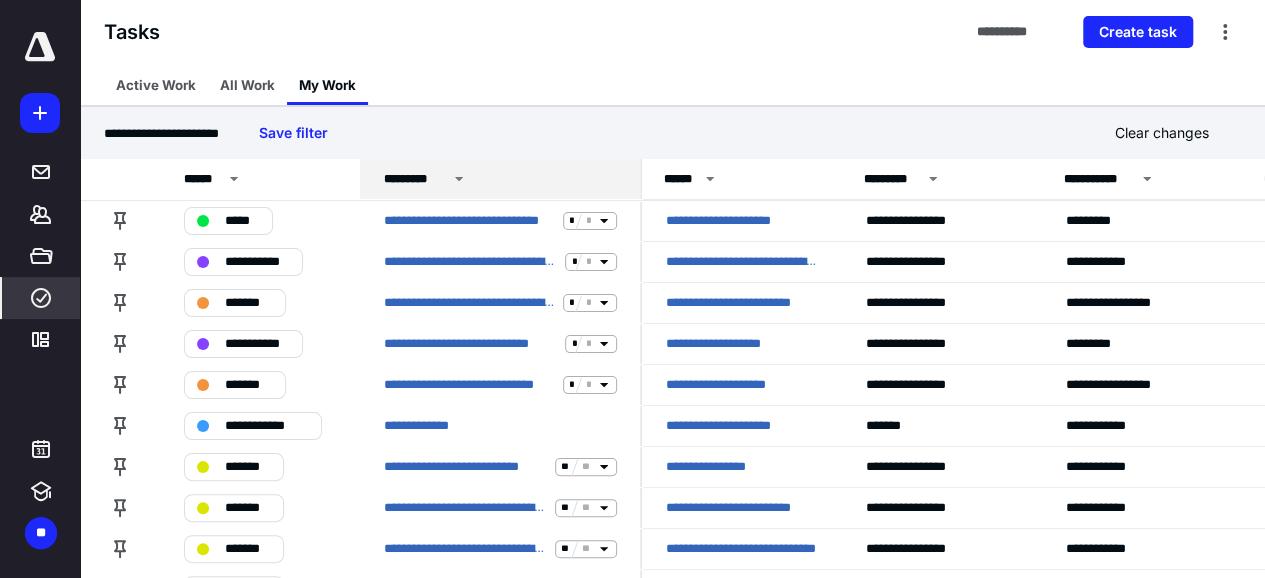 click on "**********" at bounding box center (1144, 179) 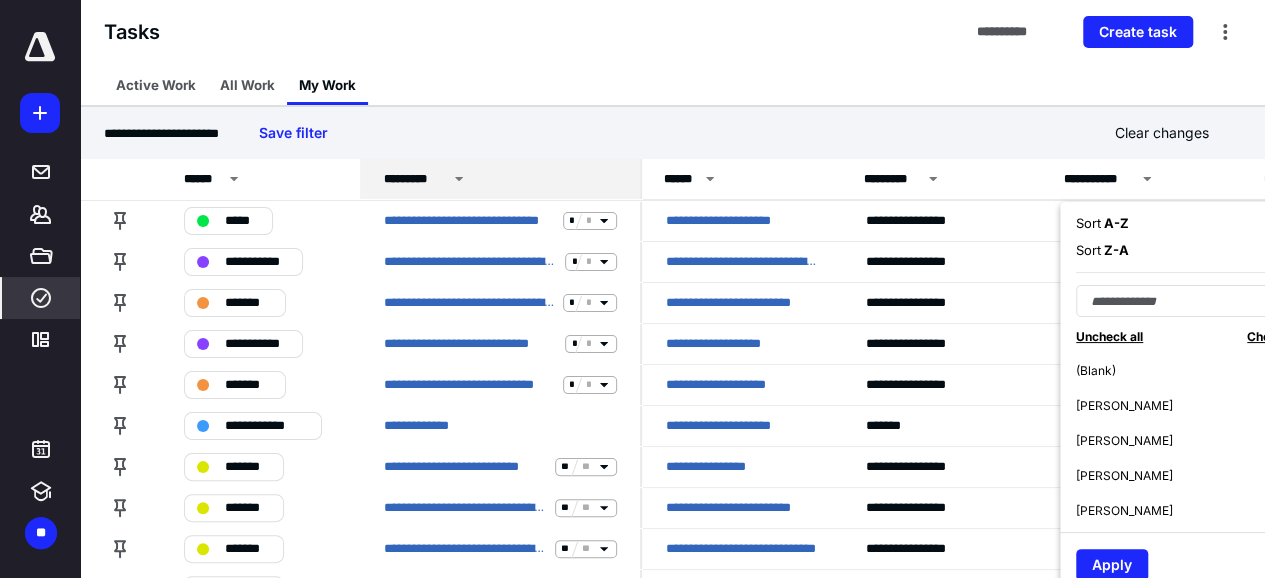 click on "[PERSON_NAME]" at bounding box center [1124, 406] 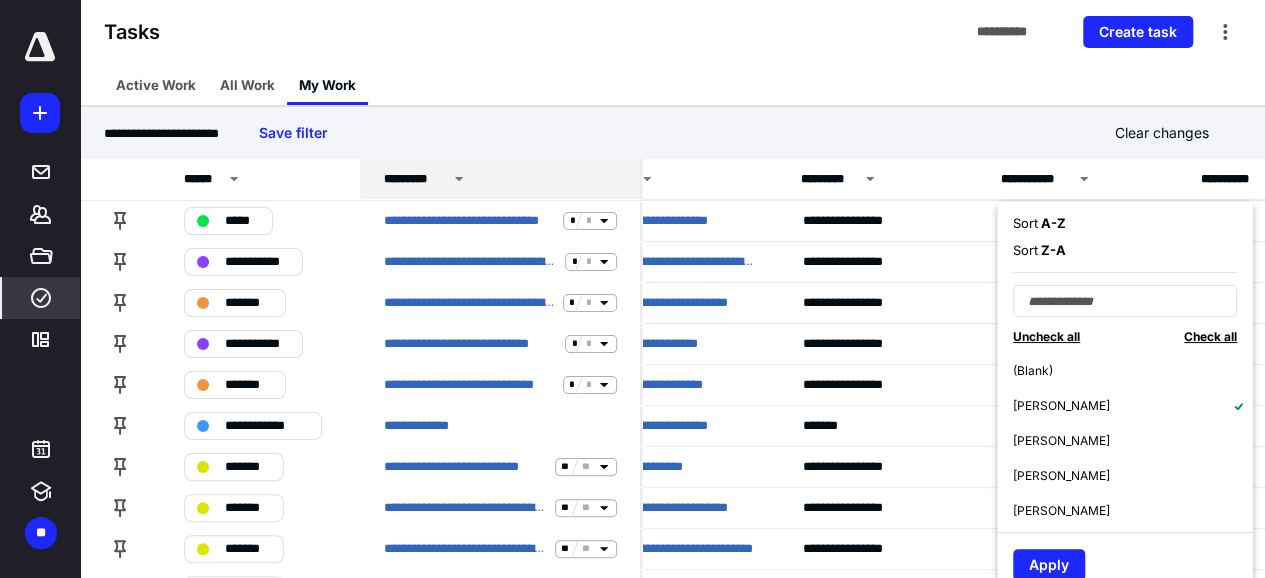scroll, scrollTop: 0, scrollLeft: 86, axis: horizontal 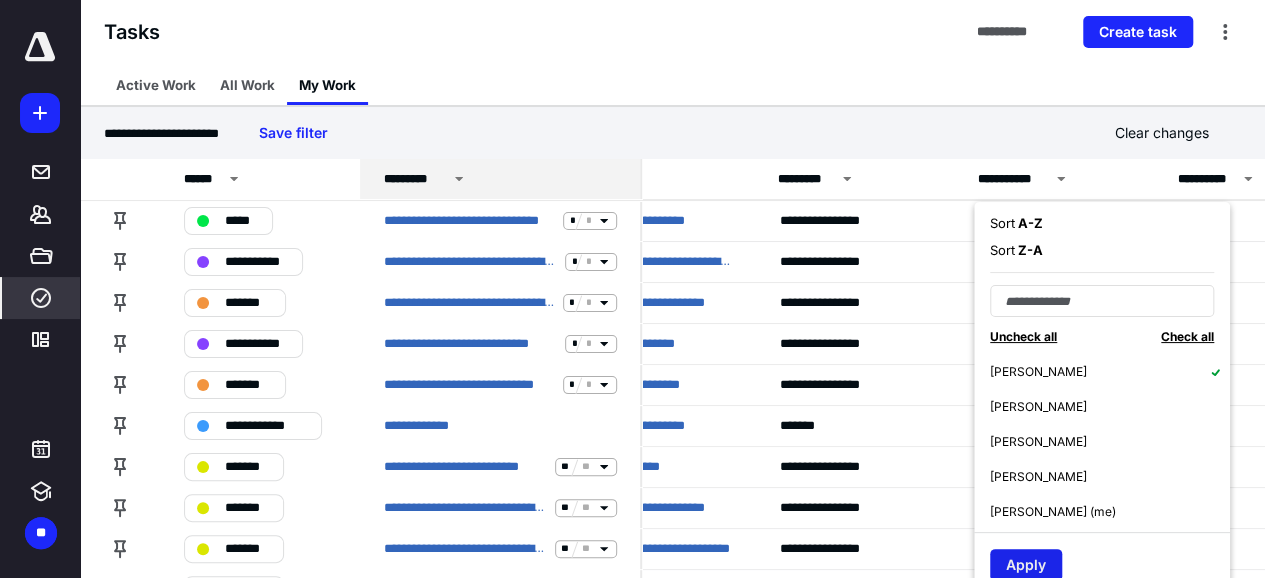 click on "Apply" at bounding box center (1026, 565) 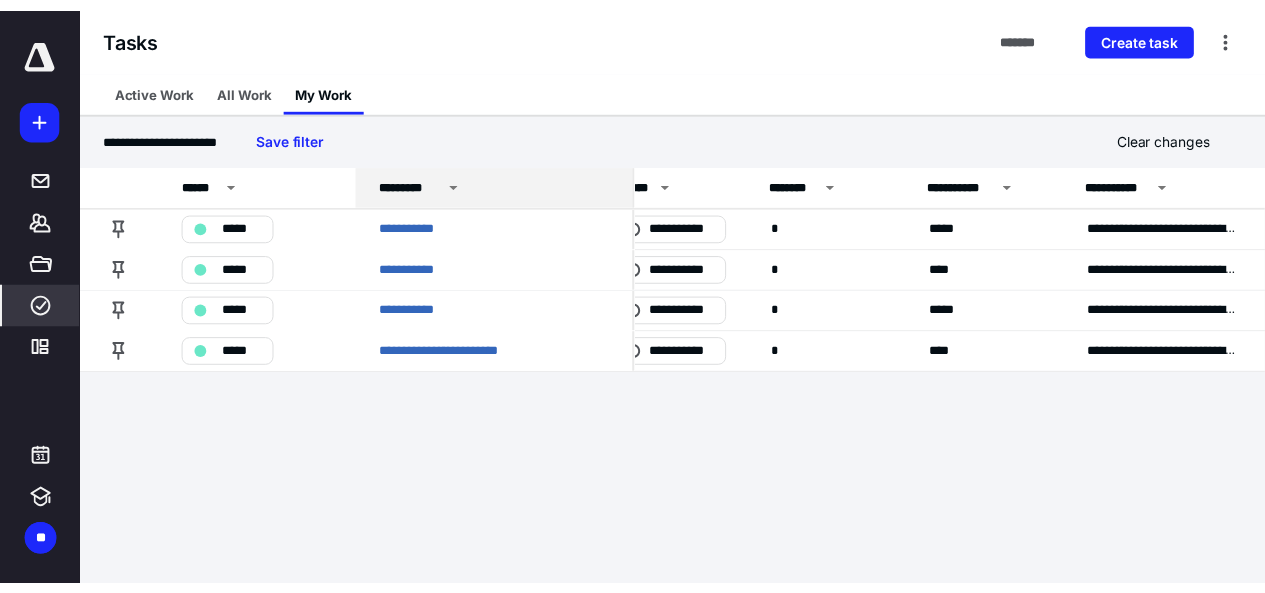 scroll, scrollTop: 0, scrollLeft: 0, axis: both 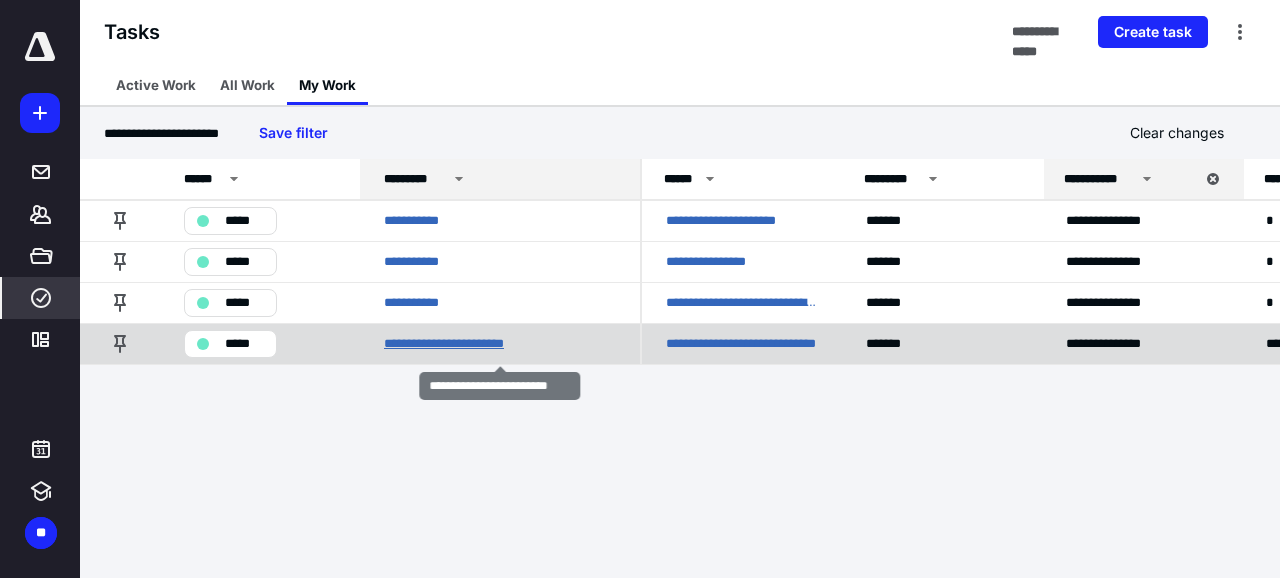 click on "**********" at bounding box center [459, 344] 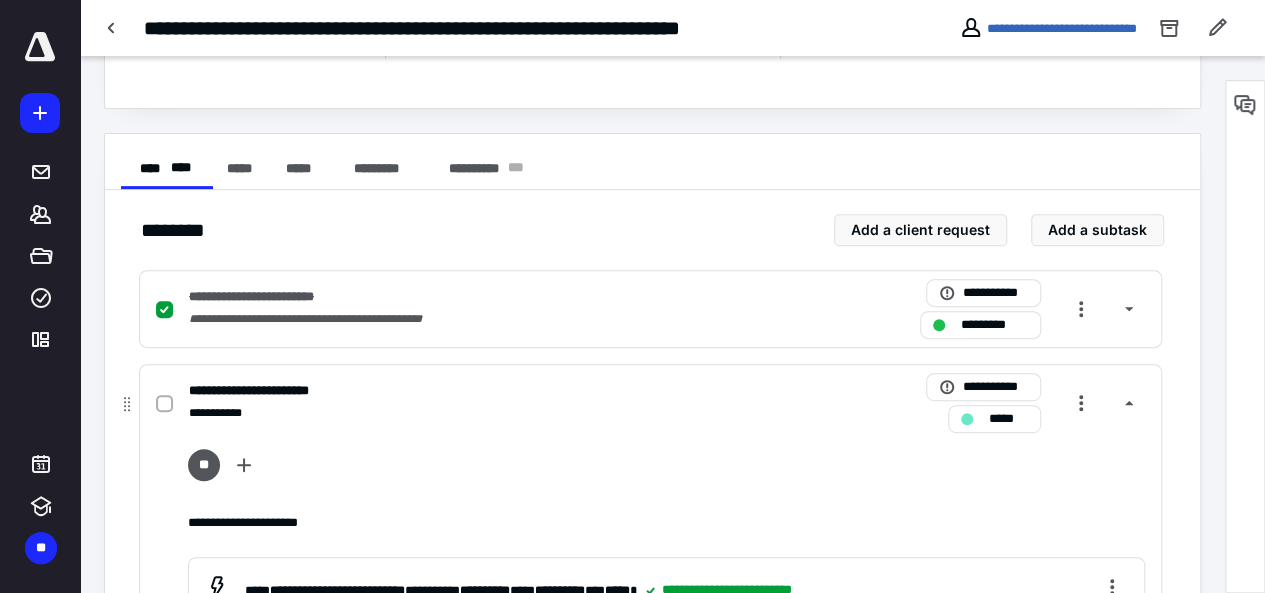 scroll, scrollTop: 0, scrollLeft: 0, axis: both 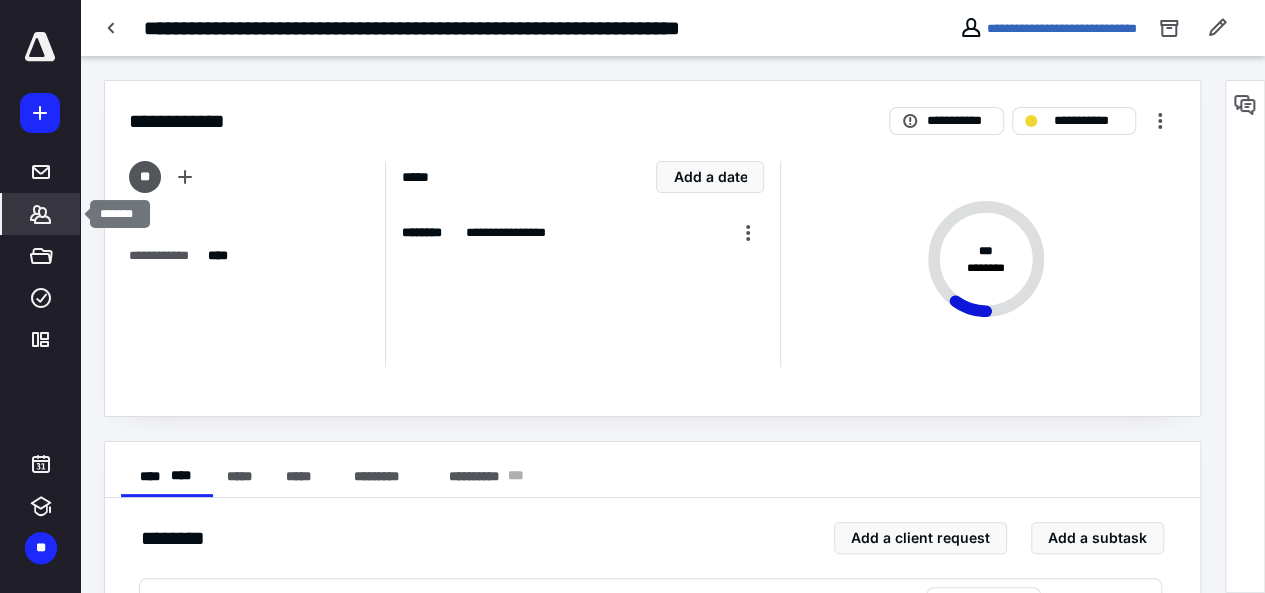 click 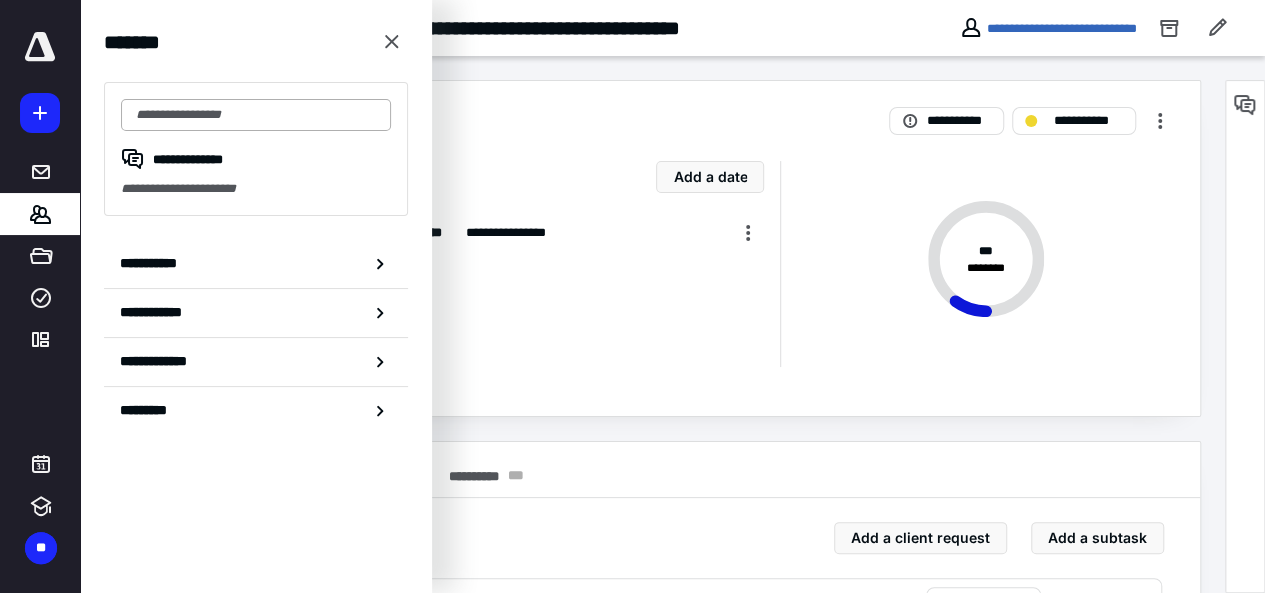 click at bounding box center (256, 115) 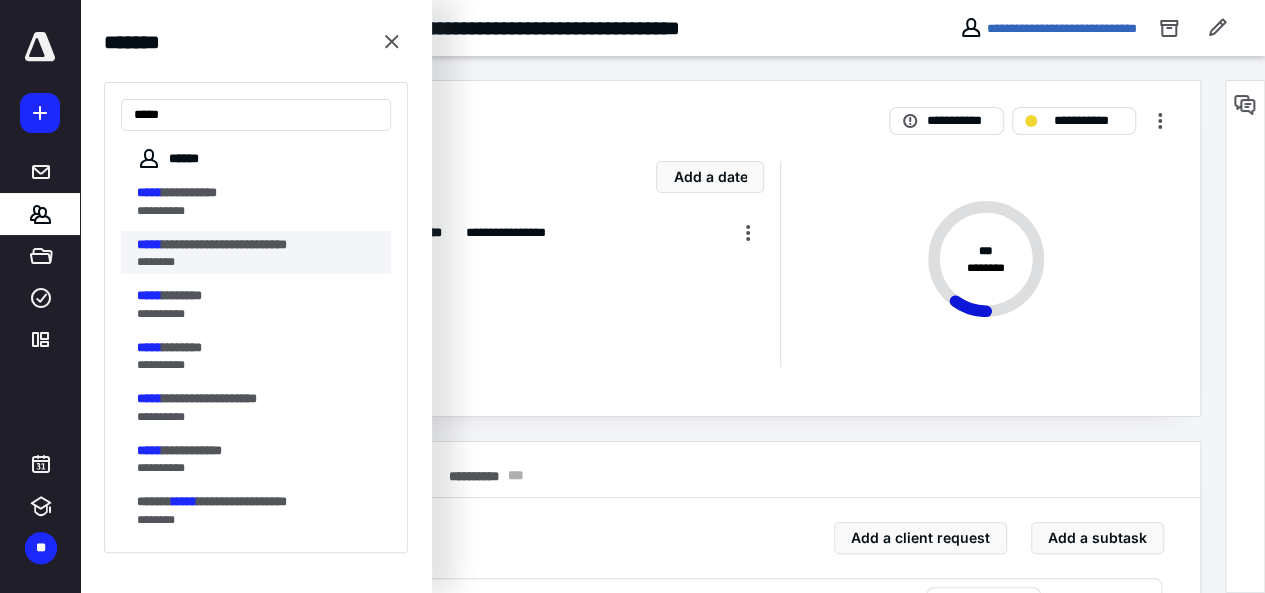 type on "*****" 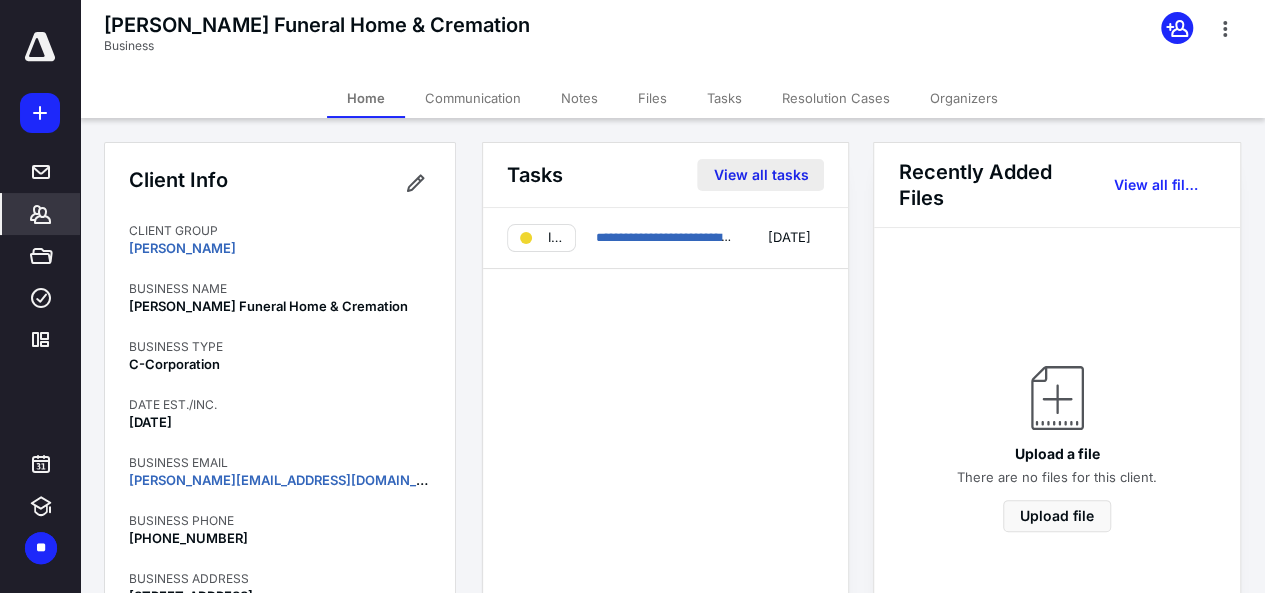 click on "View all tasks" at bounding box center (760, 175) 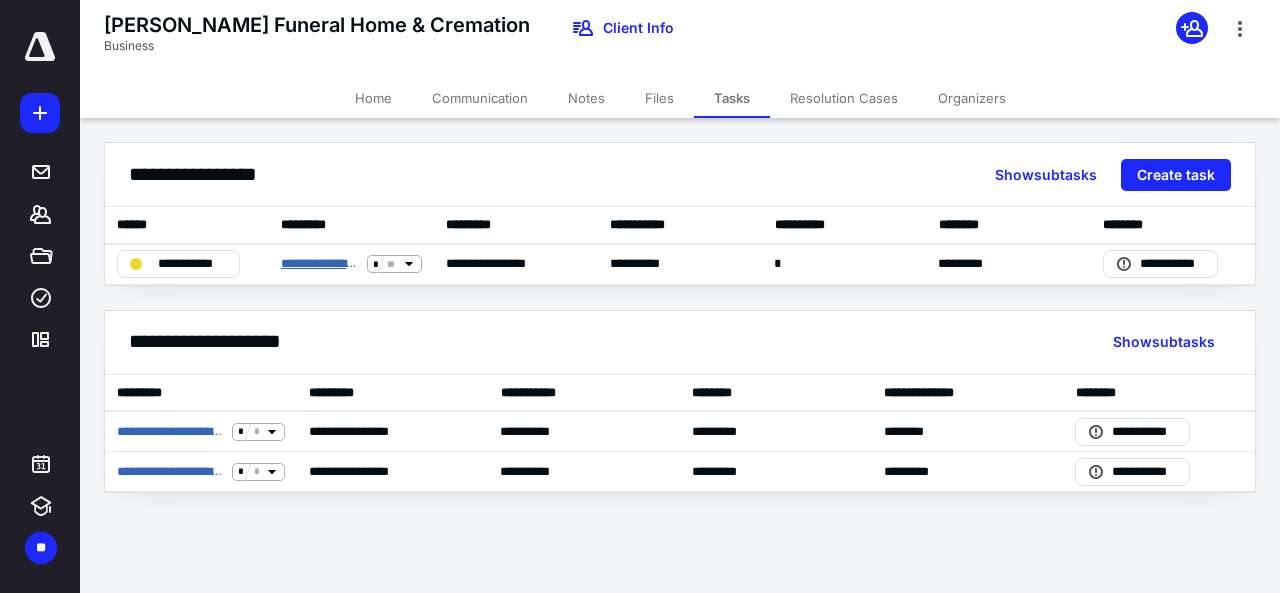 click on "**********" at bounding box center (320, 264) 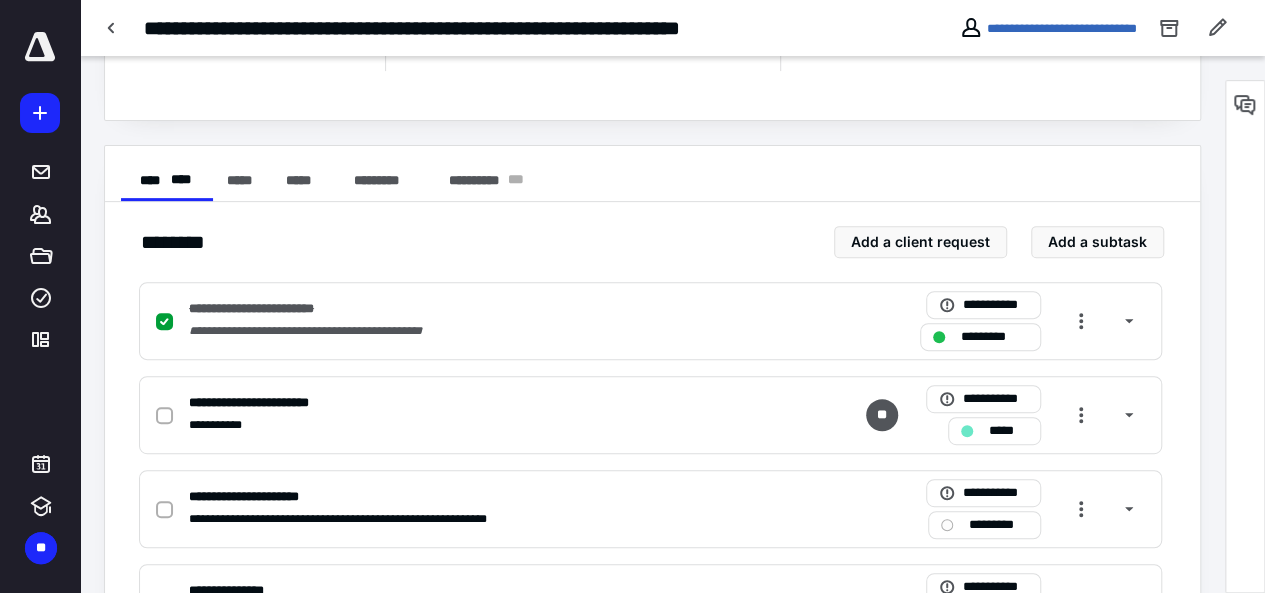 scroll, scrollTop: 300, scrollLeft: 0, axis: vertical 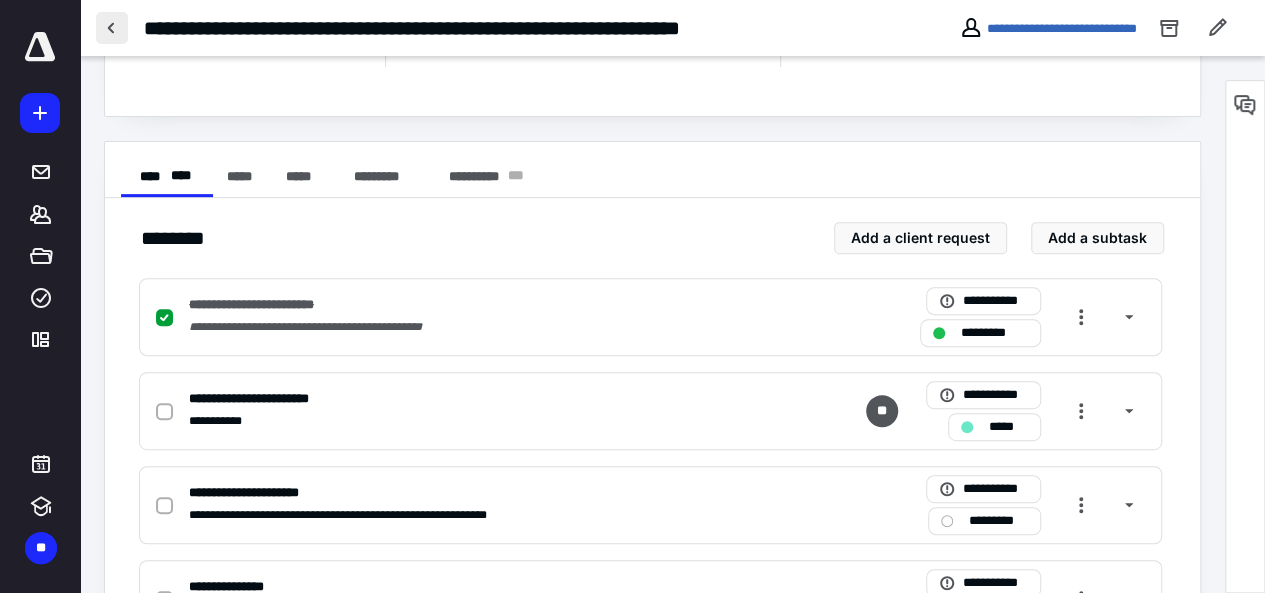 click at bounding box center [112, 28] 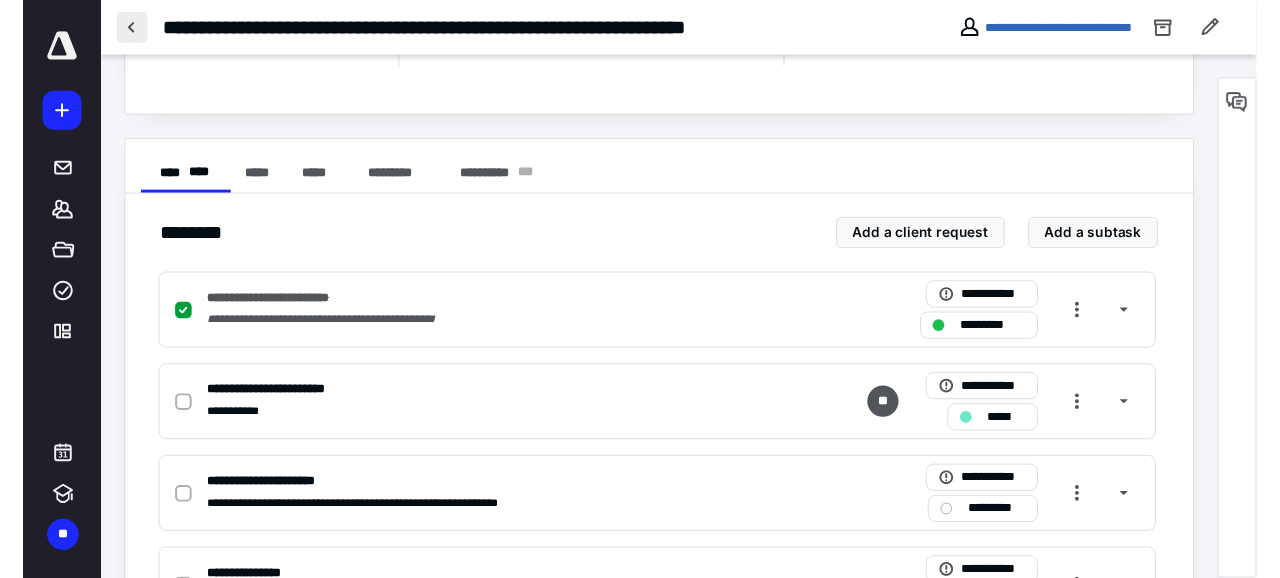 scroll, scrollTop: 0, scrollLeft: 0, axis: both 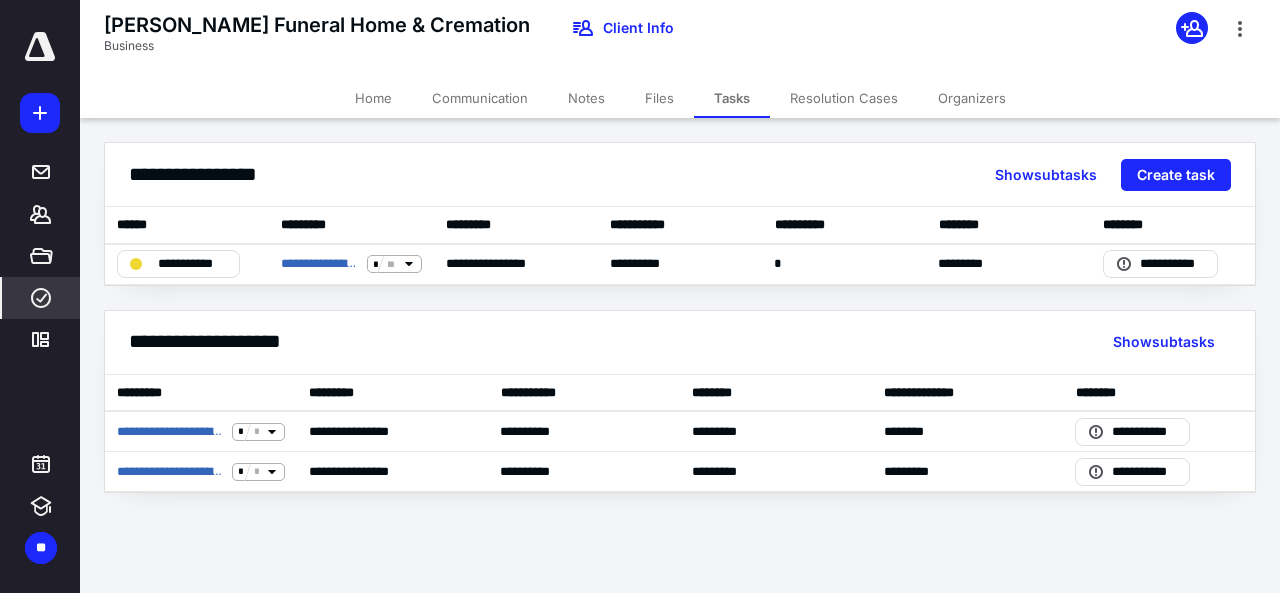 click 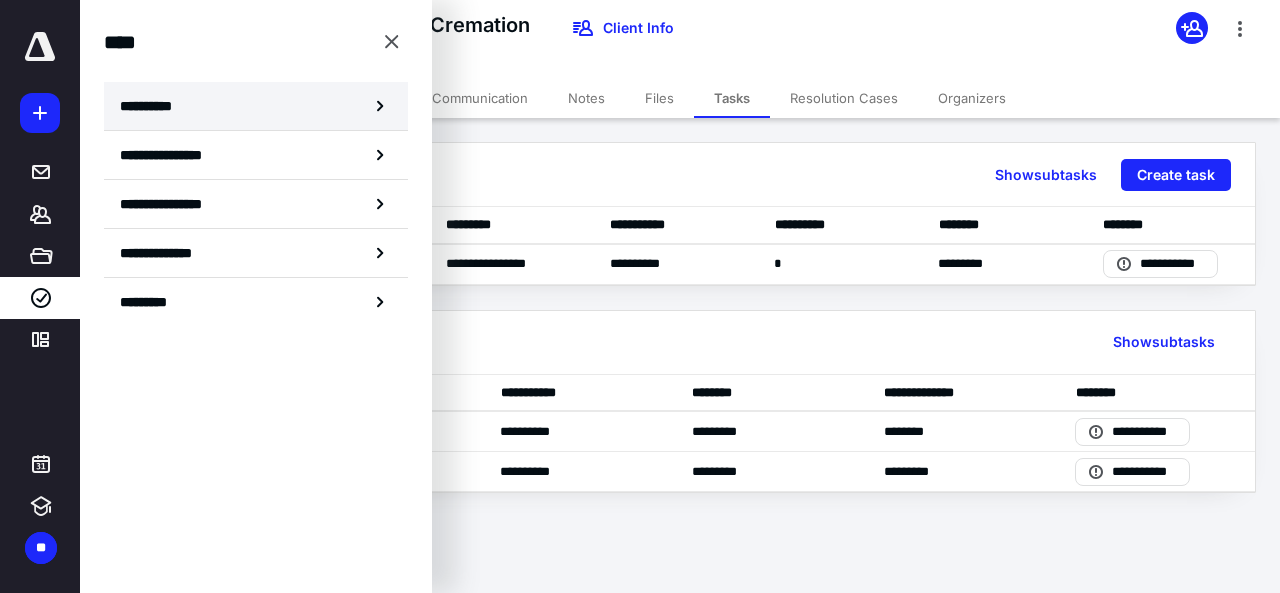 click on "**********" at bounding box center [256, 106] 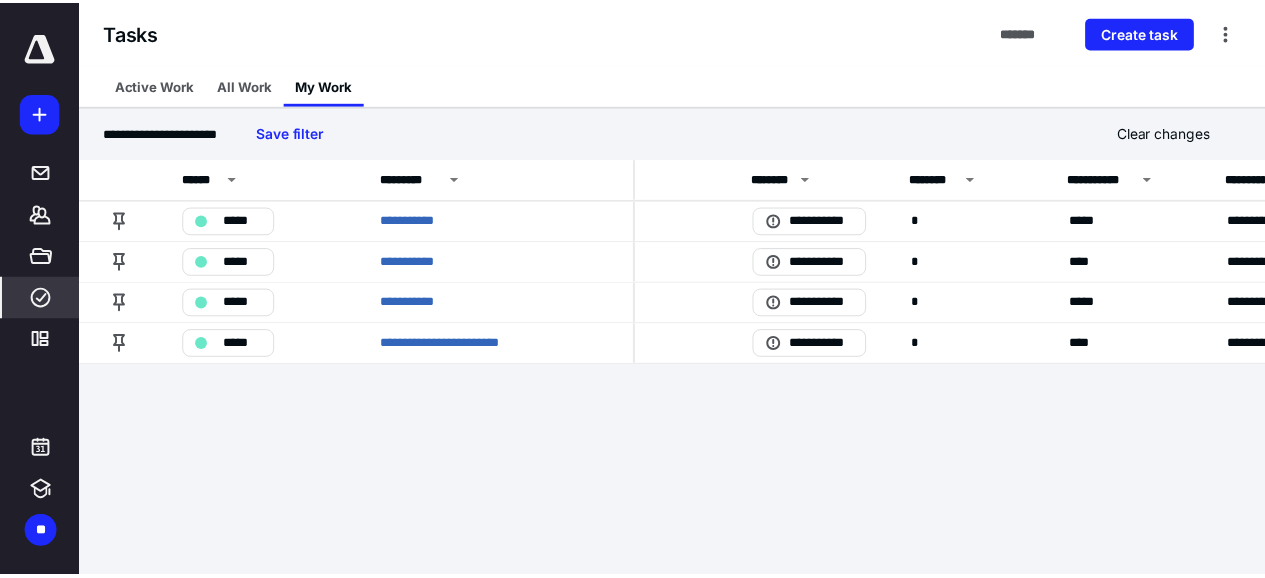 scroll, scrollTop: 0, scrollLeft: 0, axis: both 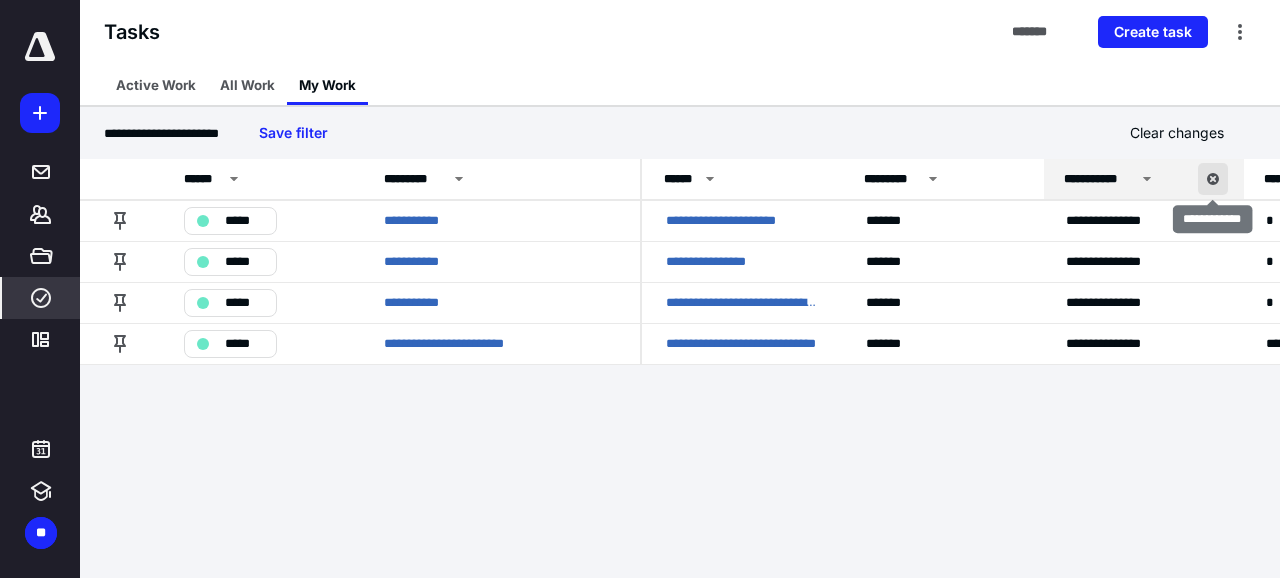 click at bounding box center (1213, 179) 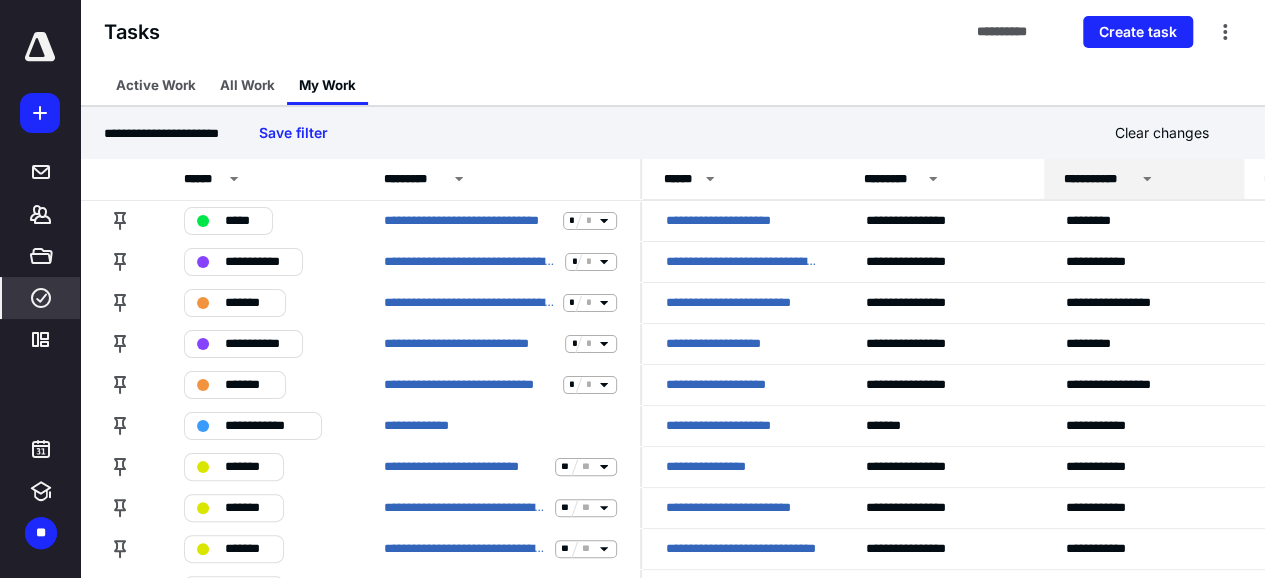 click on "**********" at bounding box center [1144, 179] 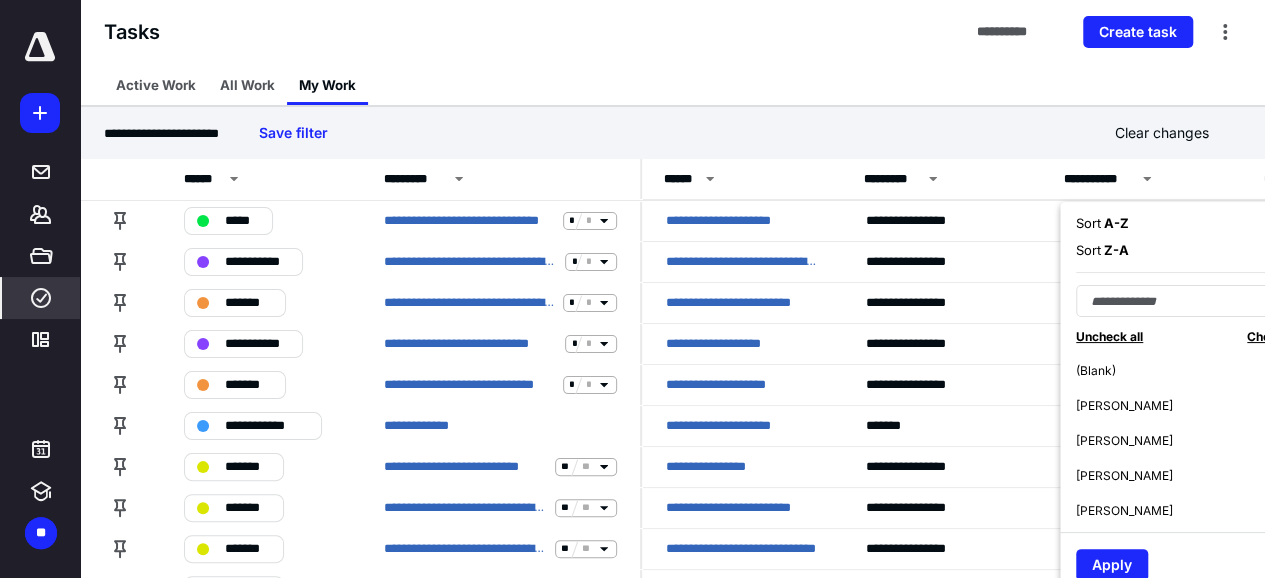 click on "[PERSON_NAME]" at bounding box center [1124, 441] 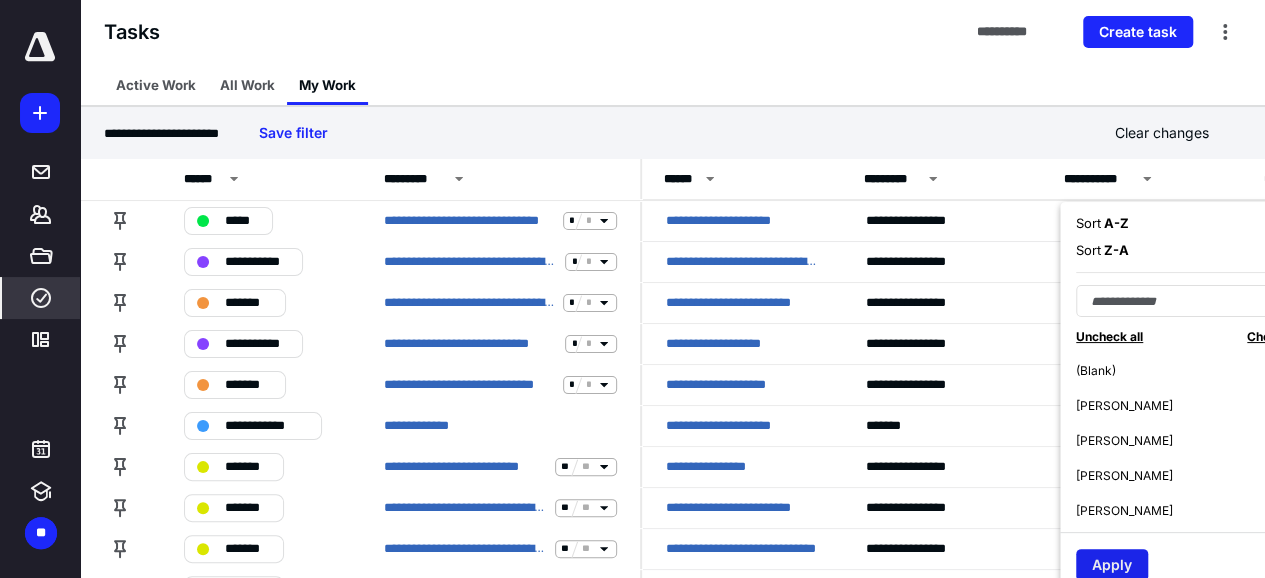 click on "Apply" at bounding box center [1112, 565] 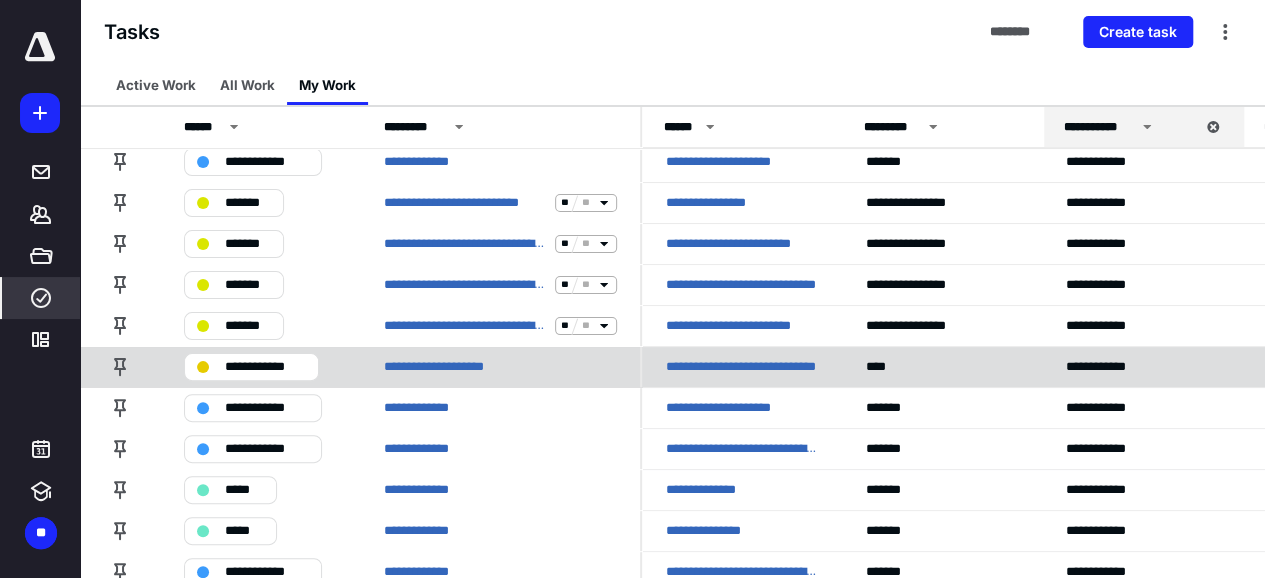 scroll, scrollTop: 200, scrollLeft: 0, axis: vertical 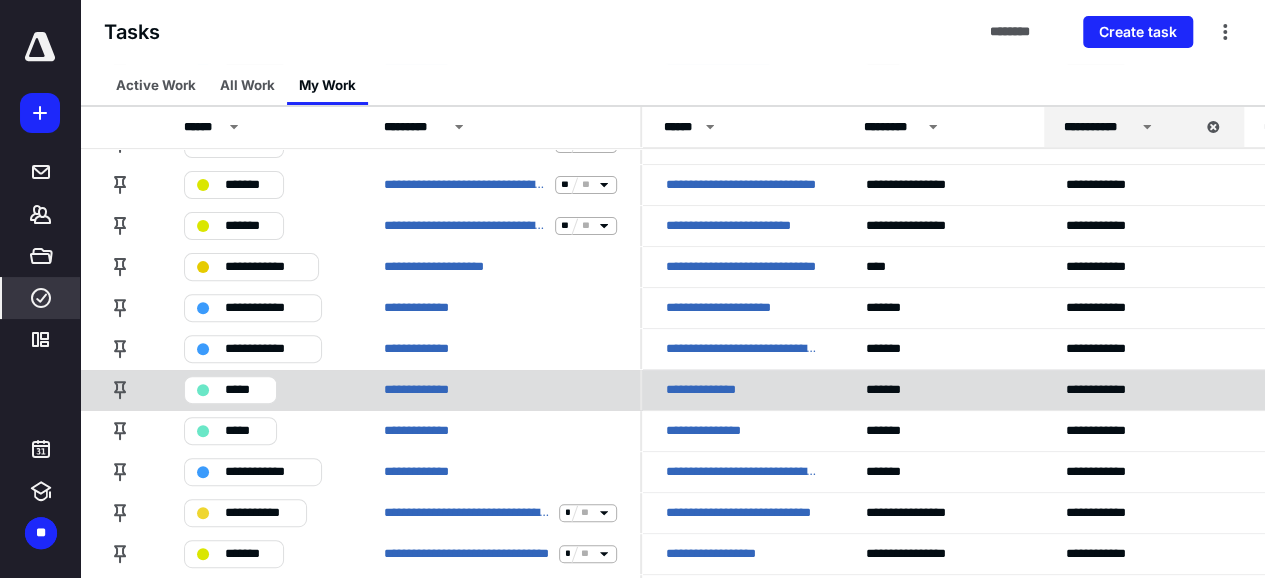 click on "*****" at bounding box center (230, 390) 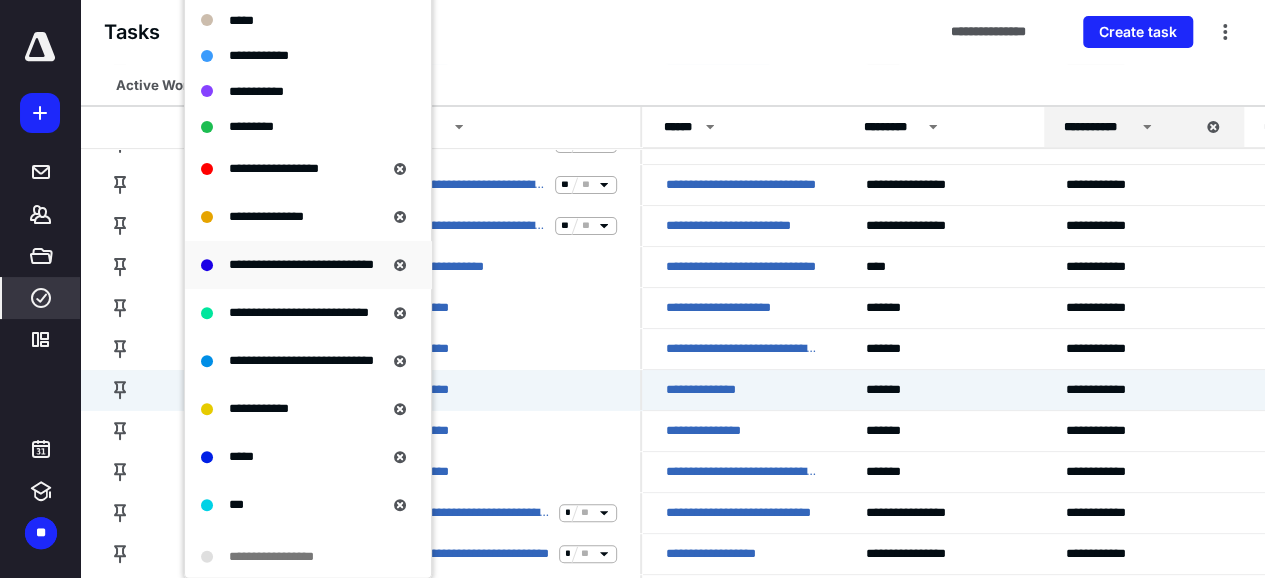 scroll, scrollTop: 200, scrollLeft: 0, axis: vertical 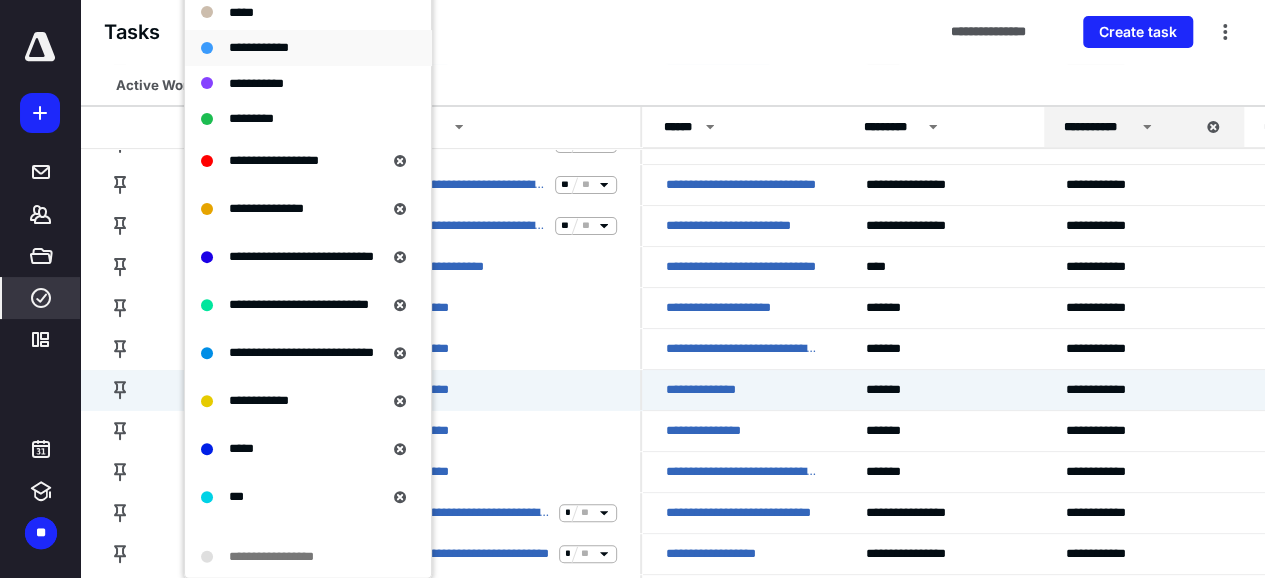 click on "**********" at bounding box center [259, 47] 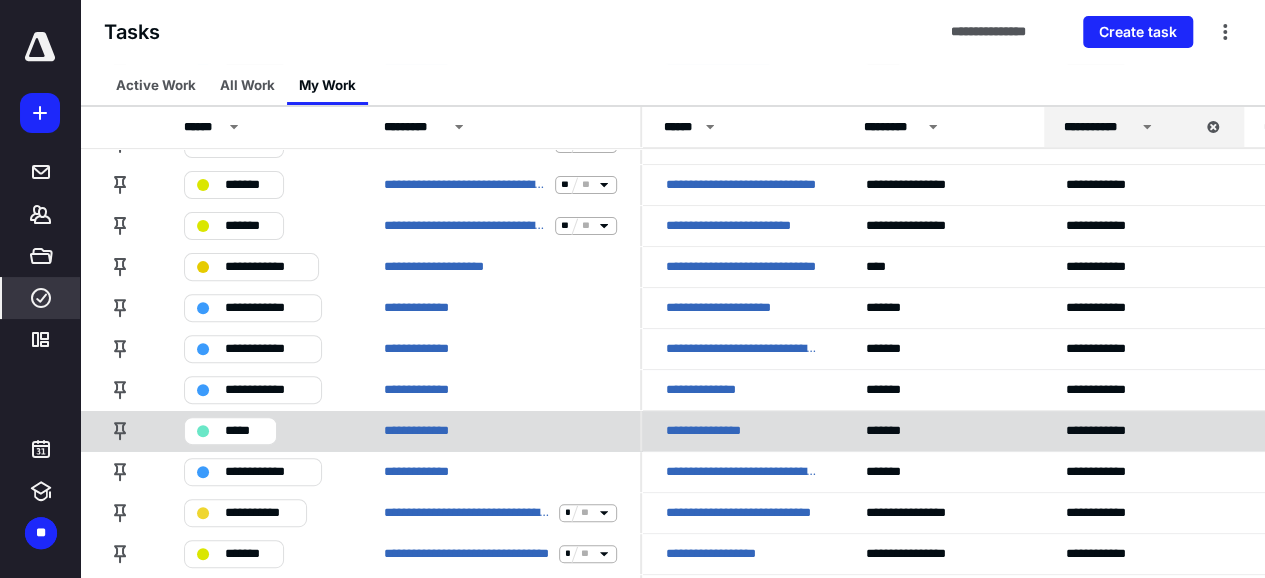 click on "*****" at bounding box center [244, 431] 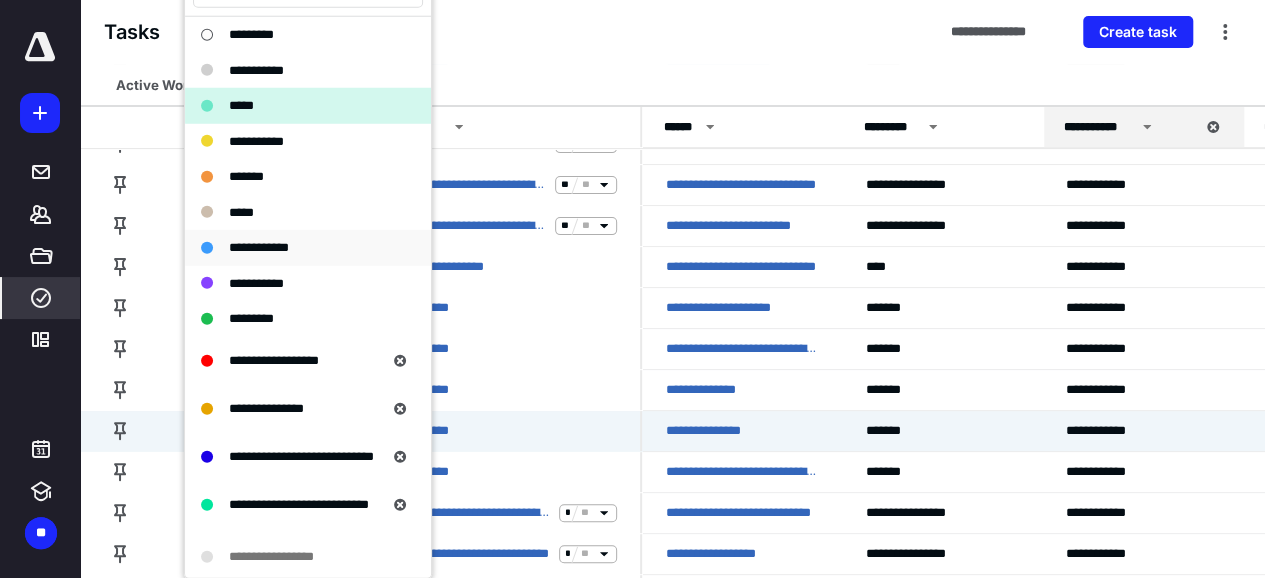 click on "**********" at bounding box center (259, 248) 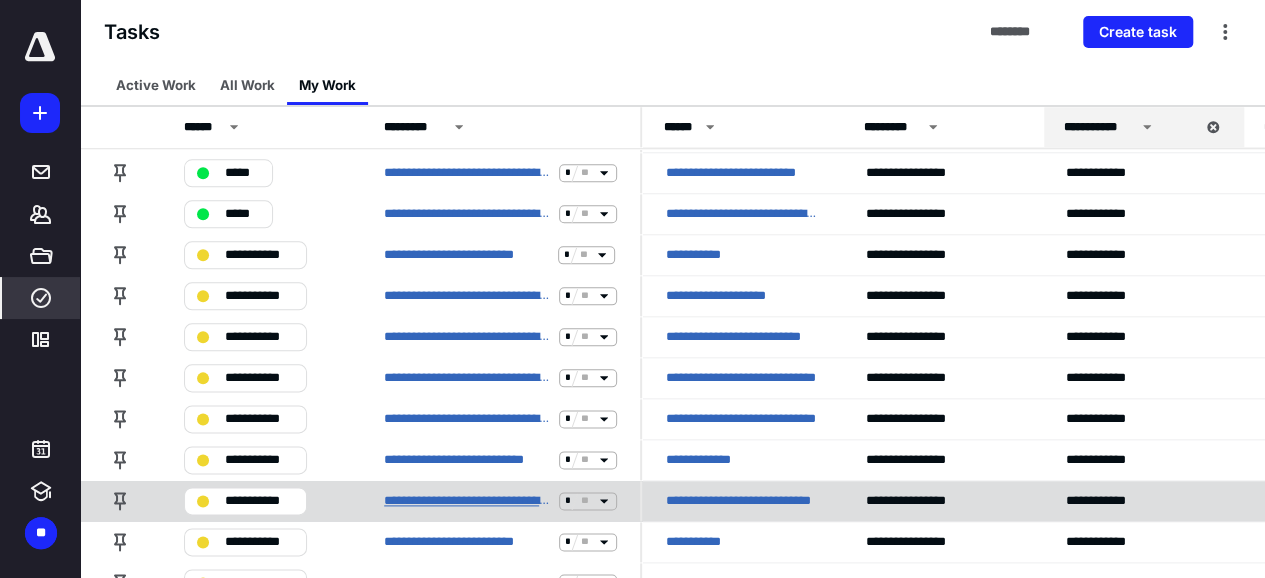 scroll, scrollTop: 900, scrollLeft: 0, axis: vertical 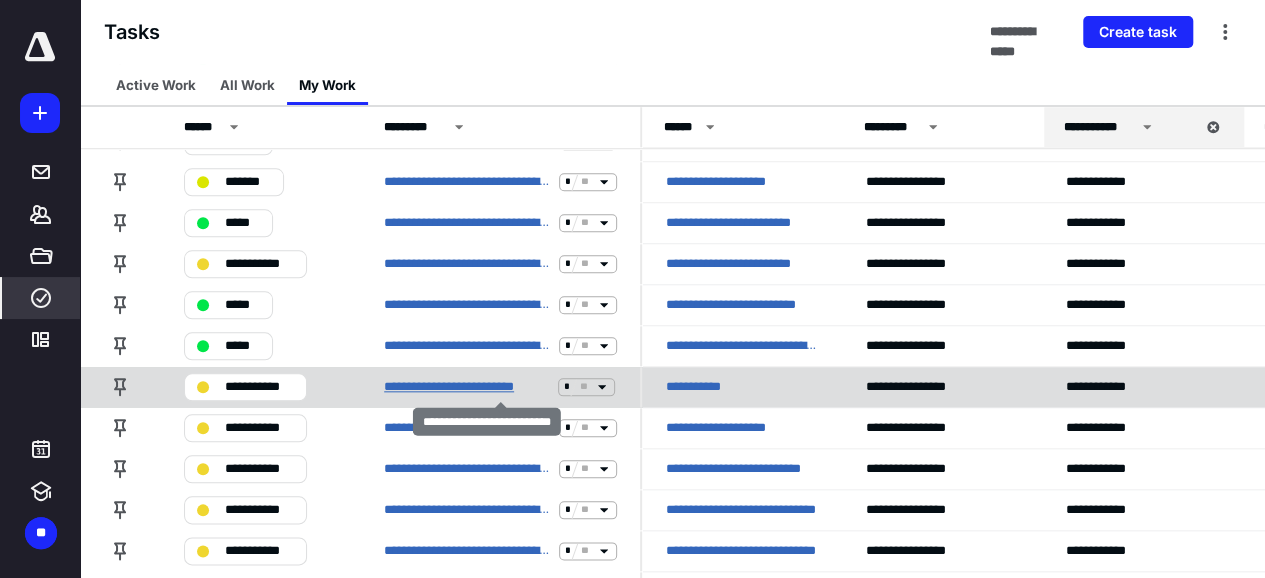 click on "**********" at bounding box center [467, 387] 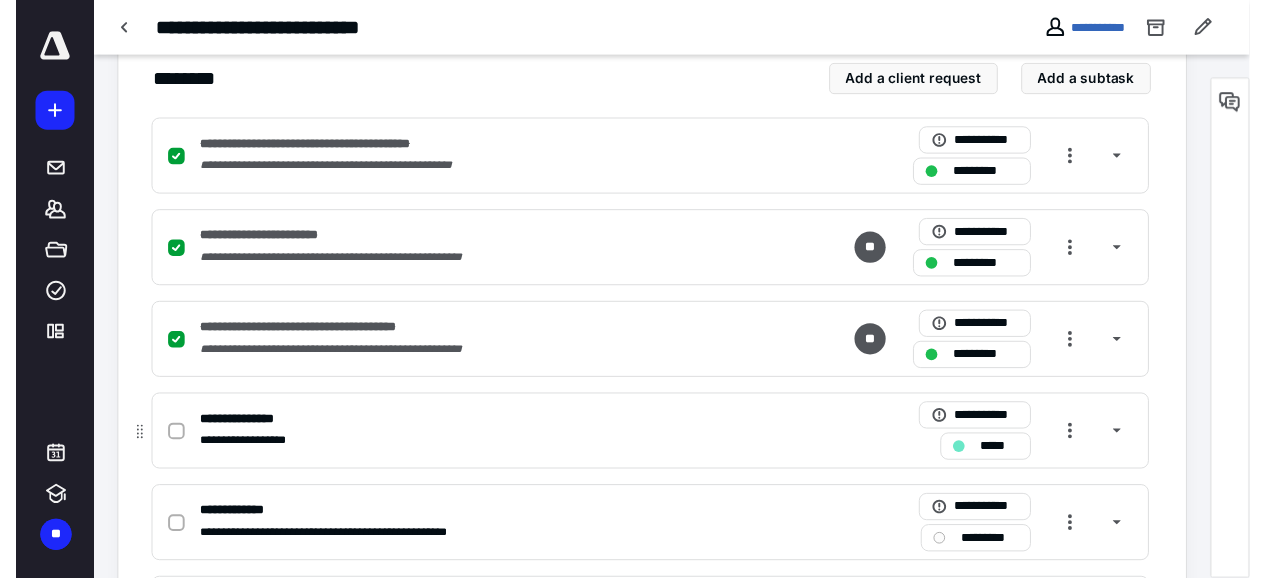 scroll, scrollTop: 0, scrollLeft: 0, axis: both 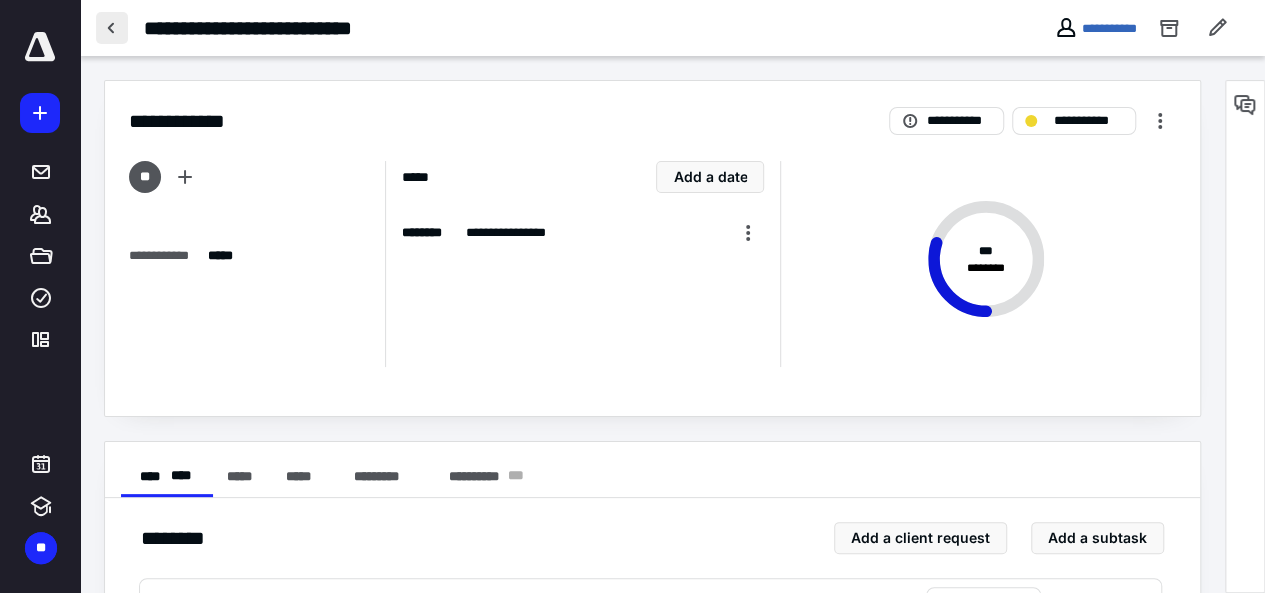 click at bounding box center (112, 28) 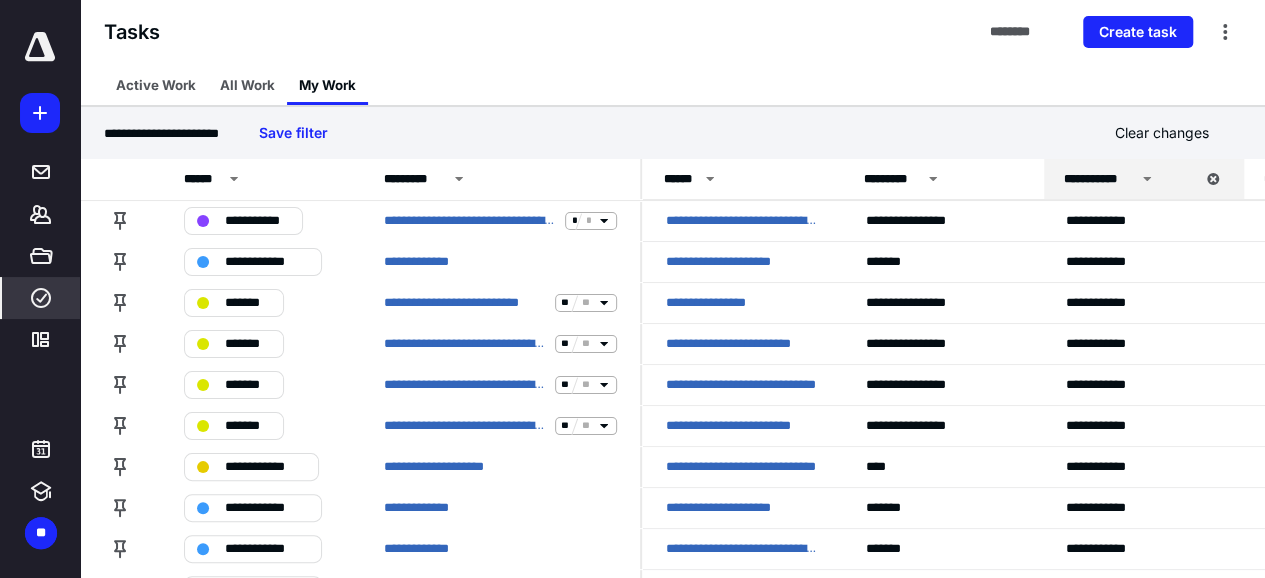 scroll, scrollTop: 0, scrollLeft: 0, axis: both 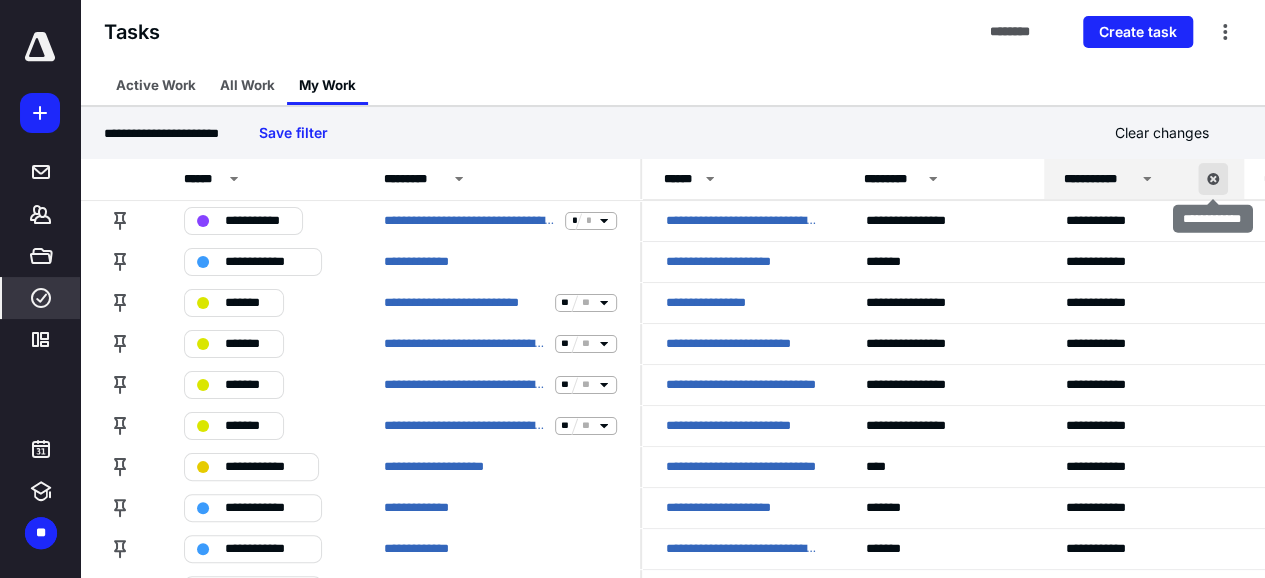 click at bounding box center [1213, 179] 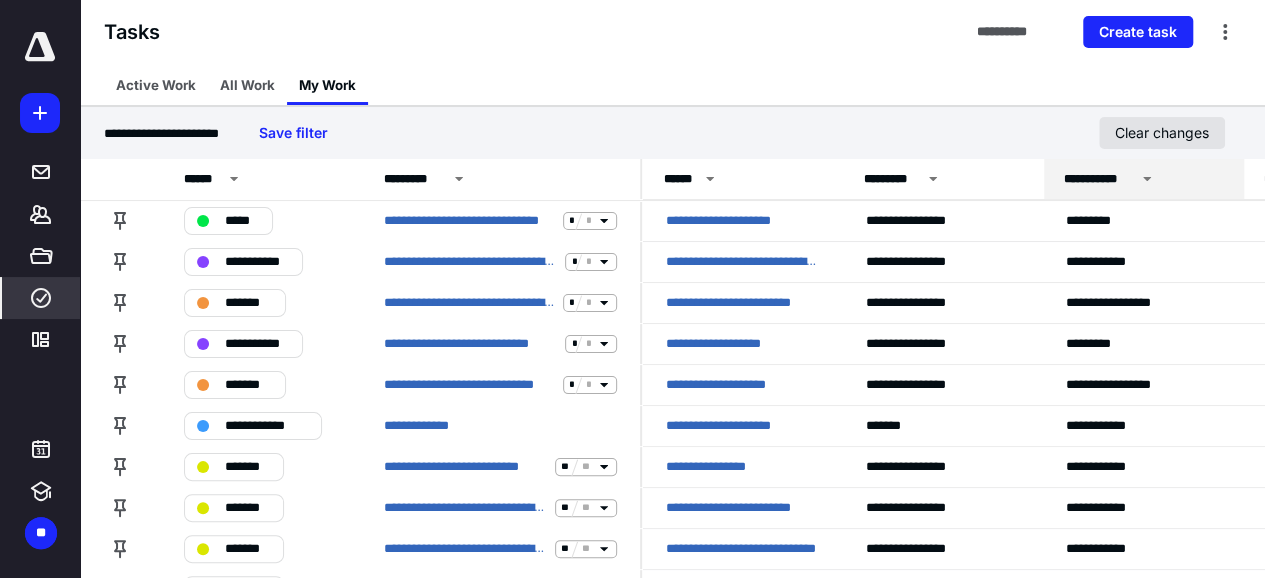 click on "Clear changes" at bounding box center (1162, 133) 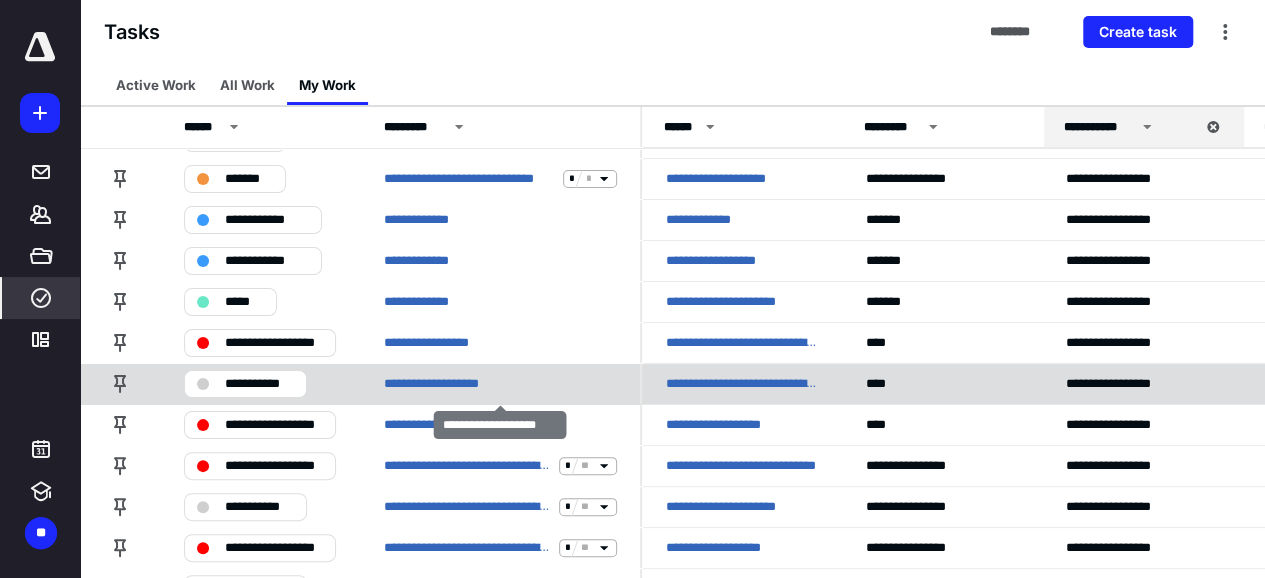 scroll, scrollTop: 0, scrollLeft: 0, axis: both 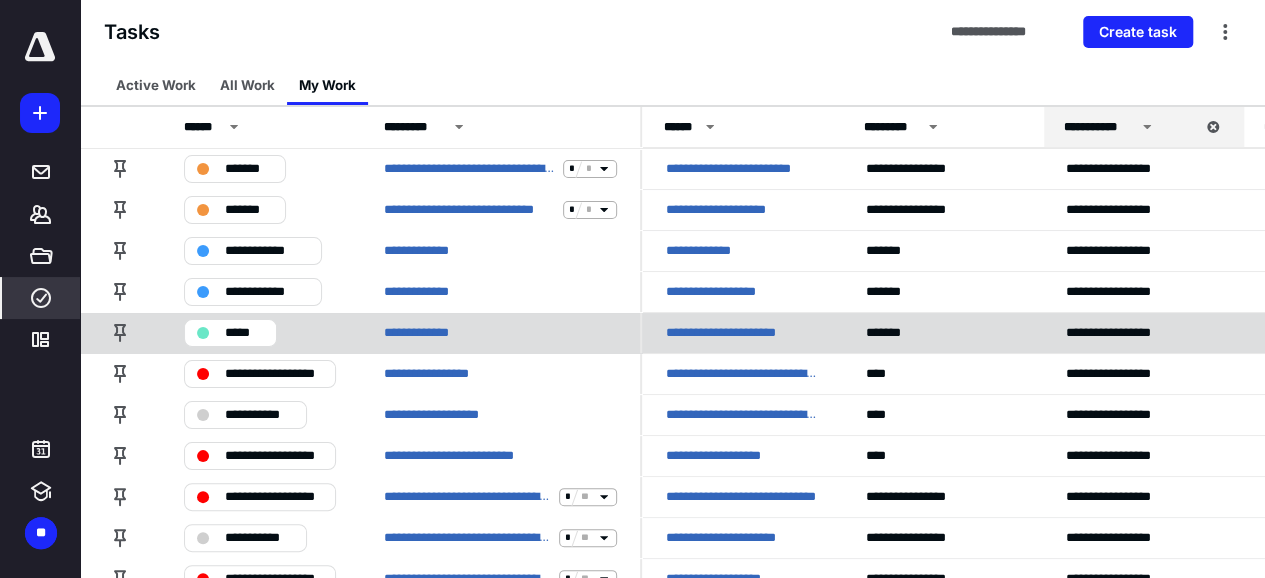 click on "*****" at bounding box center (244, 333) 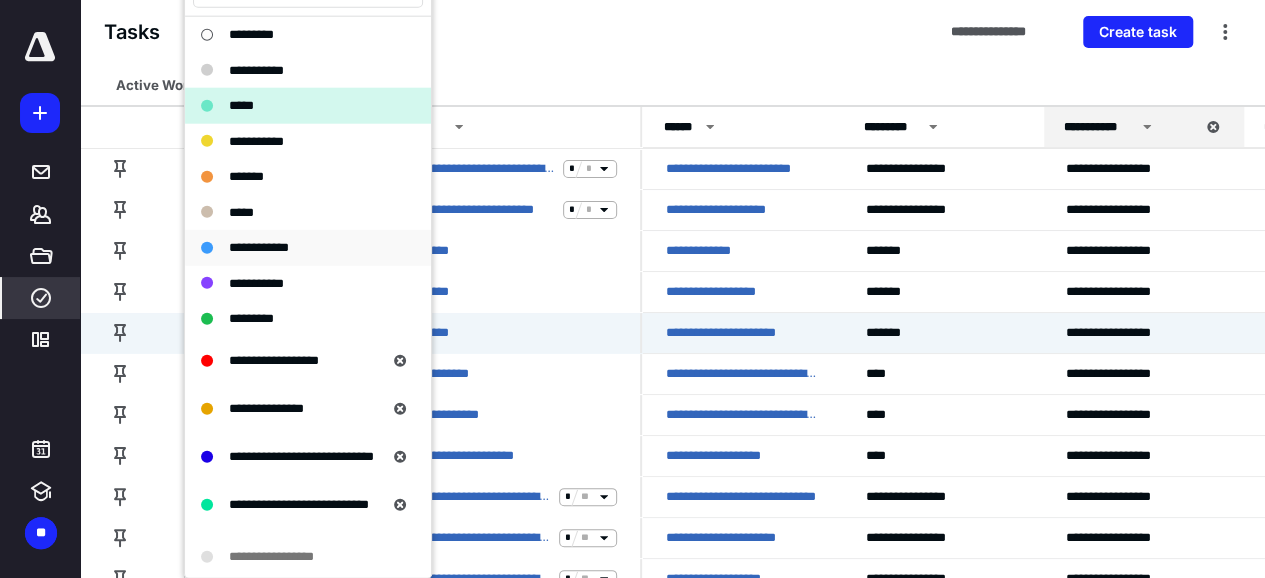 click on "**********" at bounding box center (259, 247) 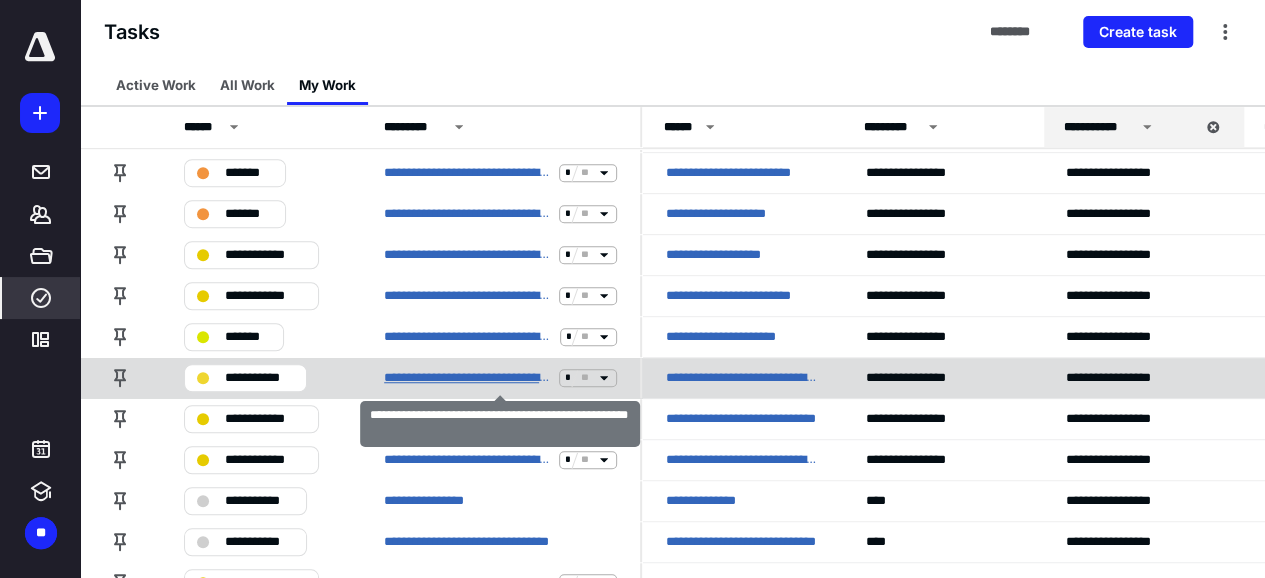 scroll, scrollTop: 600, scrollLeft: 0, axis: vertical 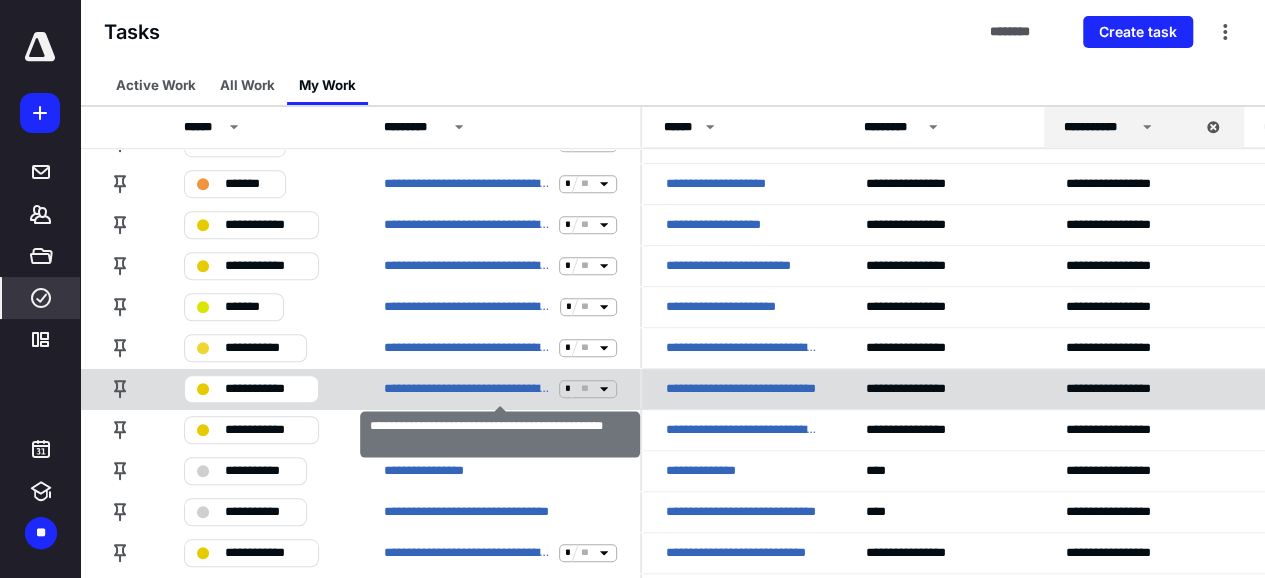 click on "**********" at bounding box center [500, 388] 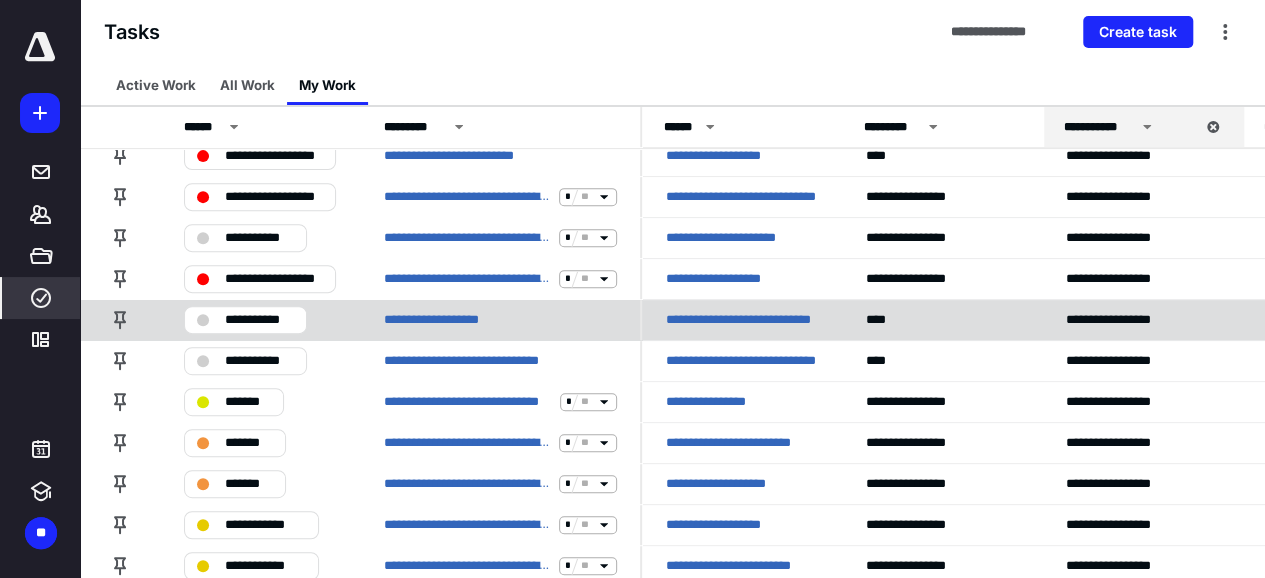 scroll, scrollTop: 0, scrollLeft: 0, axis: both 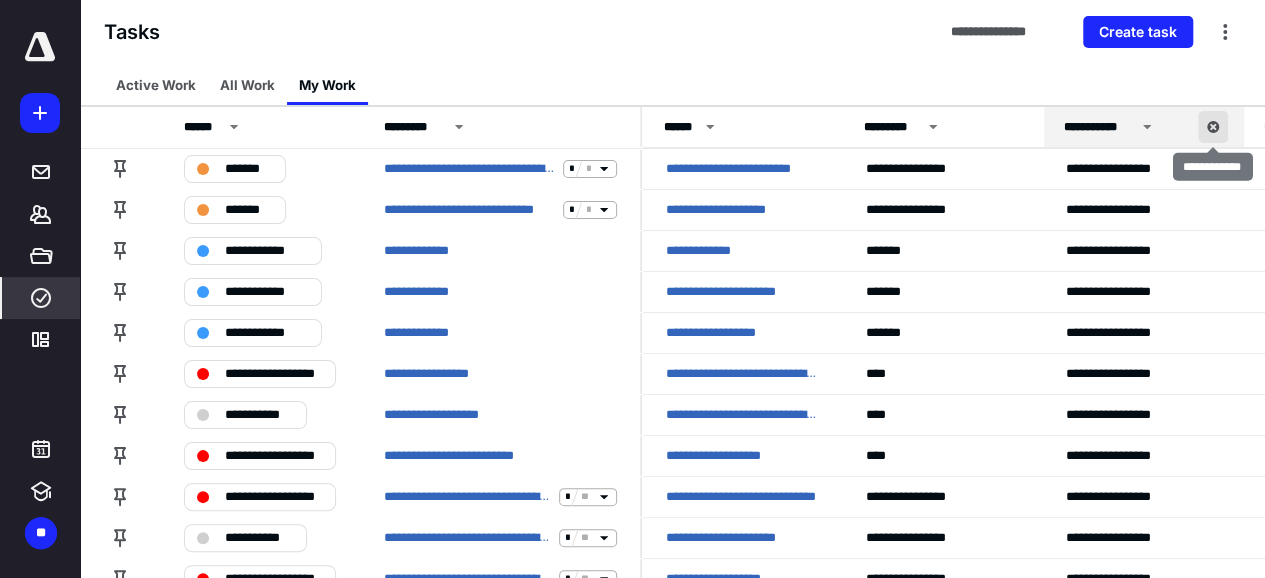click at bounding box center (1213, 127) 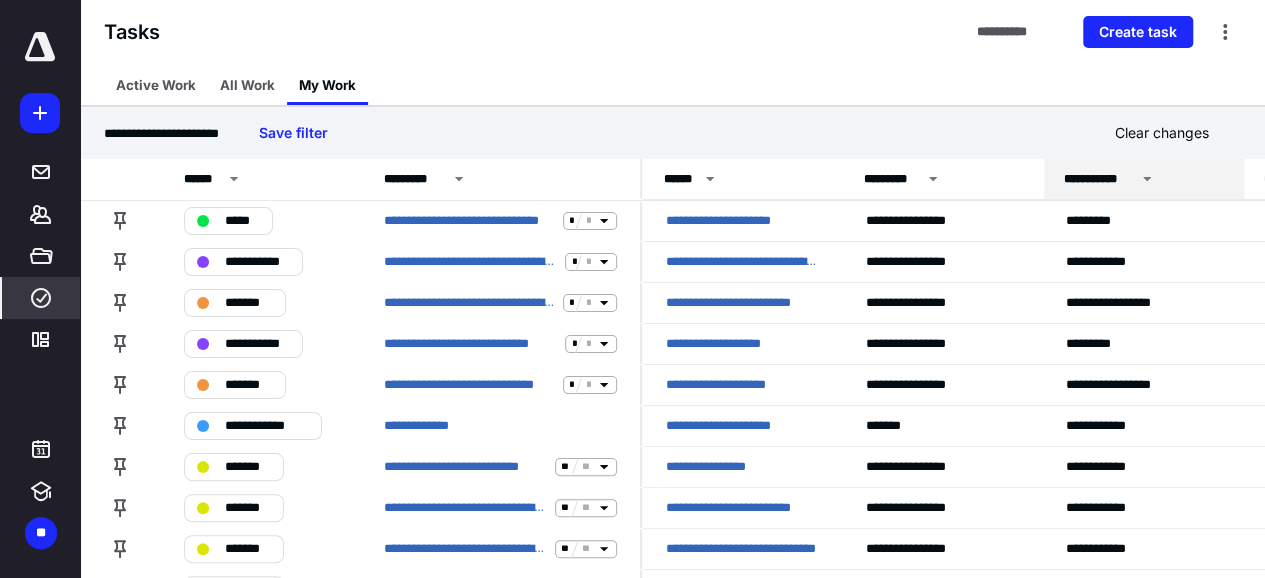 click on "**********" at bounding box center [1144, 179] 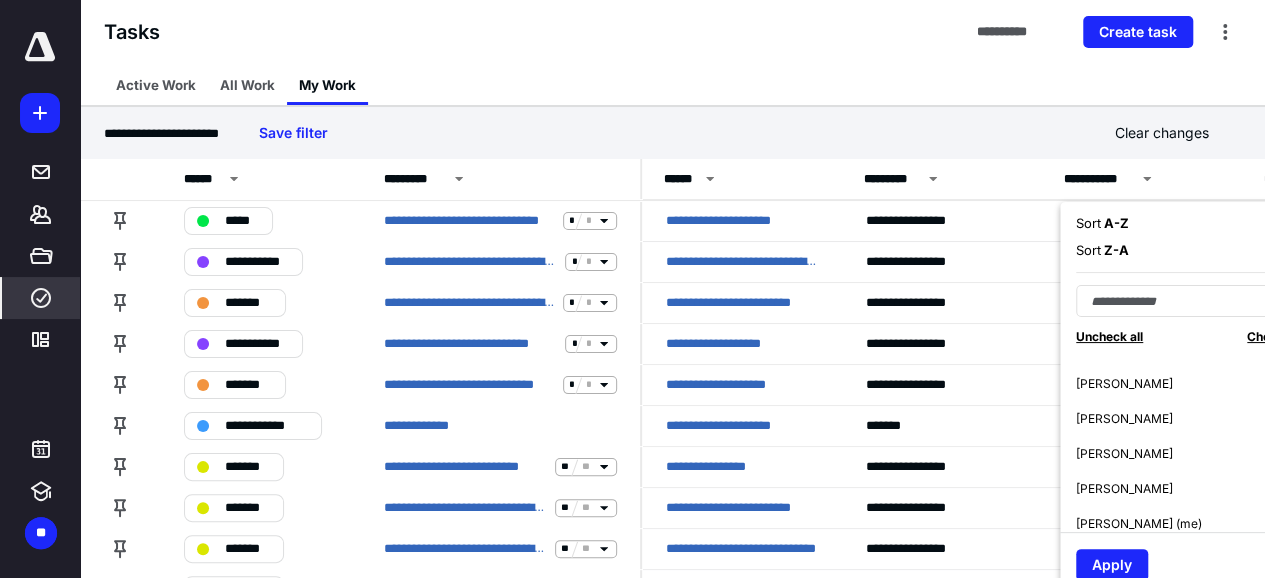 scroll, scrollTop: 34, scrollLeft: 0, axis: vertical 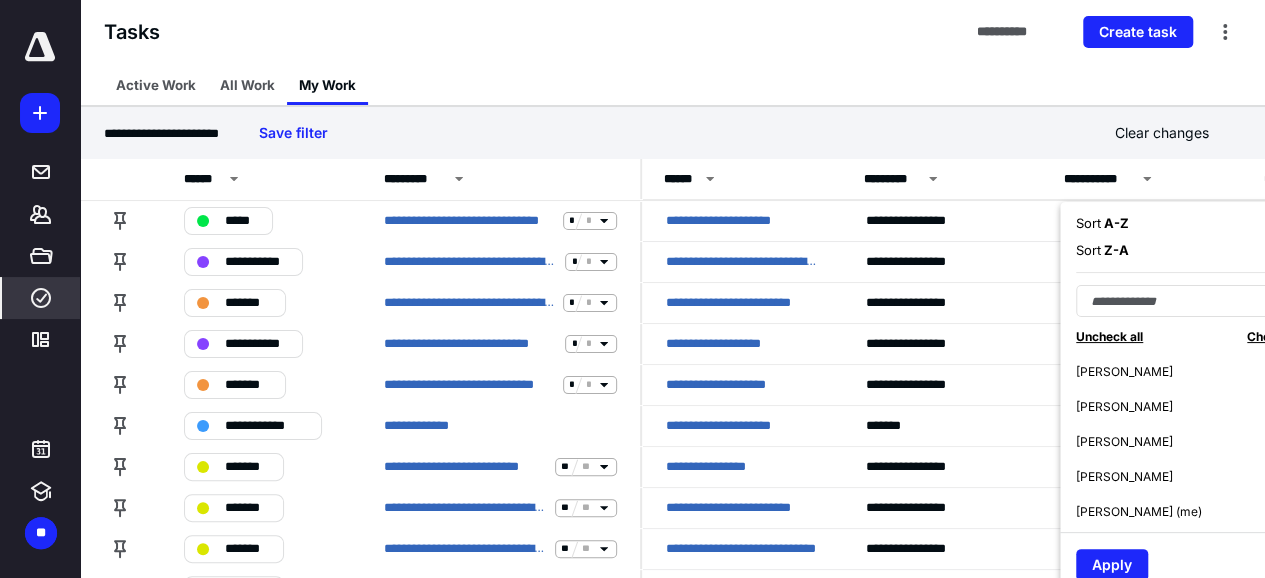 click on "[PERSON_NAME] (me)" at bounding box center (1139, 512) 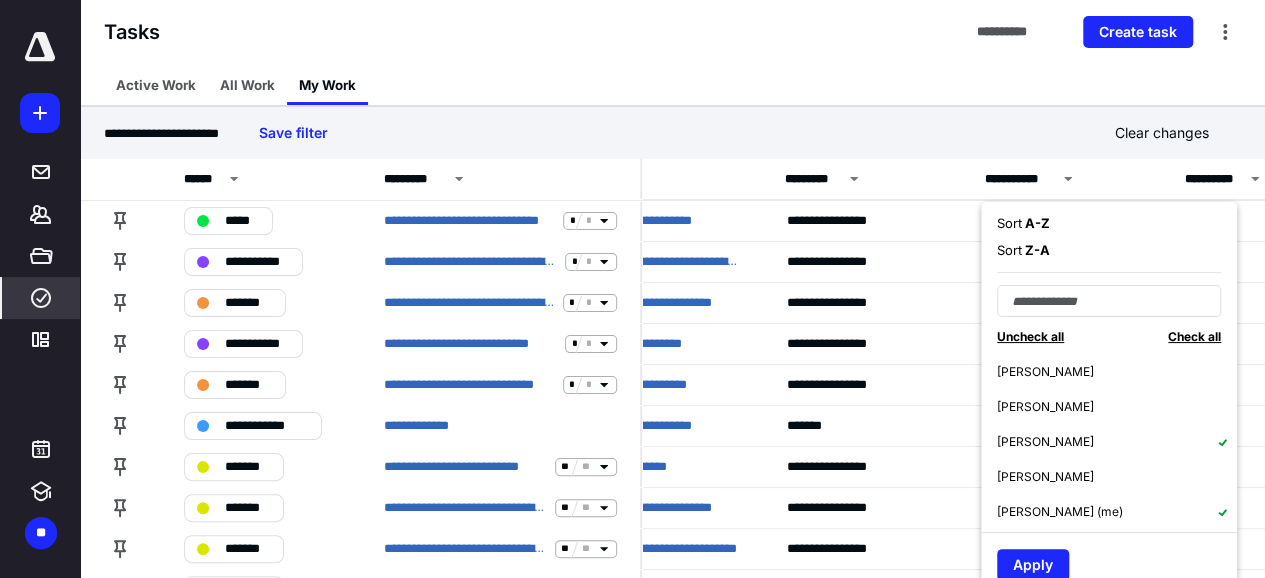 scroll, scrollTop: 0, scrollLeft: 82, axis: horizontal 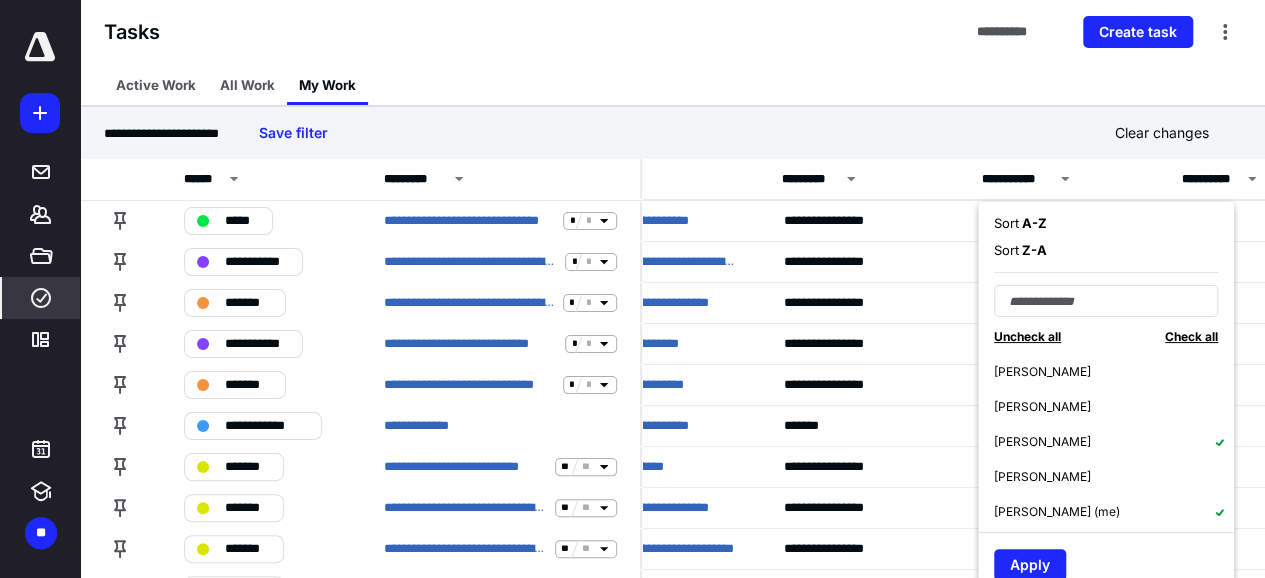 click on "[PERSON_NAME] (me)" at bounding box center (1057, 512) 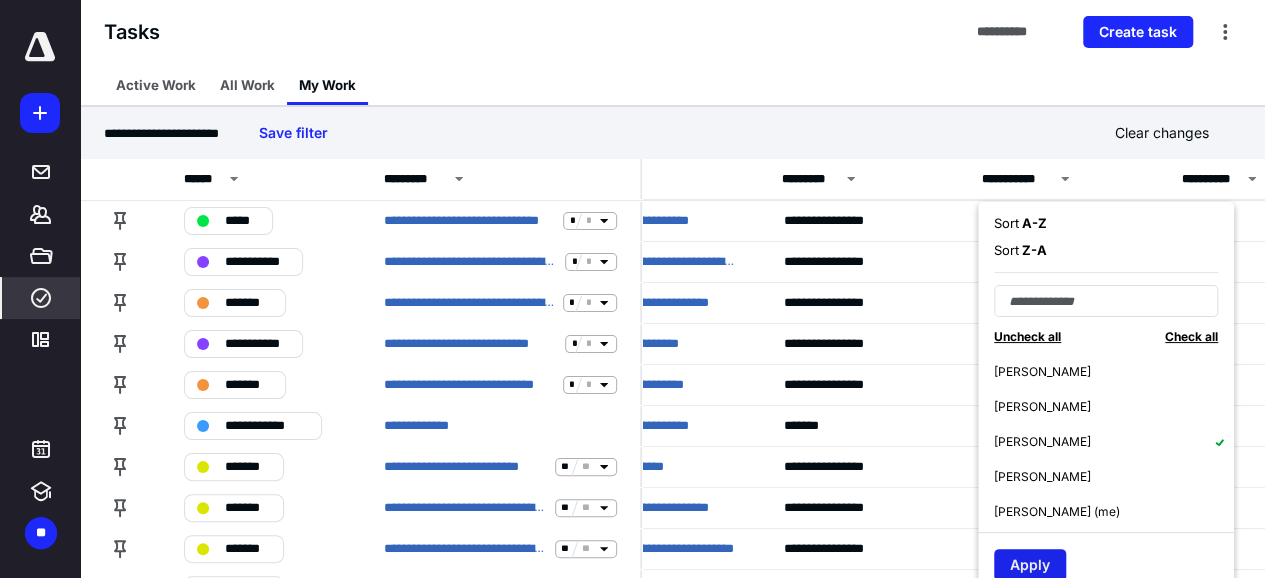 click on "Apply" at bounding box center [1030, 565] 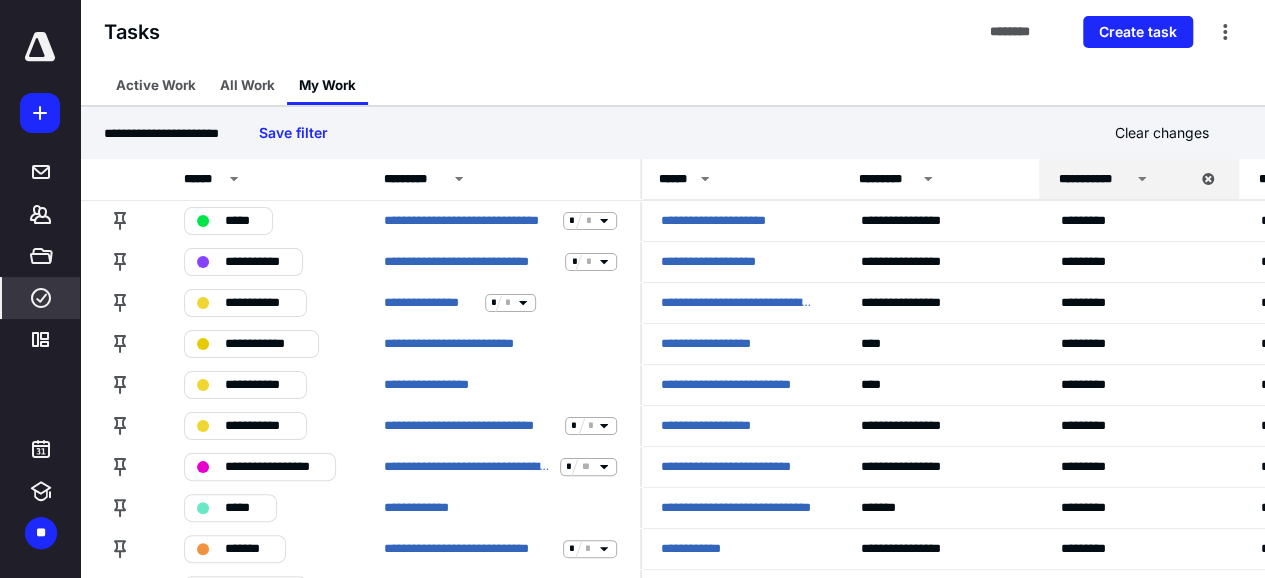 scroll, scrollTop: 0, scrollLeft: 0, axis: both 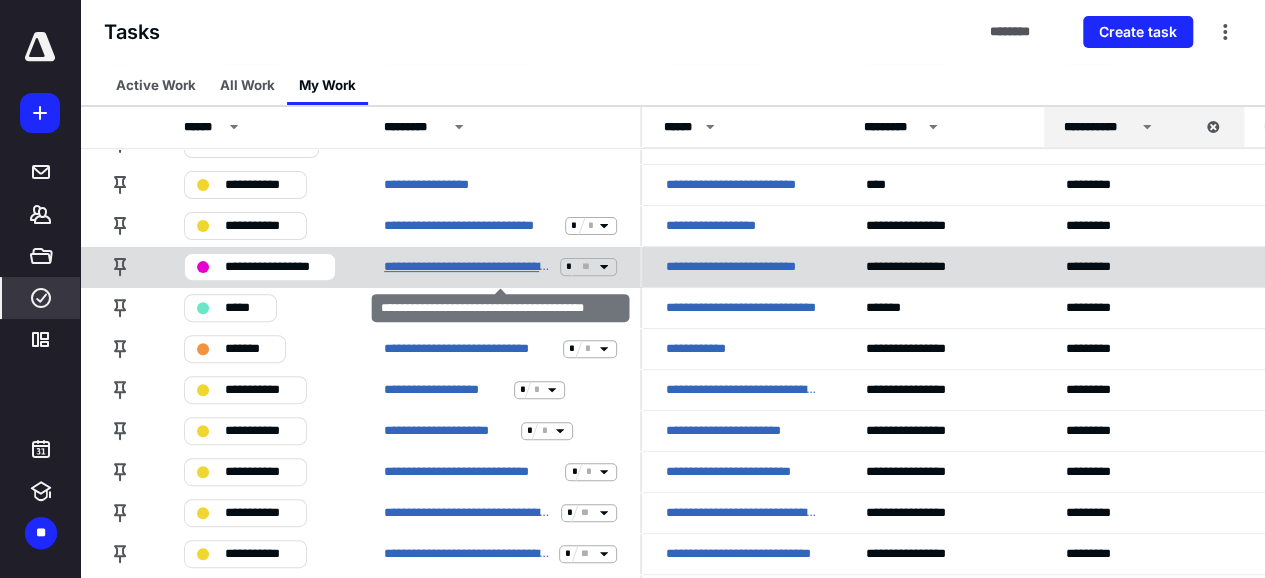 click on "**********" at bounding box center [468, 267] 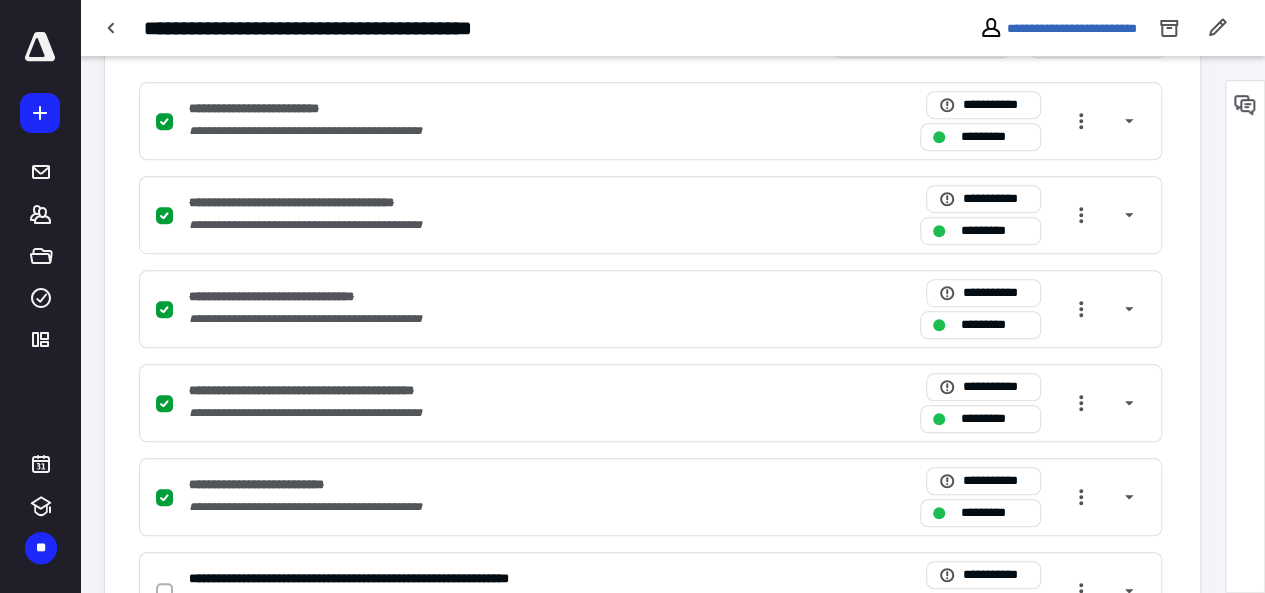 scroll, scrollTop: 400, scrollLeft: 0, axis: vertical 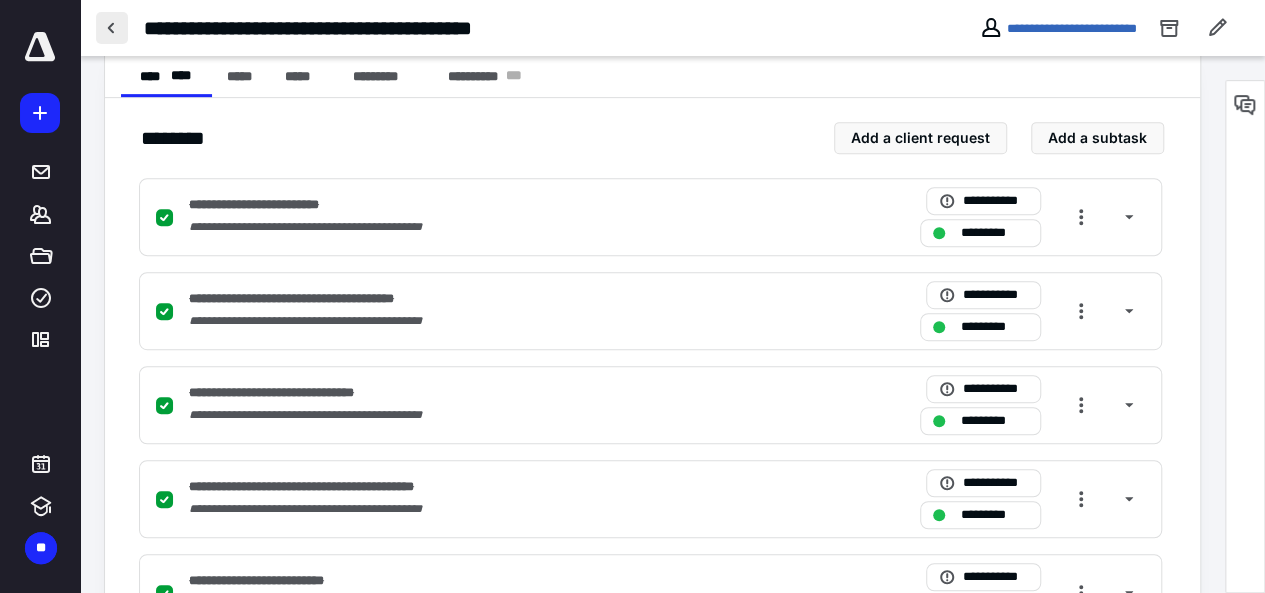 click at bounding box center [112, 28] 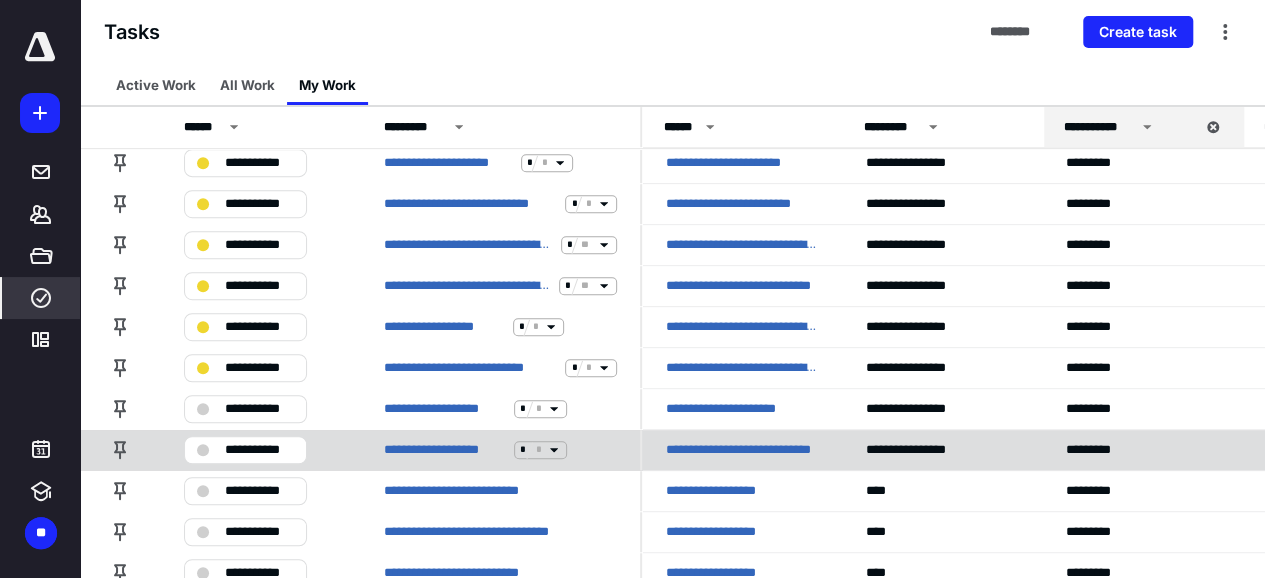 scroll, scrollTop: 500, scrollLeft: 0, axis: vertical 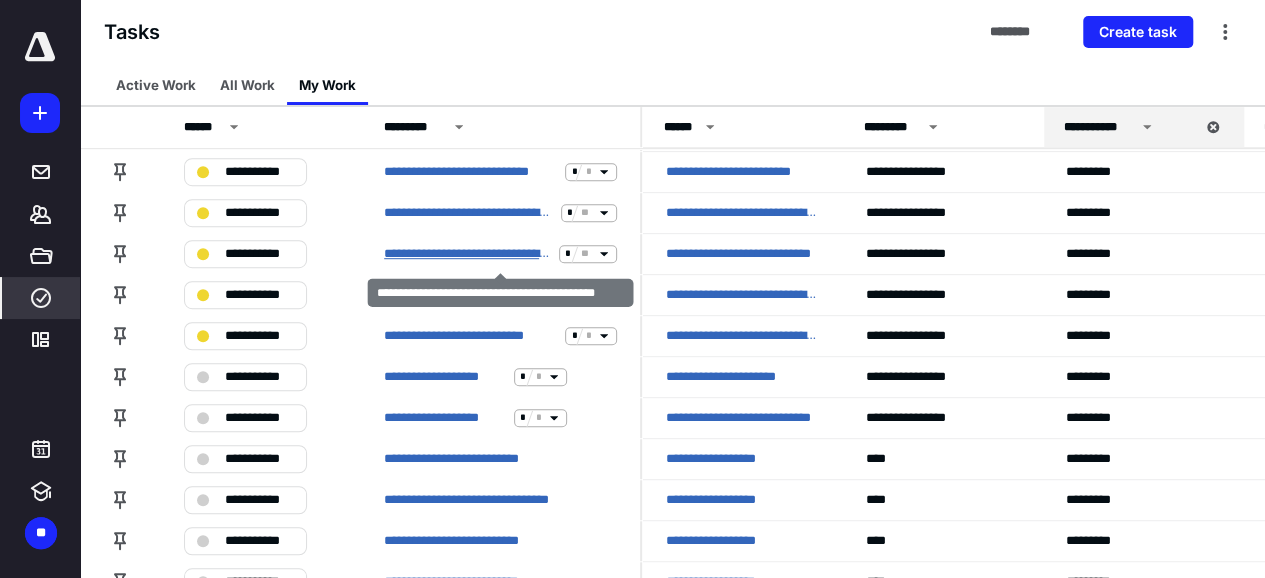 click on "**********" at bounding box center [467, 254] 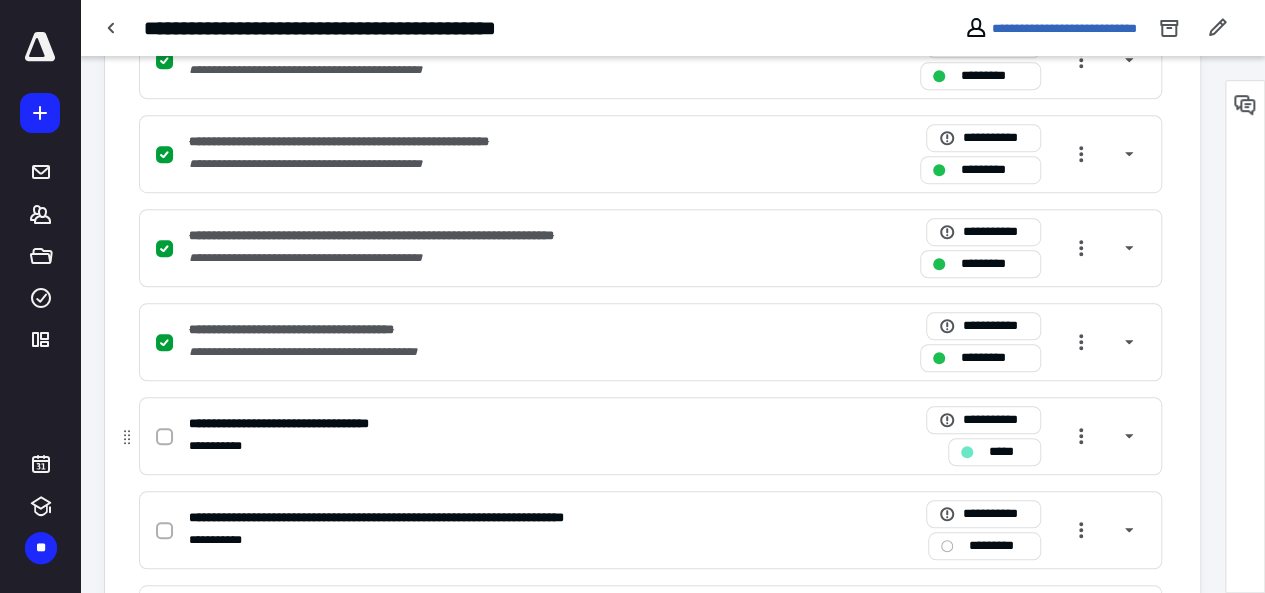 scroll, scrollTop: 57, scrollLeft: 0, axis: vertical 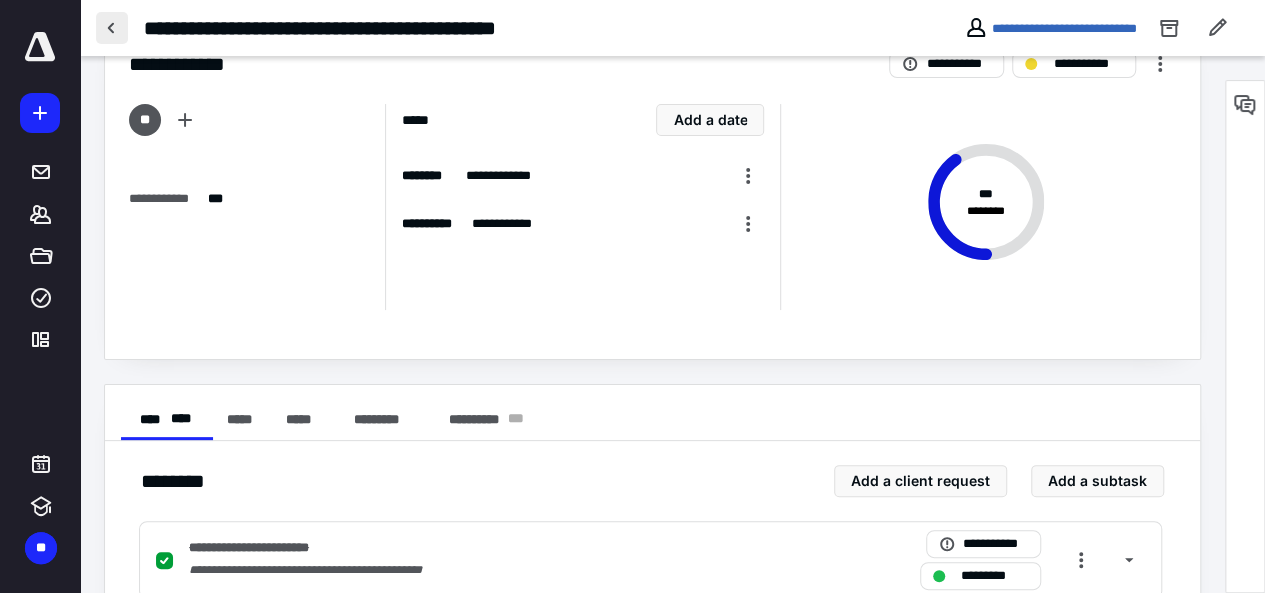 click at bounding box center (112, 28) 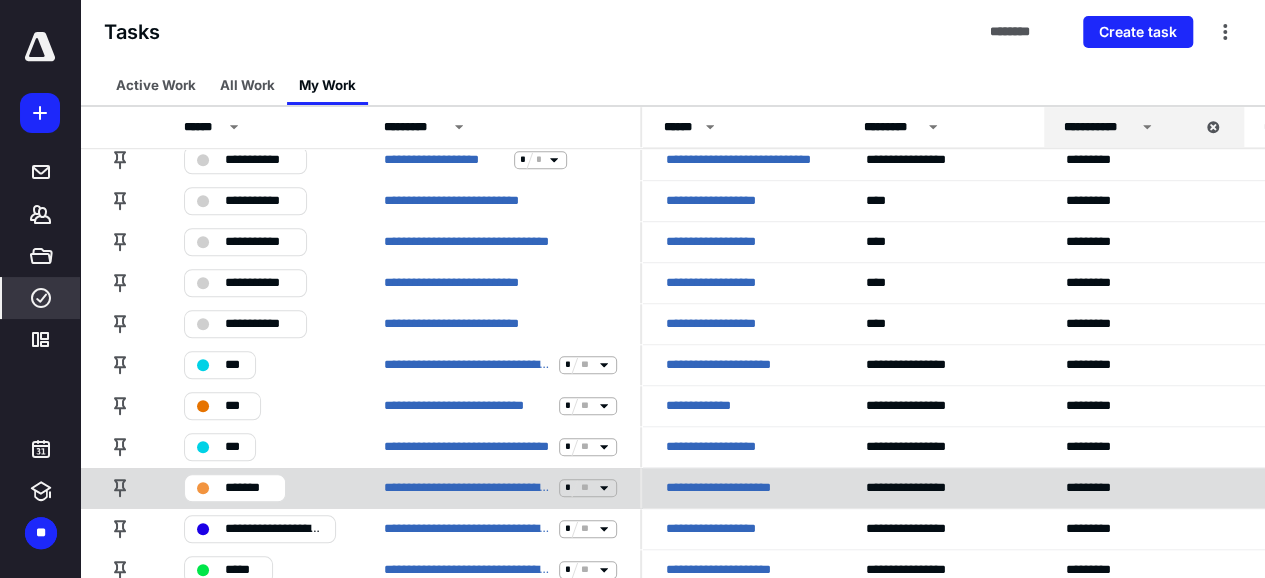 scroll, scrollTop: 800, scrollLeft: 0, axis: vertical 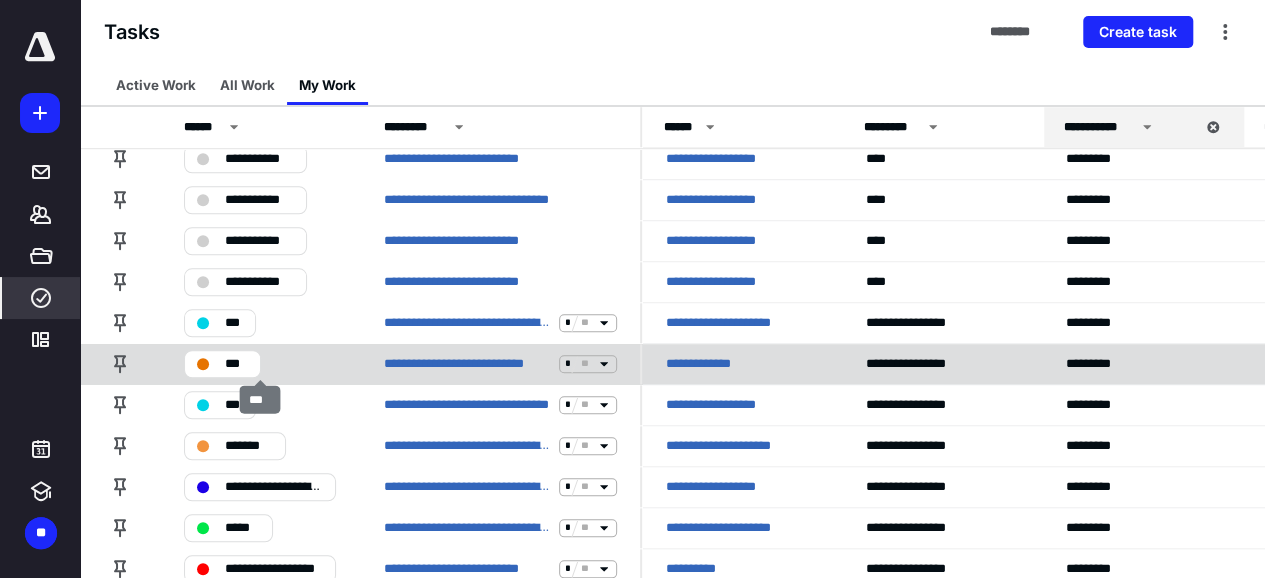 click on "***" at bounding box center (236, 364) 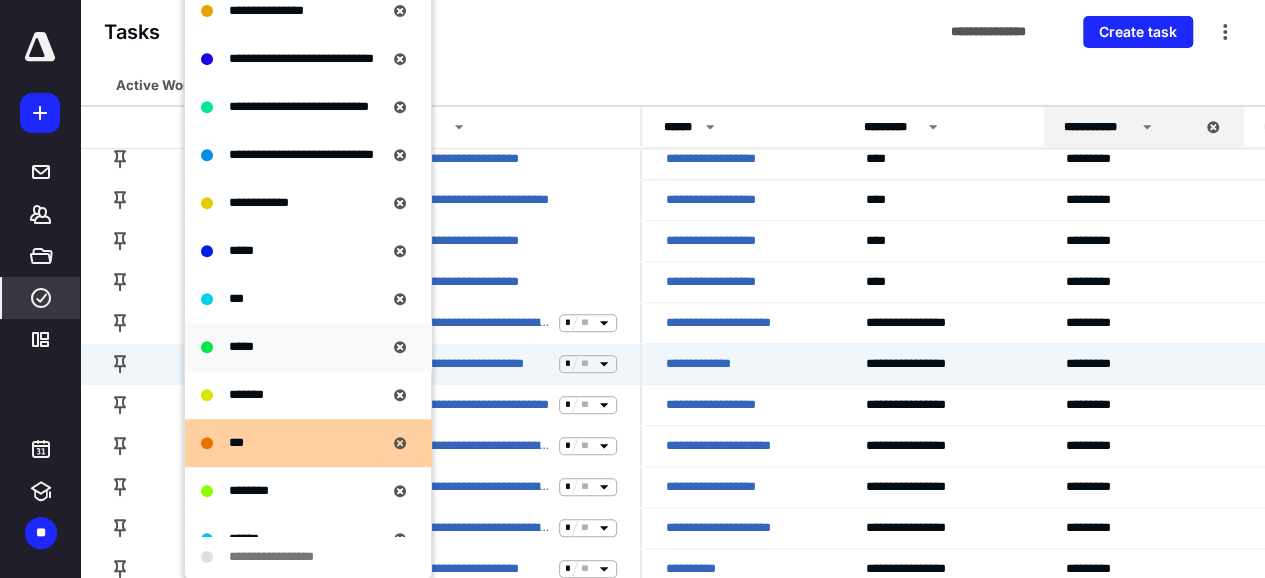scroll, scrollTop: 400, scrollLeft: 0, axis: vertical 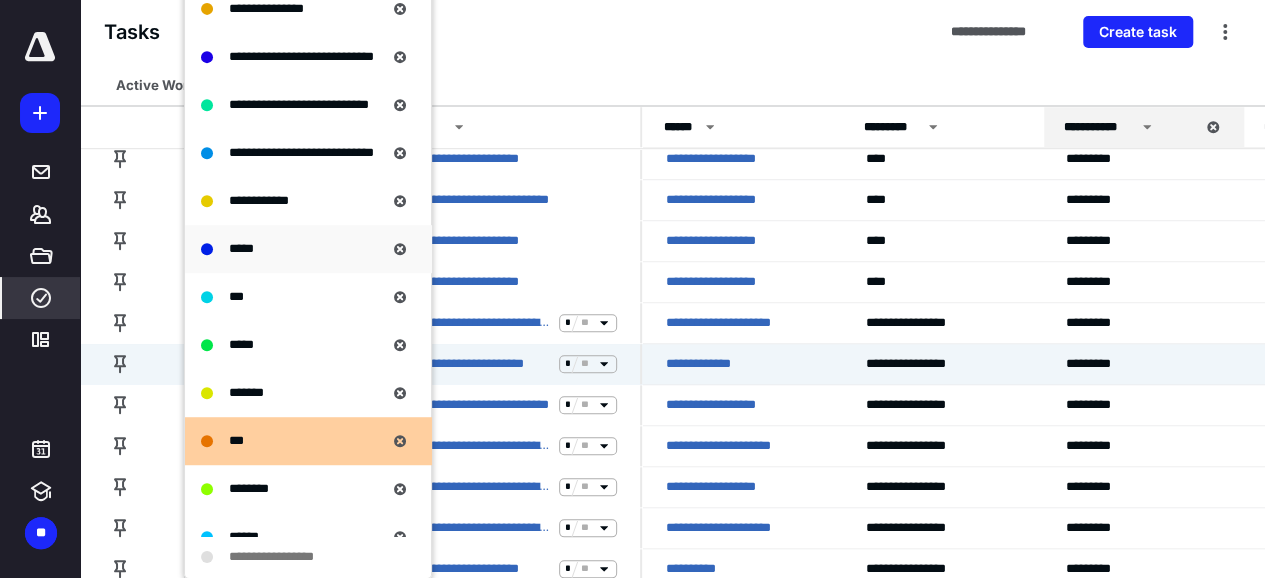 click on "*****" at bounding box center (241, 247) 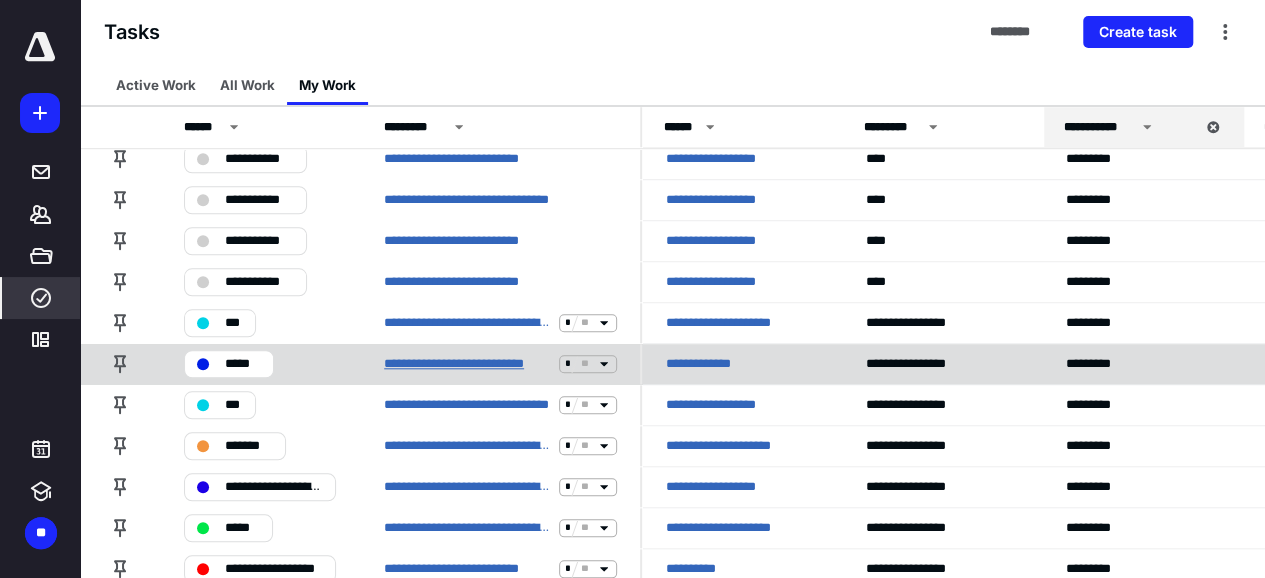 click on "**********" at bounding box center (467, 364) 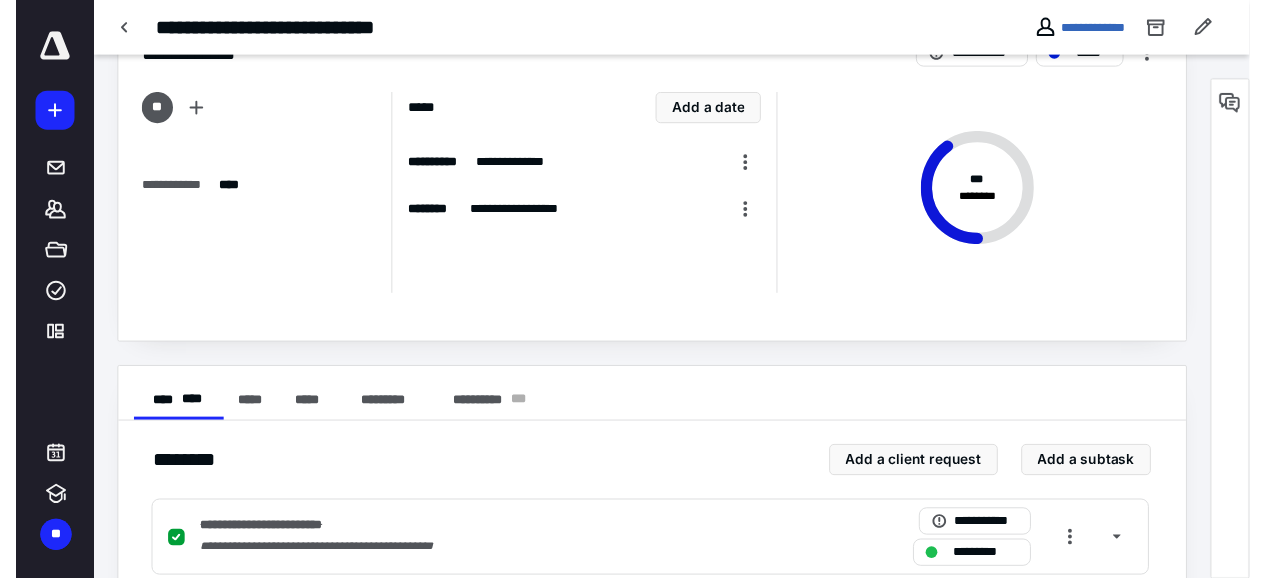scroll, scrollTop: 0, scrollLeft: 0, axis: both 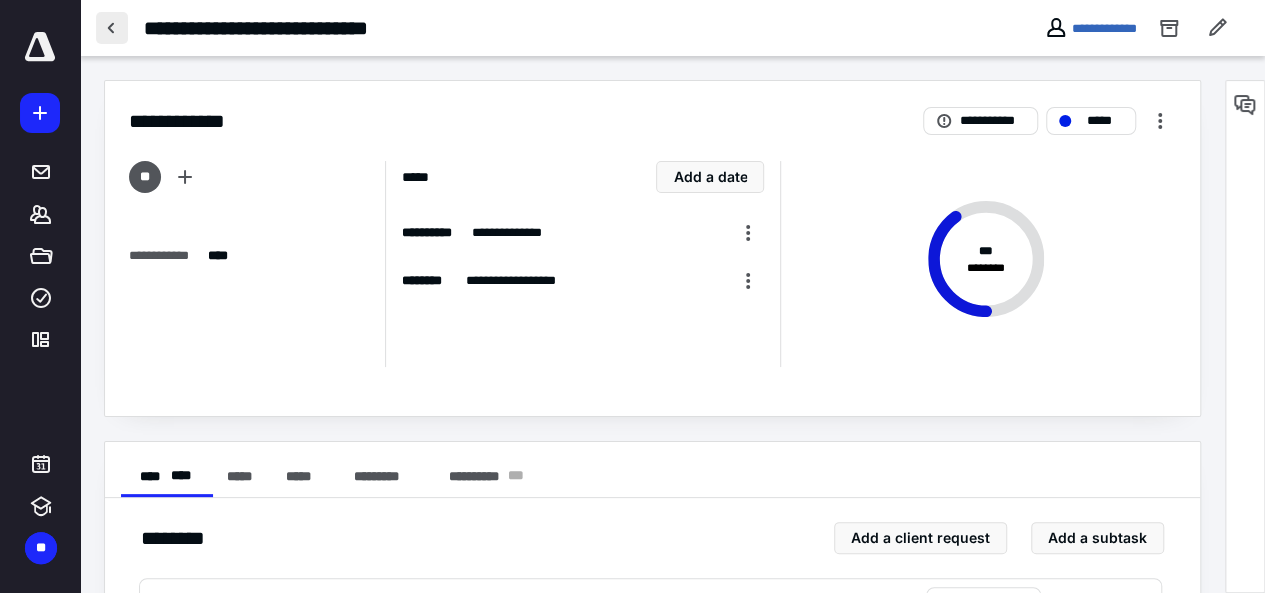 click at bounding box center (112, 28) 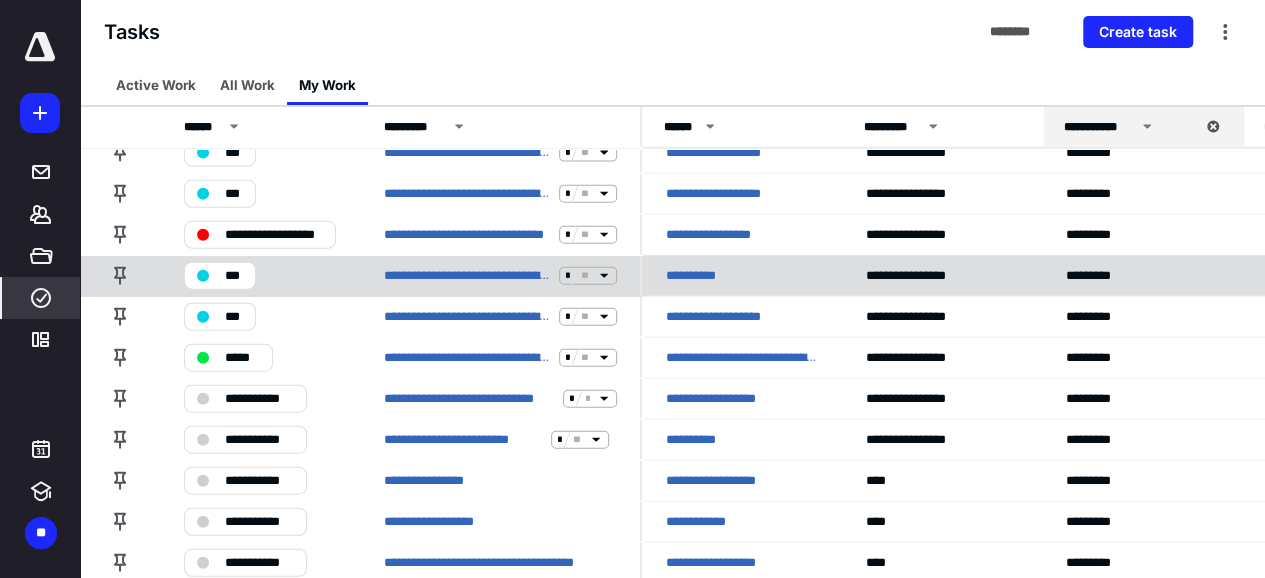 scroll, scrollTop: 2209, scrollLeft: 0, axis: vertical 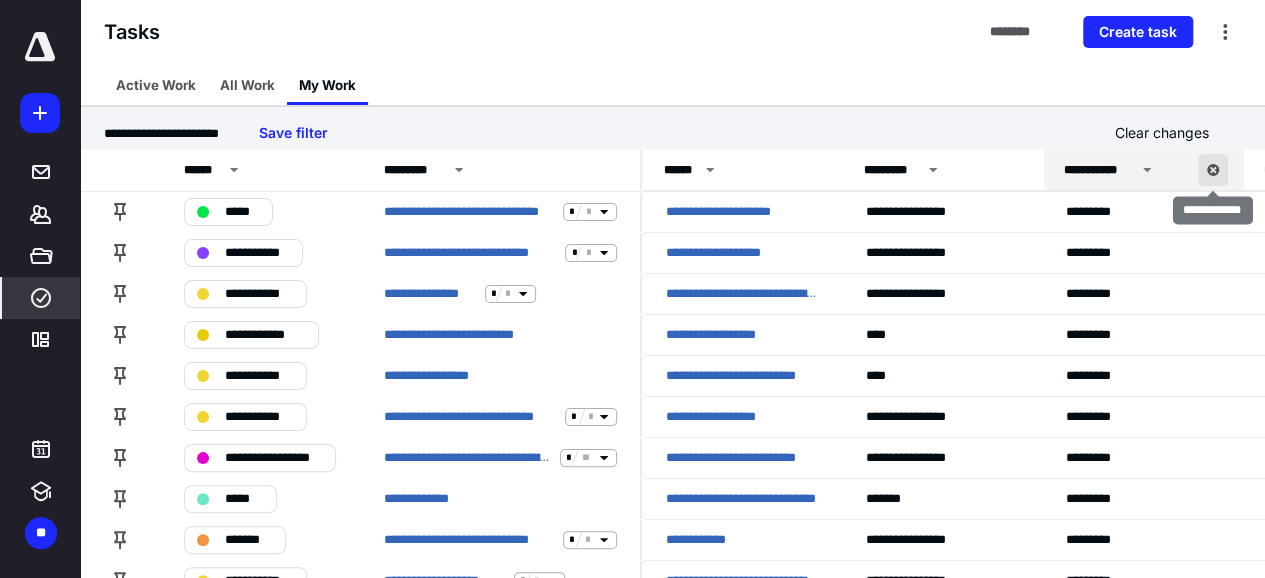 click at bounding box center [1213, 170] 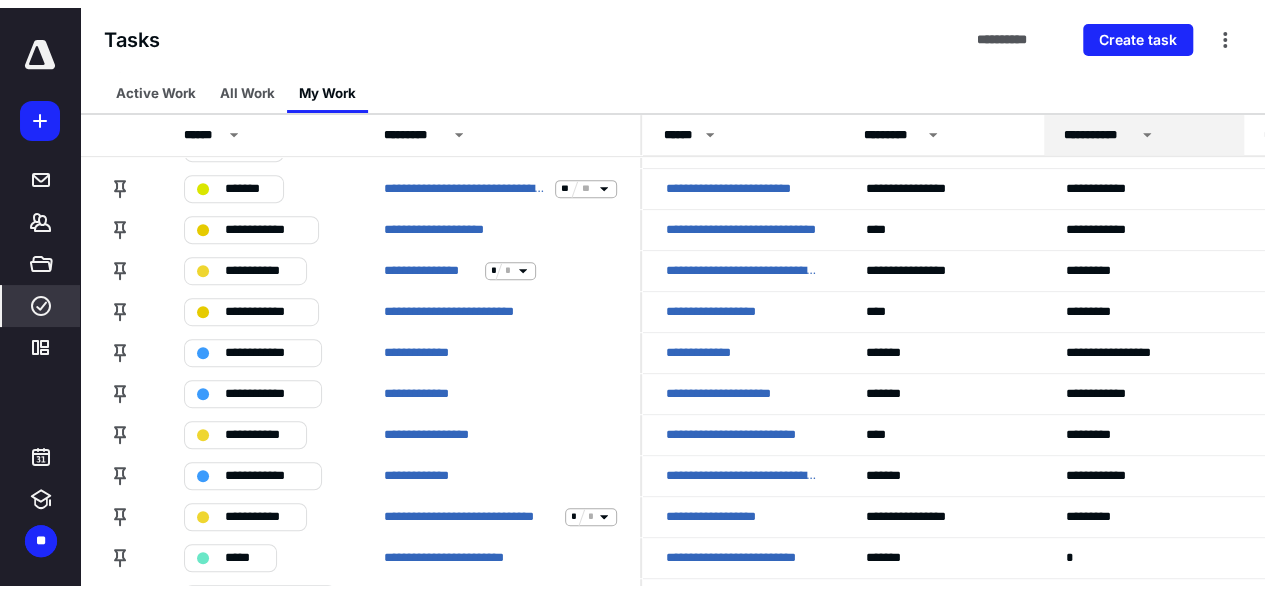 scroll, scrollTop: 0, scrollLeft: 0, axis: both 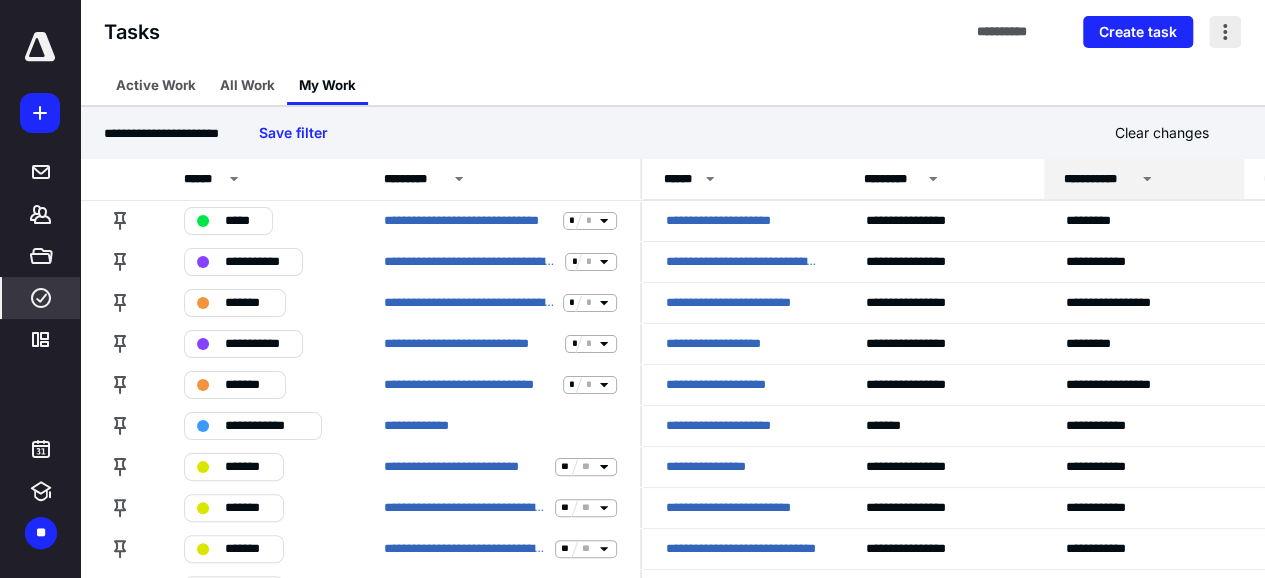 click at bounding box center [1225, 32] 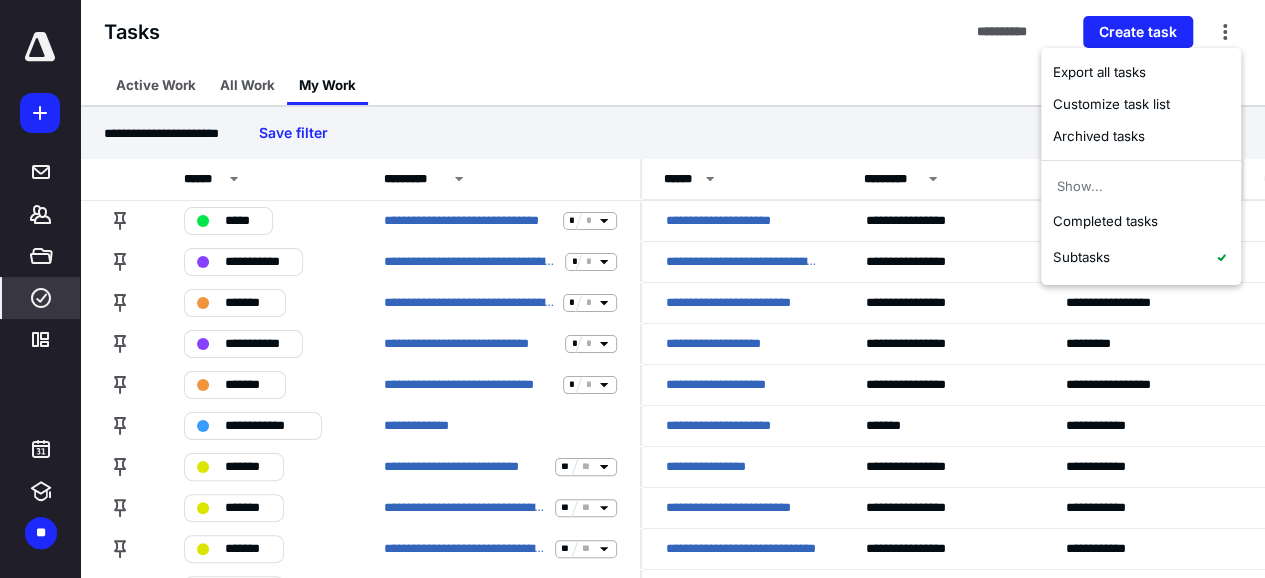 click on "Active Work All Work My Work" at bounding box center (672, 85) 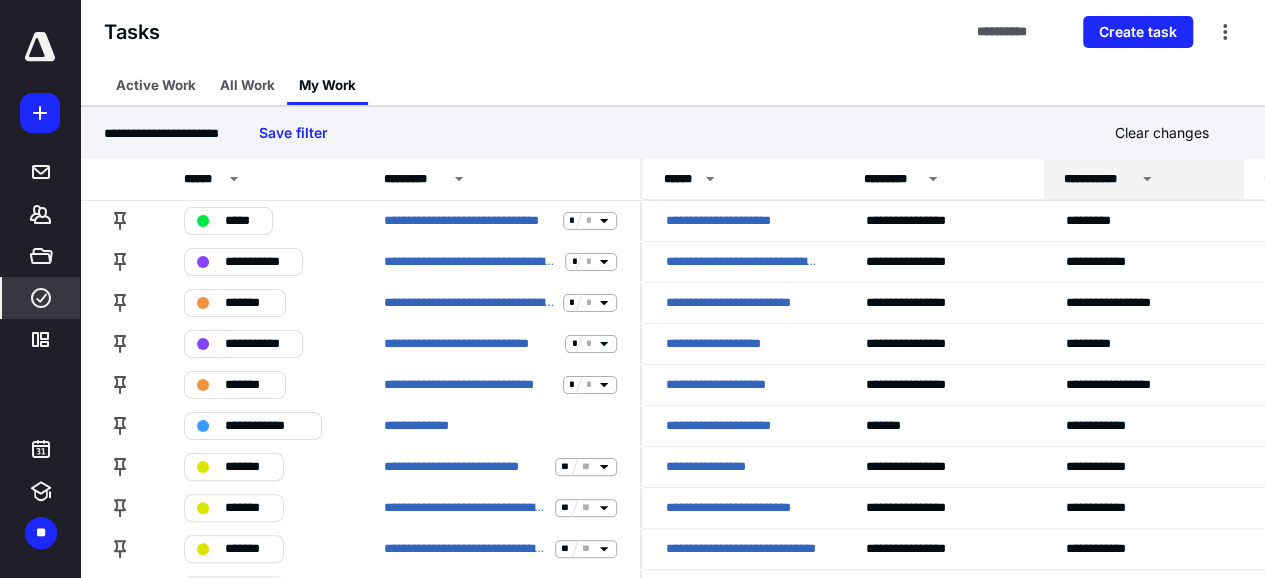 click at bounding box center (40, 47) 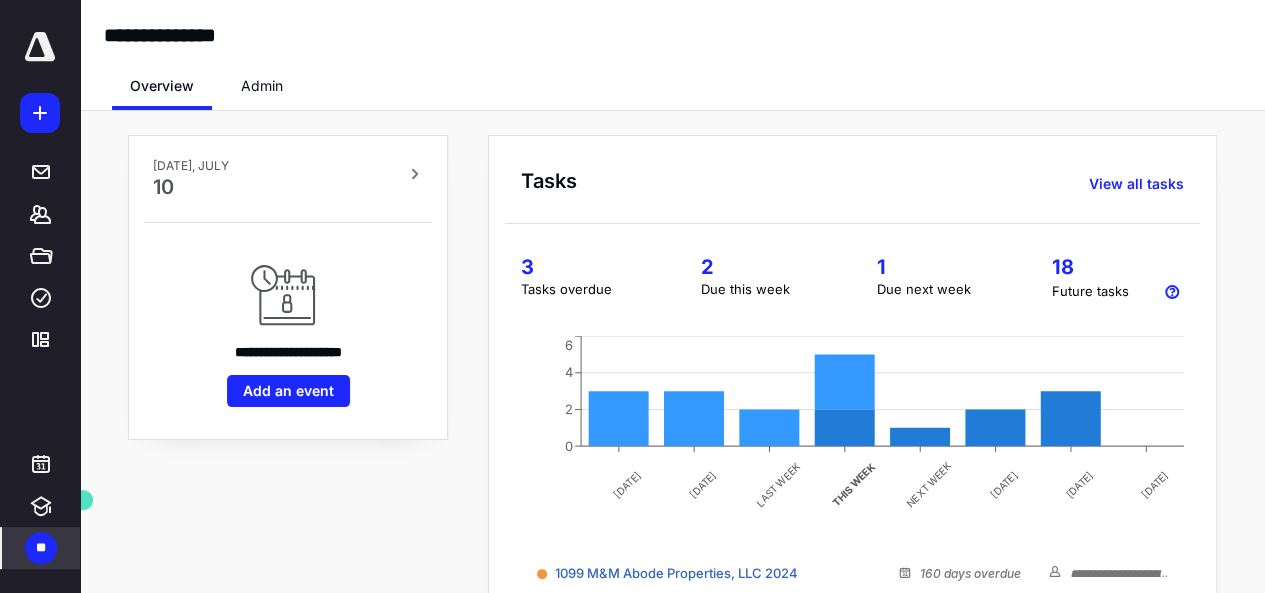 click on "**" at bounding box center [41, 548] 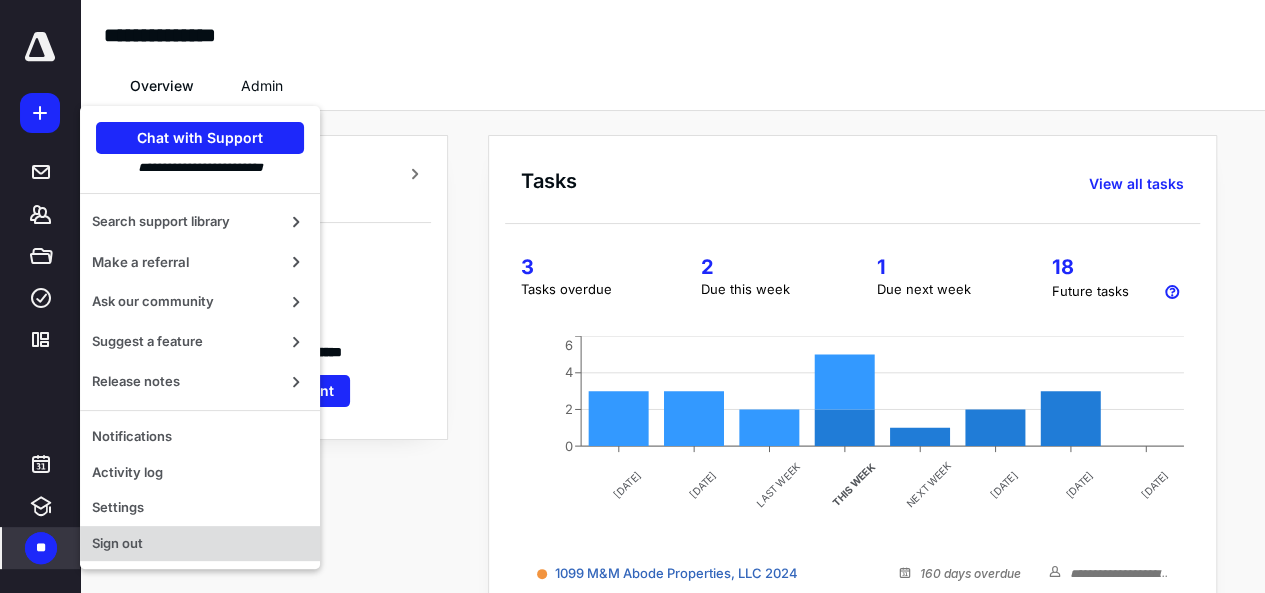 click on "Sign out" at bounding box center (200, 544) 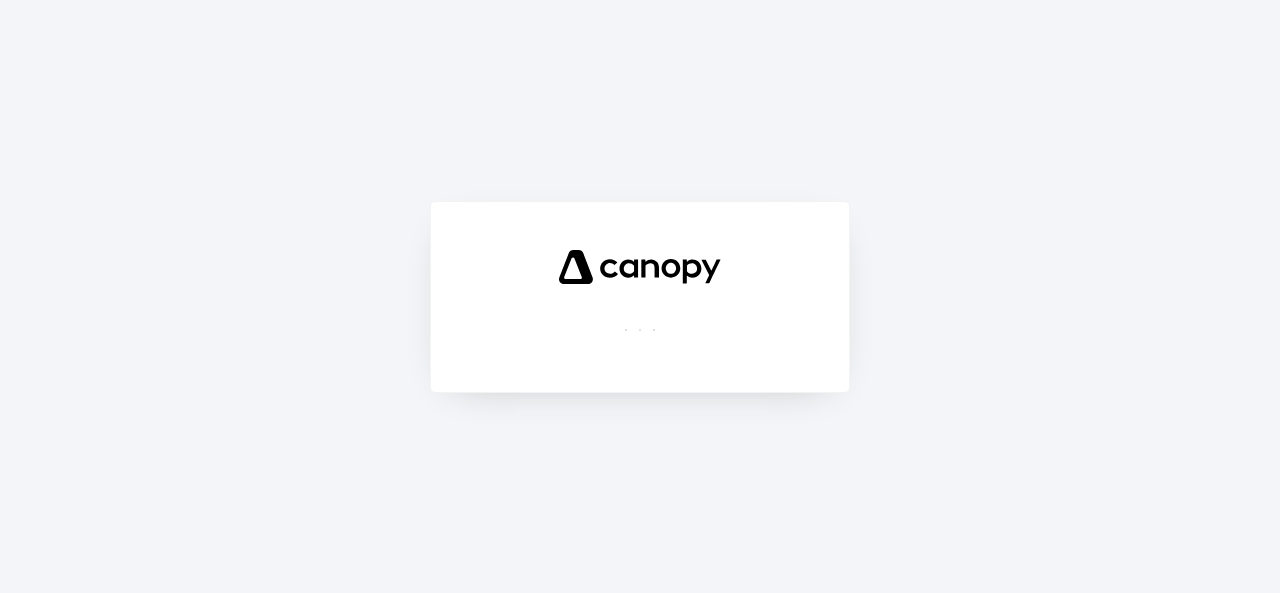scroll, scrollTop: 0, scrollLeft: 0, axis: both 